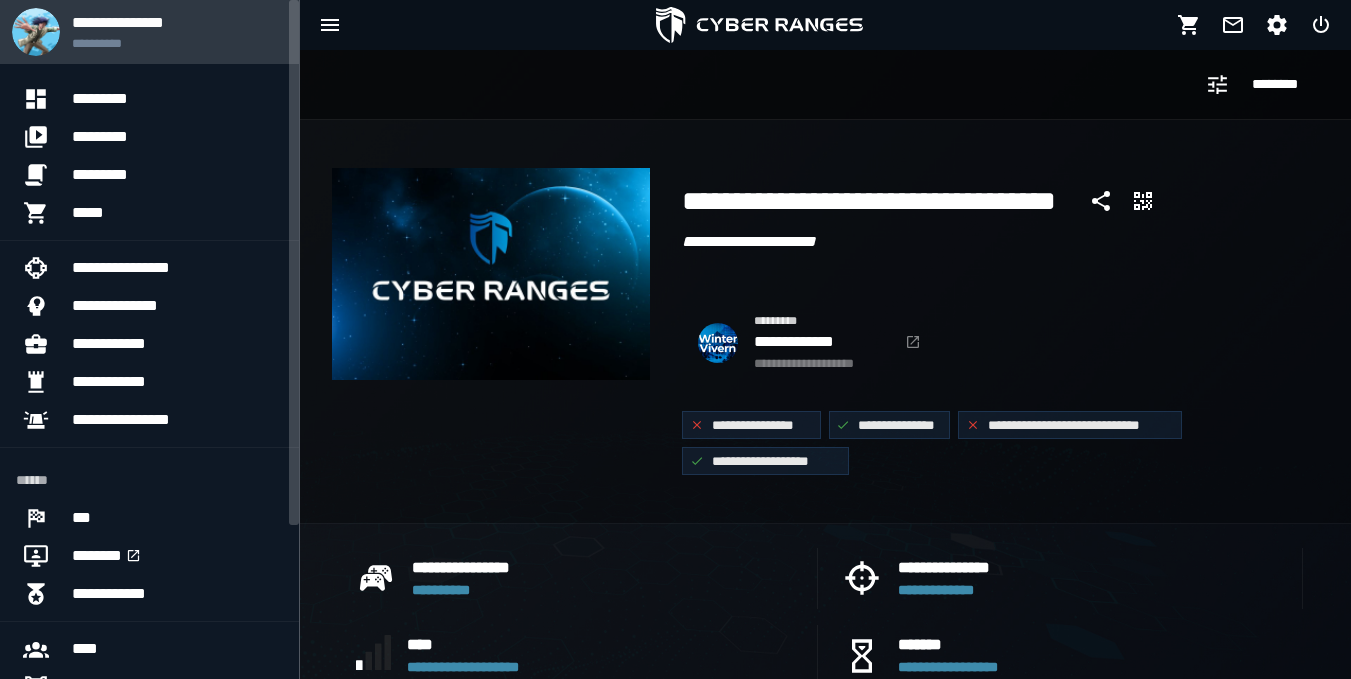 scroll, scrollTop: 175, scrollLeft: 0, axis: vertical 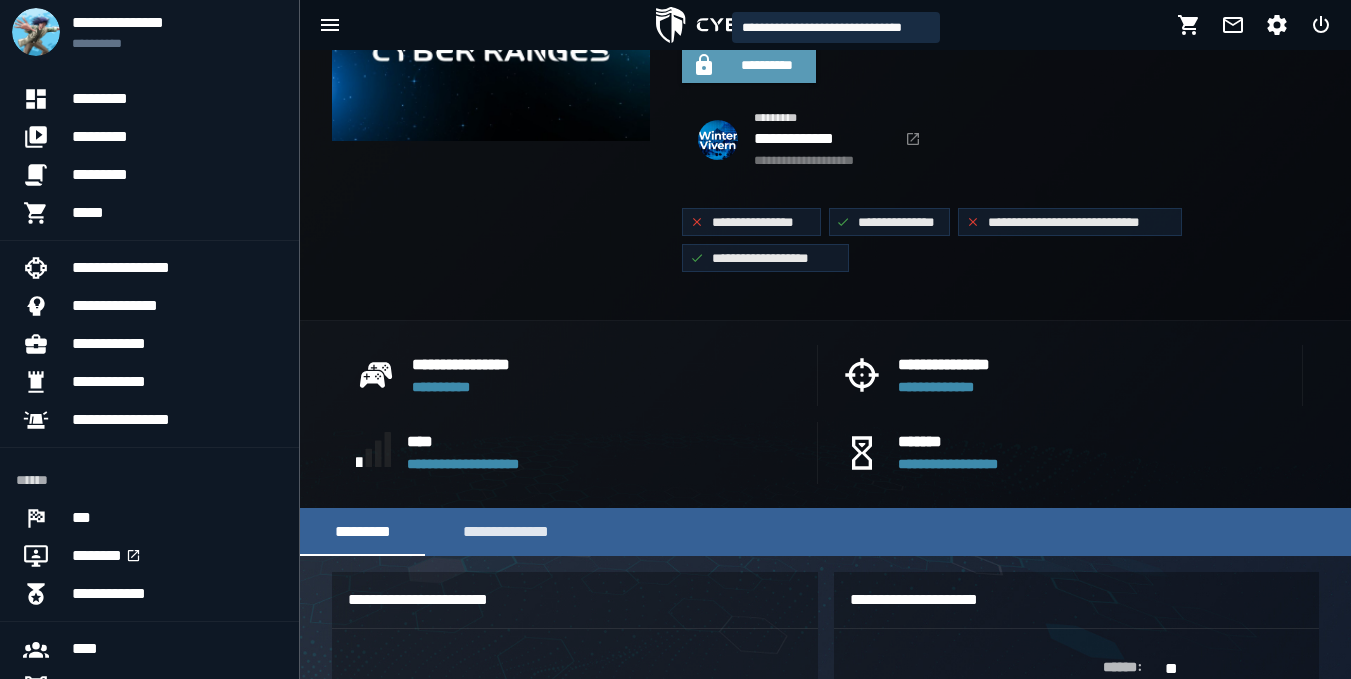 click on "**********" at bounding box center [767, 65] 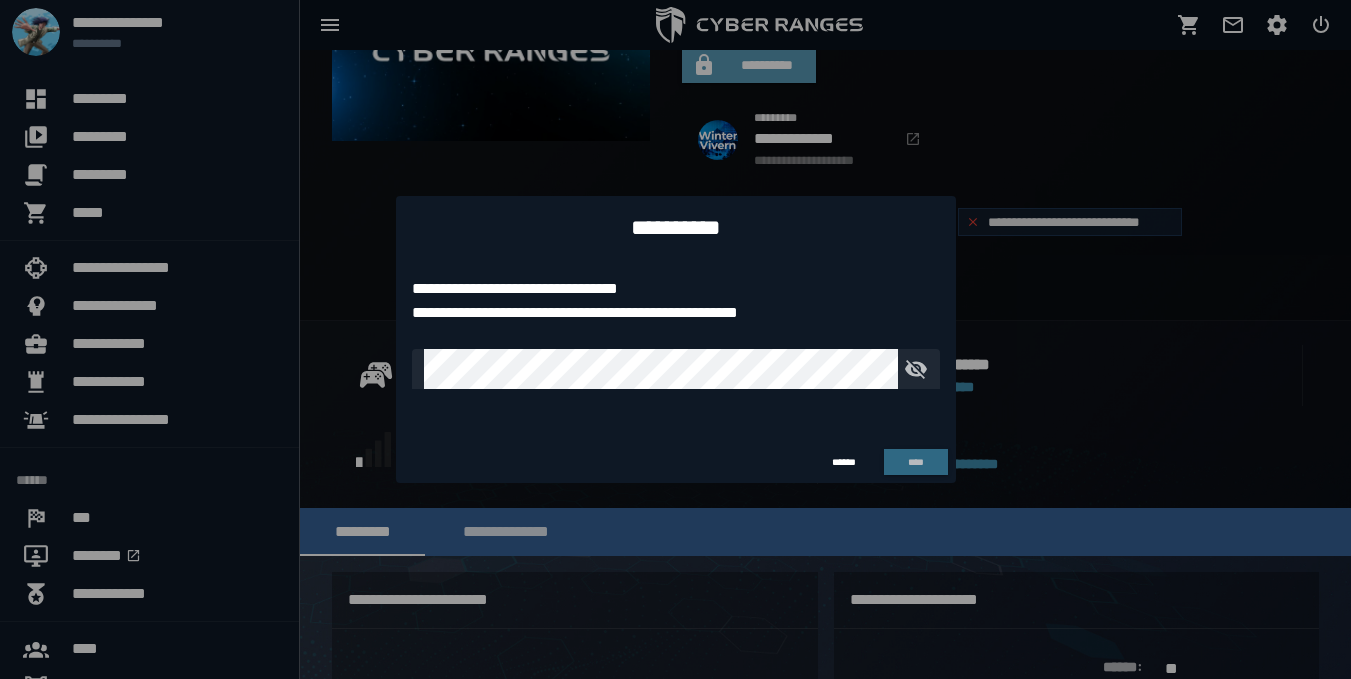 scroll, scrollTop: 0, scrollLeft: 0, axis: both 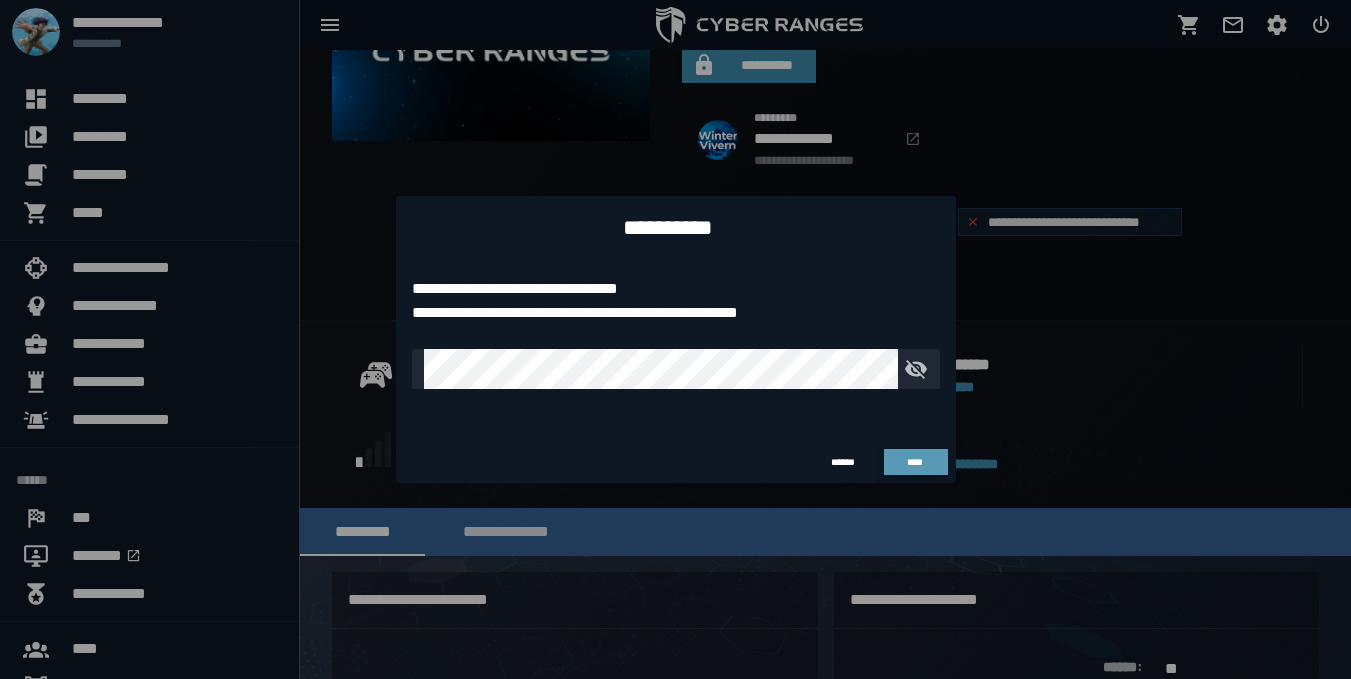 click on "****" at bounding box center [916, 462] 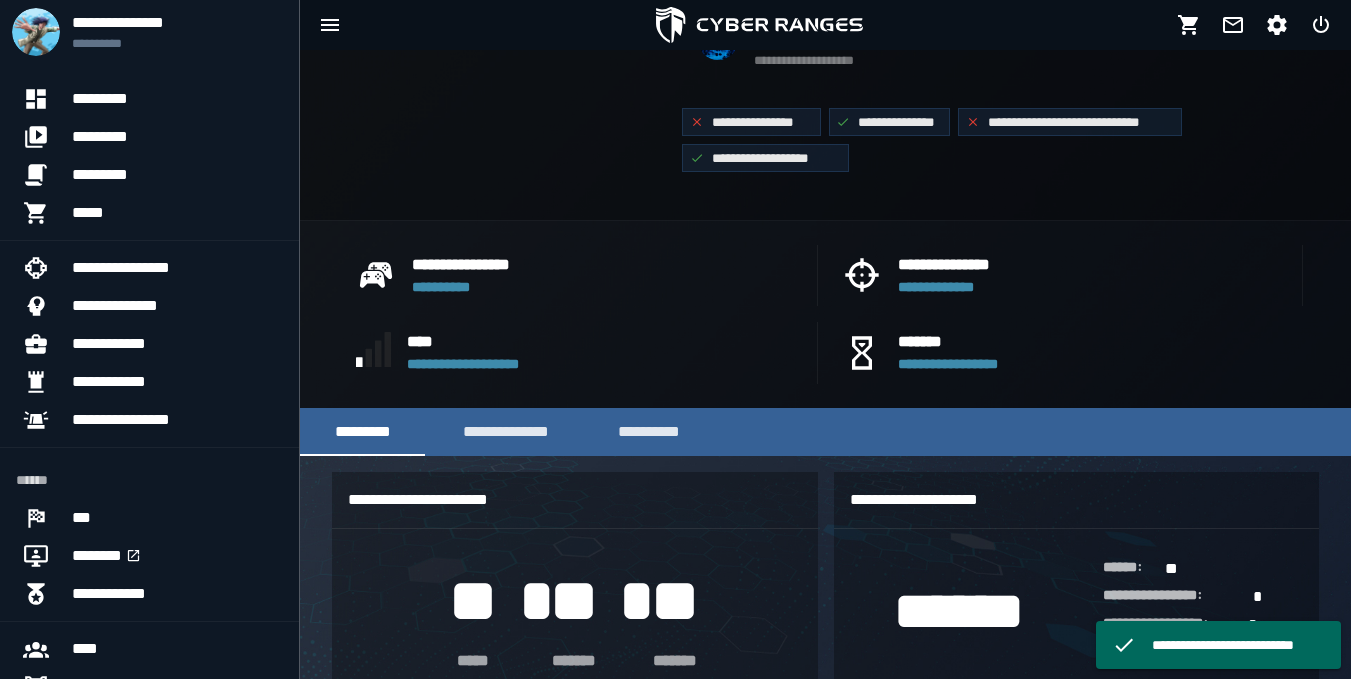 scroll, scrollTop: 439, scrollLeft: 0, axis: vertical 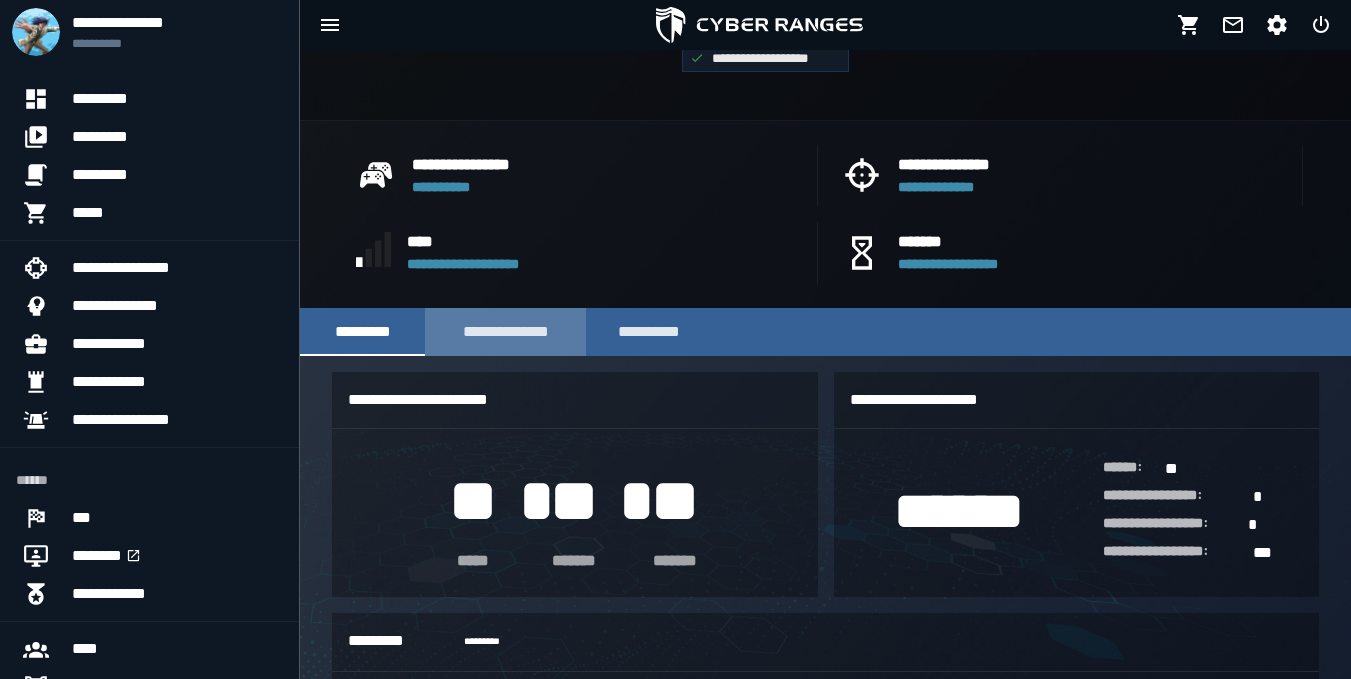 click on "**********" at bounding box center [505, 332] 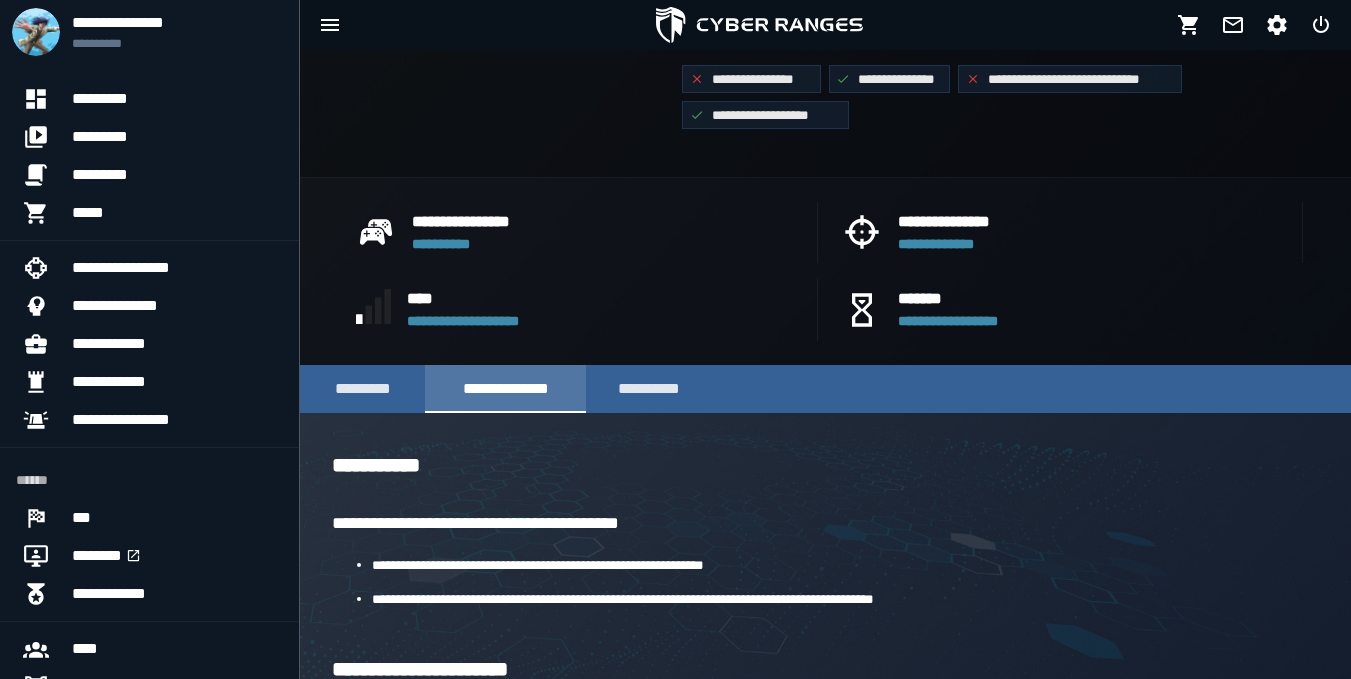 scroll, scrollTop: 311, scrollLeft: 0, axis: vertical 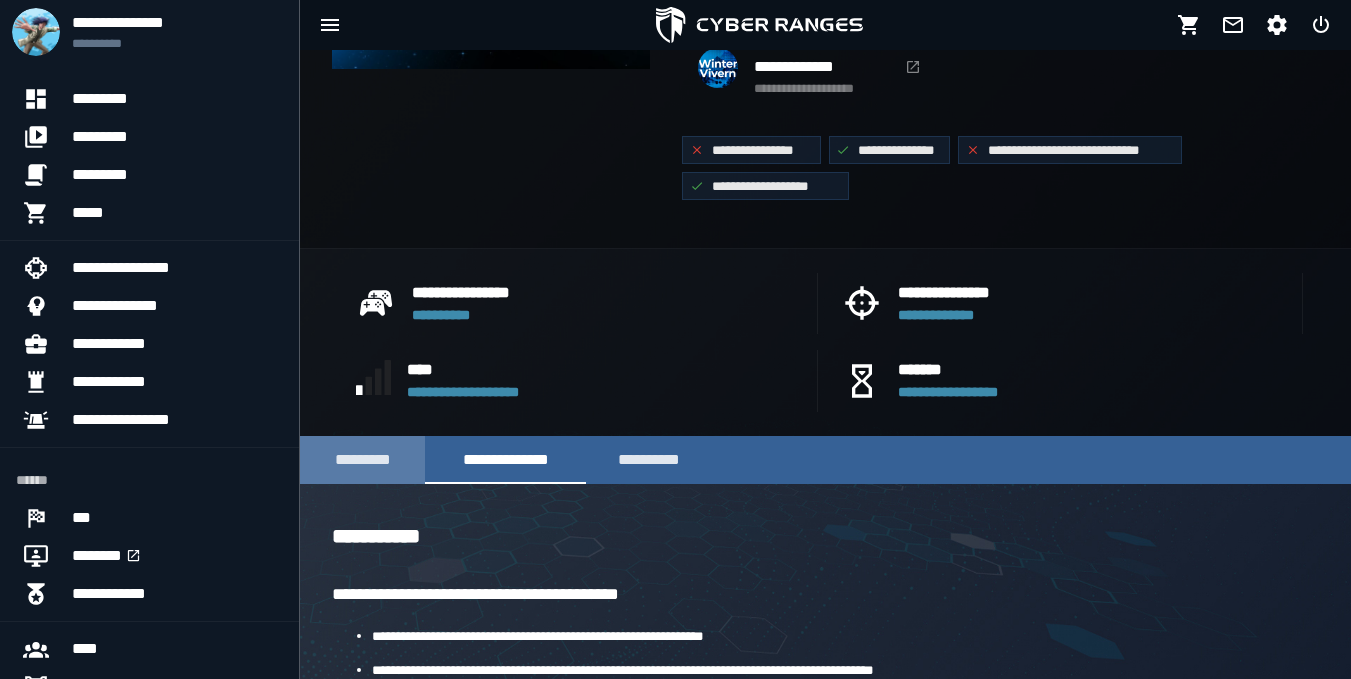 click on "*********" at bounding box center [362, 460] 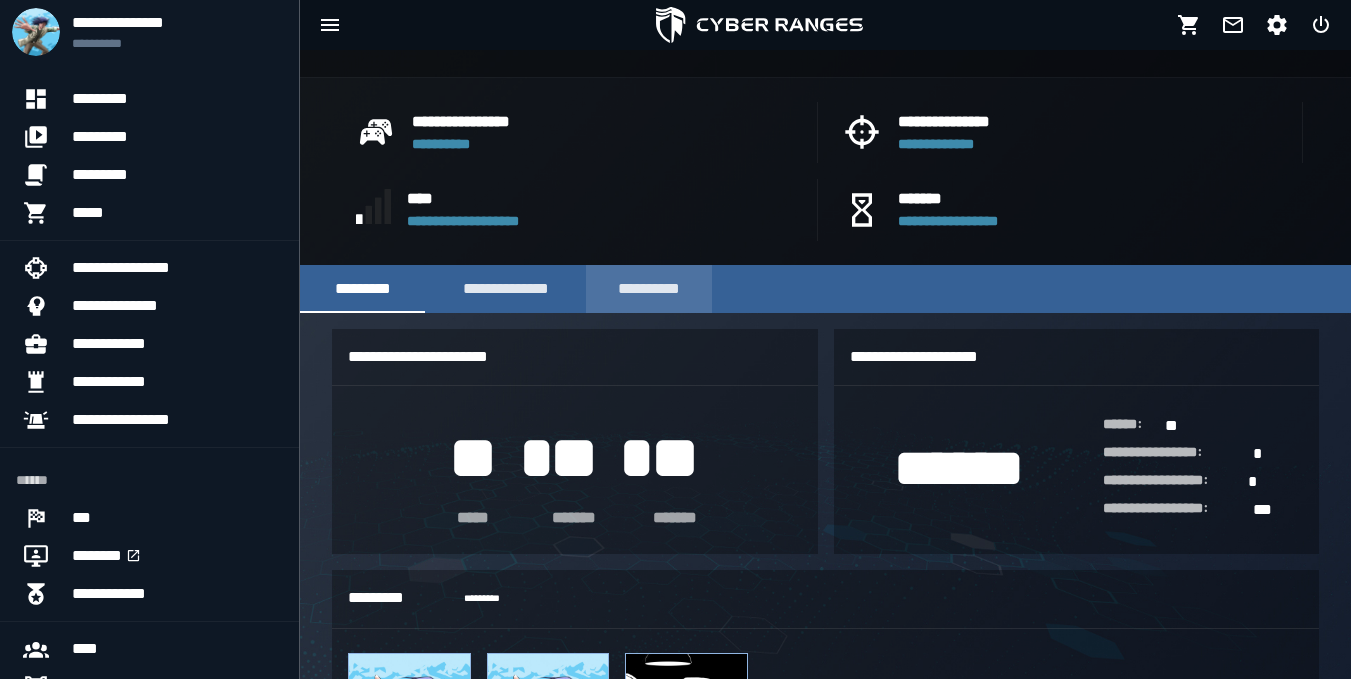 scroll, scrollTop: 511, scrollLeft: 0, axis: vertical 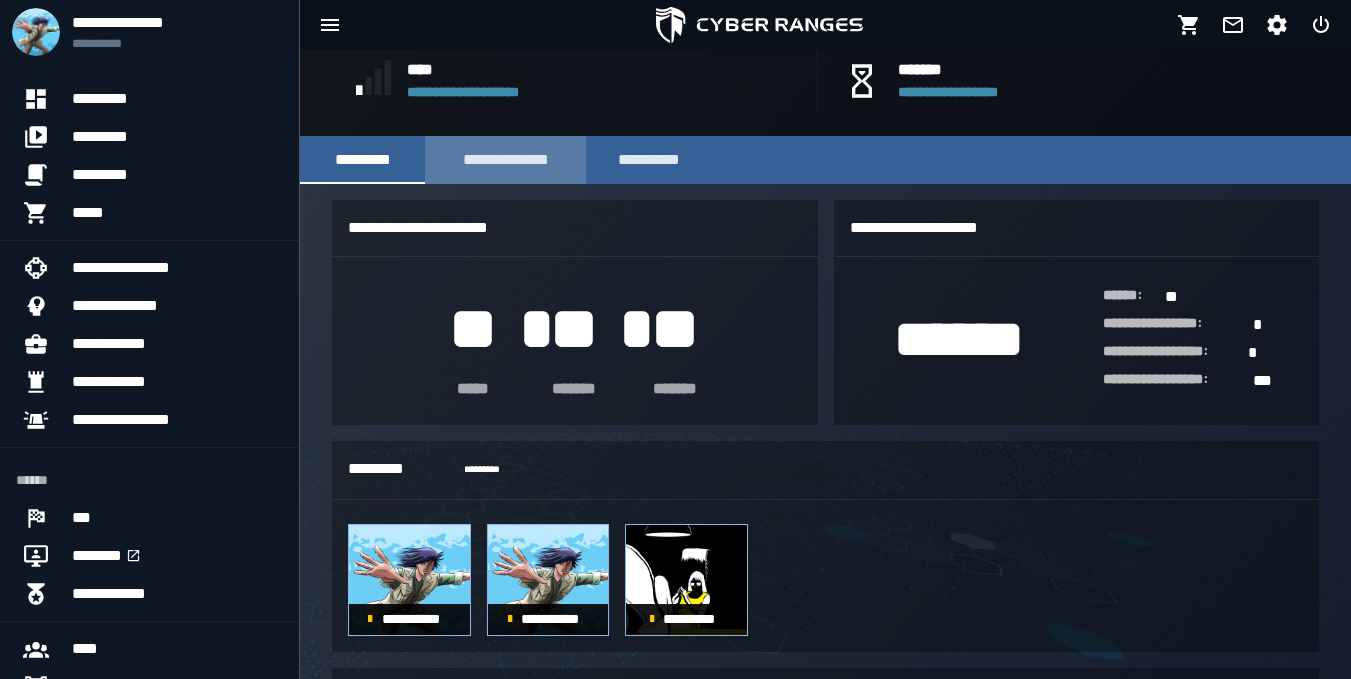 click on "**********" at bounding box center (505, 160) 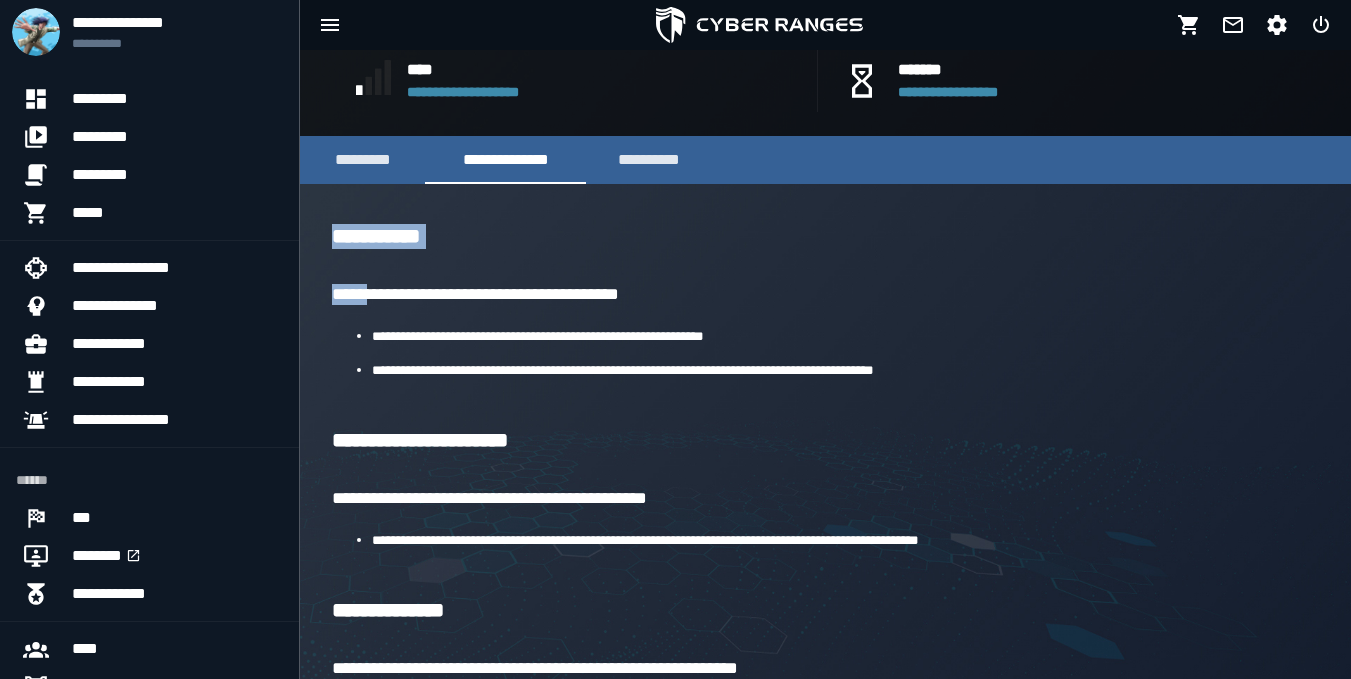 drag, startPoint x: 327, startPoint y: 233, endPoint x: 371, endPoint y: 279, distance: 63.655323 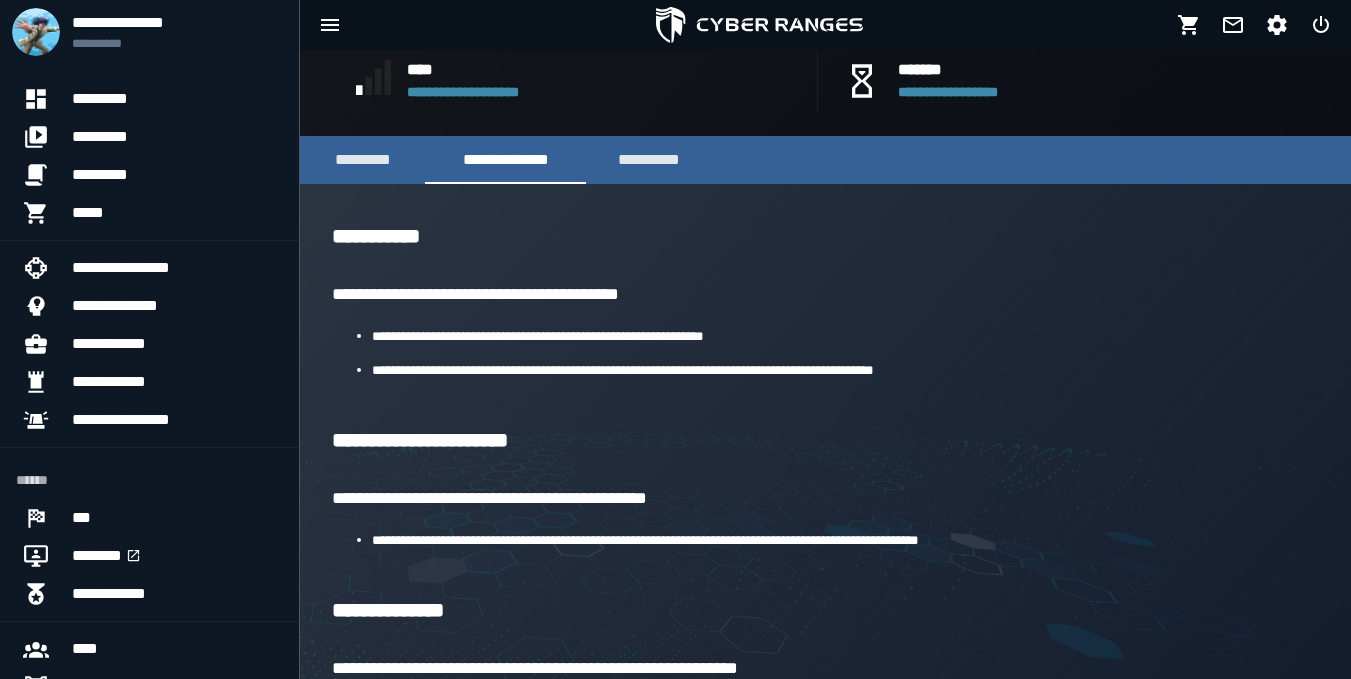 click on "**********" at bounding box center (825, 368) 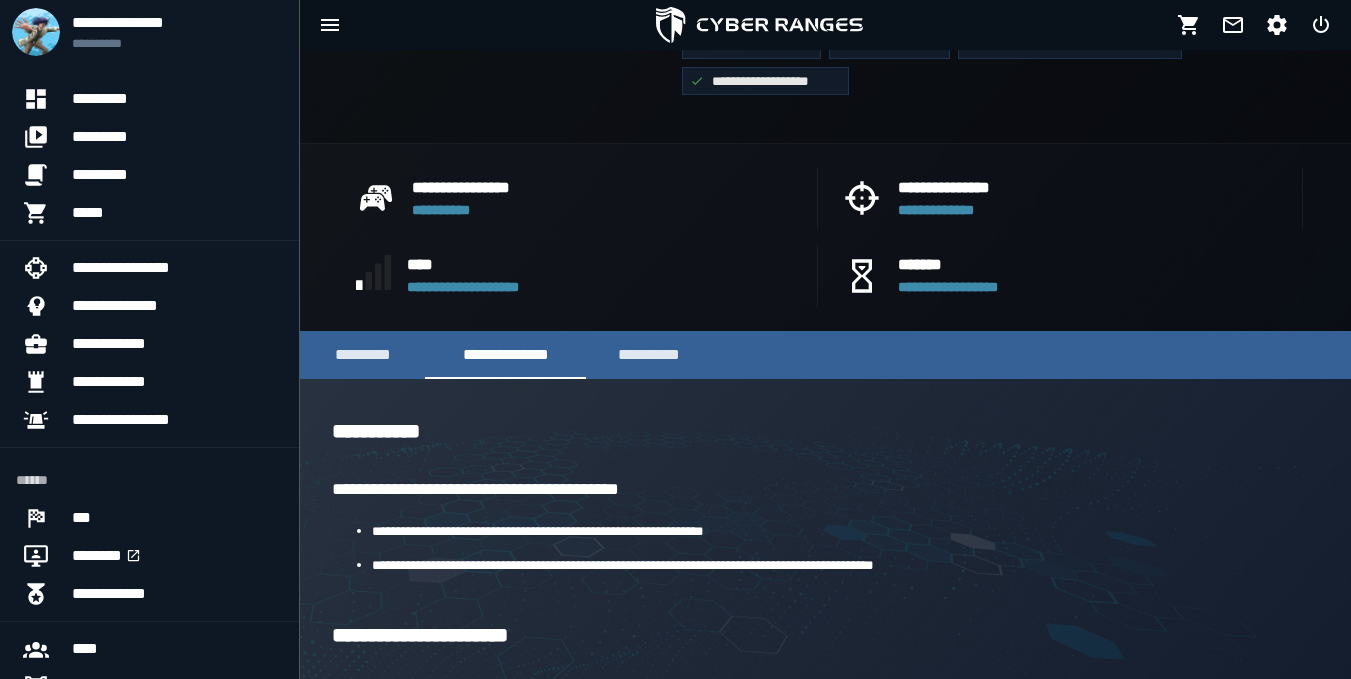 scroll, scrollTop: 411, scrollLeft: 0, axis: vertical 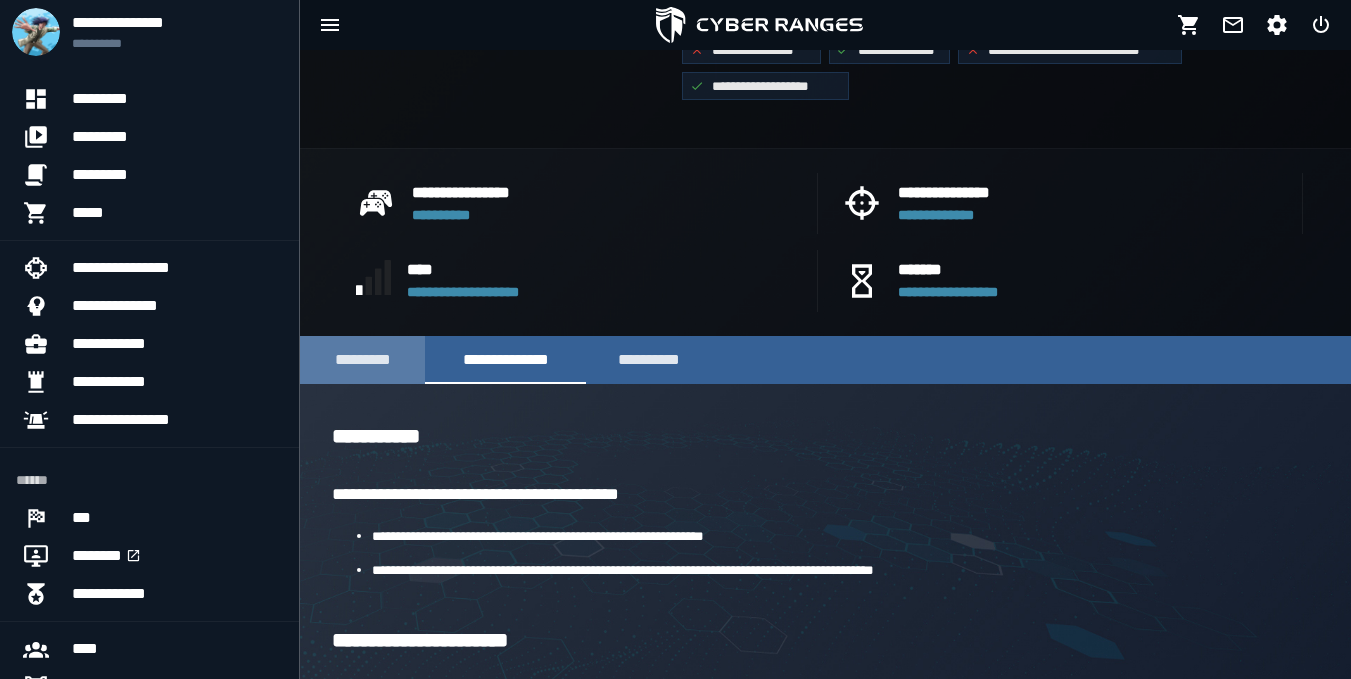 click on "*********" at bounding box center (362, 360) 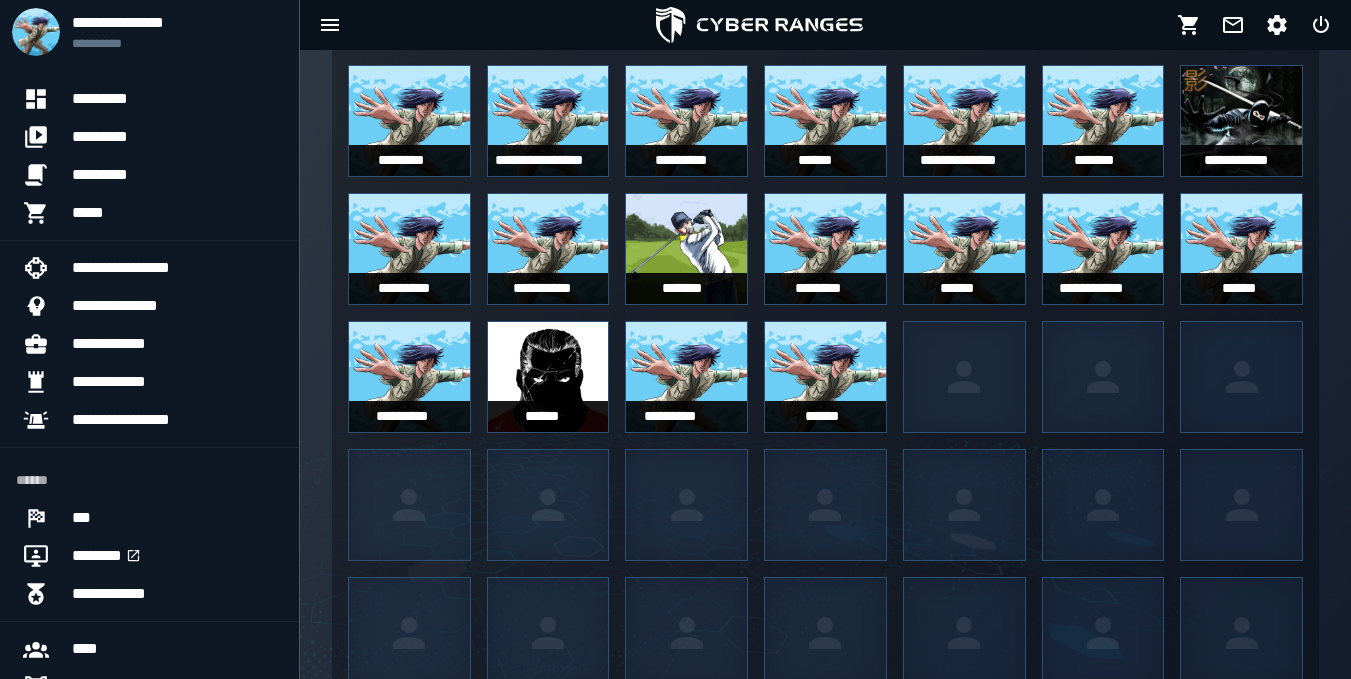 scroll, scrollTop: 1211, scrollLeft: 0, axis: vertical 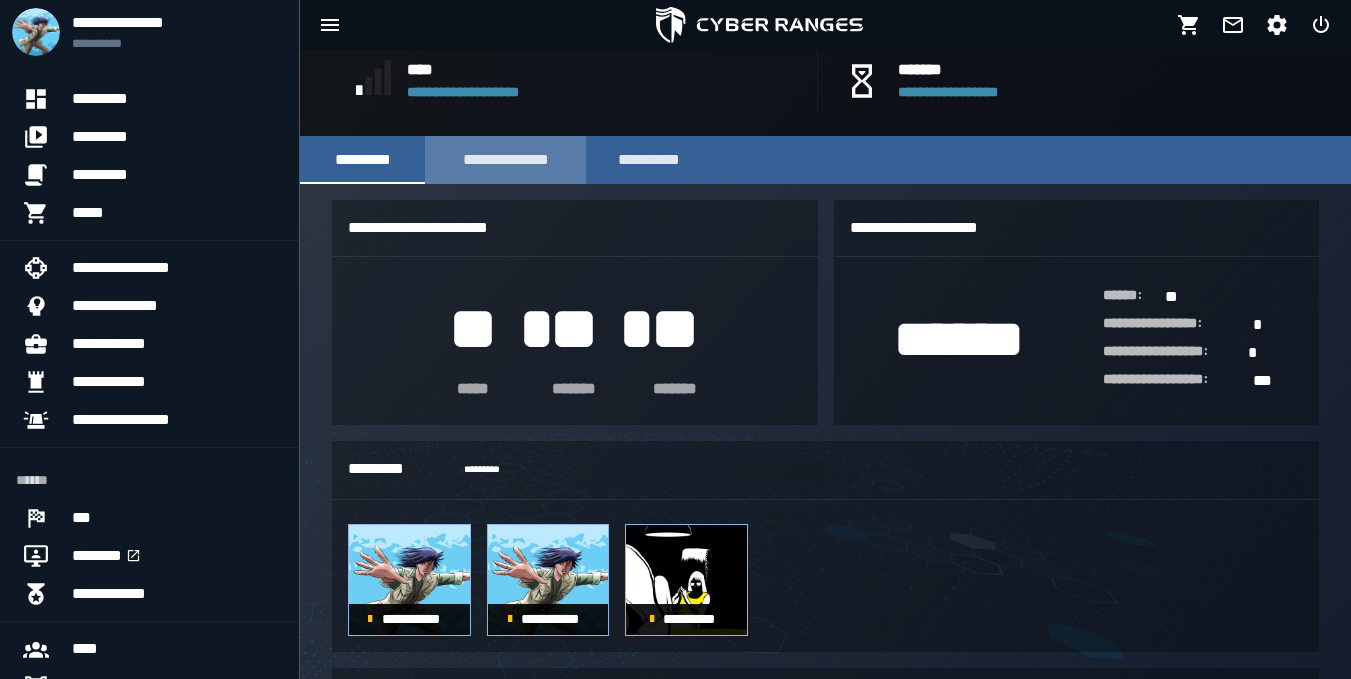 click on "**********" at bounding box center [505, 160] 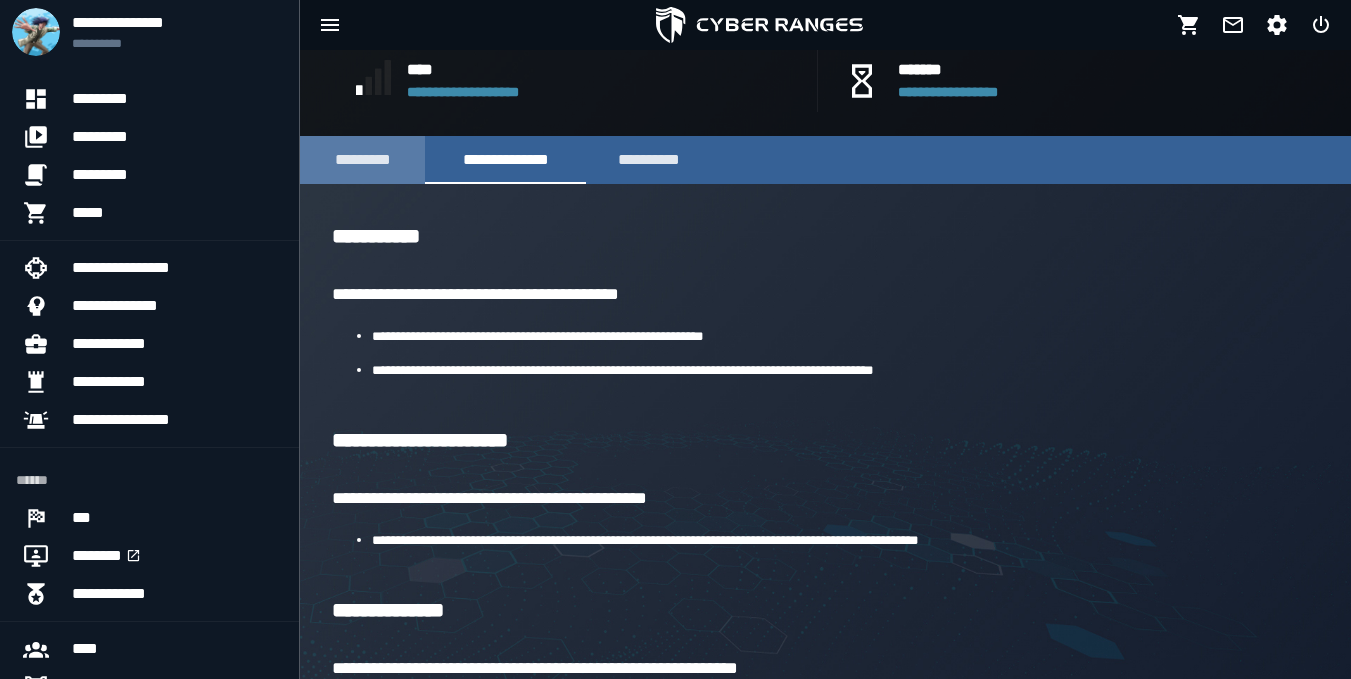 click on "*********" at bounding box center [362, 160] 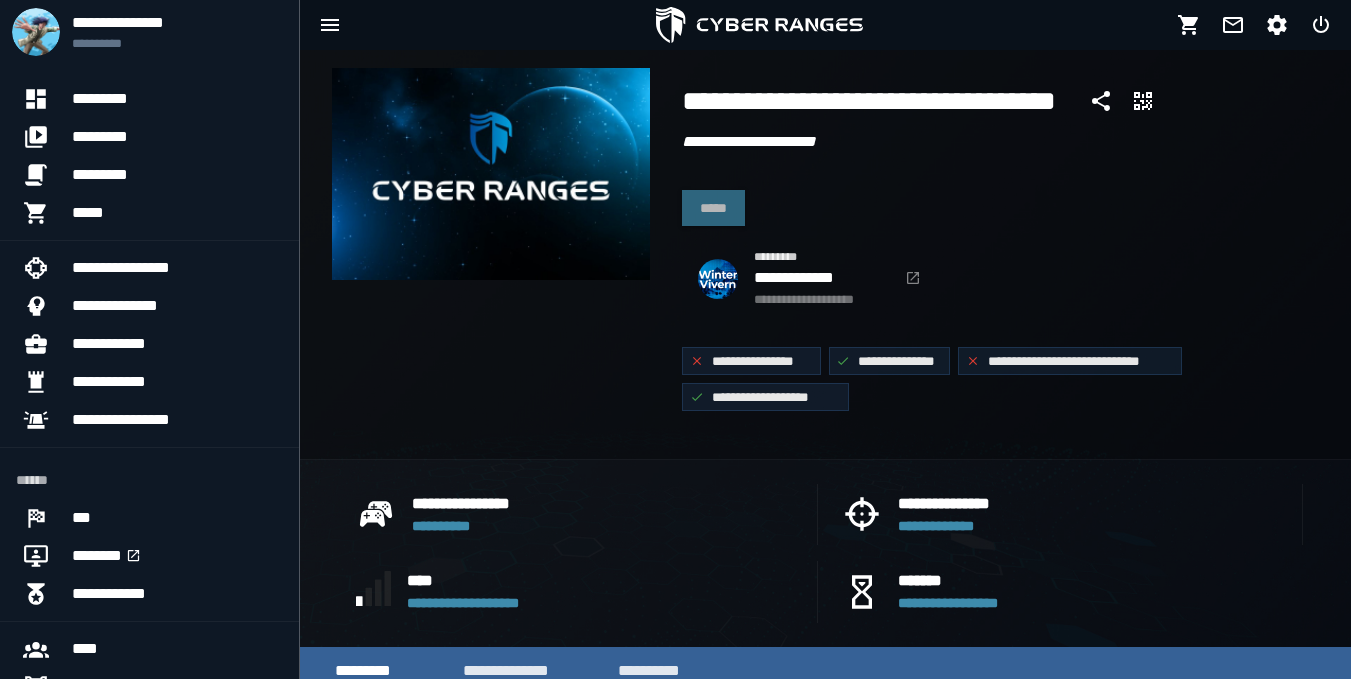 scroll, scrollTop: 0, scrollLeft: 0, axis: both 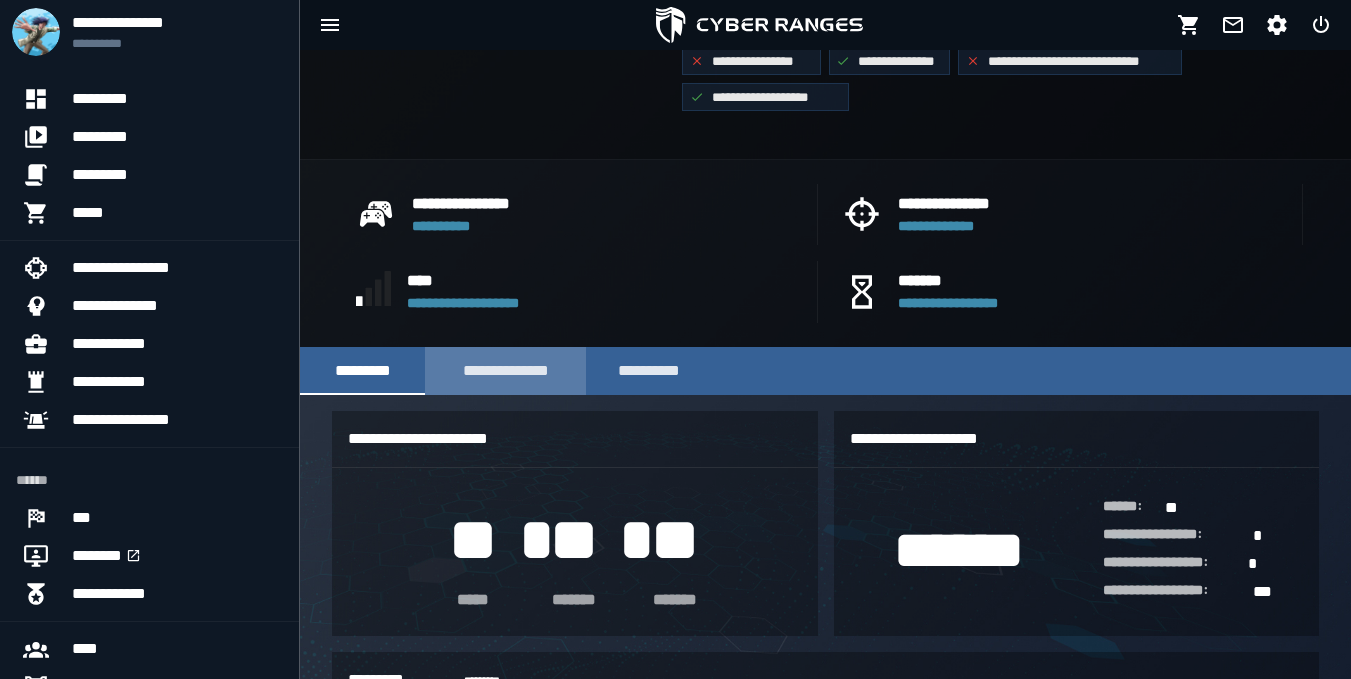click on "**********" at bounding box center (505, 371) 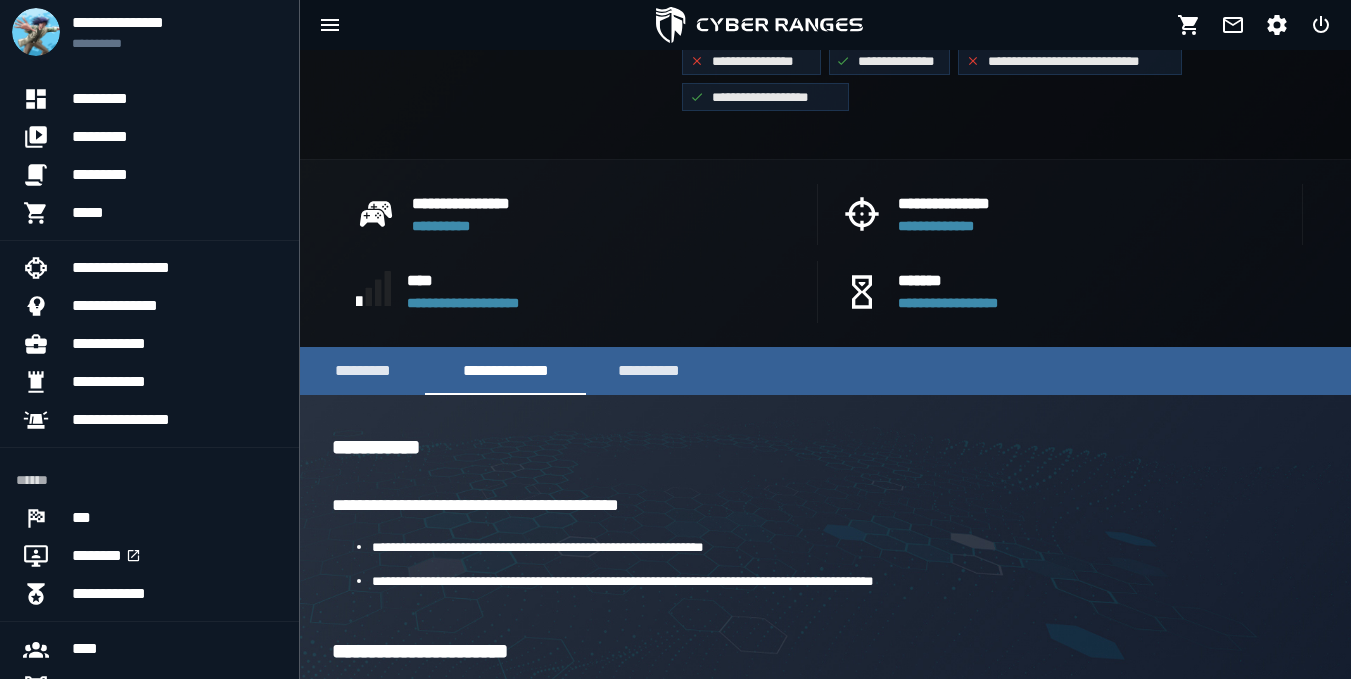 click on "**********" at bounding box center (482, 304) 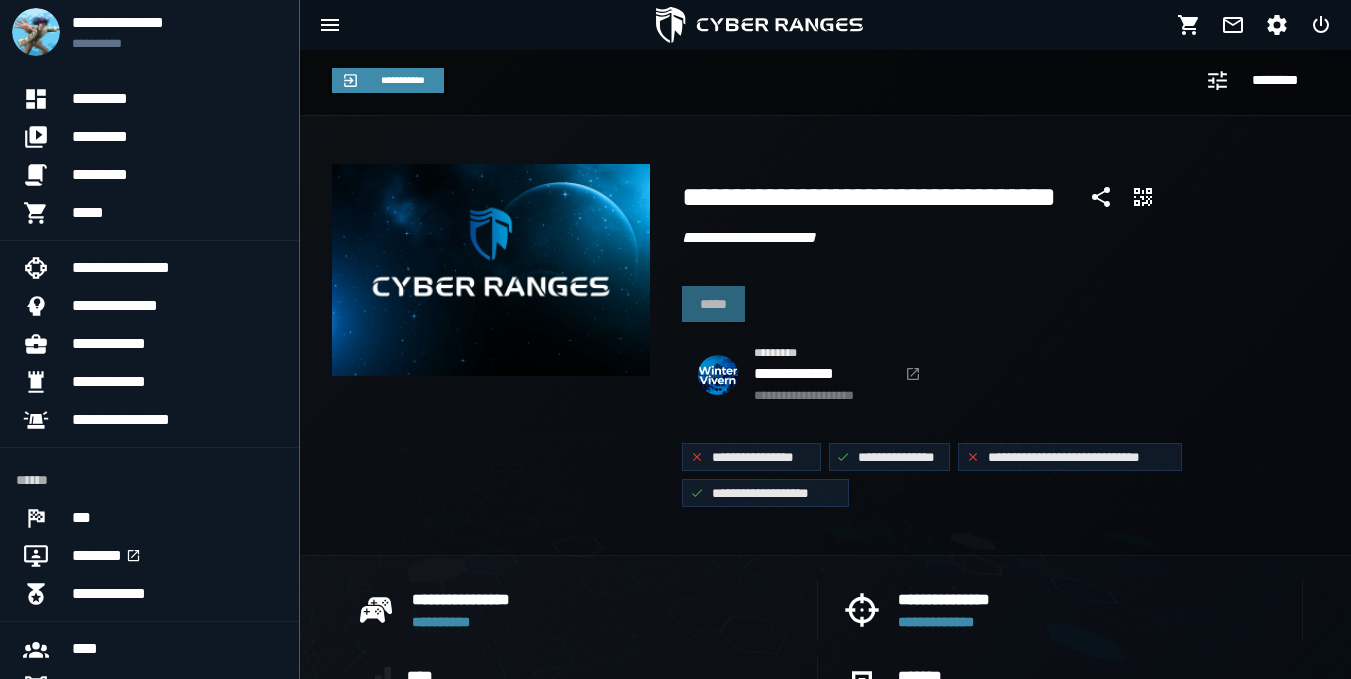 scroll, scrollTop: 0, scrollLeft: 0, axis: both 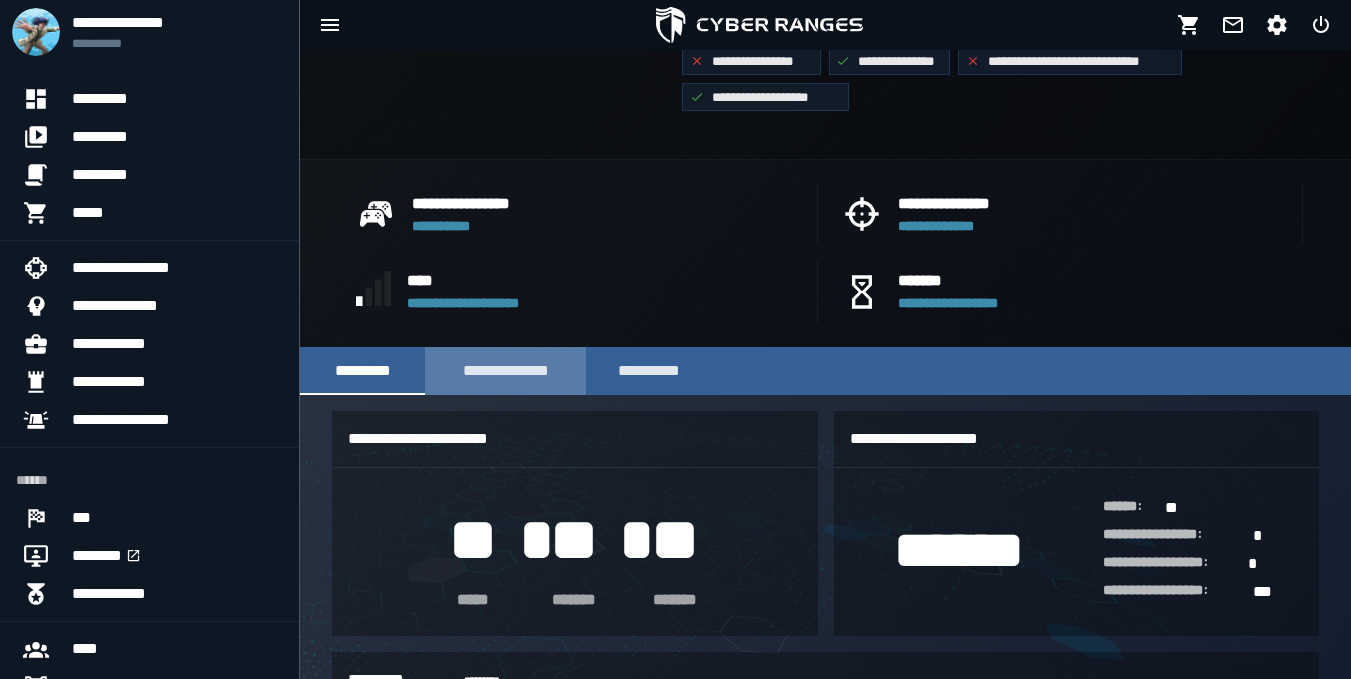 click on "**********" at bounding box center [505, 371] 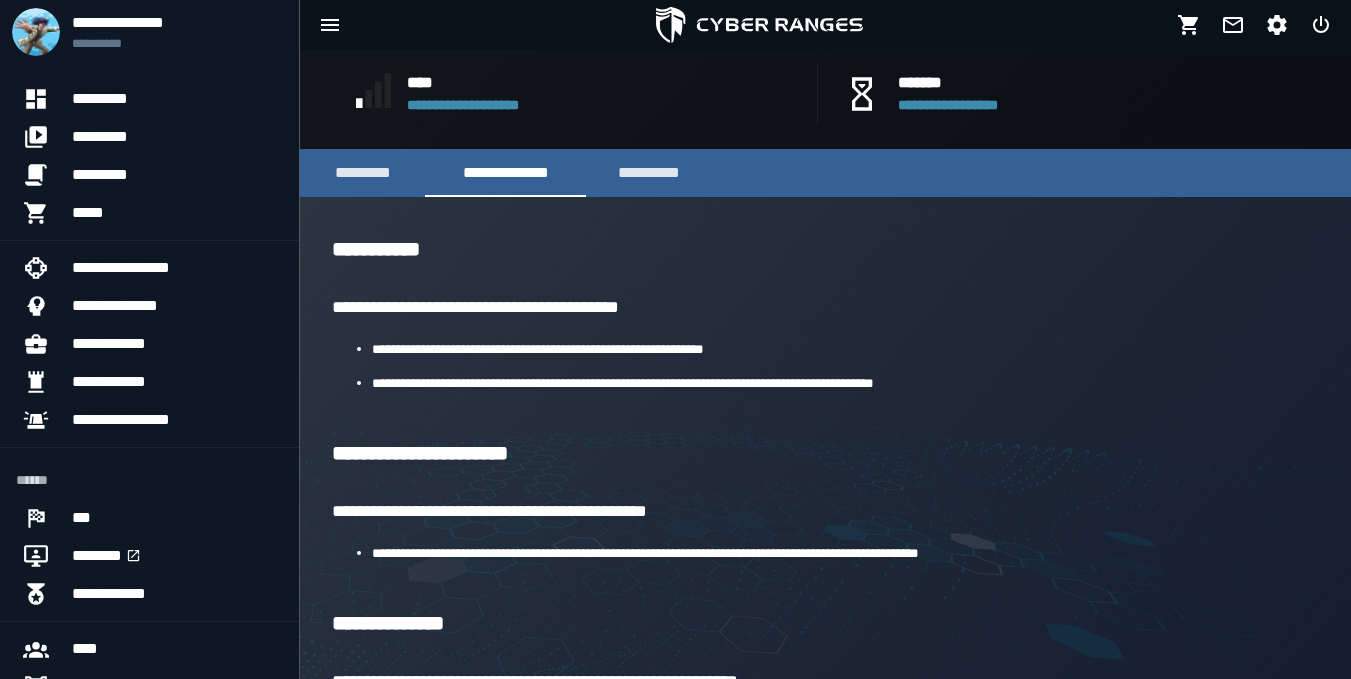 scroll, scrollTop: 600, scrollLeft: 0, axis: vertical 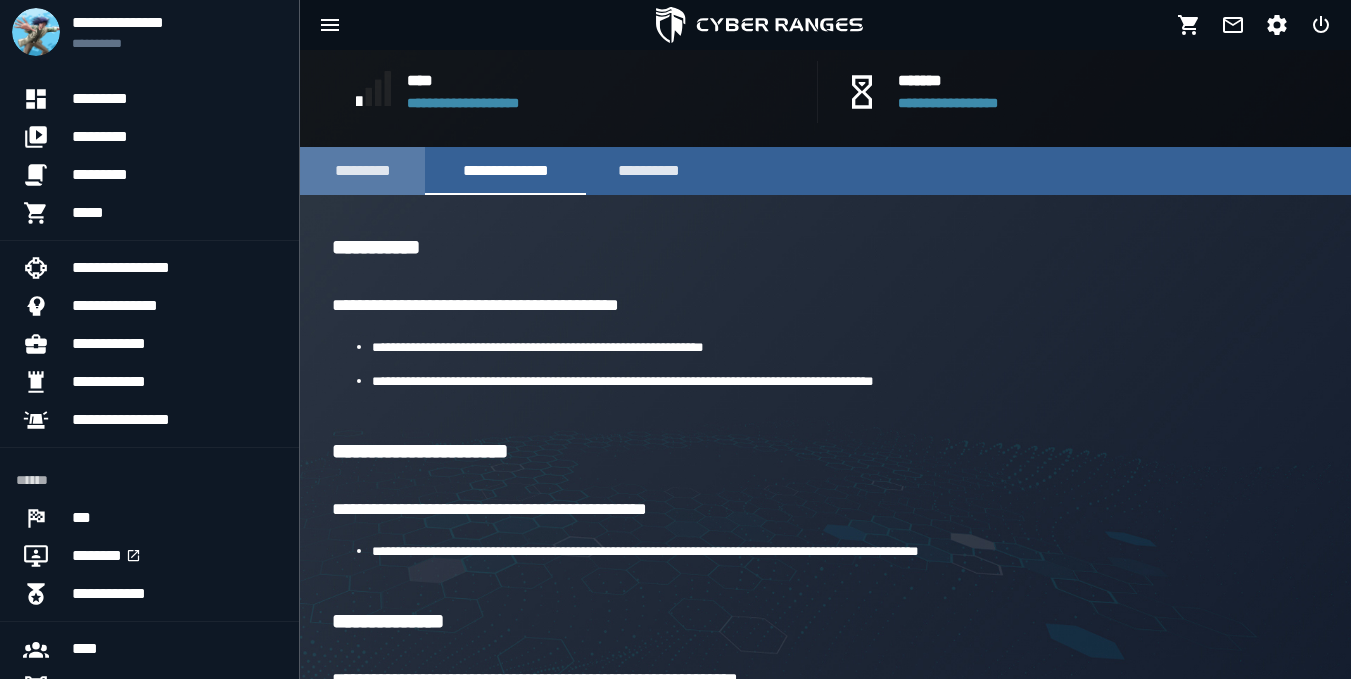 click on "*********" at bounding box center [362, 171] 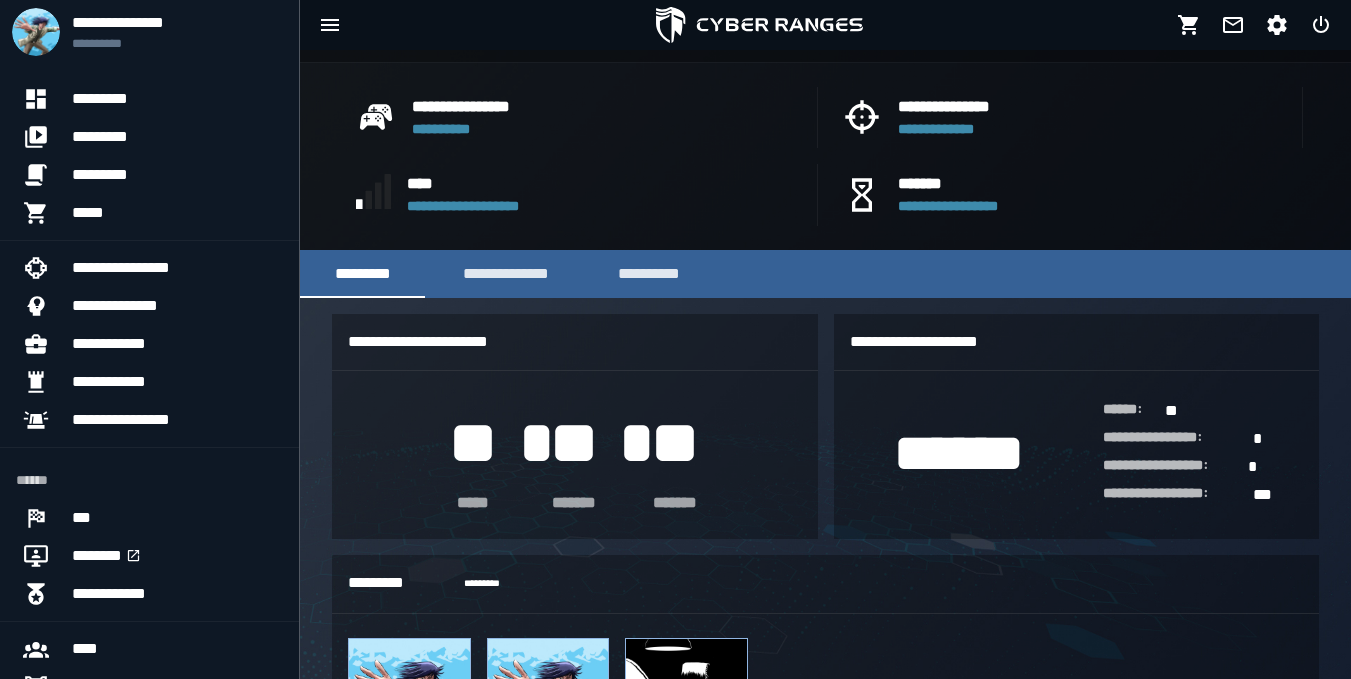 scroll, scrollTop: 600, scrollLeft: 0, axis: vertical 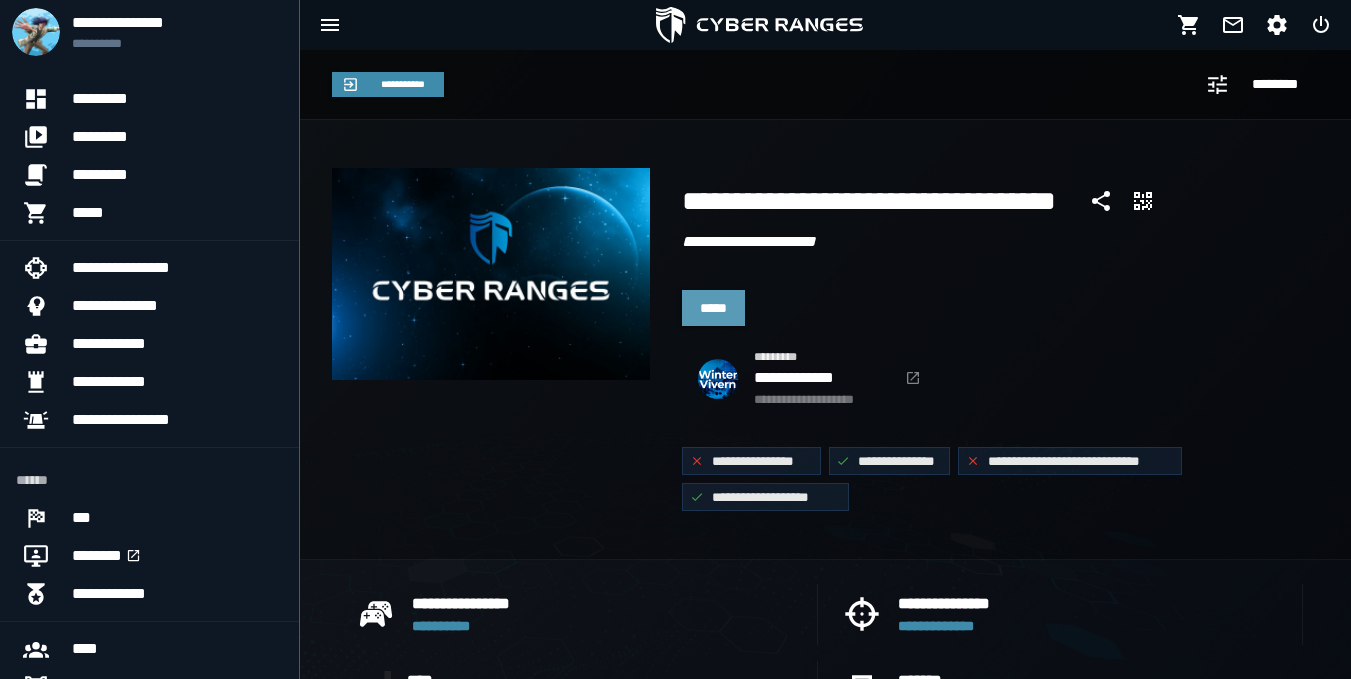 click on "*****" at bounding box center [713, 308] 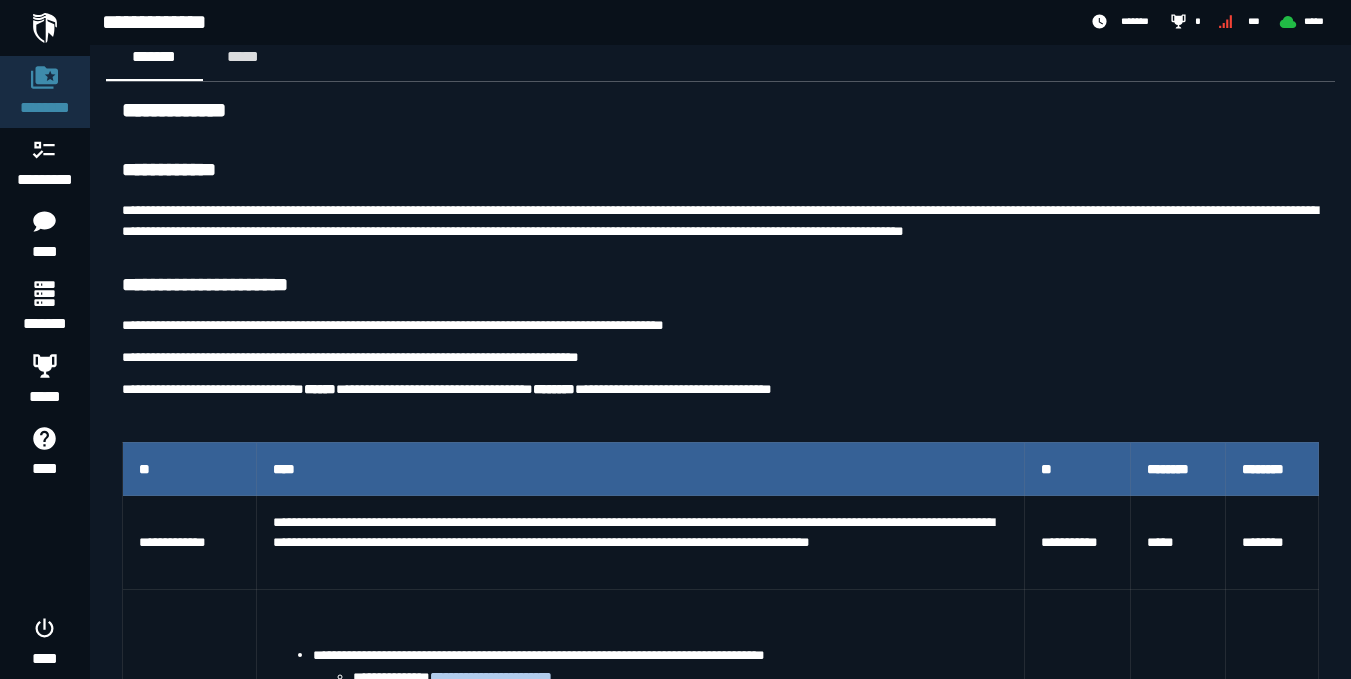 scroll, scrollTop: 0, scrollLeft: 0, axis: both 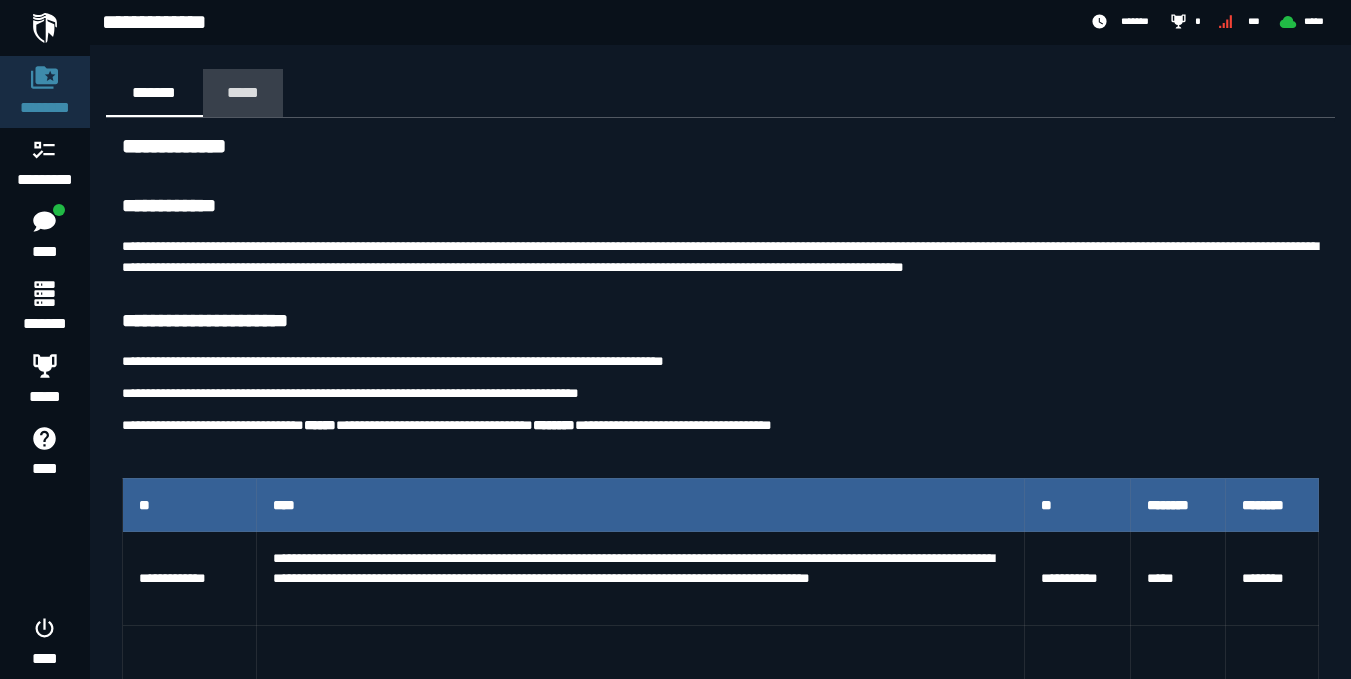 click on "*****" 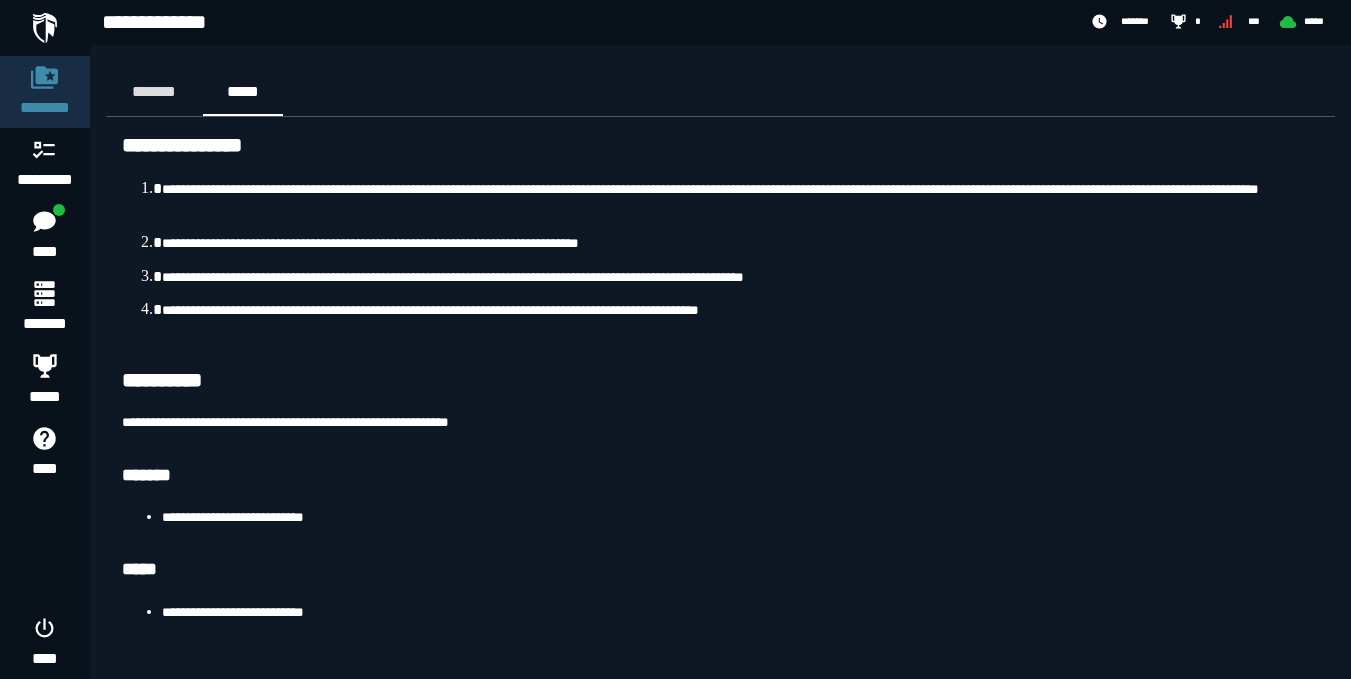 scroll, scrollTop: 0, scrollLeft: 0, axis: both 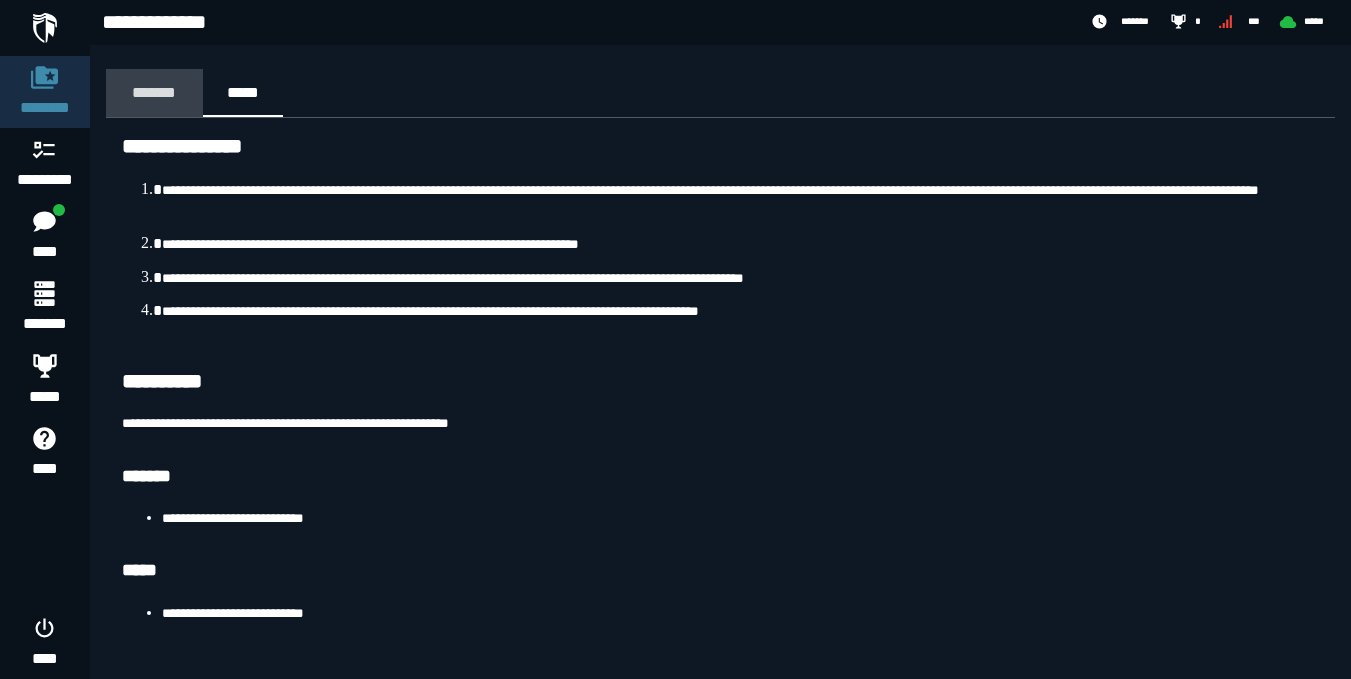 click on "*******" 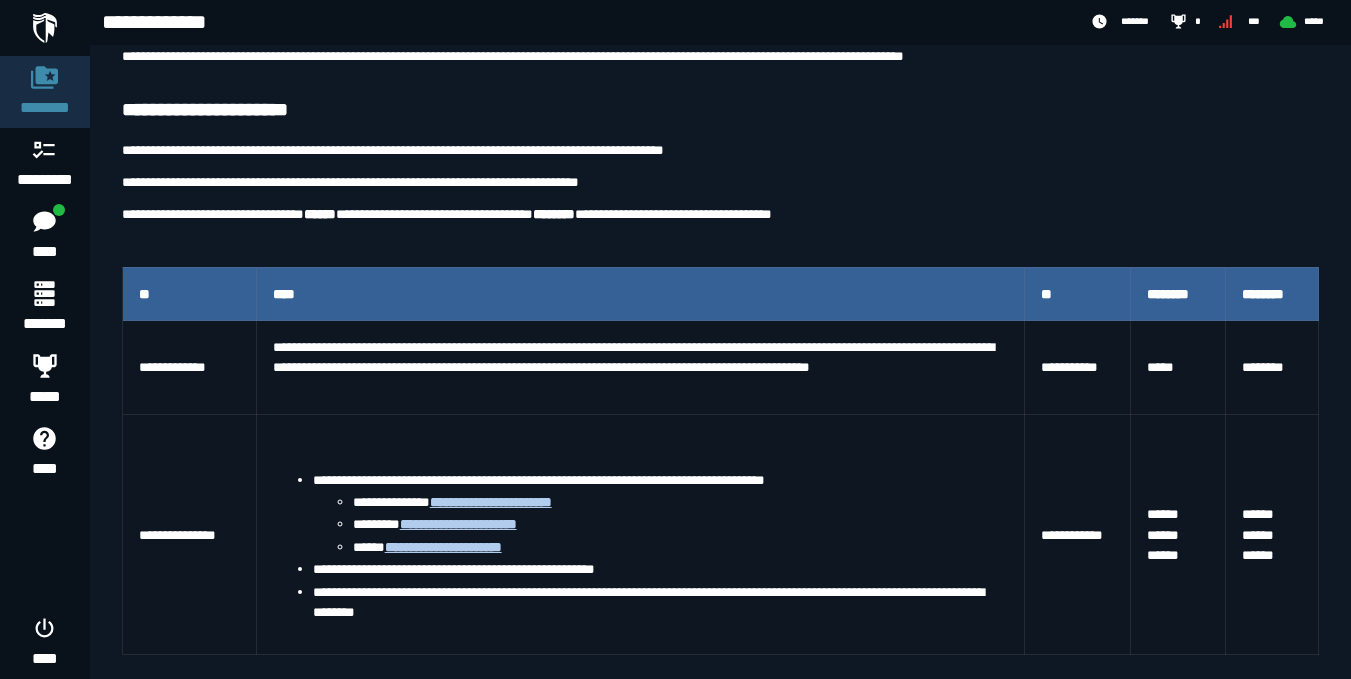 scroll, scrollTop: 111, scrollLeft: 0, axis: vertical 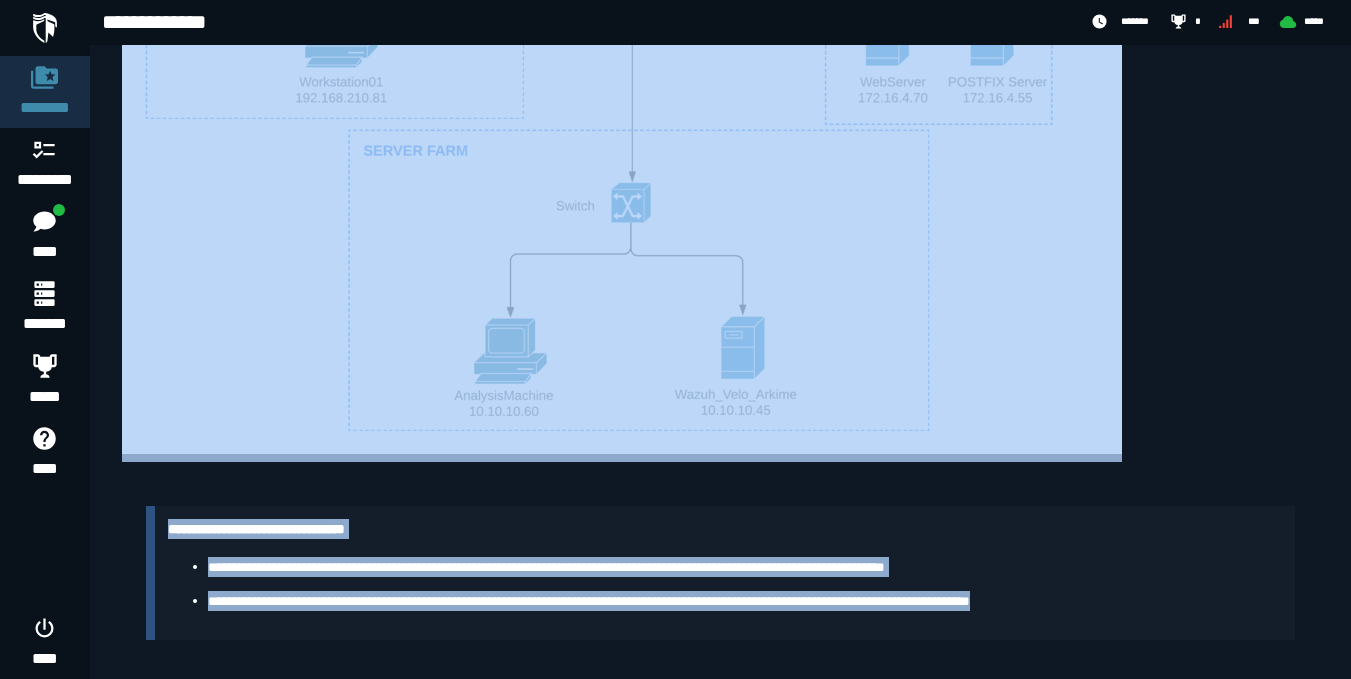 drag, startPoint x: 123, startPoint y: 87, endPoint x: 1105, endPoint y: 589, distance: 1102.8726 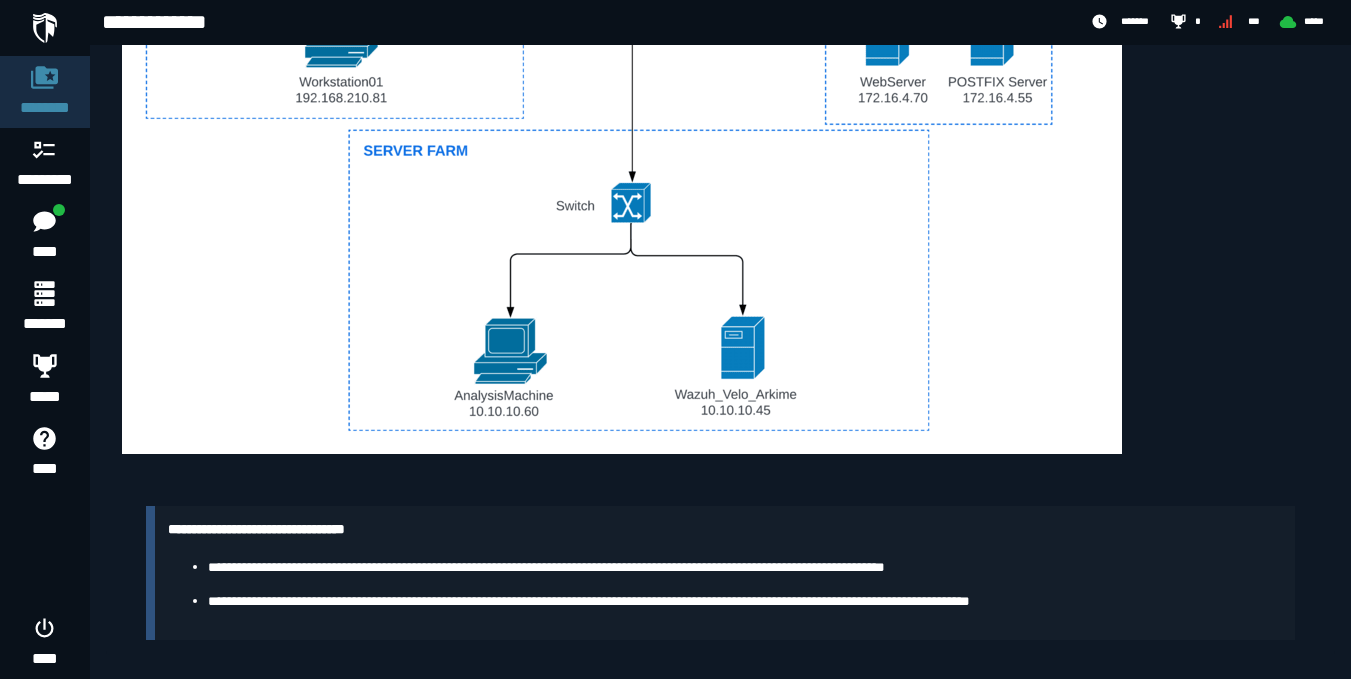click on "**********" at bounding box center [720, -269] 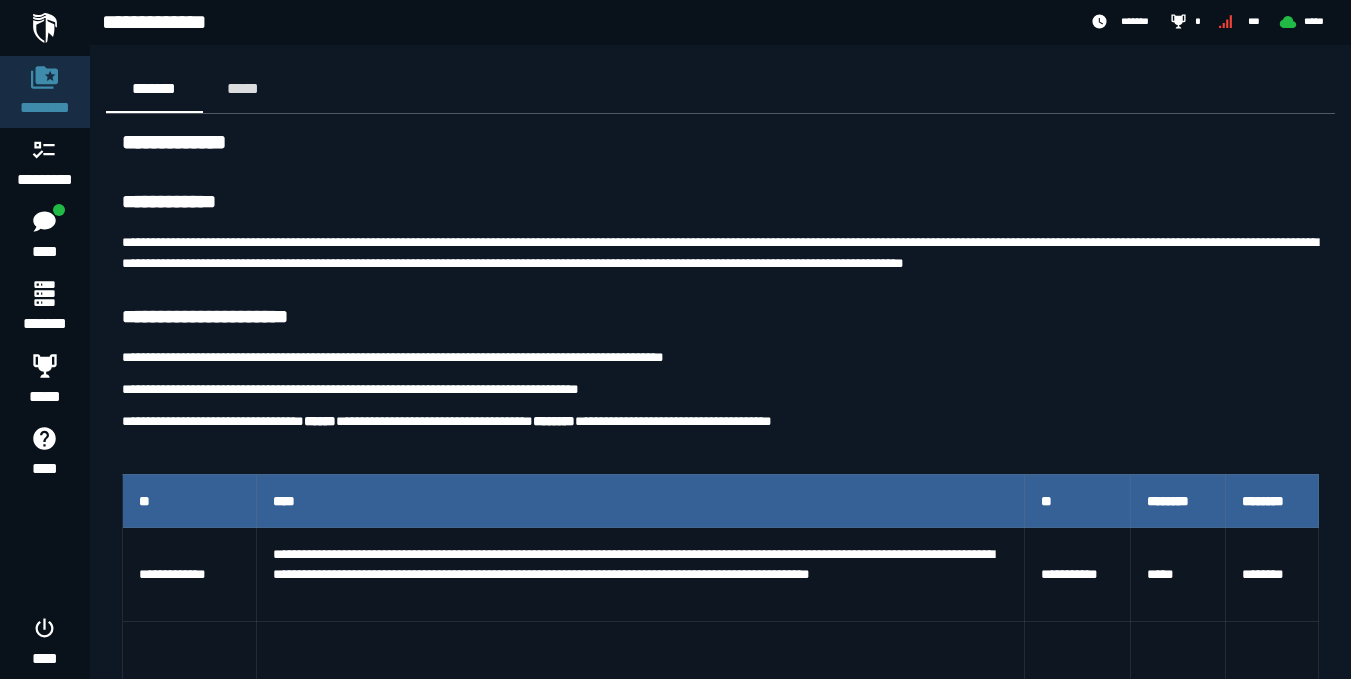 scroll, scrollTop: 0, scrollLeft: 0, axis: both 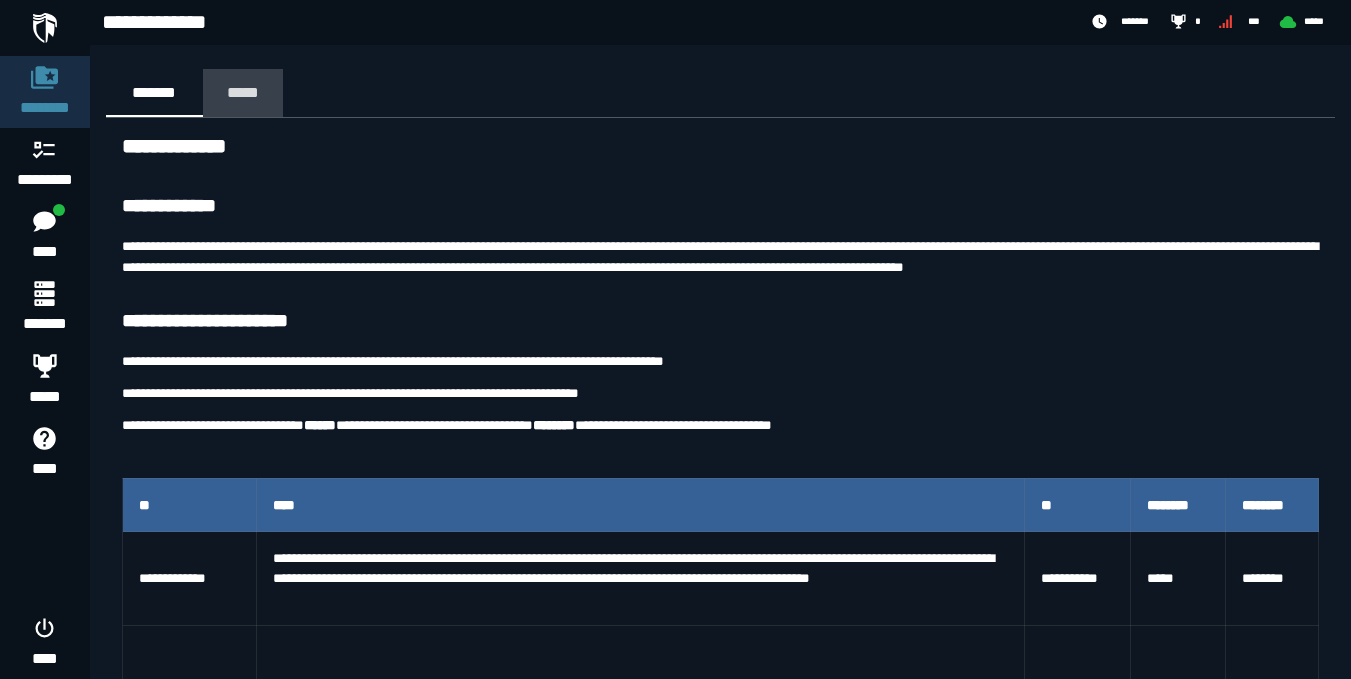 click on "*****" at bounding box center (243, 92) 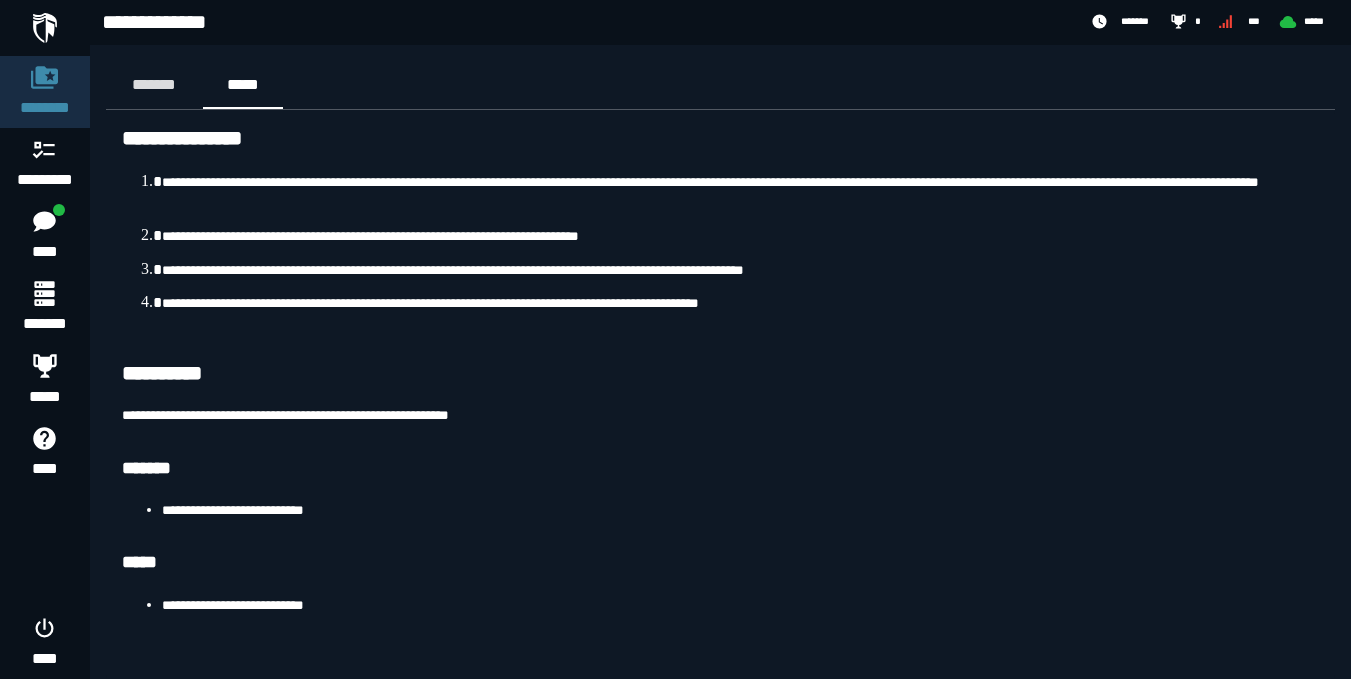 scroll, scrollTop: 0, scrollLeft: 0, axis: both 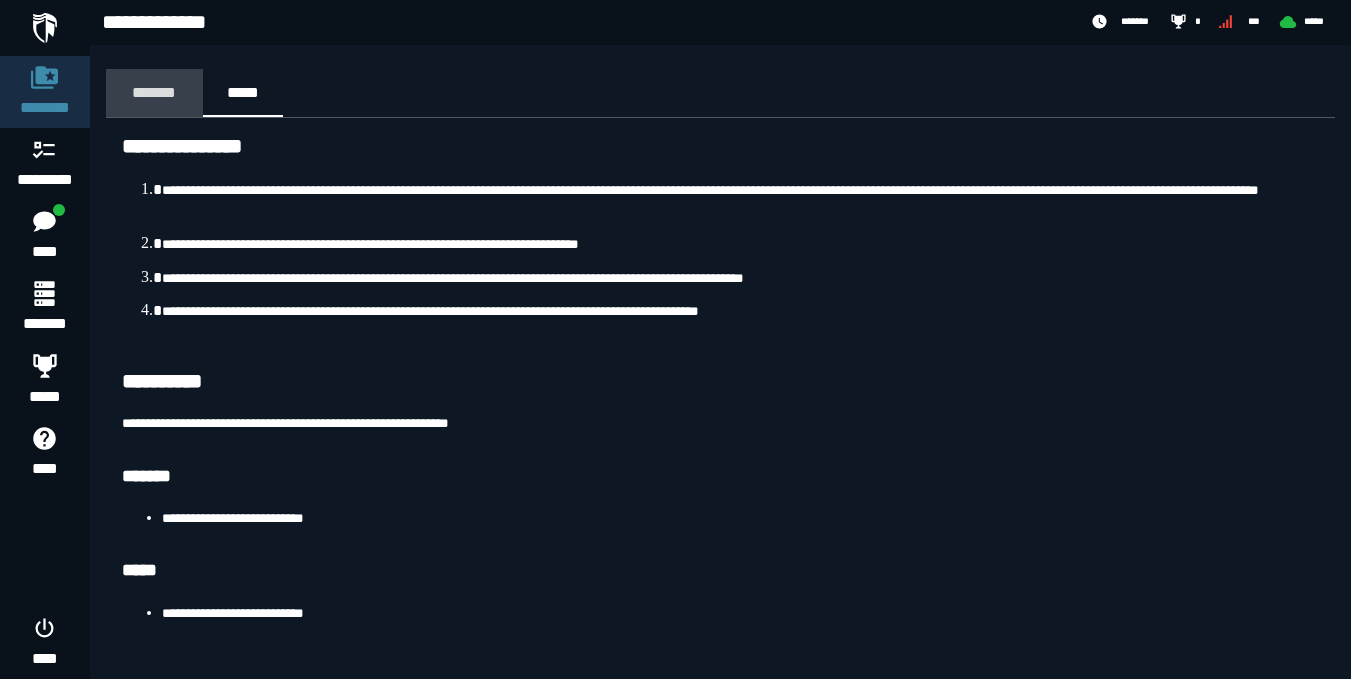 click on "*******" at bounding box center (154, 92) 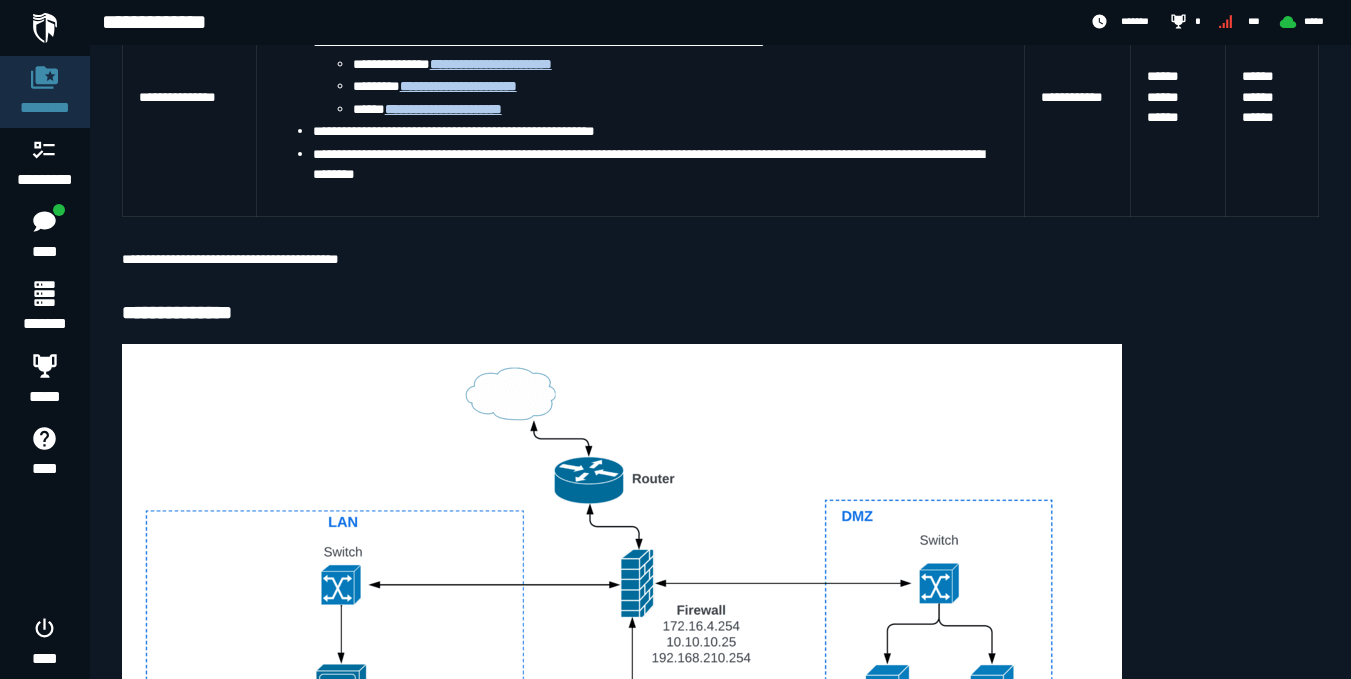 scroll, scrollTop: 611, scrollLeft: 0, axis: vertical 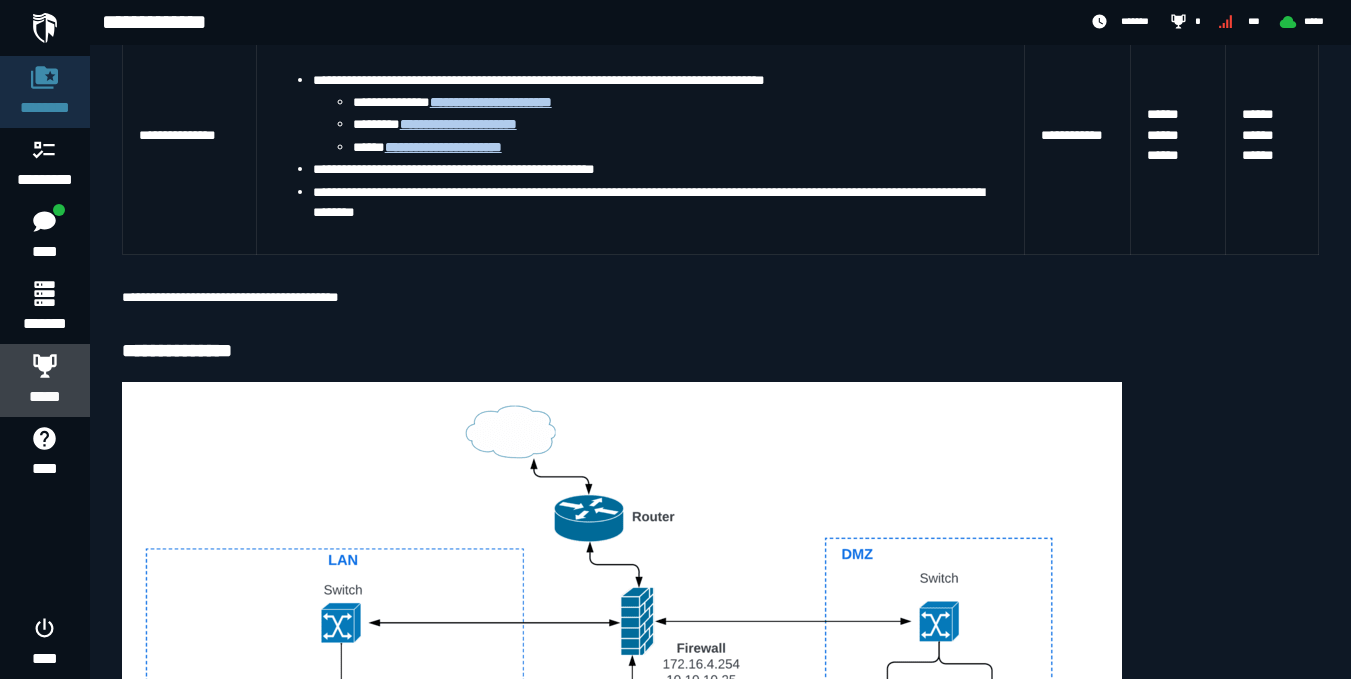 click on "*****" at bounding box center [45, 397] 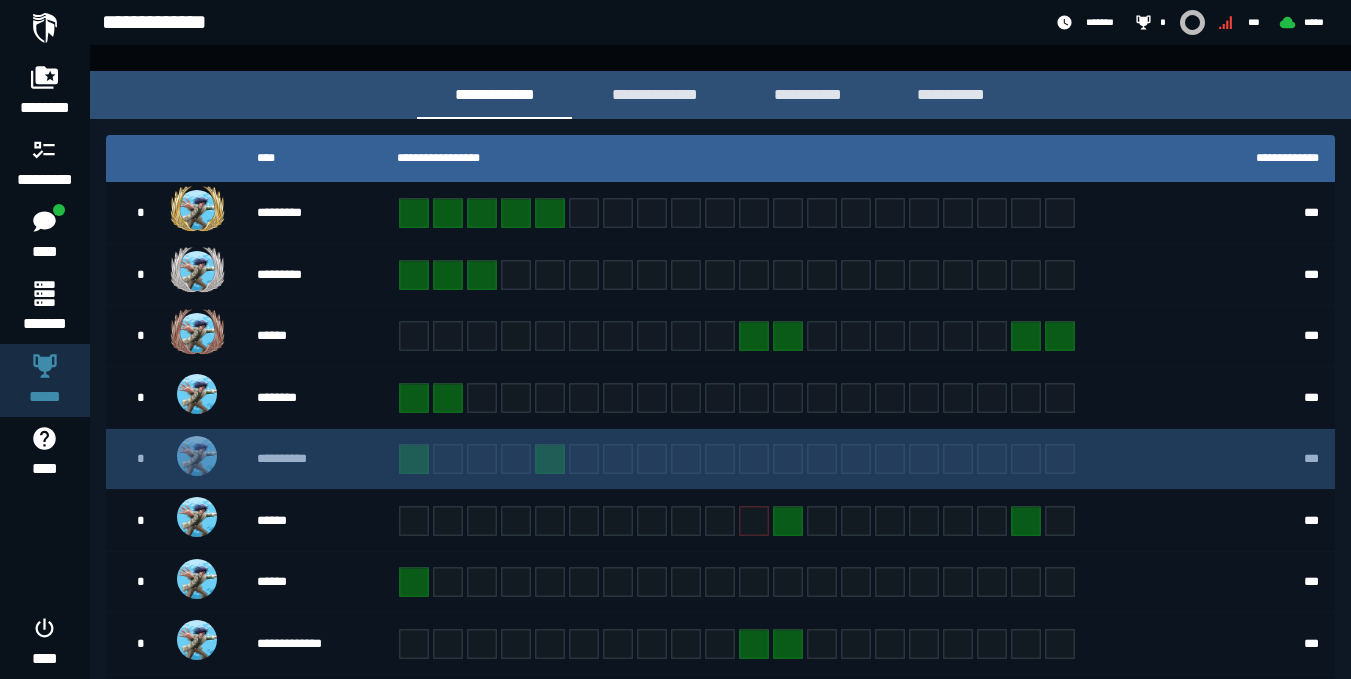scroll, scrollTop: 327, scrollLeft: 0, axis: vertical 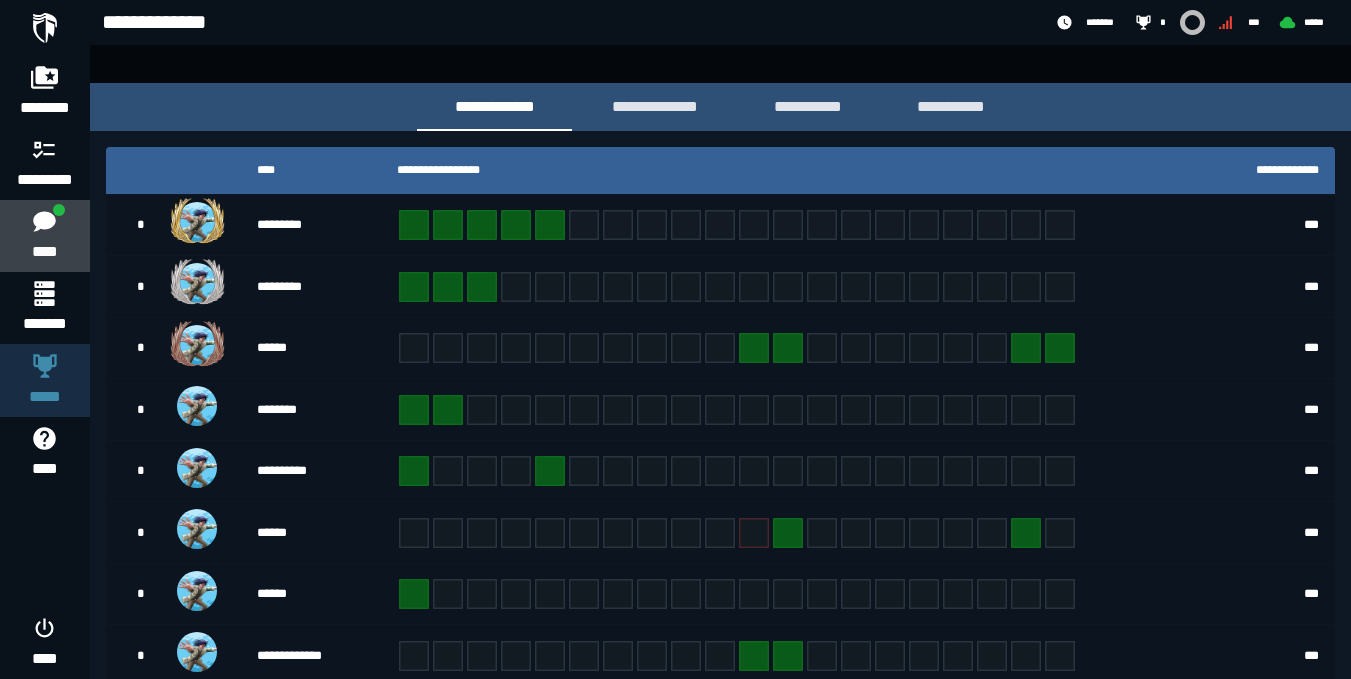 click on "****" 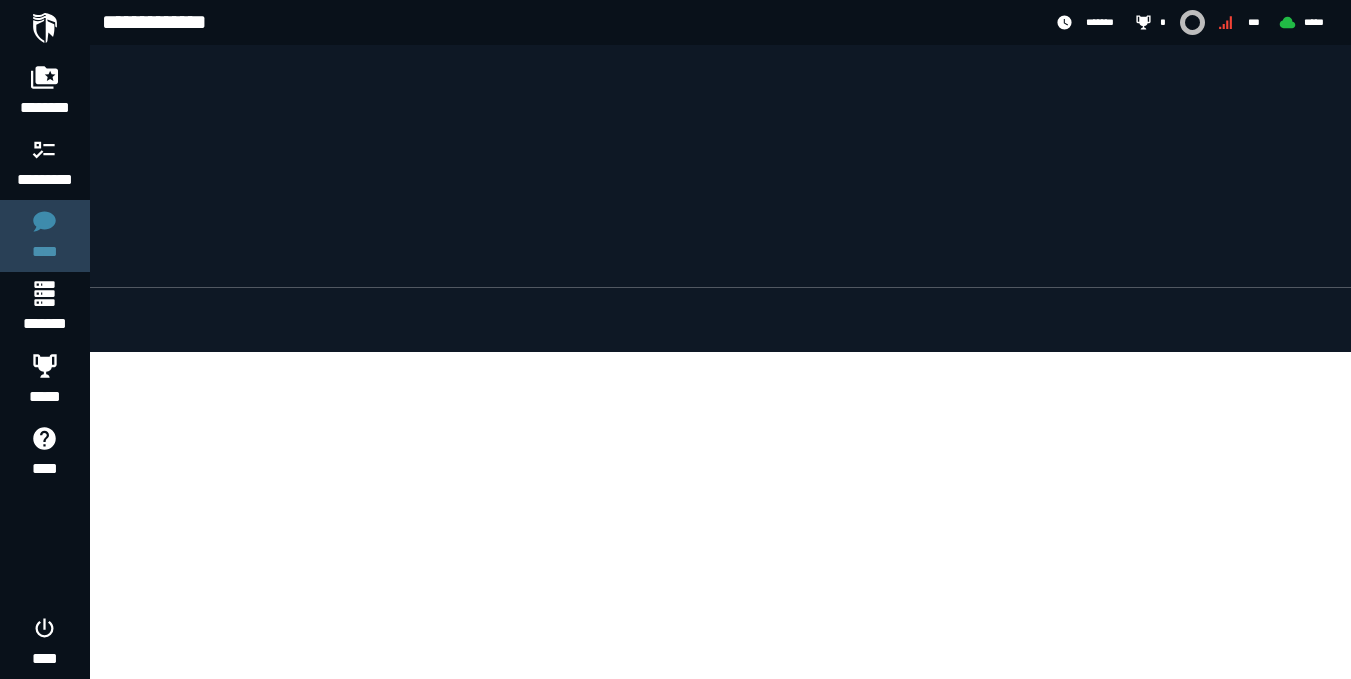scroll, scrollTop: 0, scrollLeft: 0, axis: both 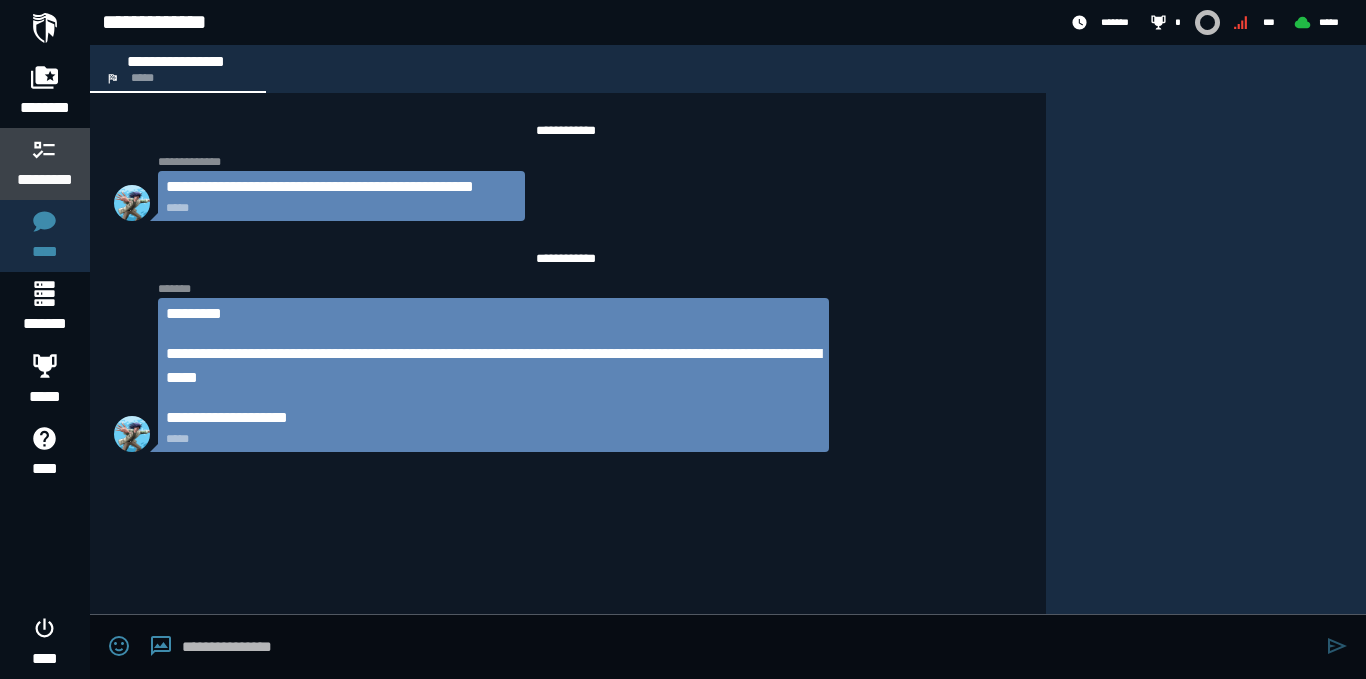 click 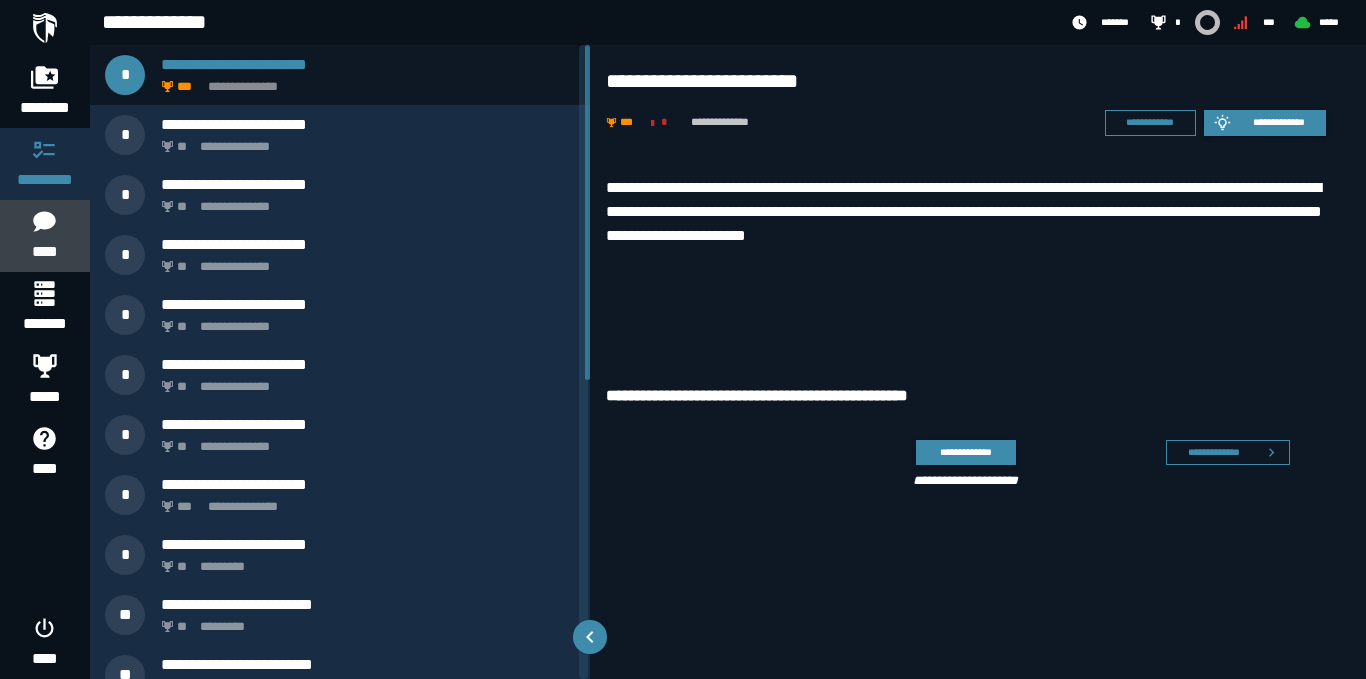 click 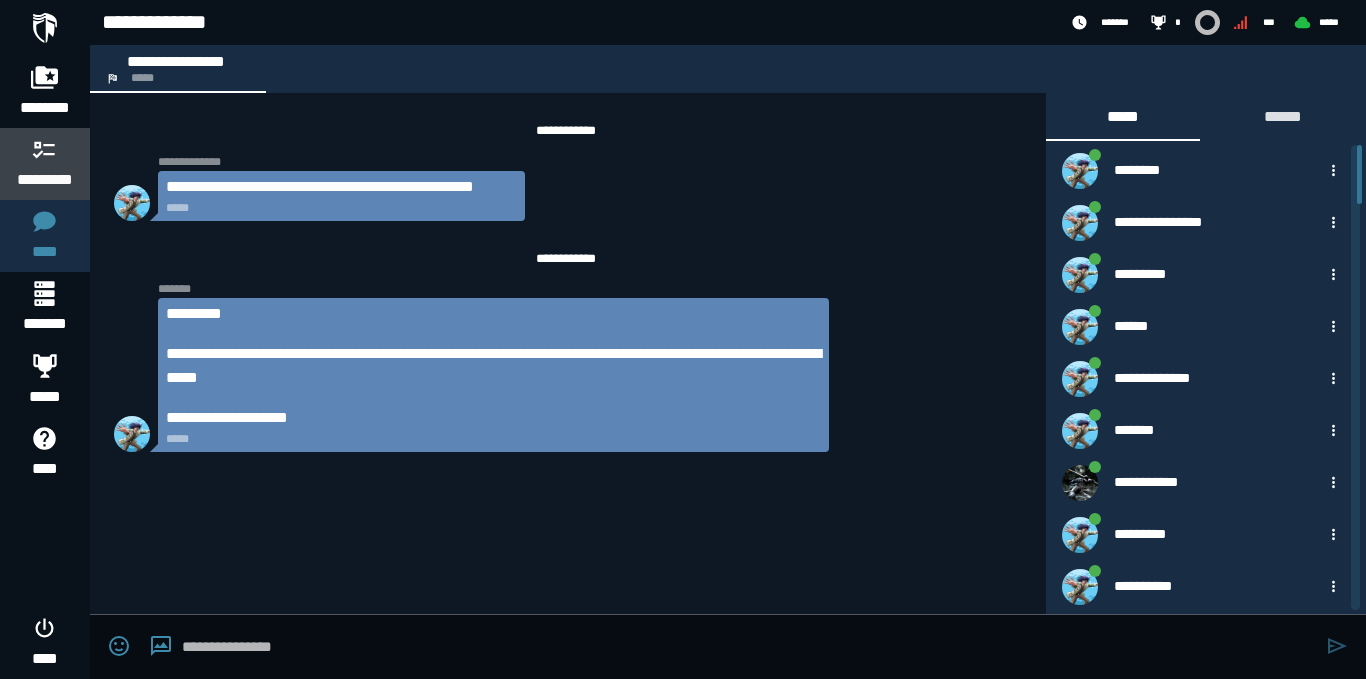 click 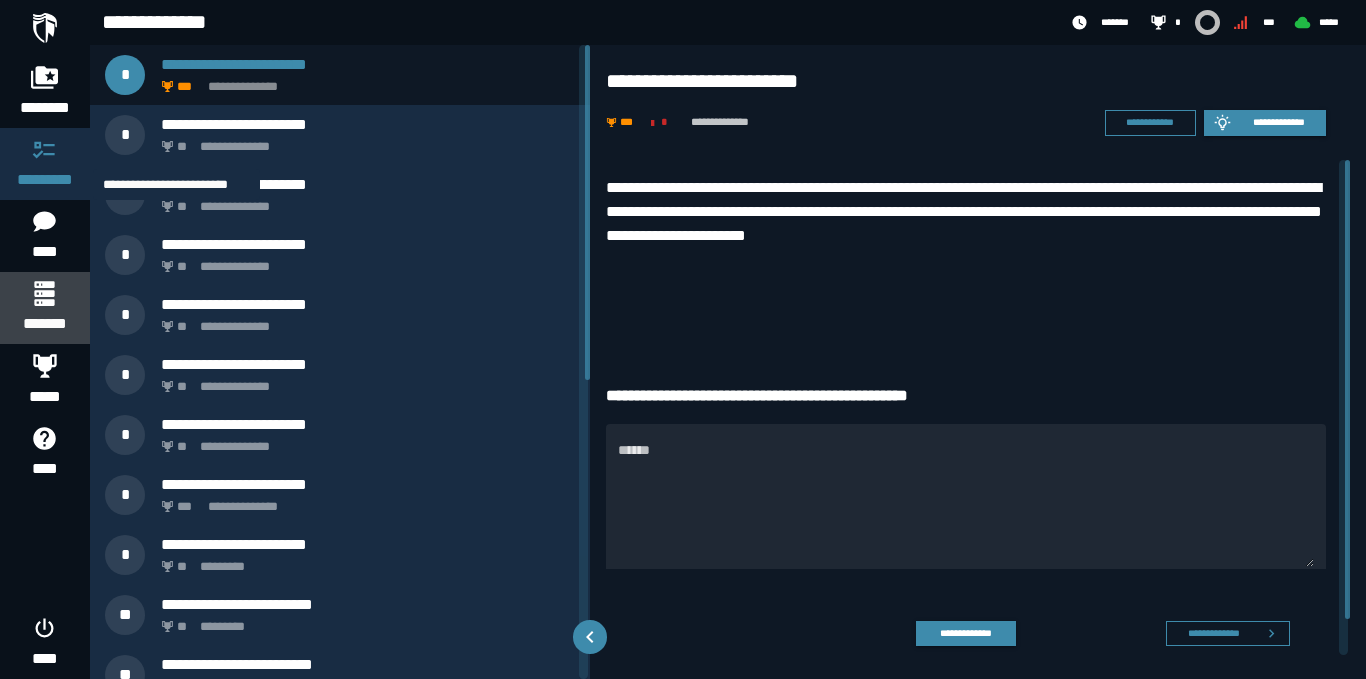 click on "*******" at bounding box center (44, 324) 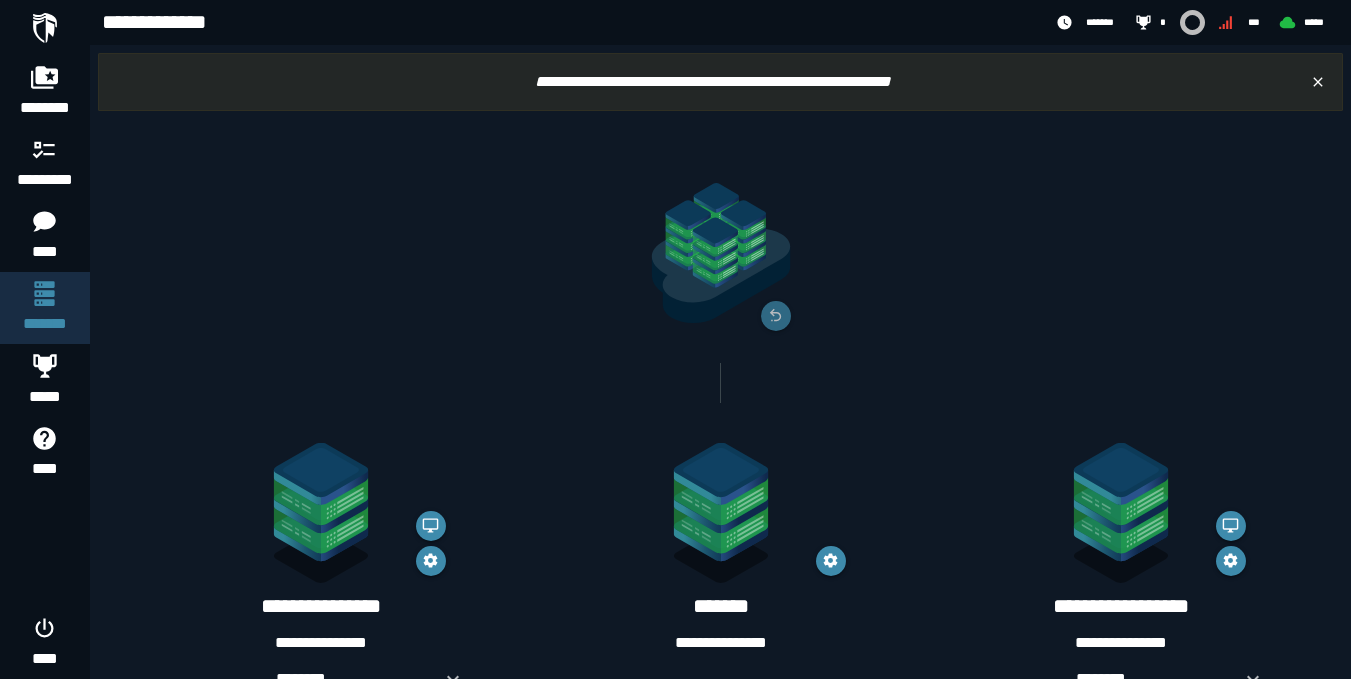 scroll, scrollTop: 200, scrollLeft: 0, axis: vertical 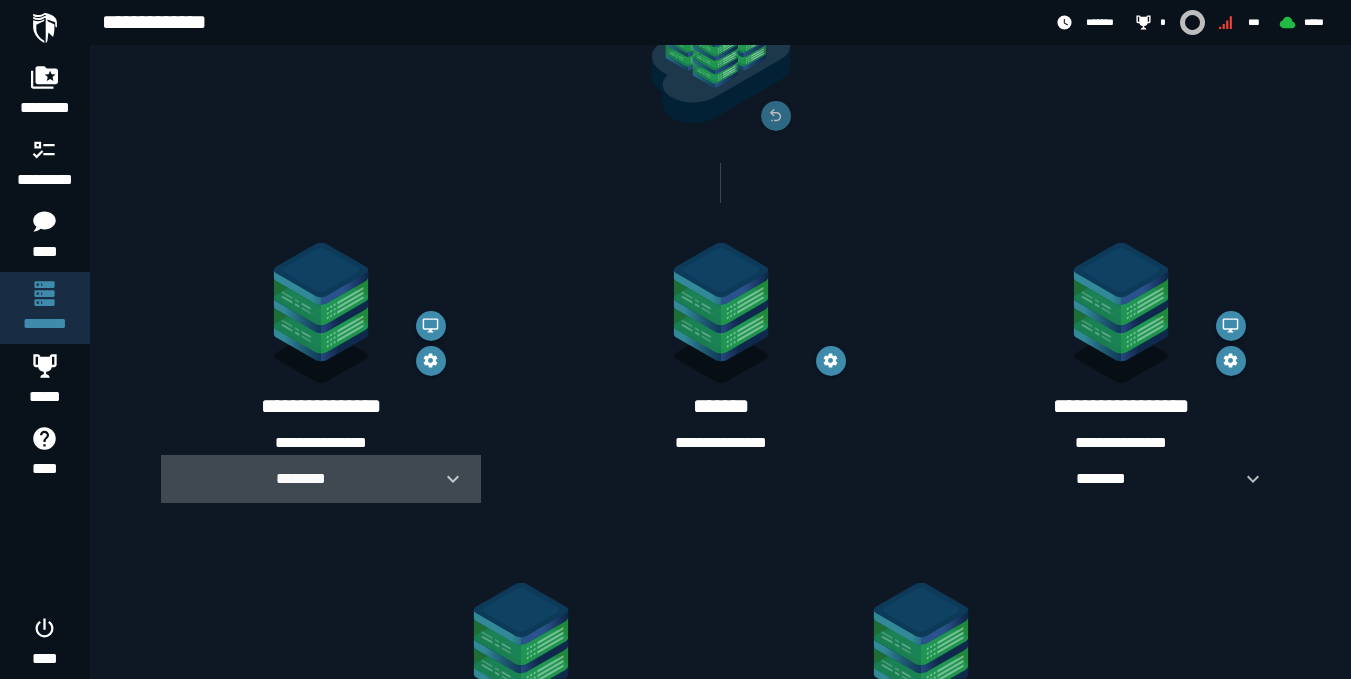click at bounding box center (445, 479) 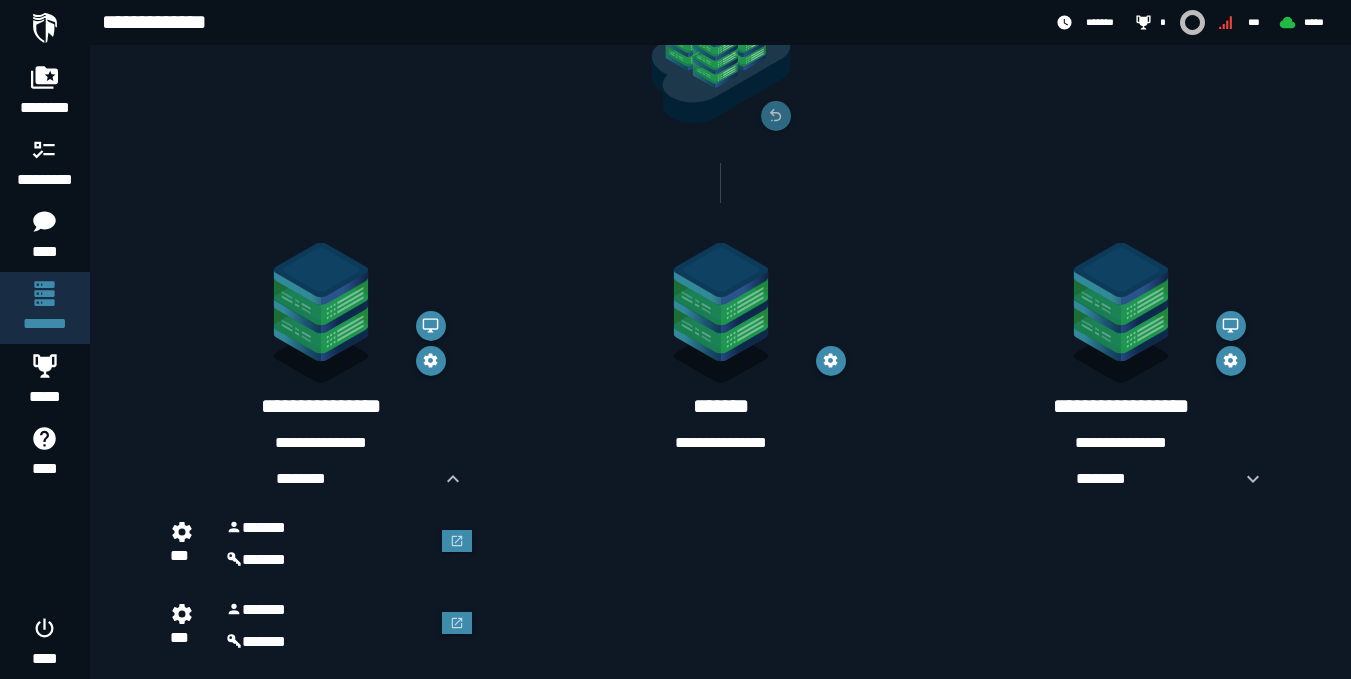 scroll, scrollTop: 400, scrollLeft: 0, axis: vertical 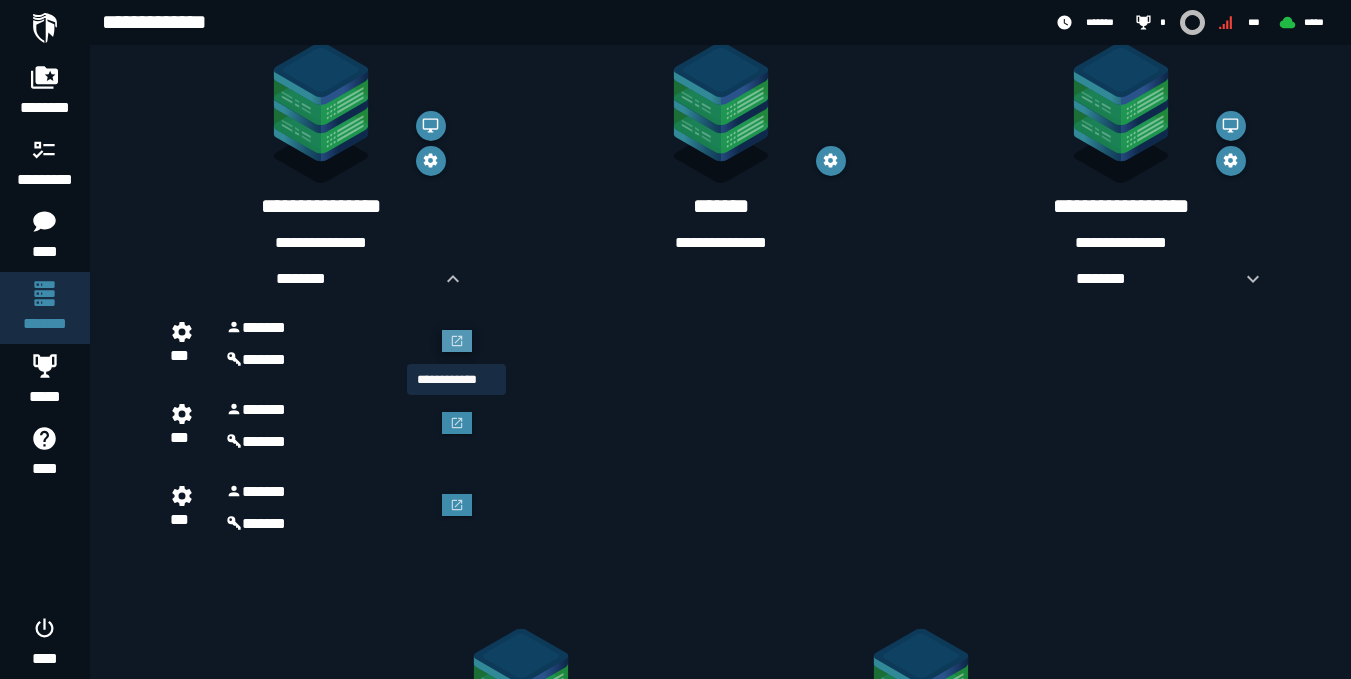 click 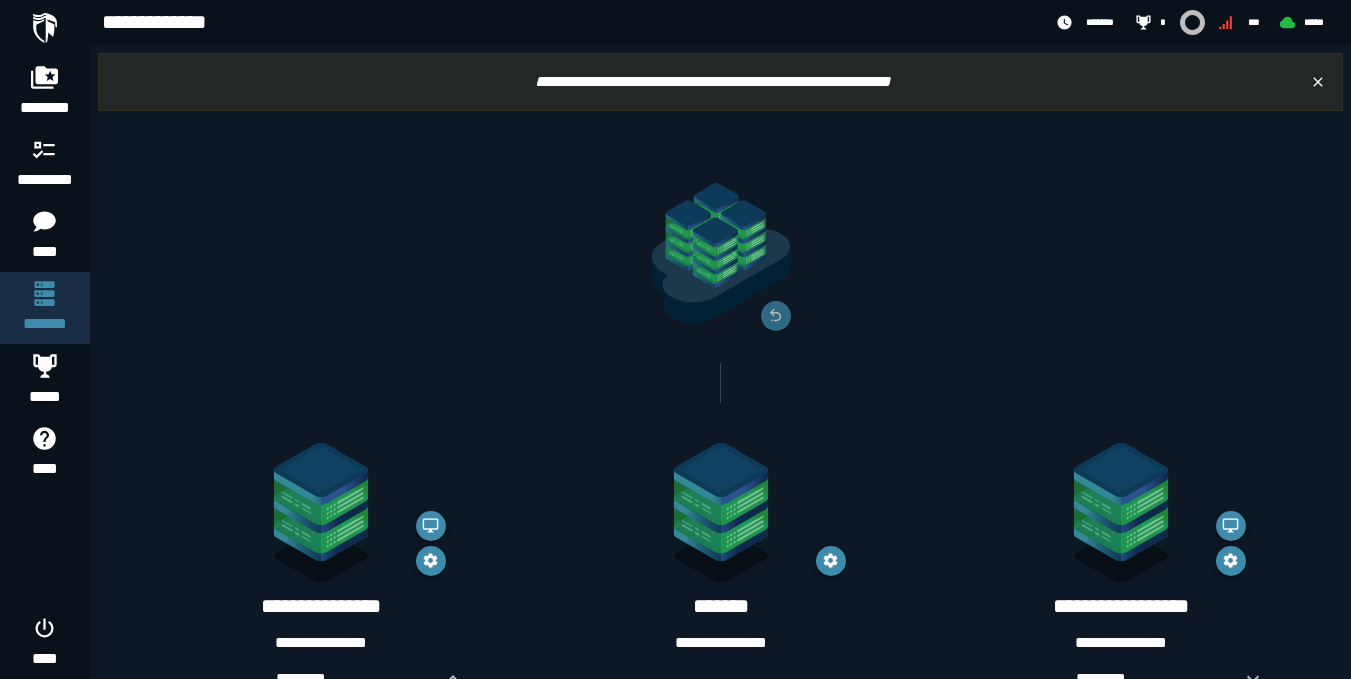 scroll, scrollTop: 400, scrollLeft: 0, axis: vertical 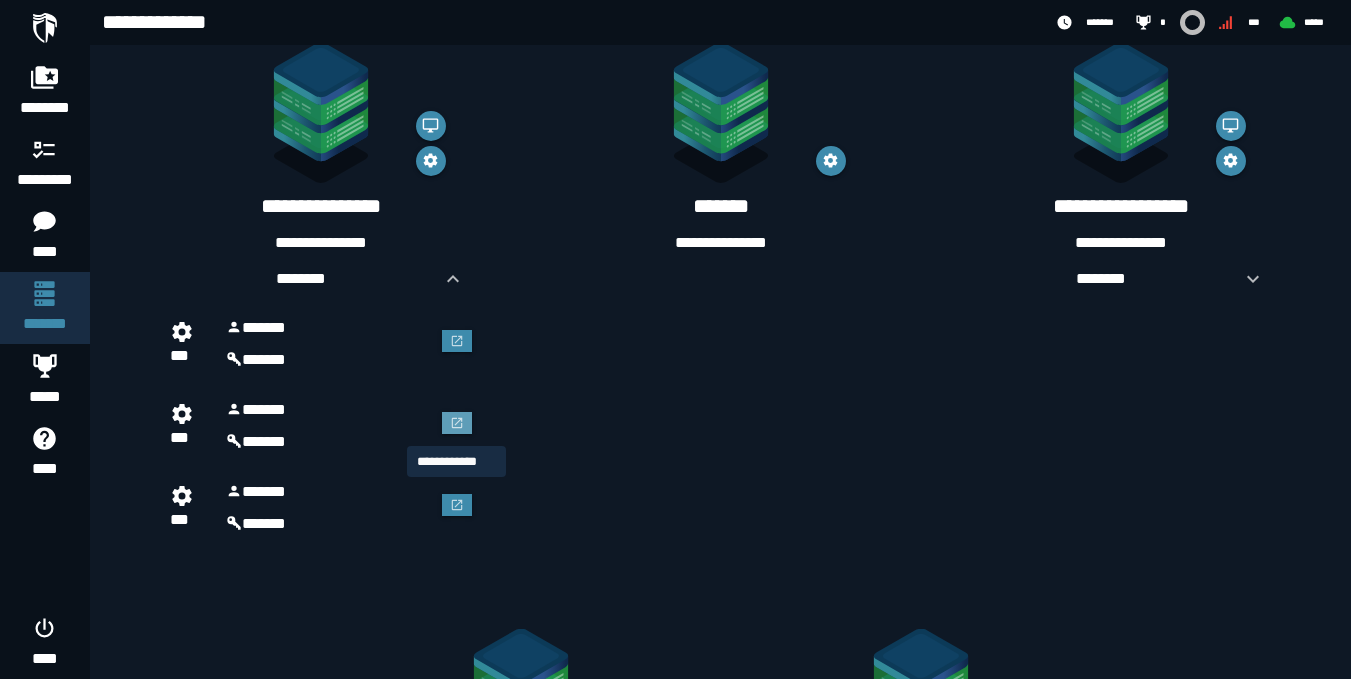 click 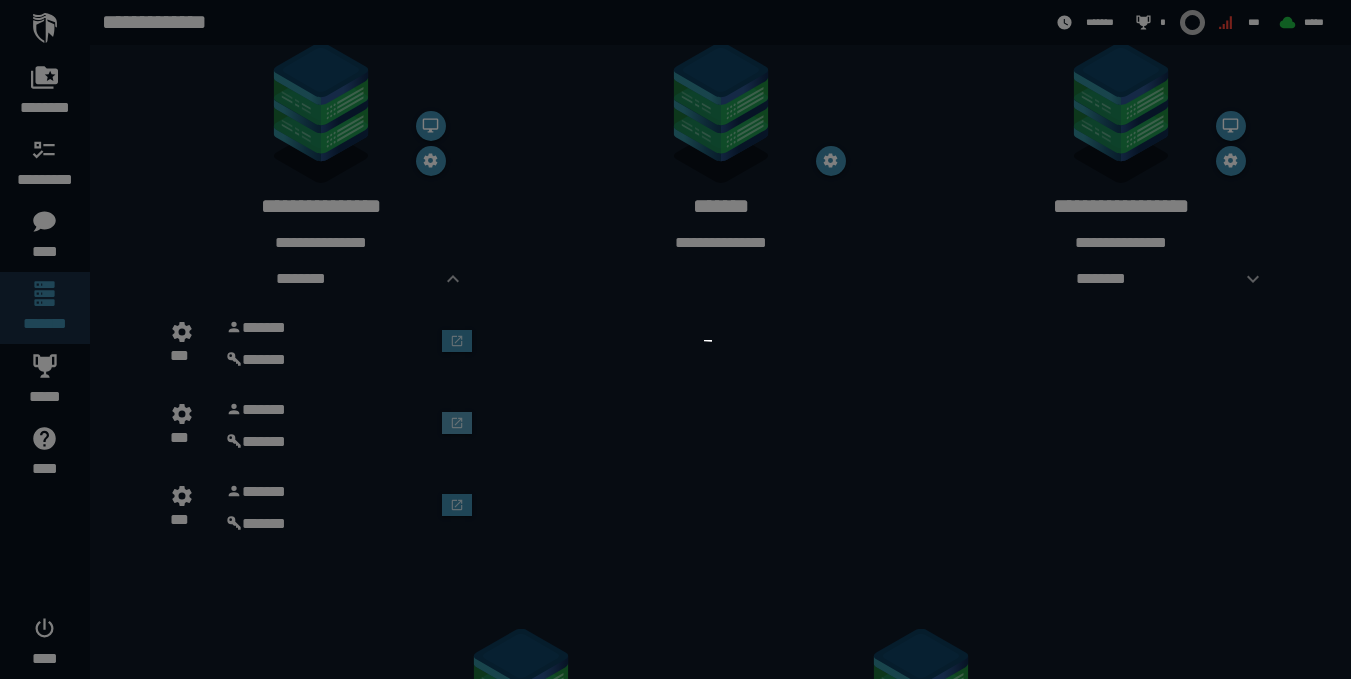 scroll, scrollTop: 0, scrollLeft: 0, axis: both 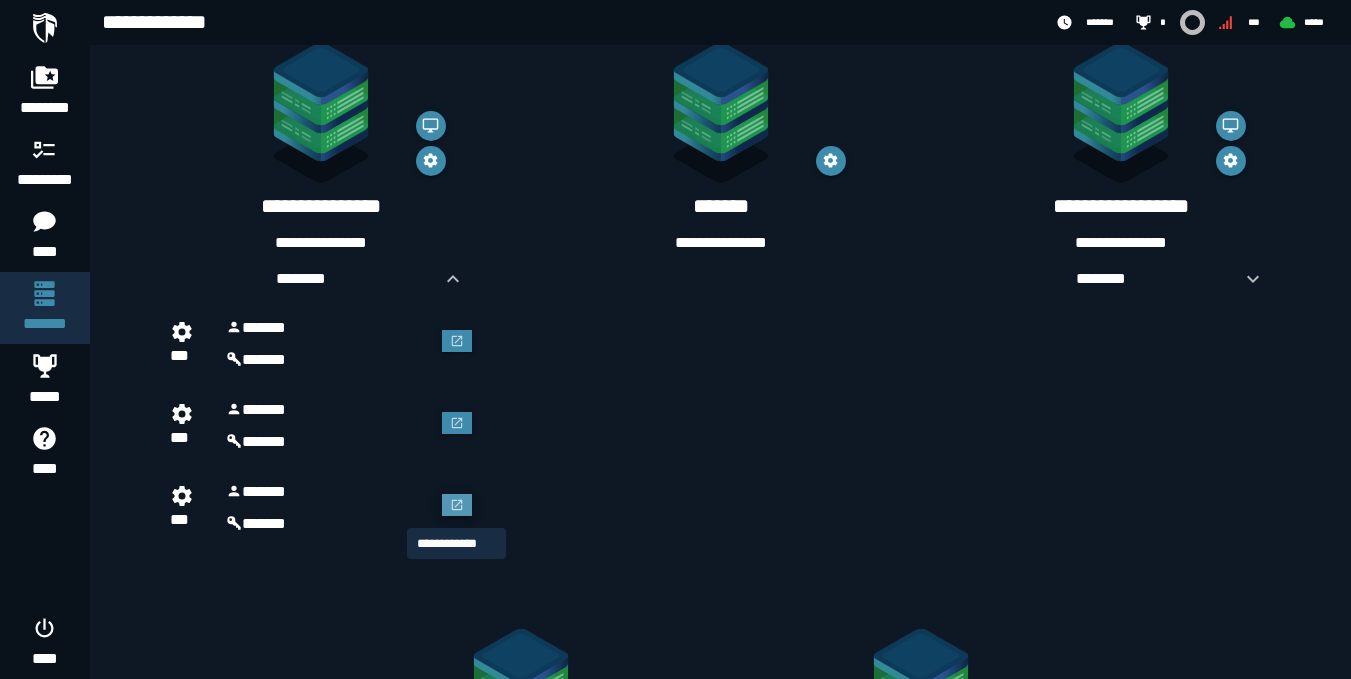 click at bounding box center [457, 505] 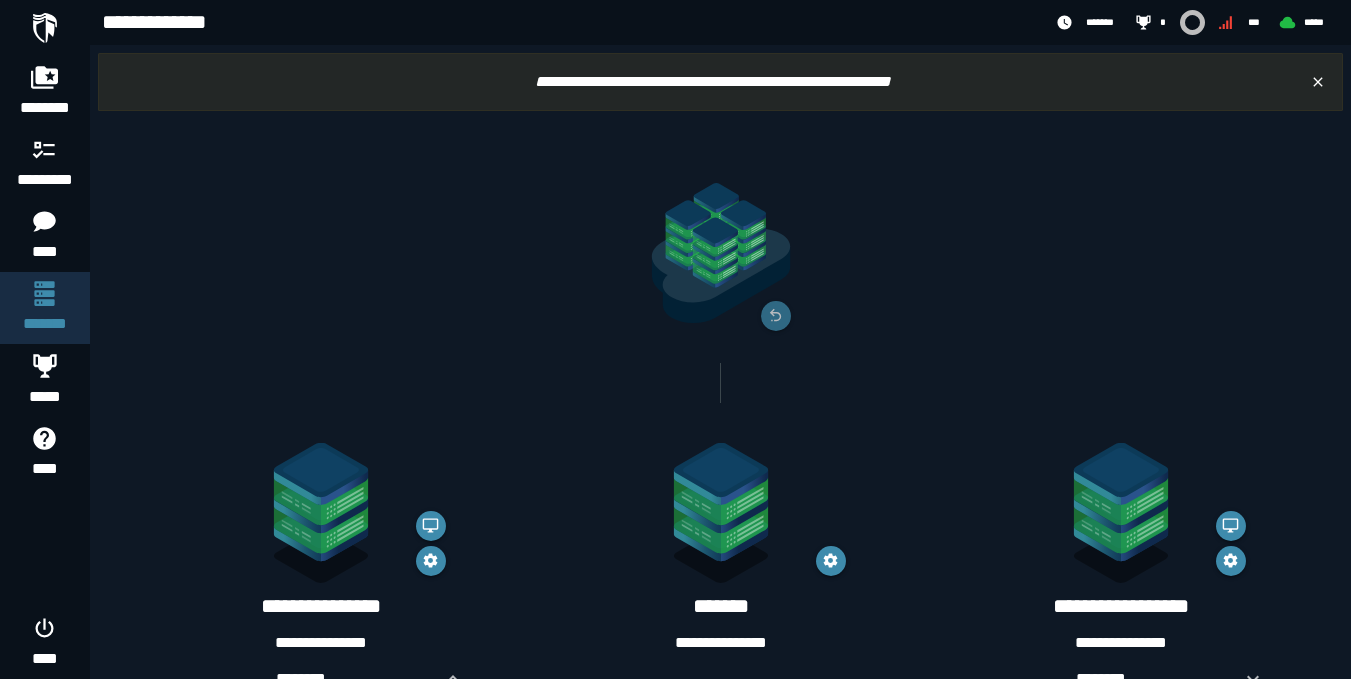 scroll, scrollTop: 400, scrollLeft: 0, axis: vertical 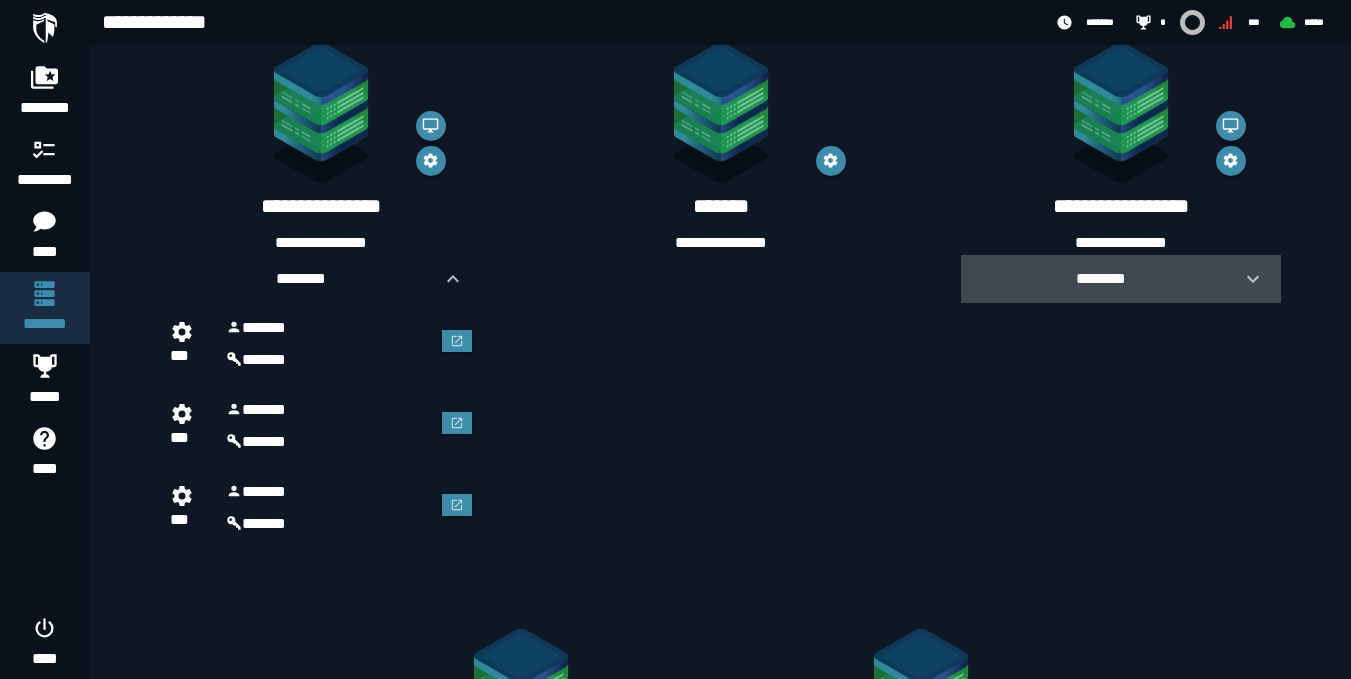click 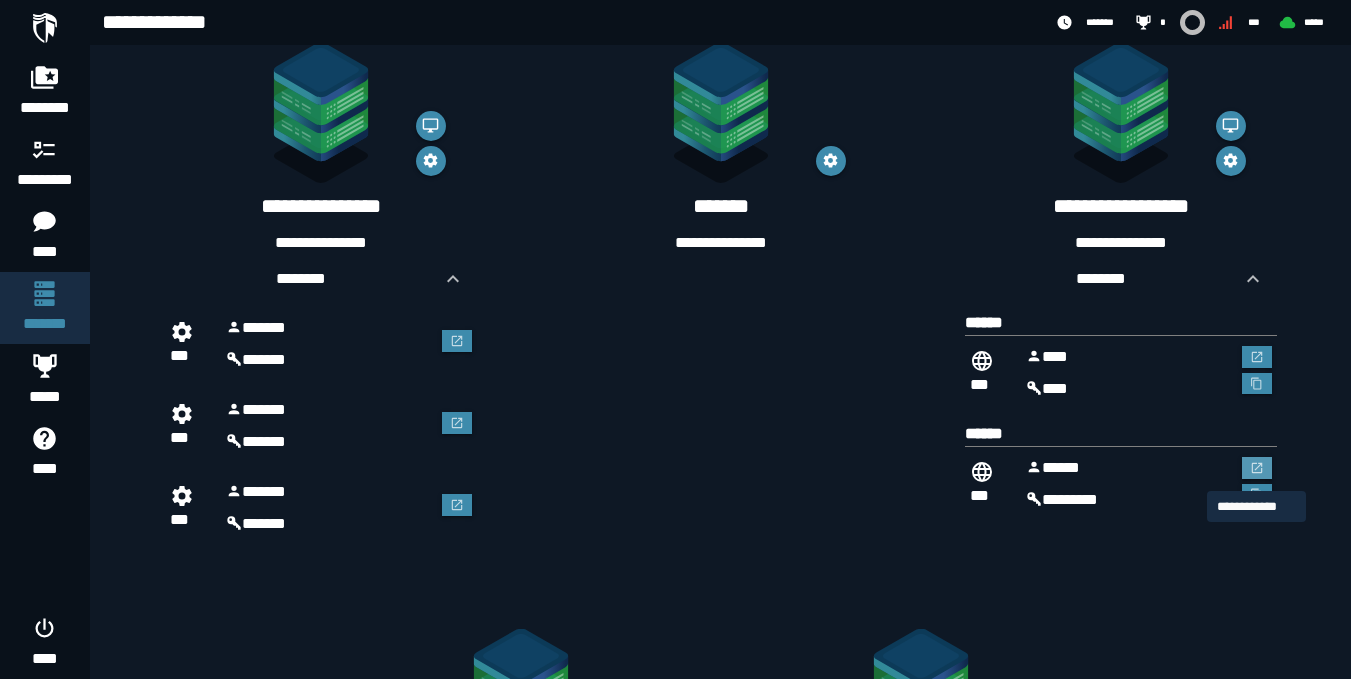click 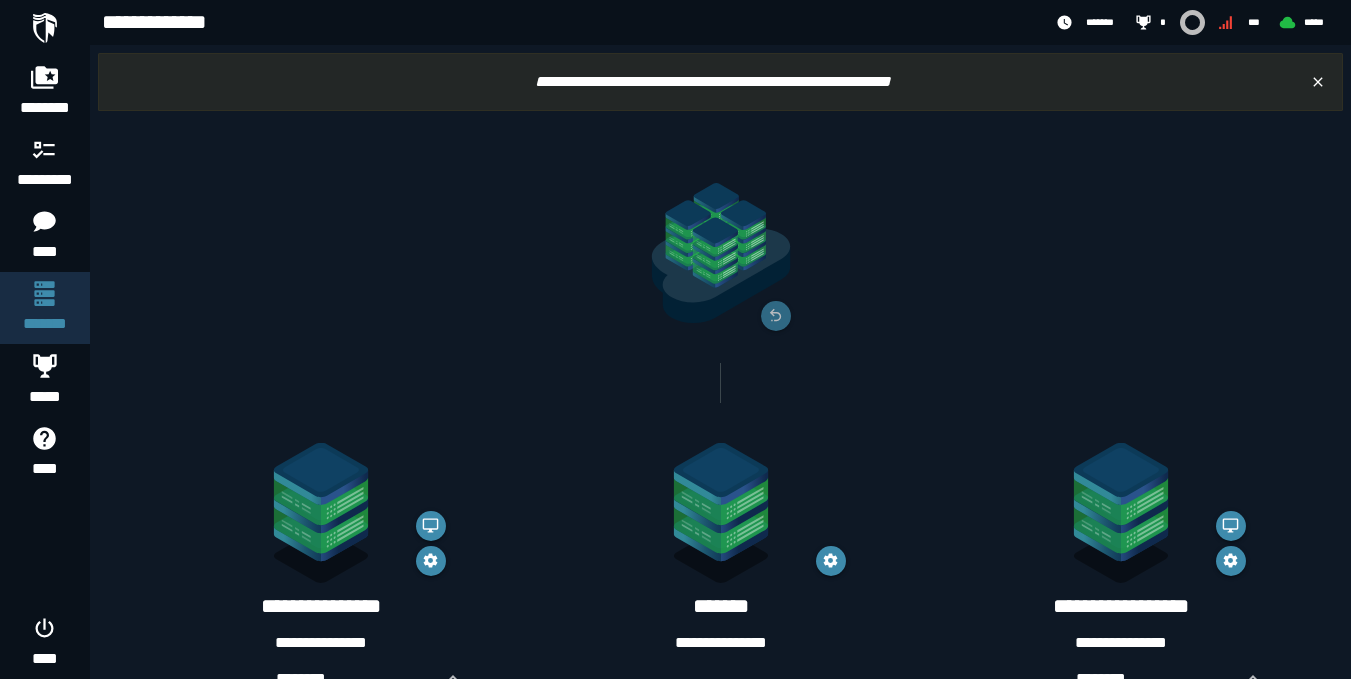 scroll, scrollTop: 400, scrollLeft: 0, axis: vertical 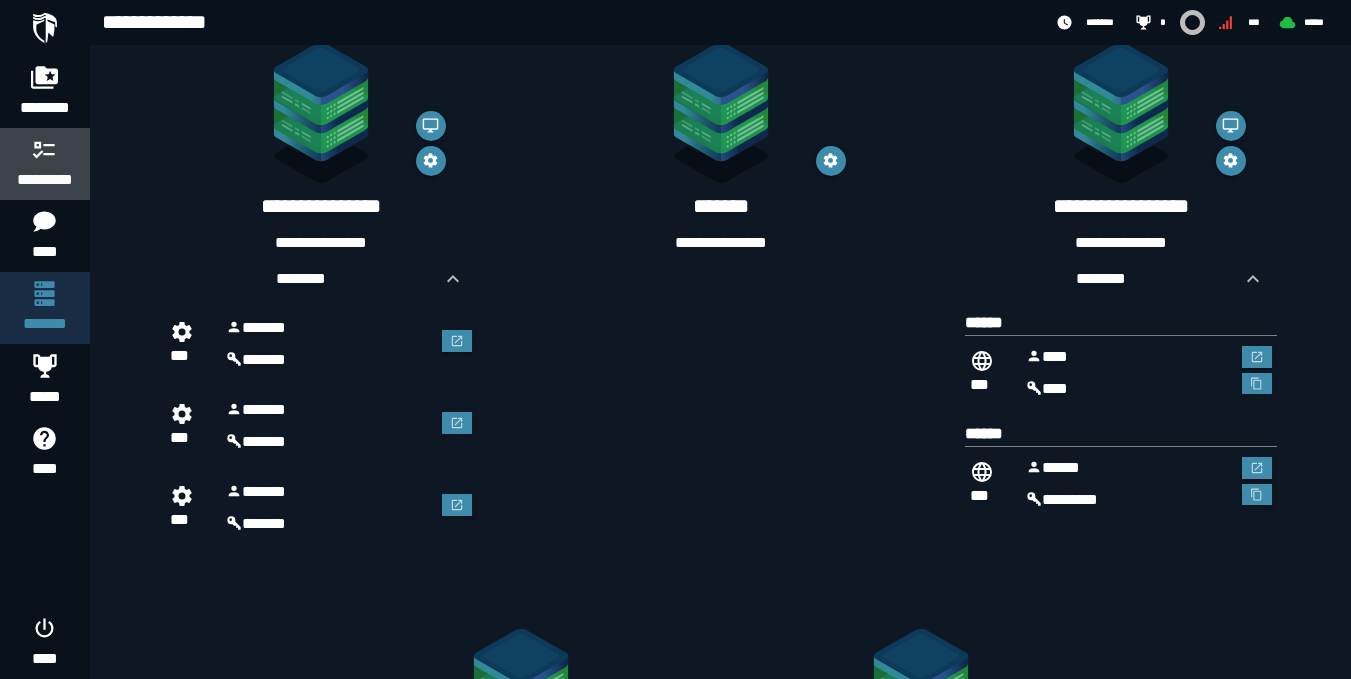 click on "*********" at bounding box center (45, 180) 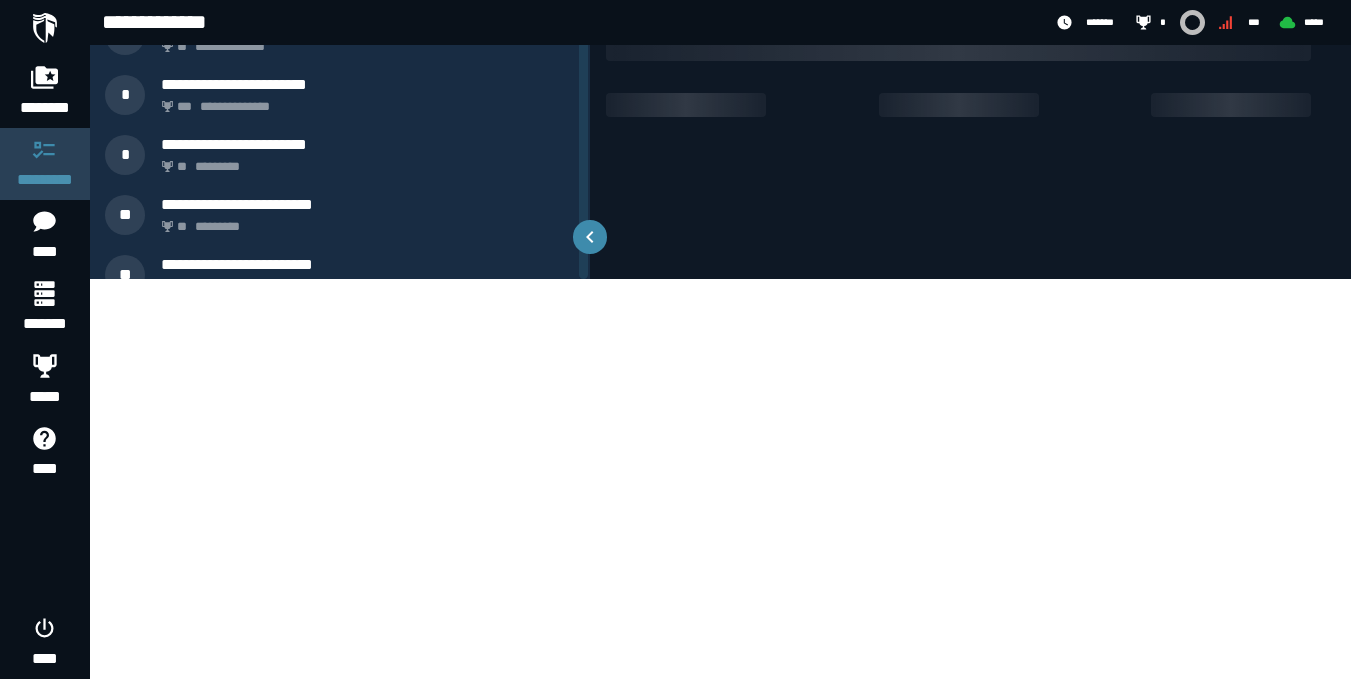 scroll, scrollTop: 0, scrollLeft: 0, axis: both 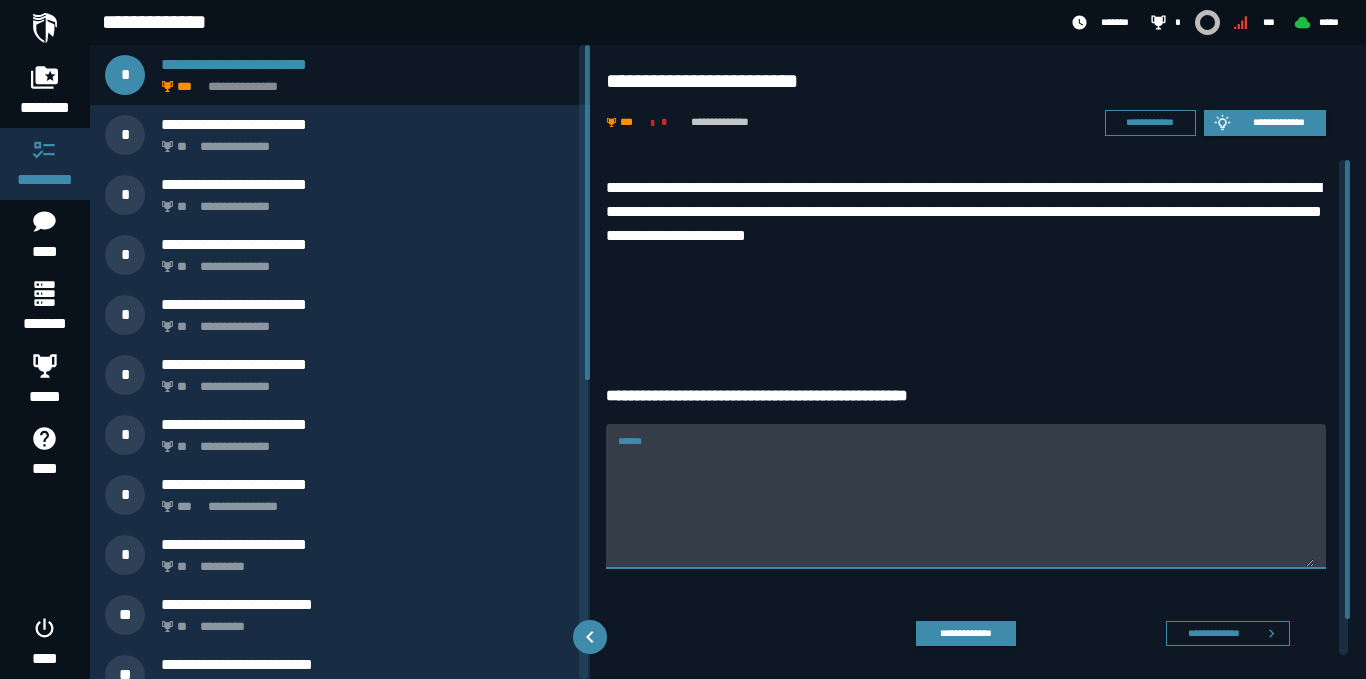 click on "******" at bounding box center (966, 495) 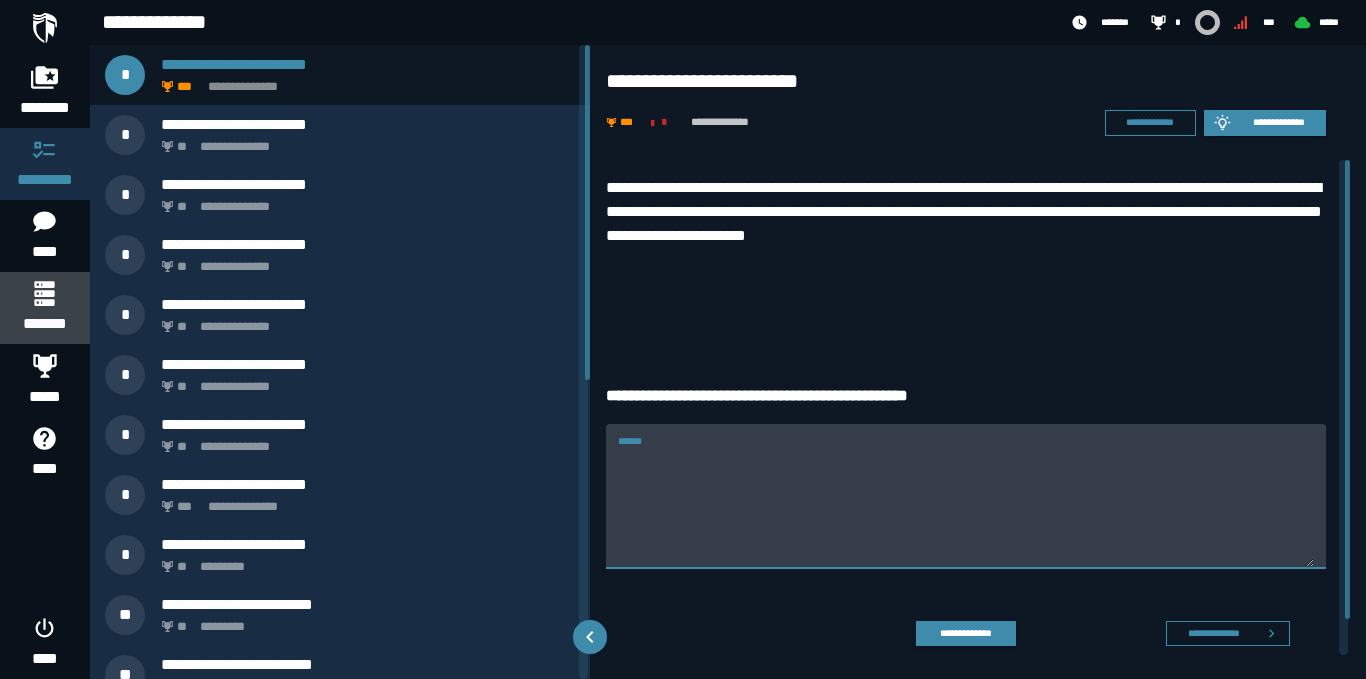 click 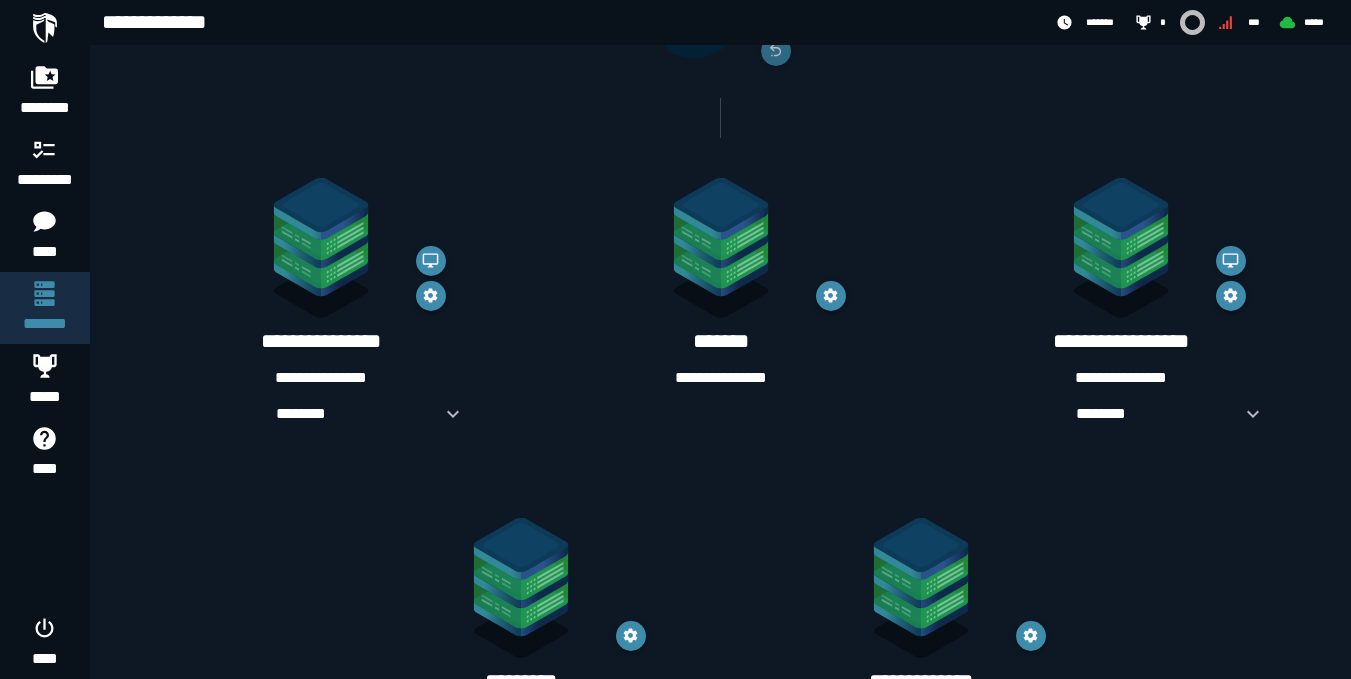 scroll, scrollTop: 300, scrollLeft: 0, axis: vertical 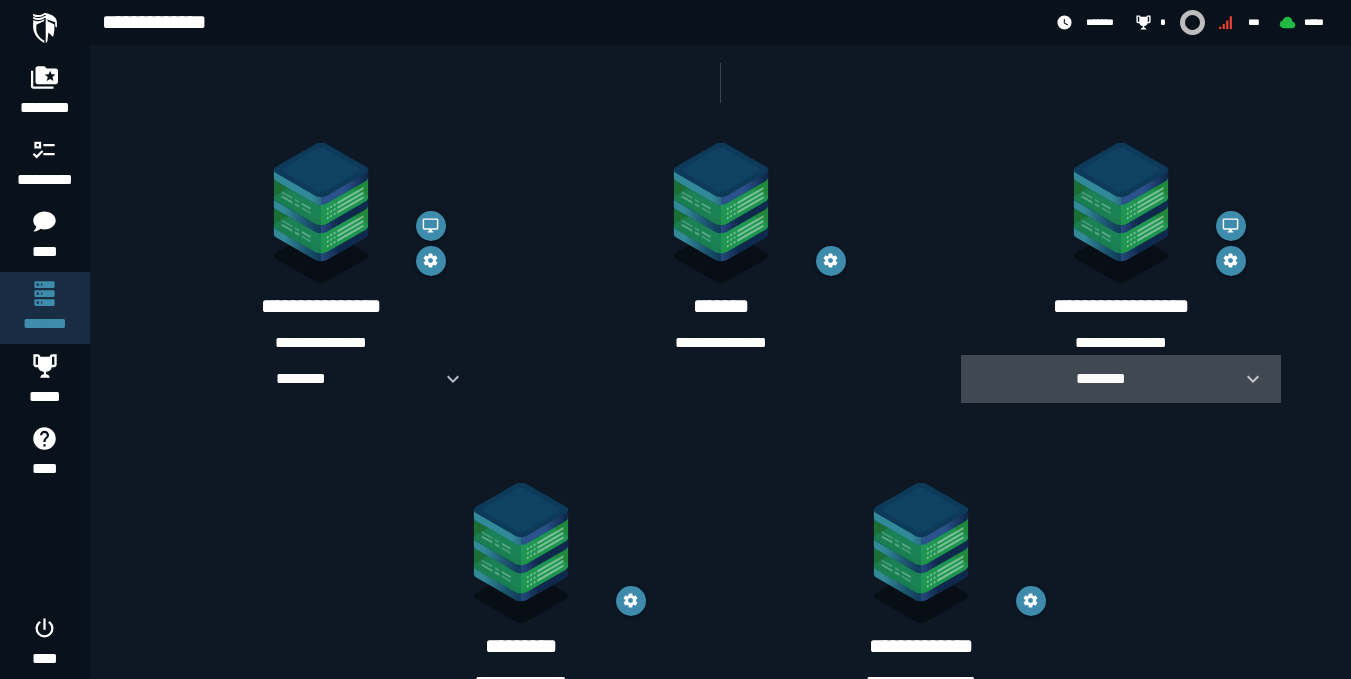 click 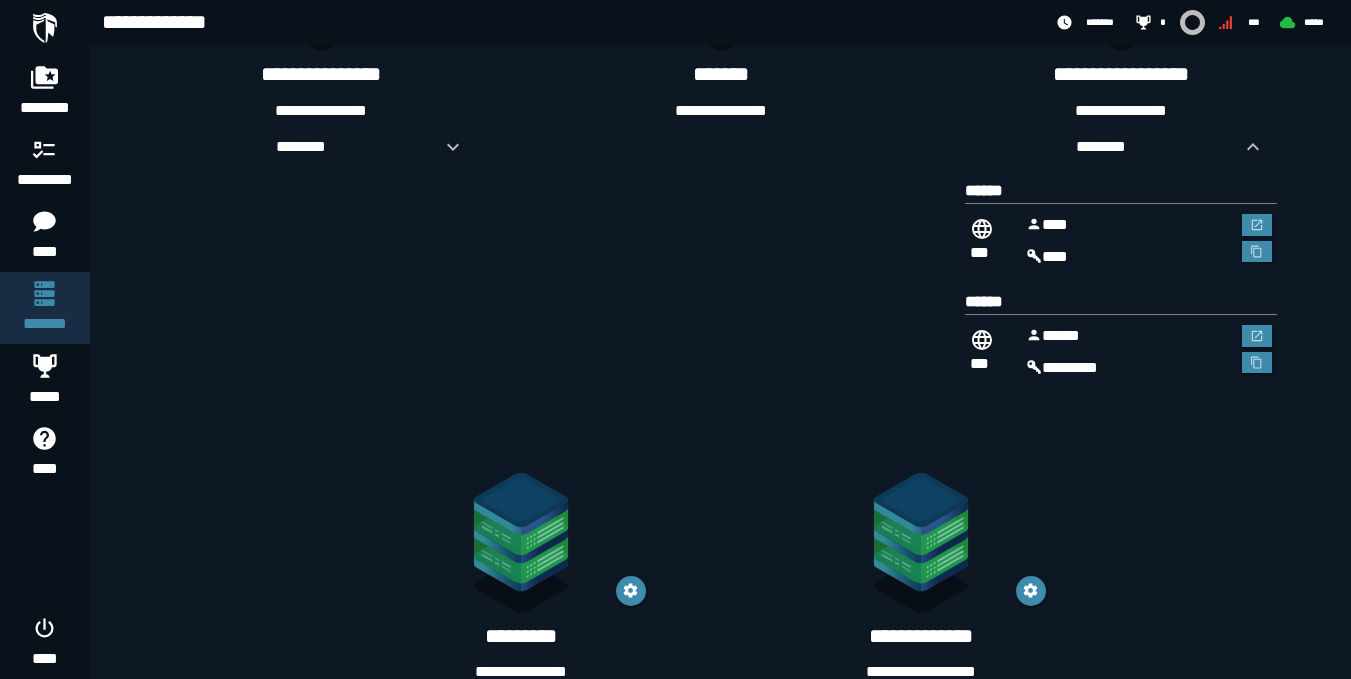 scroll, scrollTop: 582, scrollLeft: 0, axis: vertical 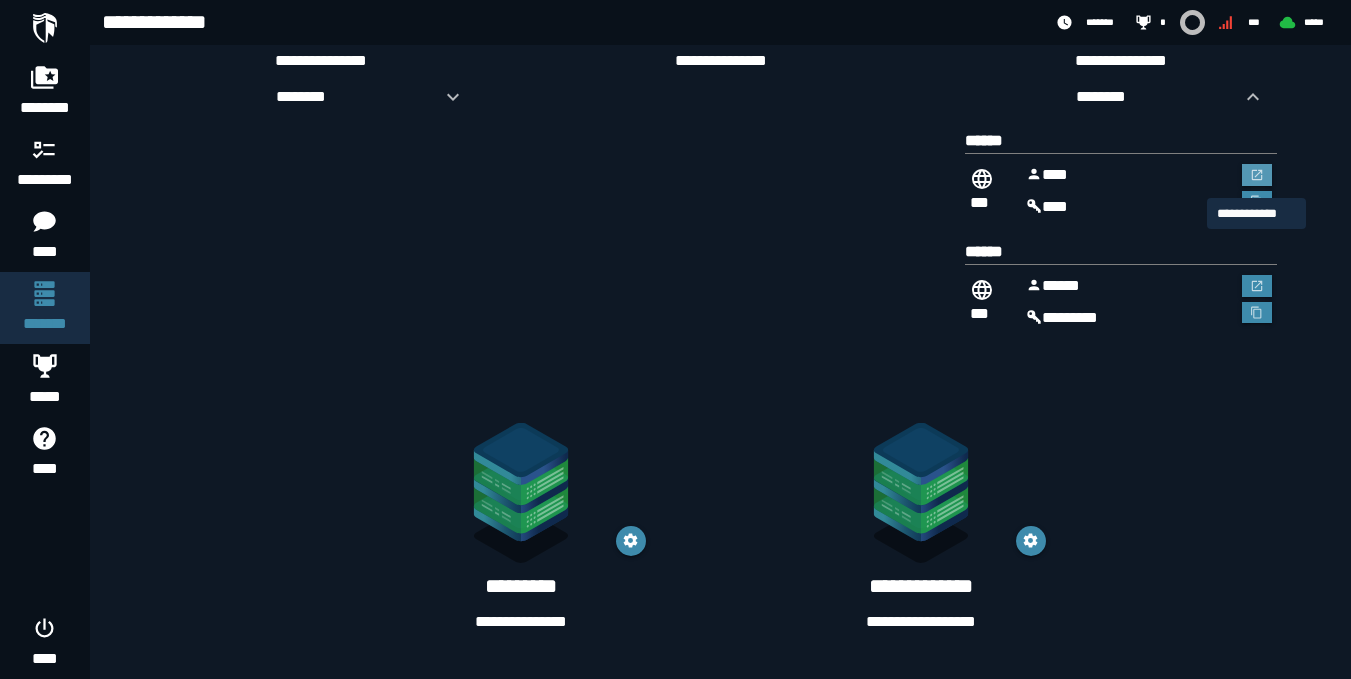 click at bounding box center [1257, 175] 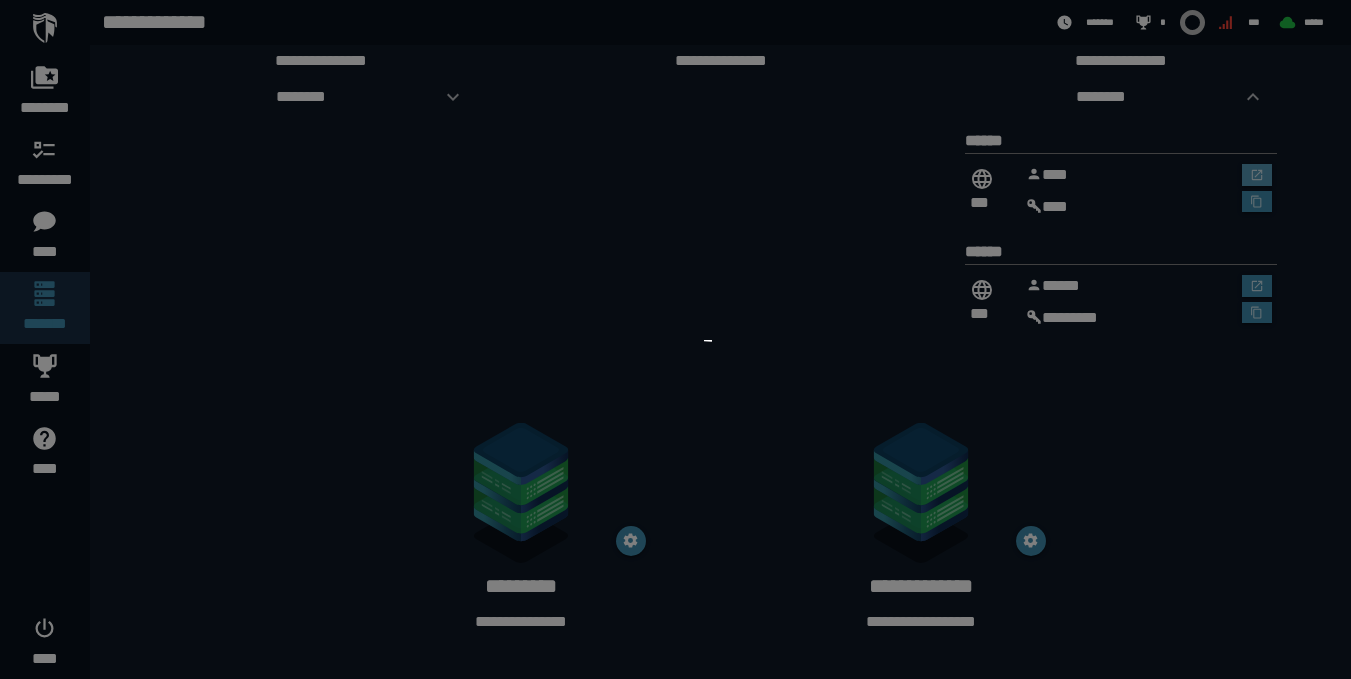 scroll, scrollTop: 0, scrollLeft: 0, axis: both 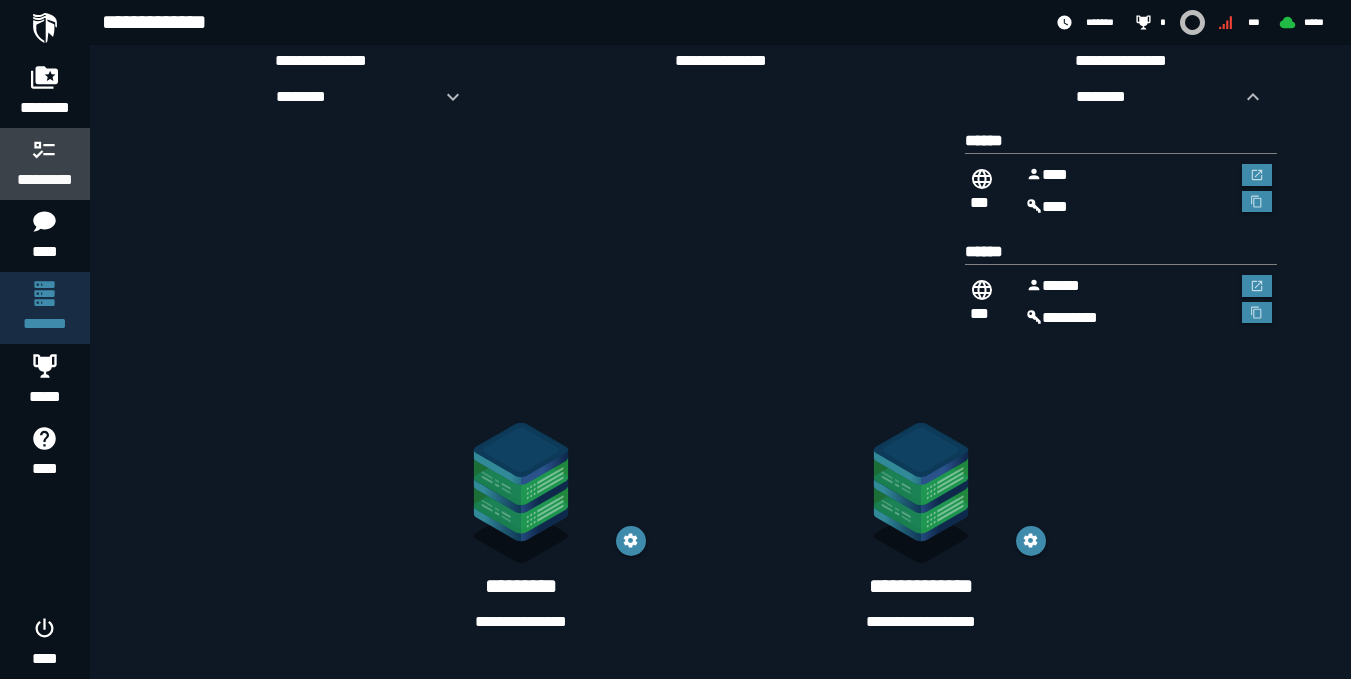 click 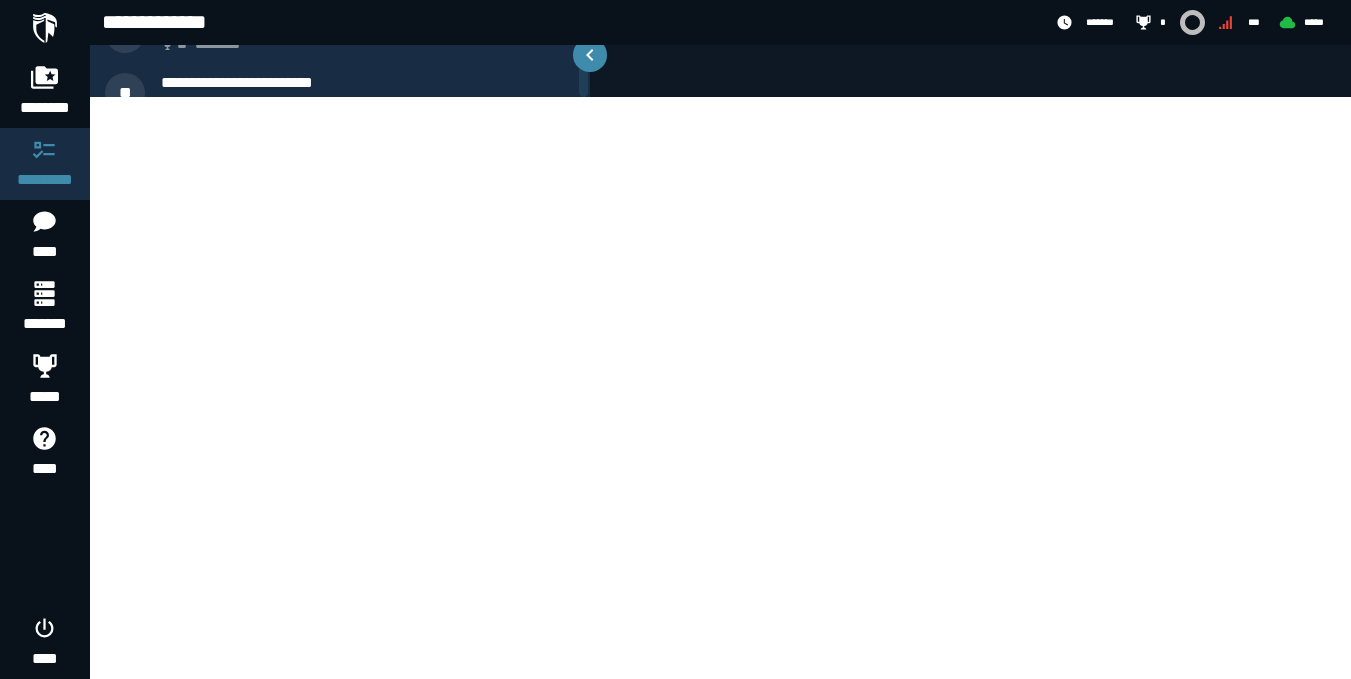 scroll, scrollTop: 0, scrollLeft: 0, axis: both 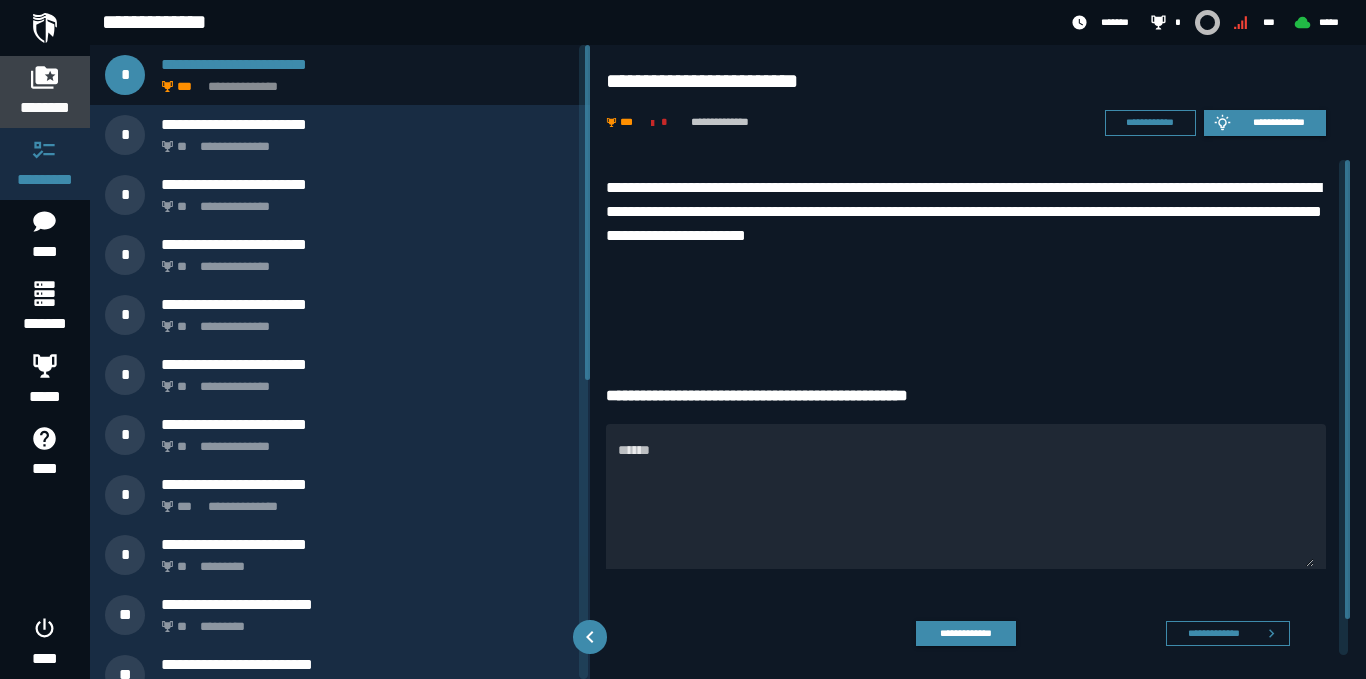click on "********" at bounding box center (45, 92) 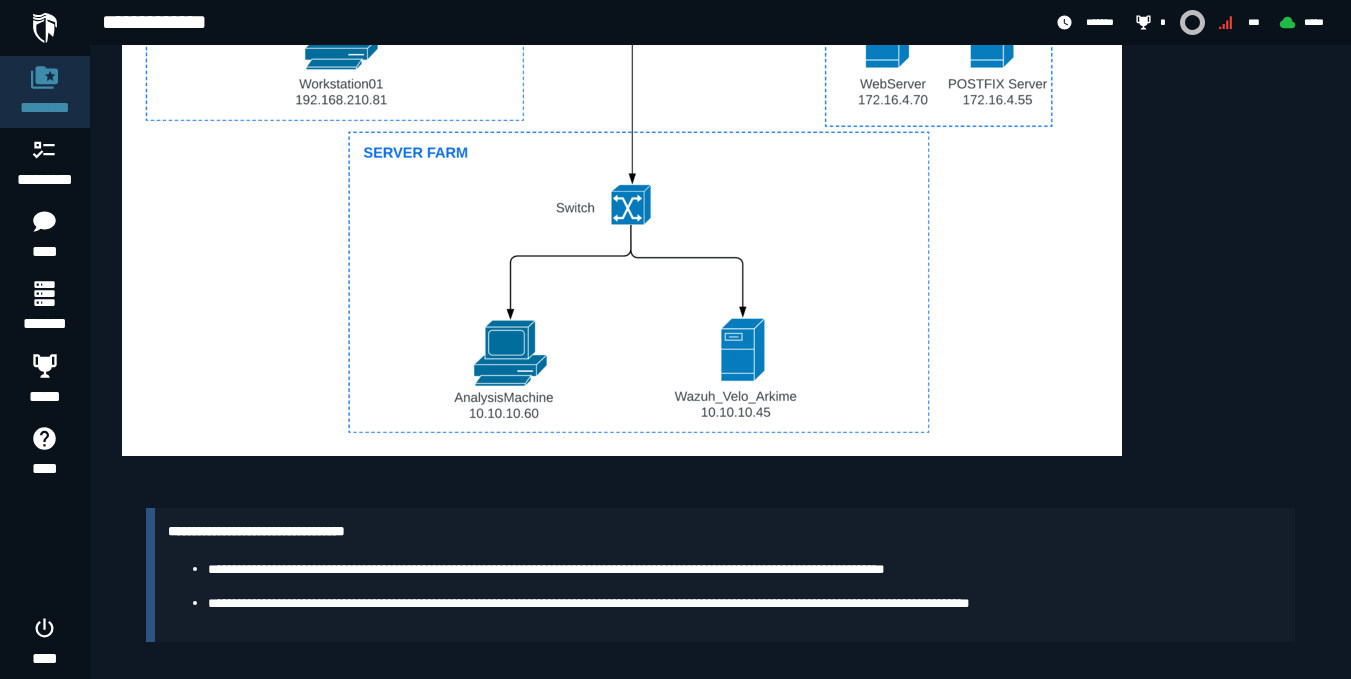 scroll, scrollTop: 1311, scrollLeft: 0, axis: vertical 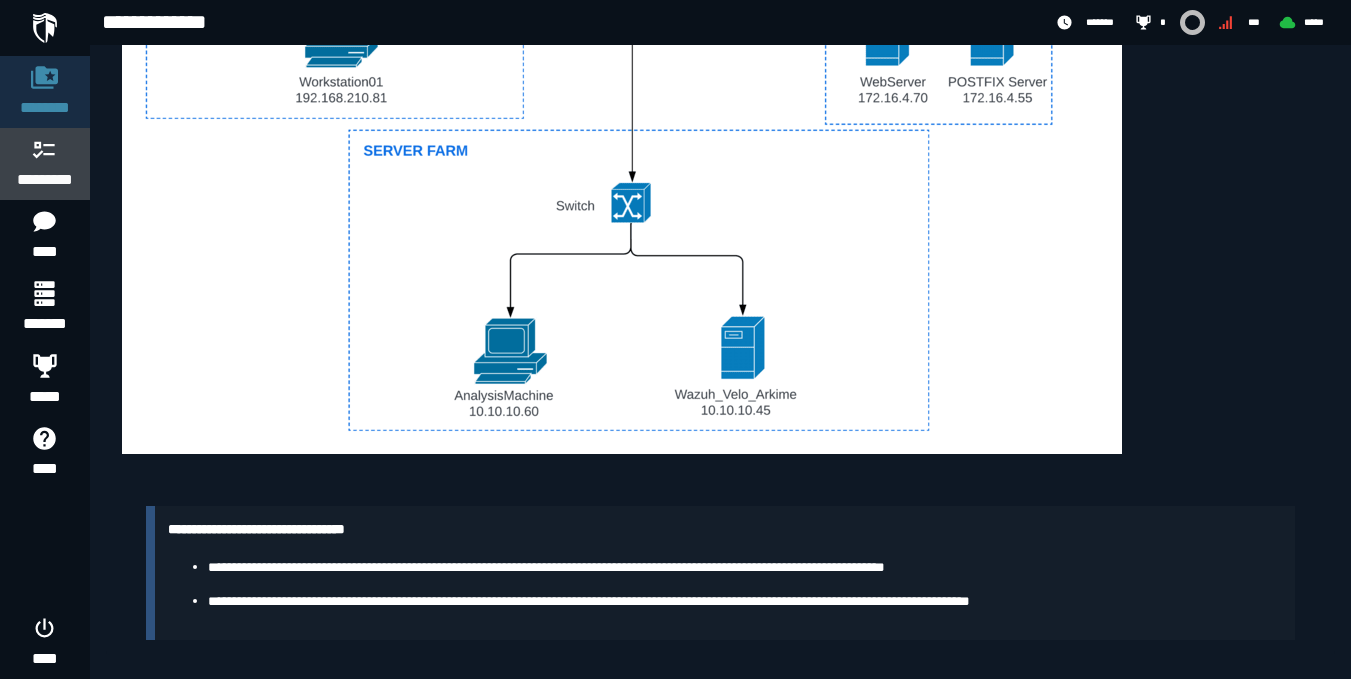click on "*********" at bounding box center [45, 180] 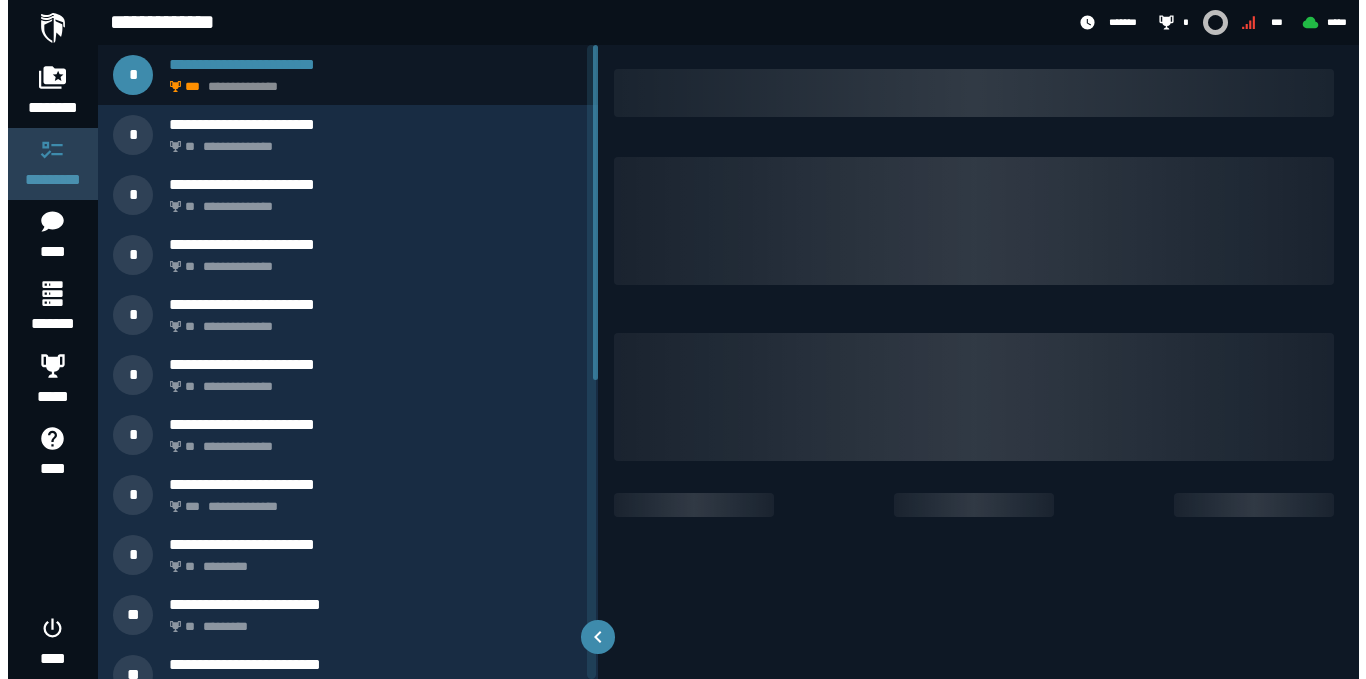 scroll, scrollTop: 0, scrollLeft: 0, axis: both 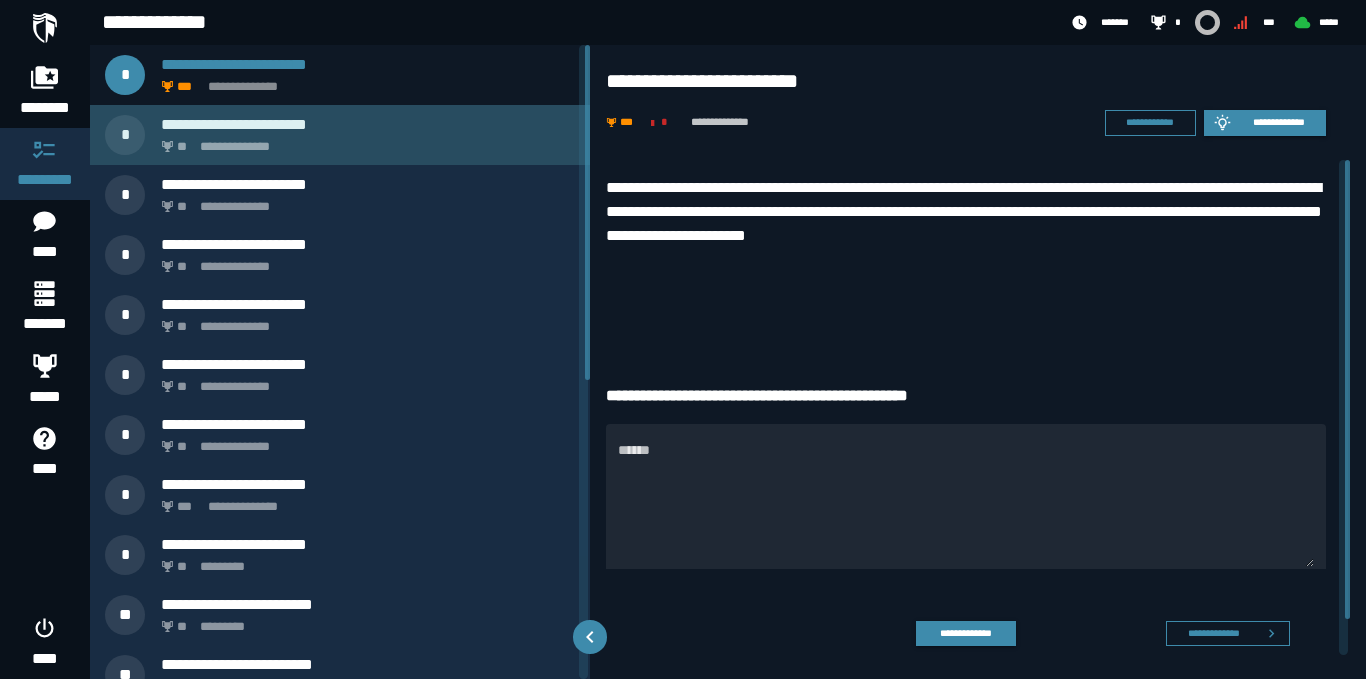 click on "**********" 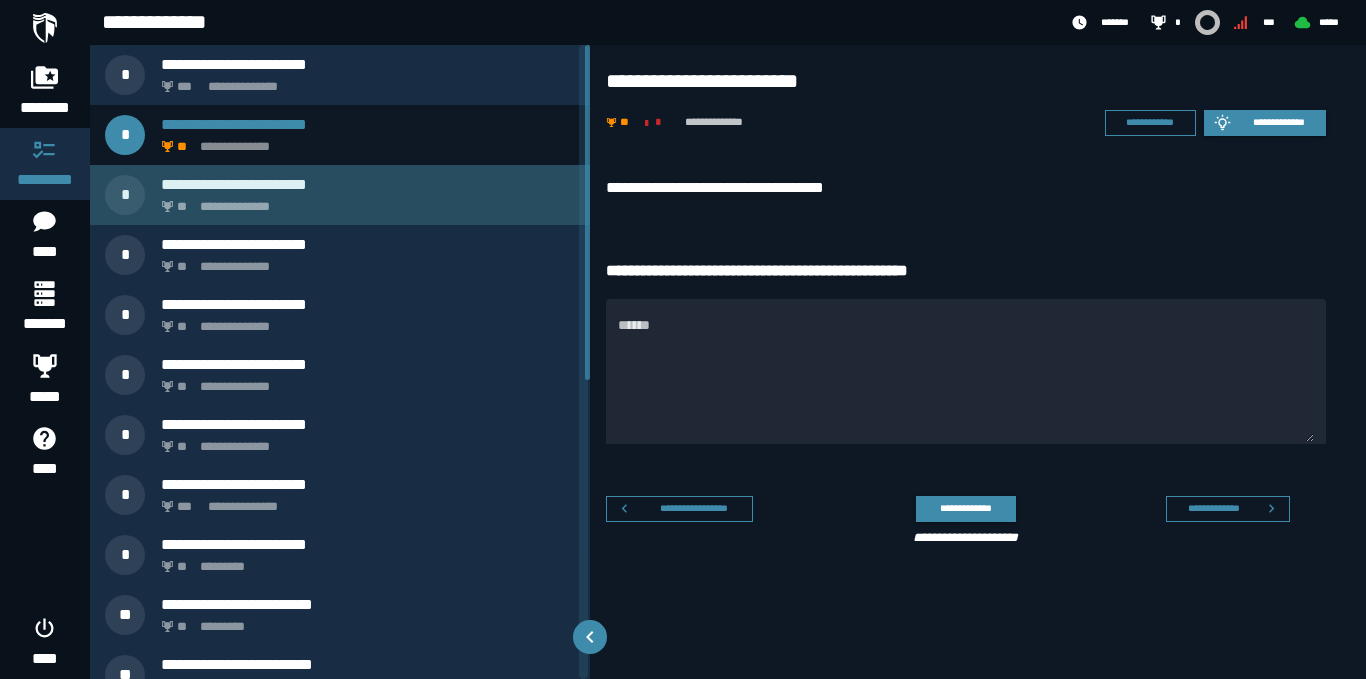 click on "**********" 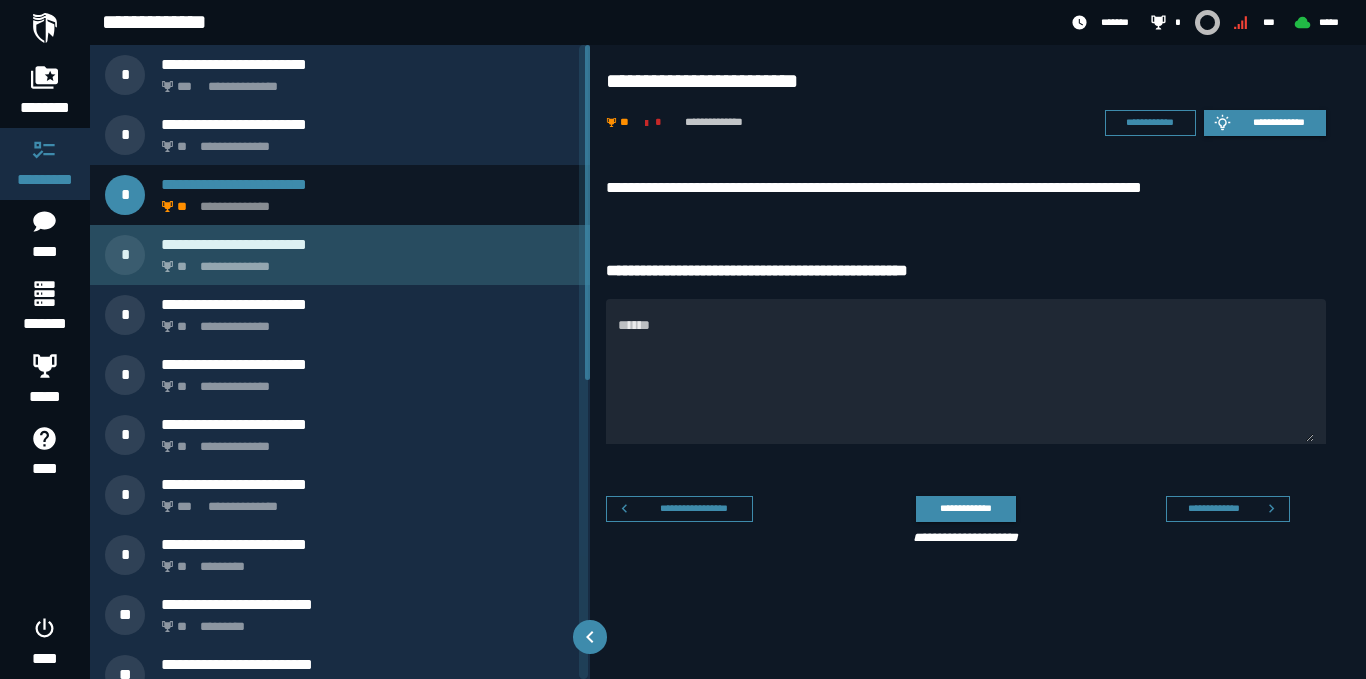 click on "**********" at bounding box center (364, 261) 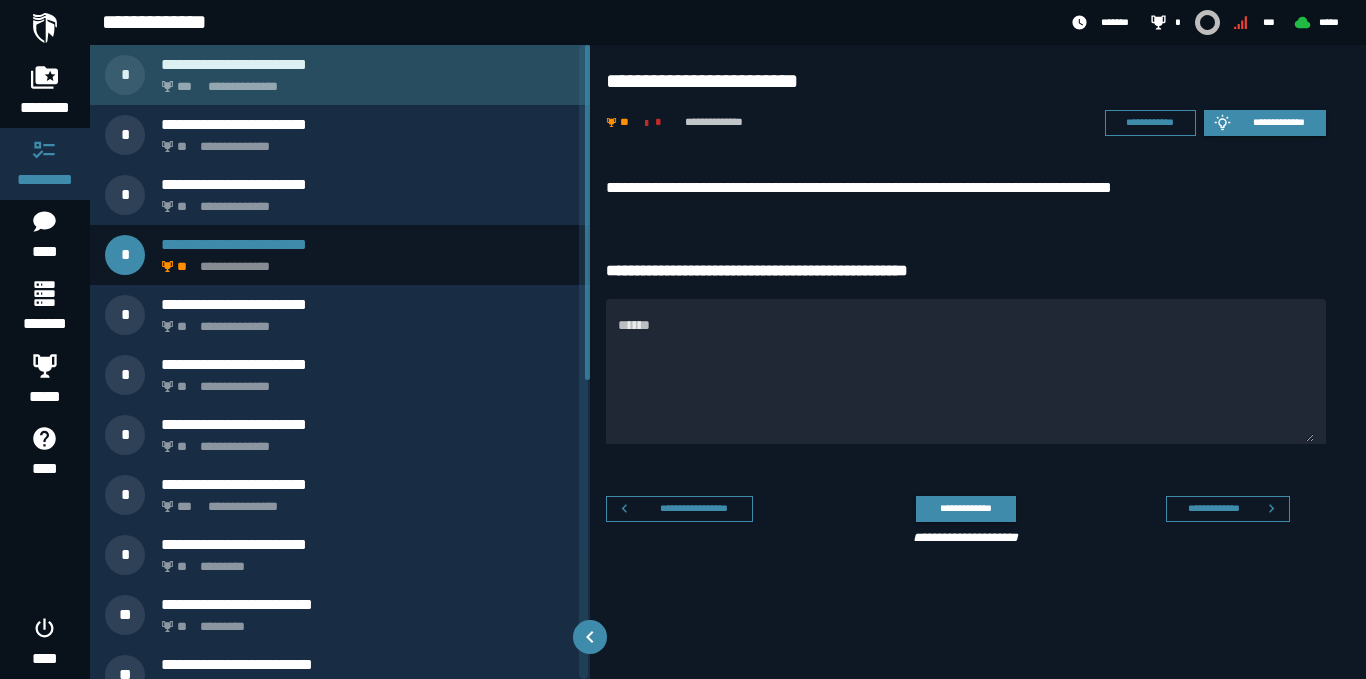 click on "**********" at bounding box center (340, 75) 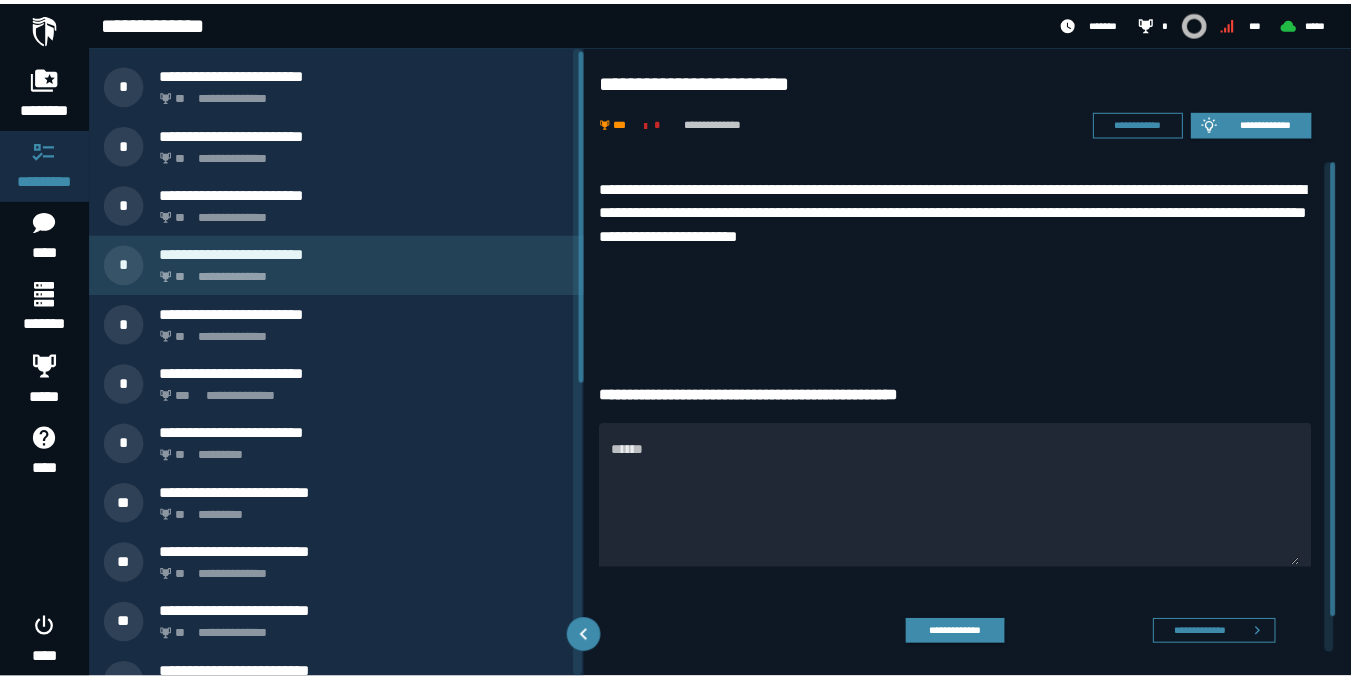 scroll, scrollTop: 0, scrollLeft: 0, axis: both 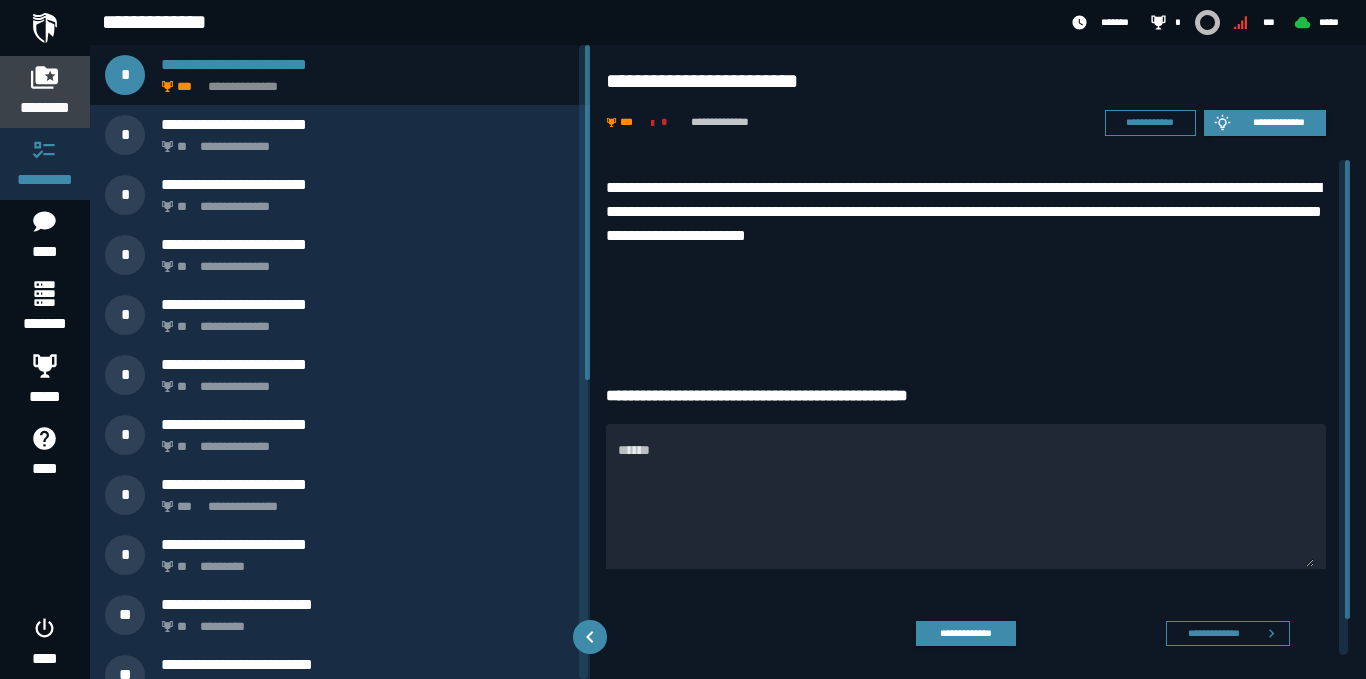 click on "********" at bounding box center (45, 108) 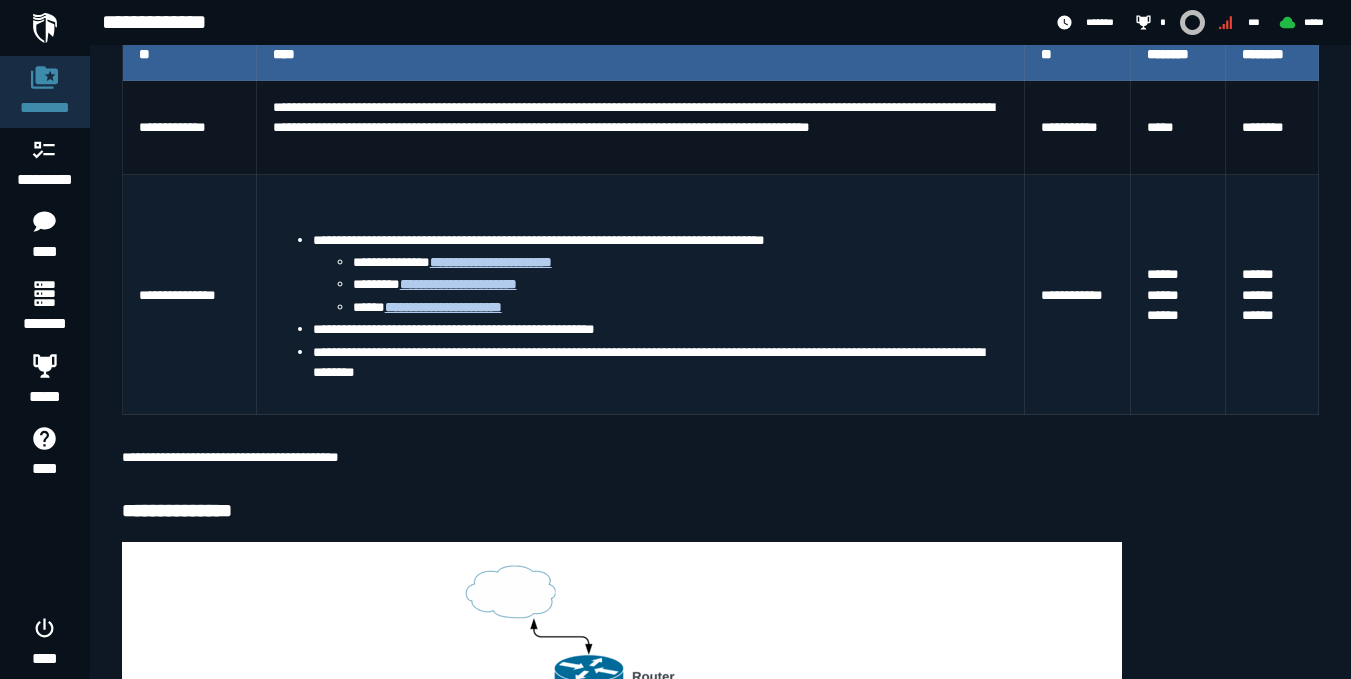 scroll, scrollTop: 411, scrollLeft: 0, axis: vertical 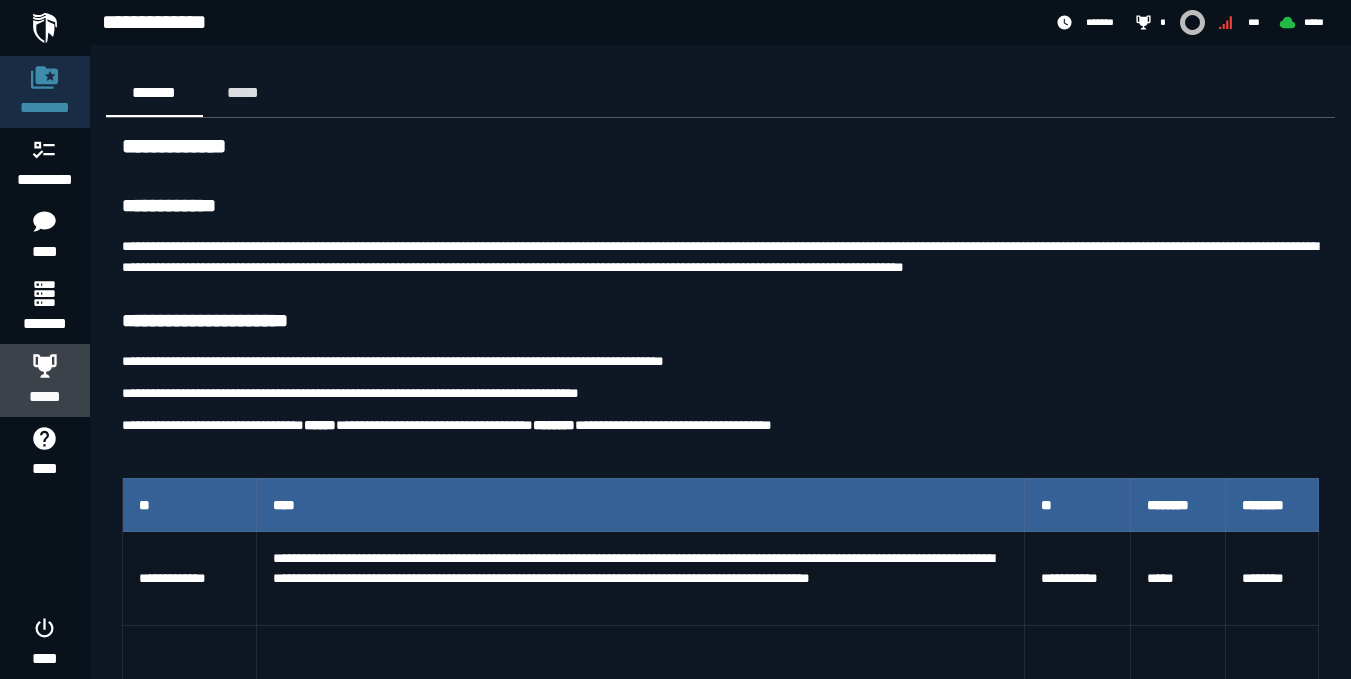 click on "*****" at bounding box center (45, 397) 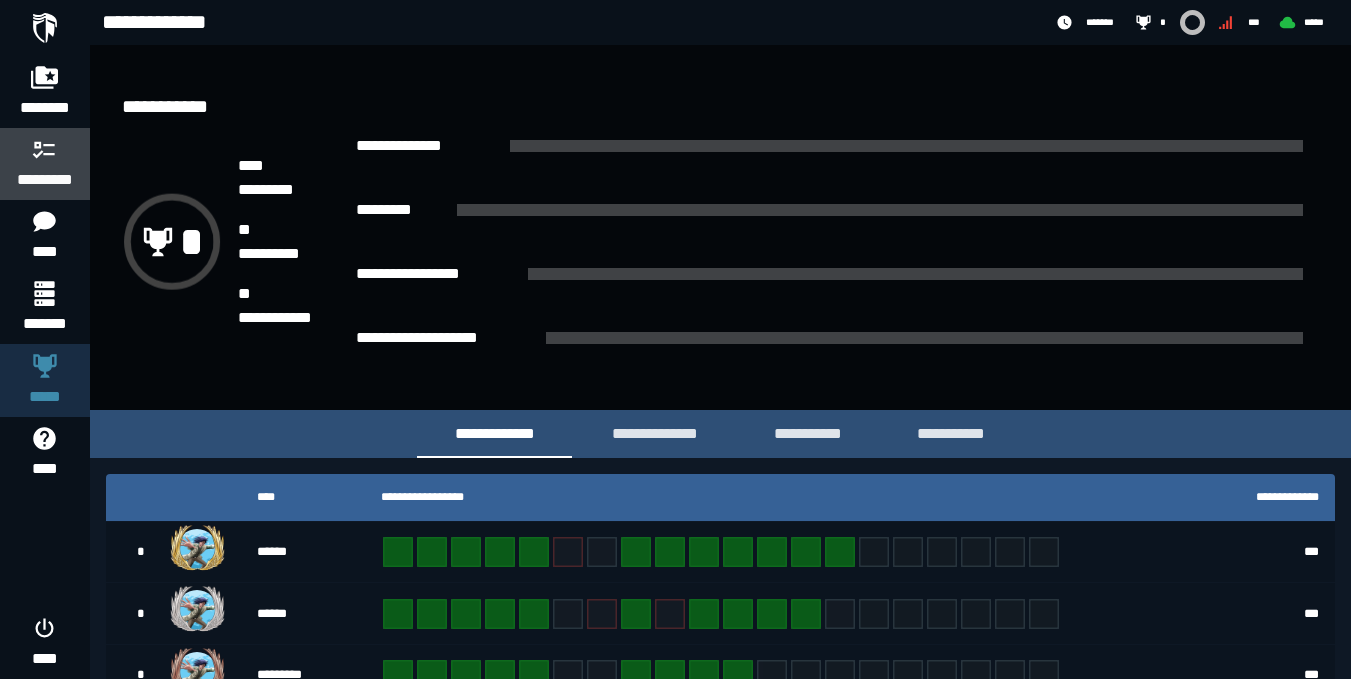 click 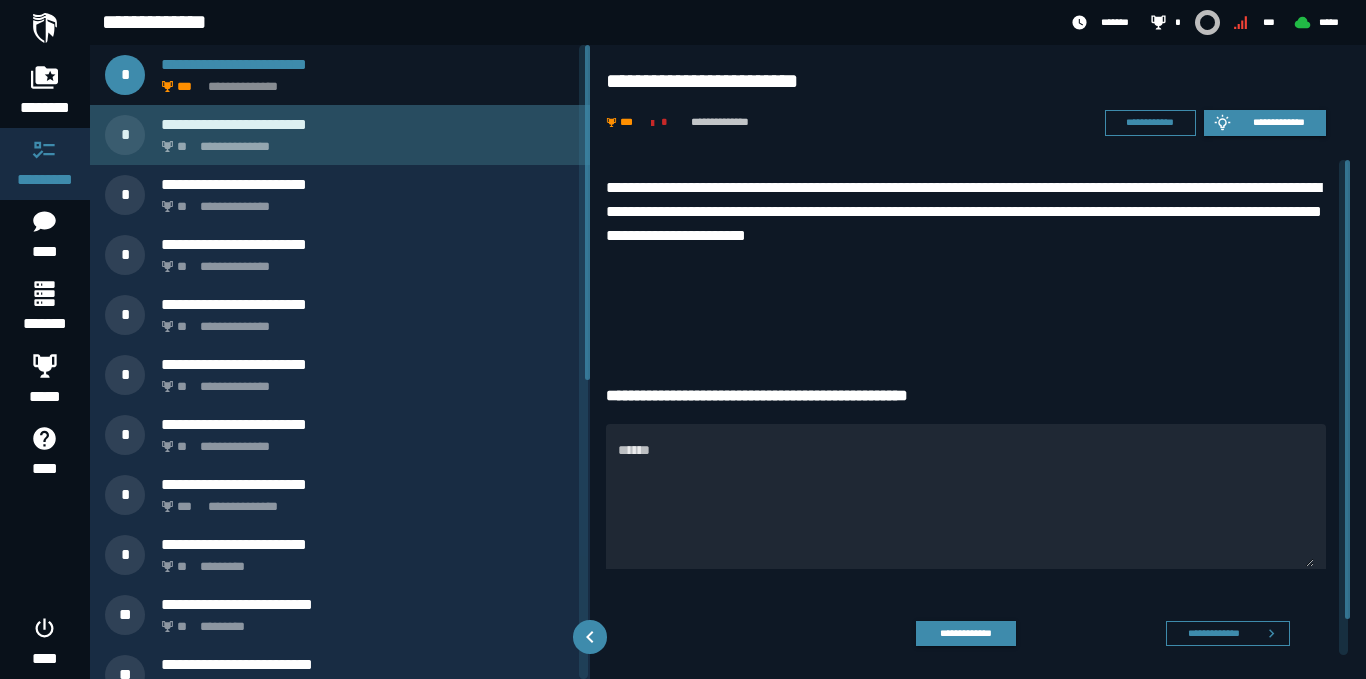 click on "**********" 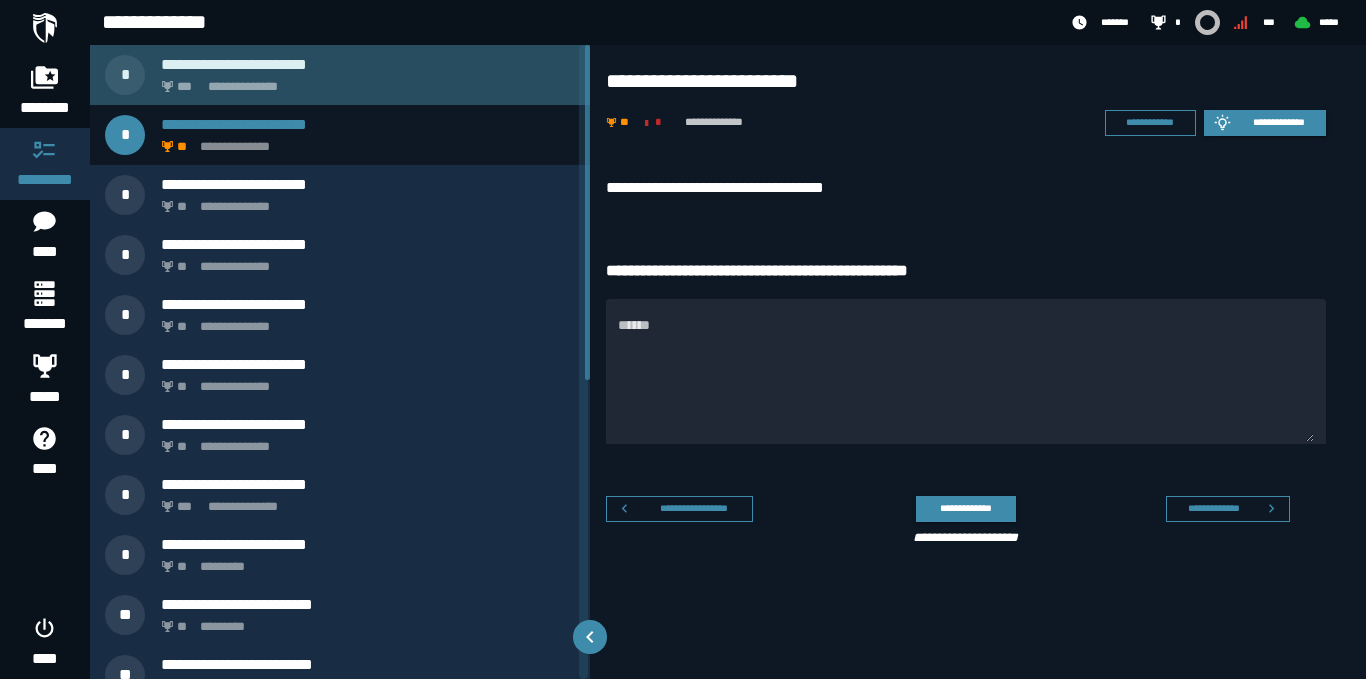 click on "**********" at bounding box center (340, 75) 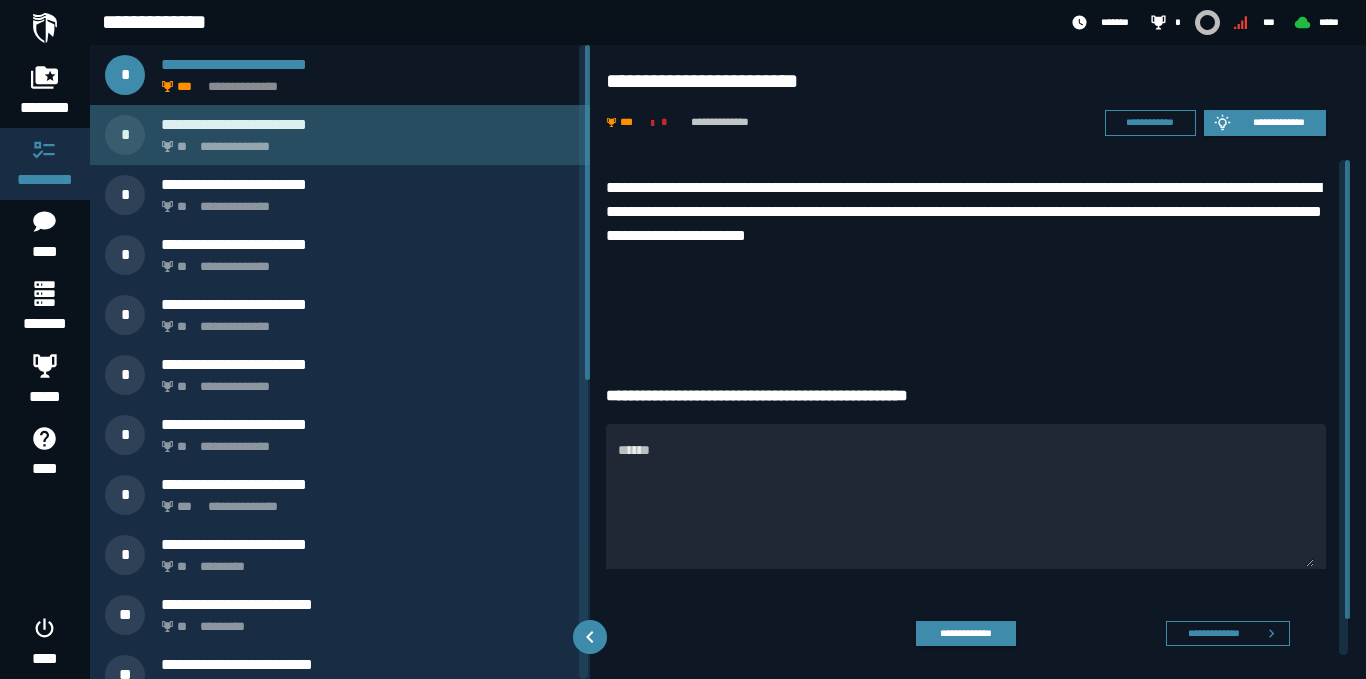 click on "**********" at bounding box center [340, 135] 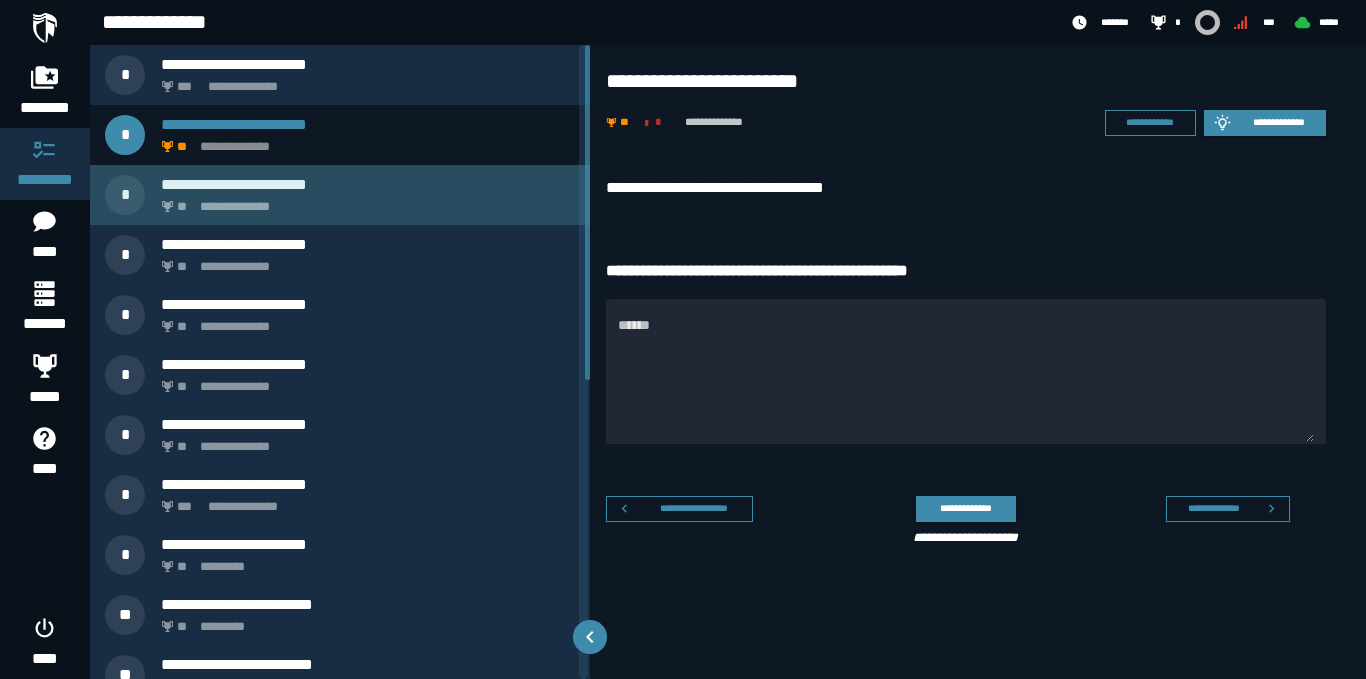 click on "**********" 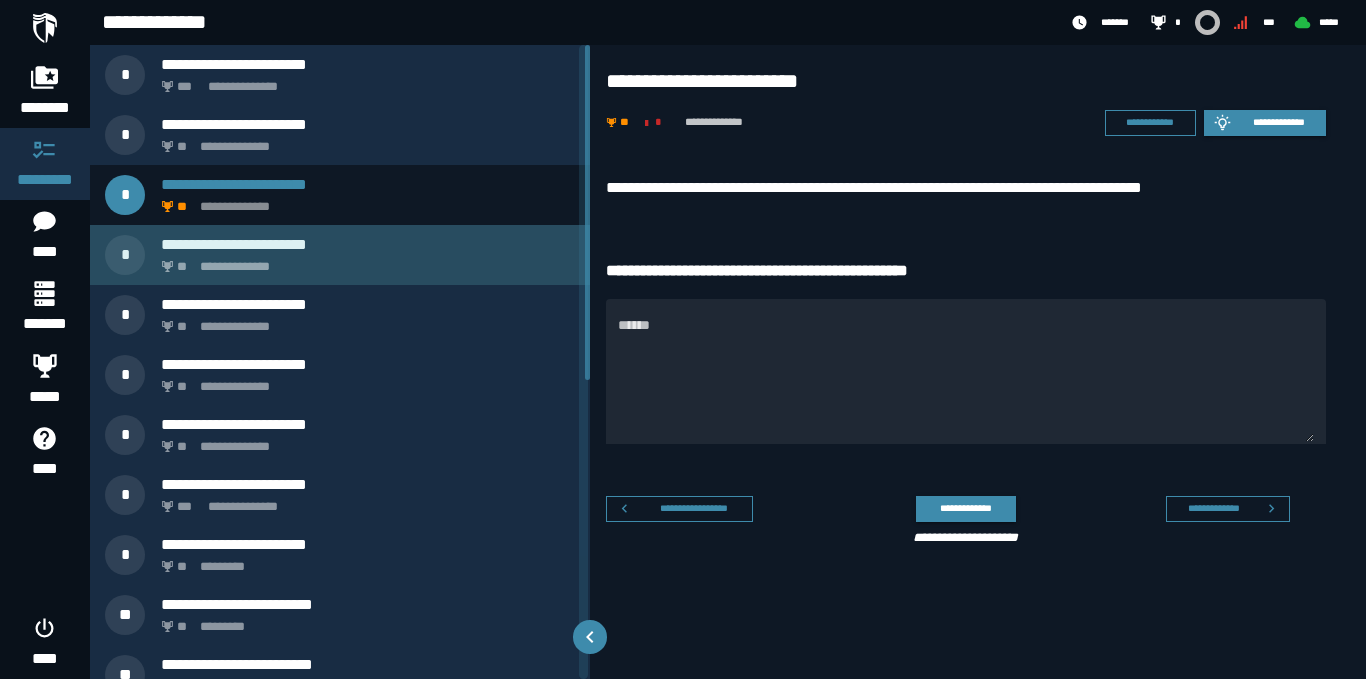 click on "**********" at bounding box center [364, 261] 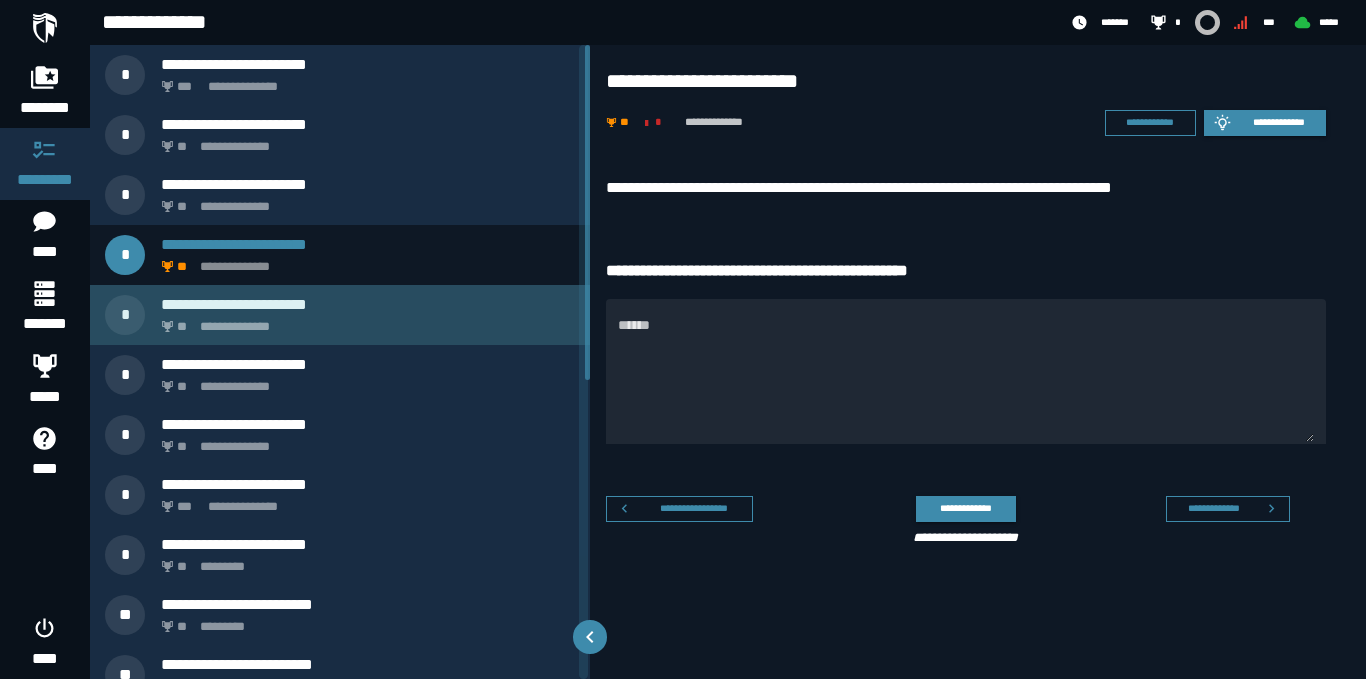 click on "**********" at bounding box center (364, 321) 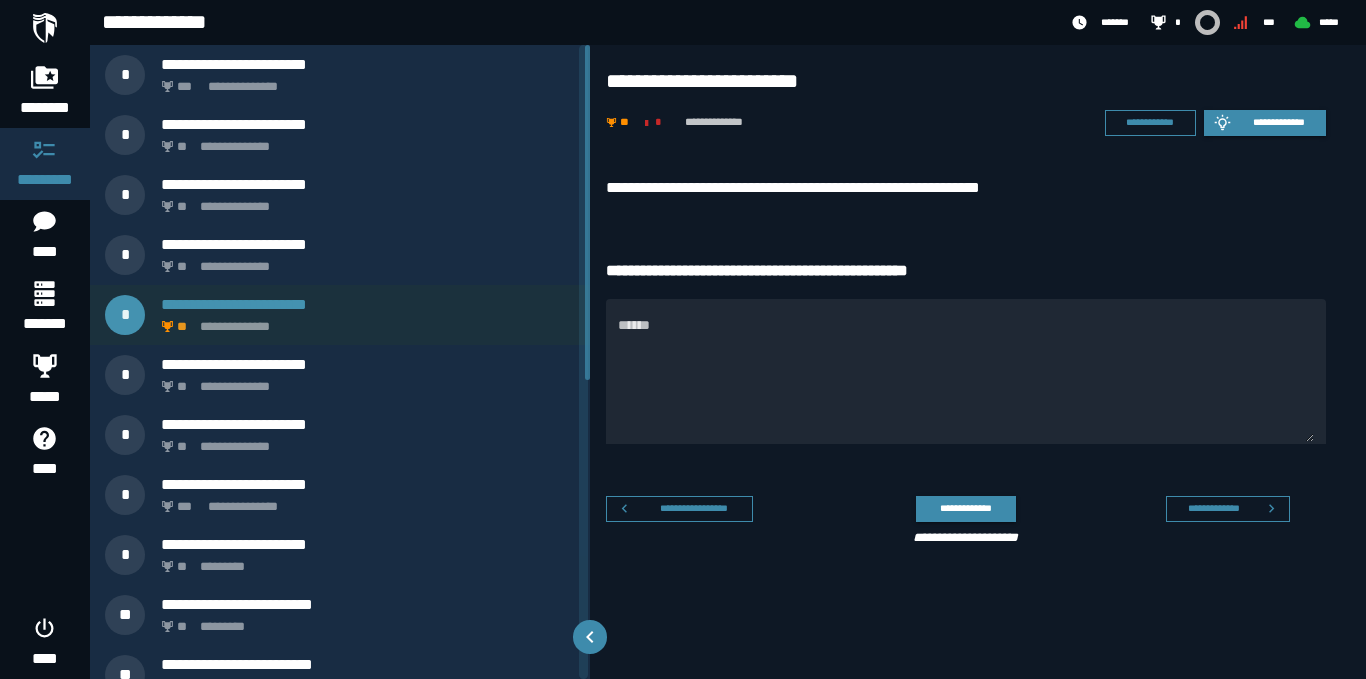 scroll, scrollTop: 100, scrollLeft: 0, axis: vertical 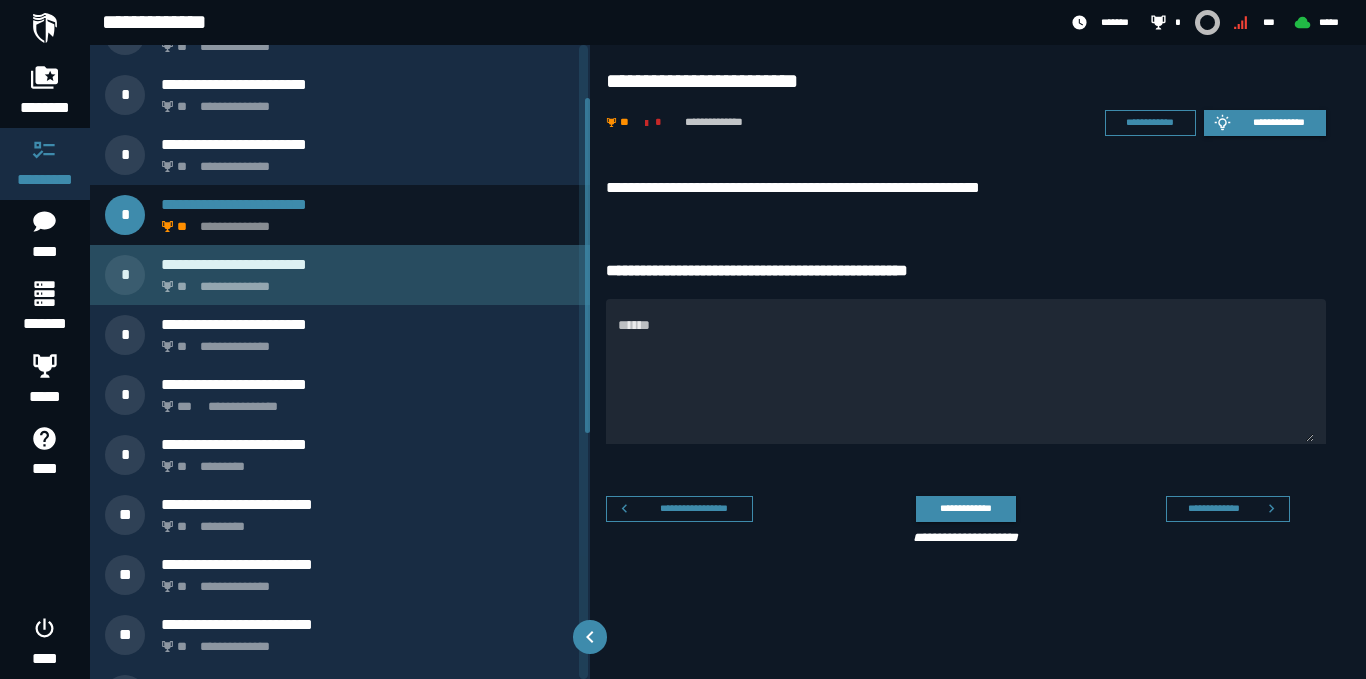 click on "**********" at bounding box center [364, 281] 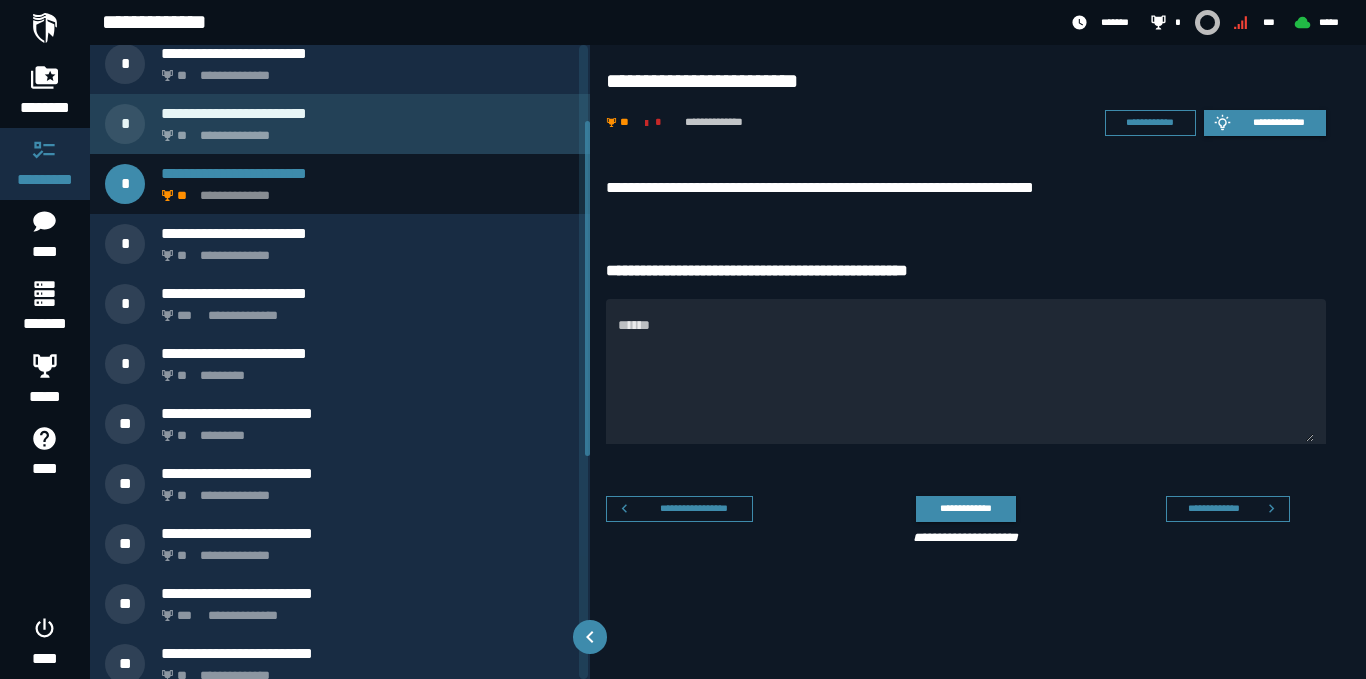 scroll, scrollTop: 200, scrollLeft: 0, axis: vertical 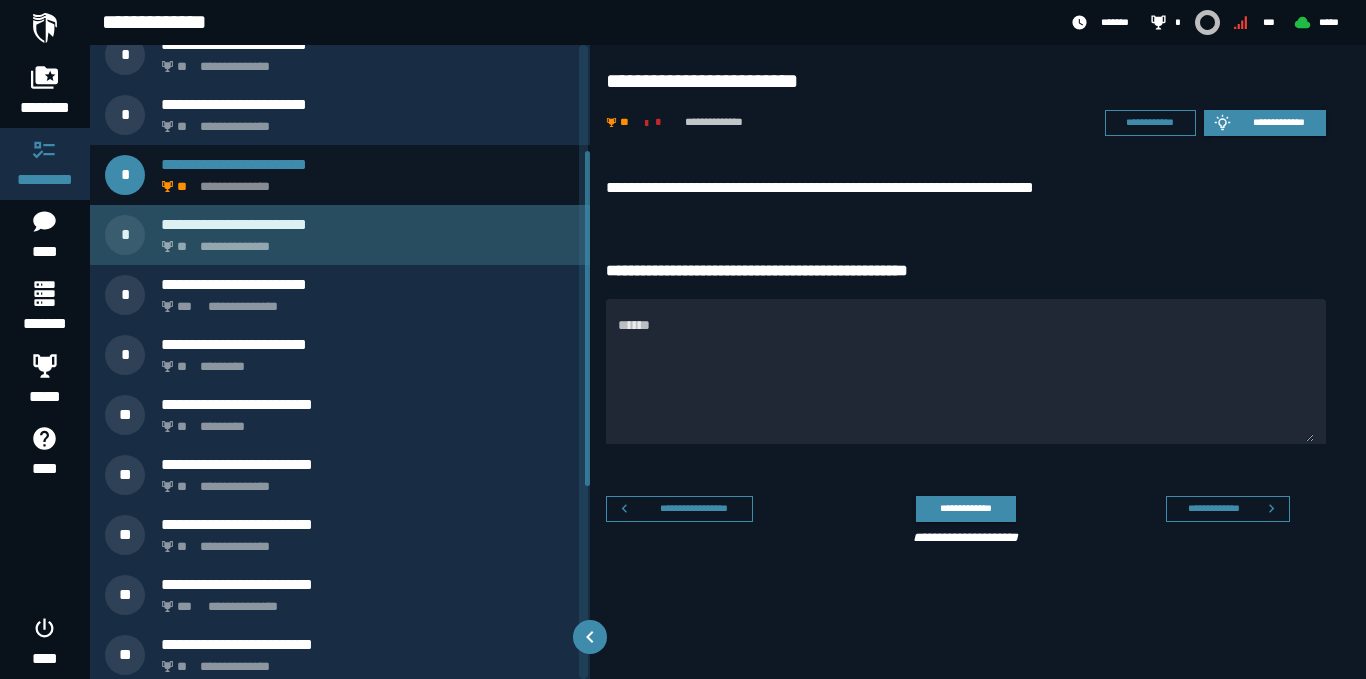 click on "**********" at bounding box center [340, 235] 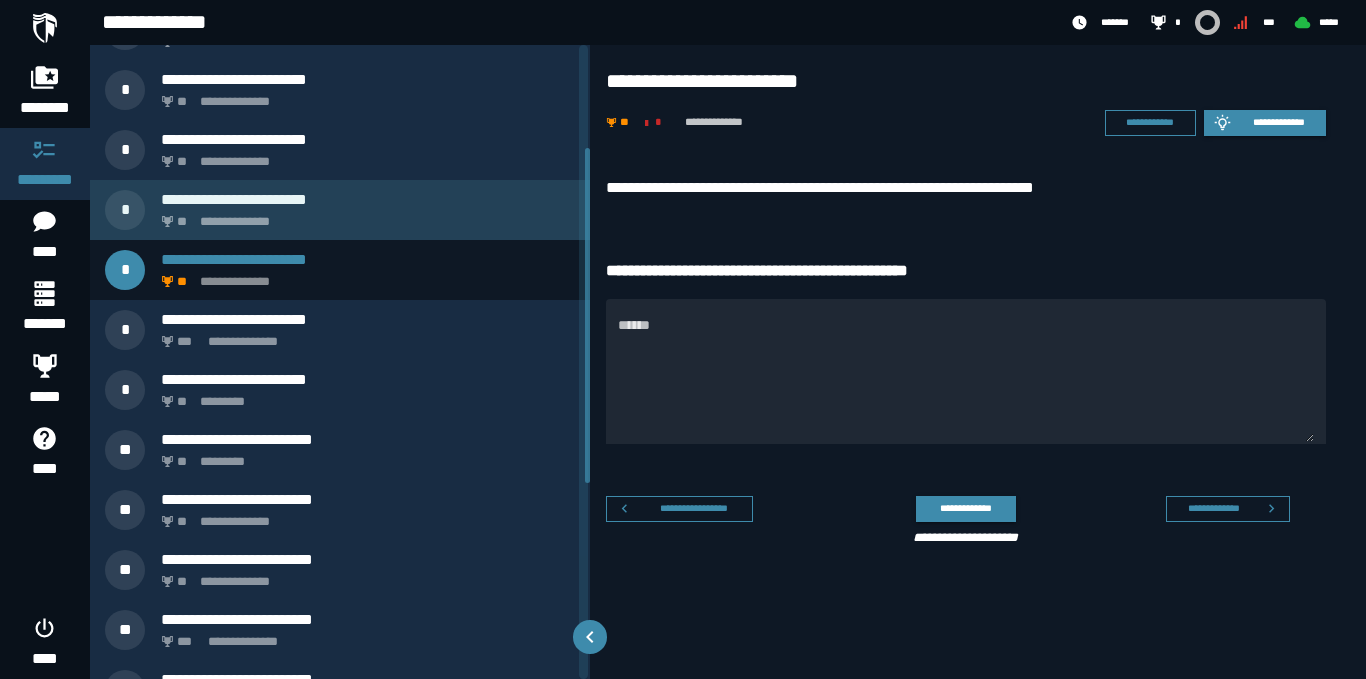 scroll, scrollTop: 200, scrollLeft: 0, axis: vertical 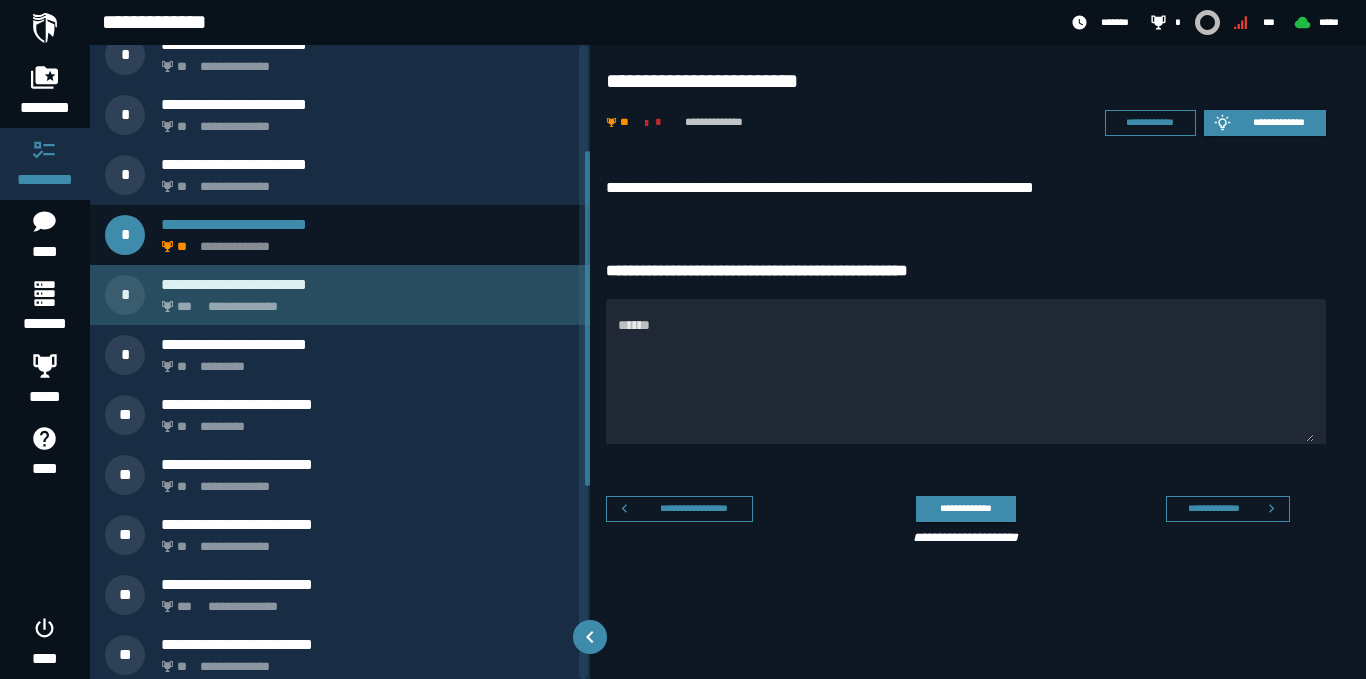 click on "**********" at bounding box center [364, 301] 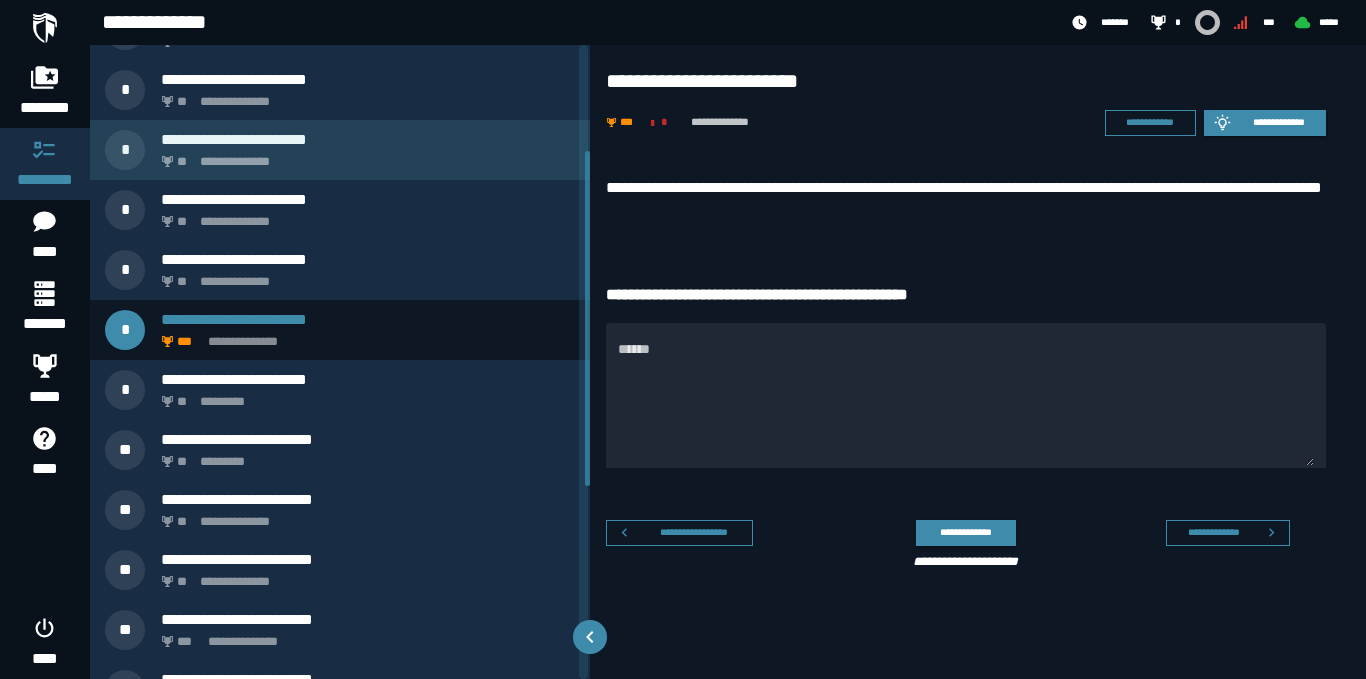 scroll, scrollTop: 200, scrollLeft: 0, axis: vertical 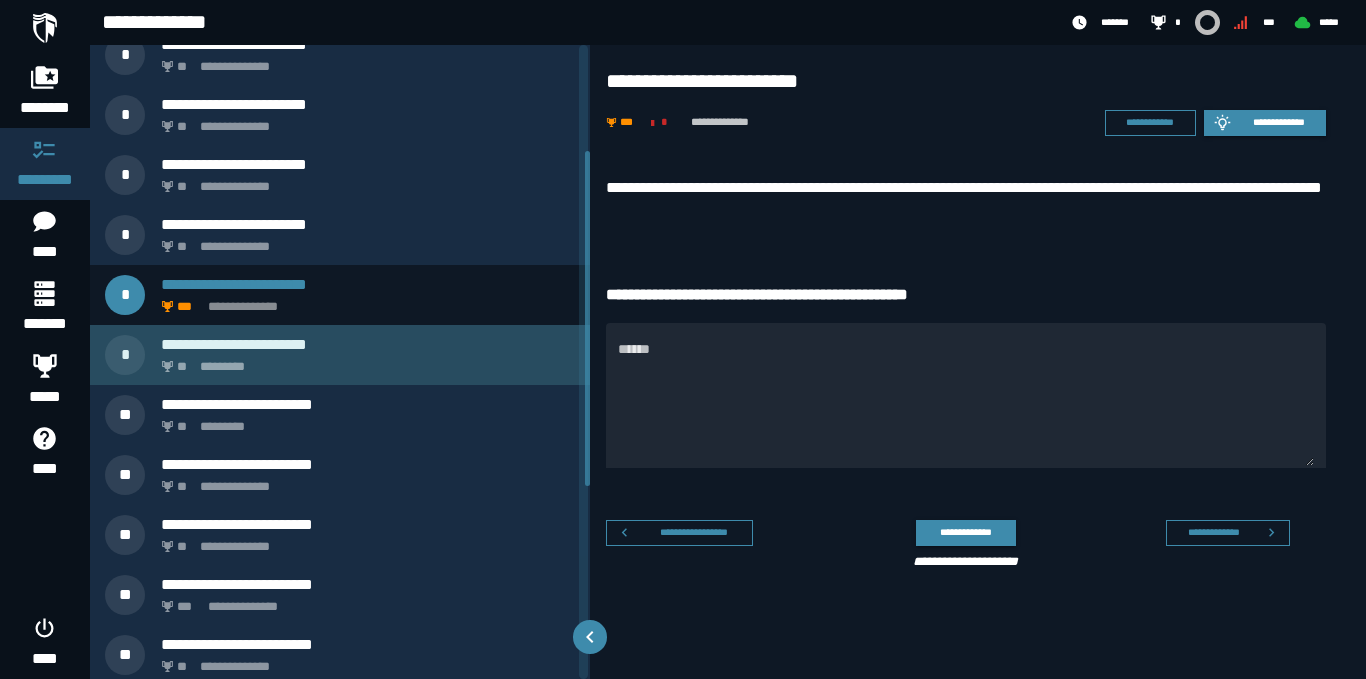 click on "** *********" at bounding box center [364, 361] 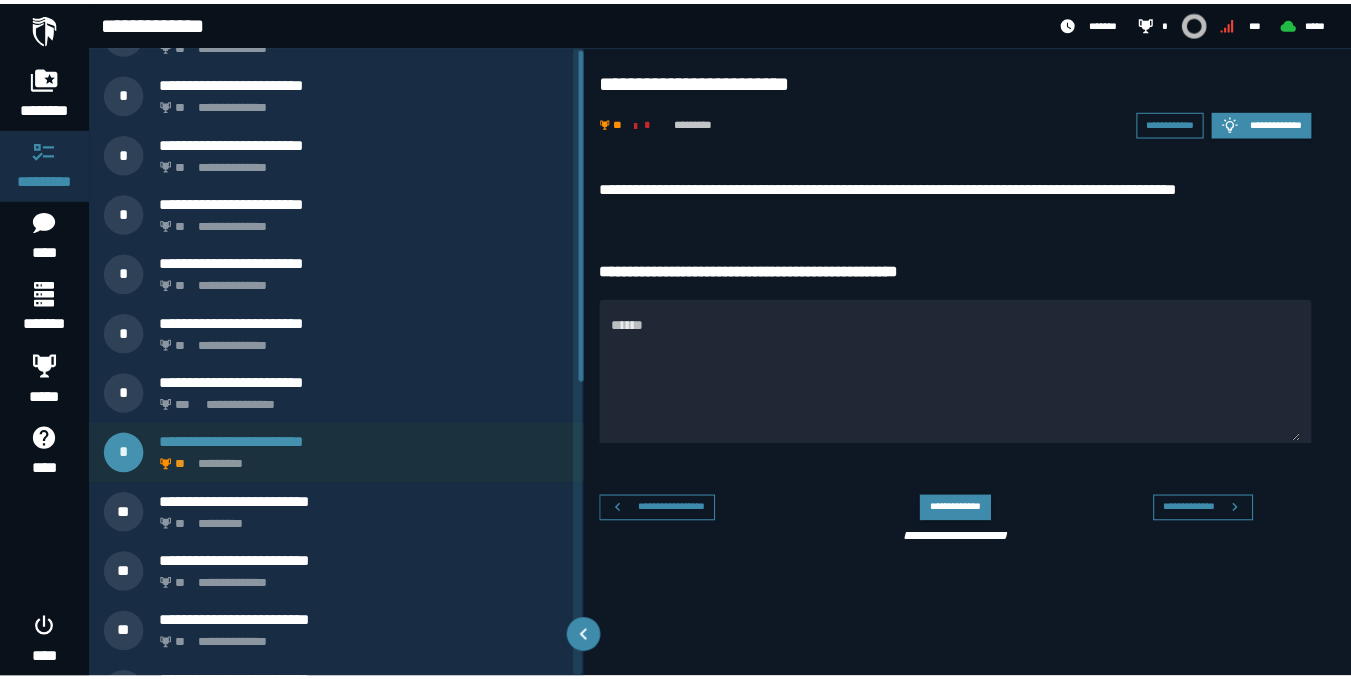 scroll, scrollTop: 0, scrollLeft: 0, axis: both 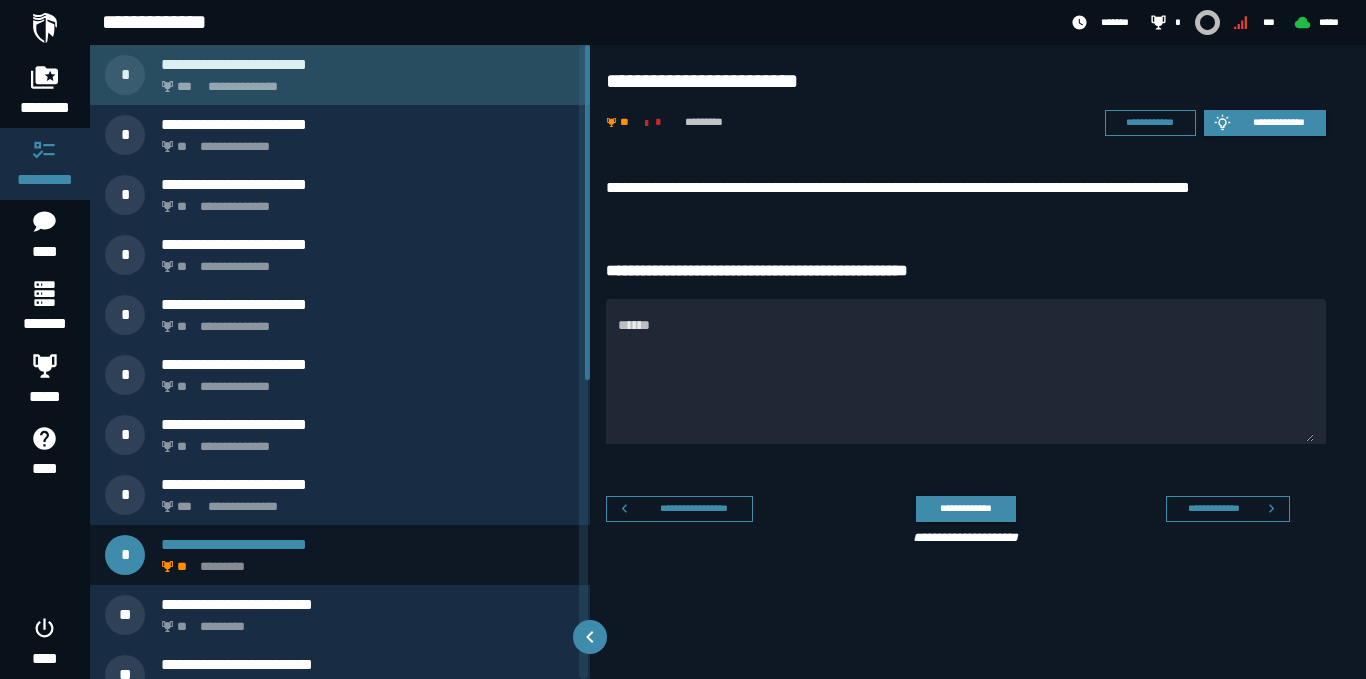 click on "**********" at bounding box center [340, 75] 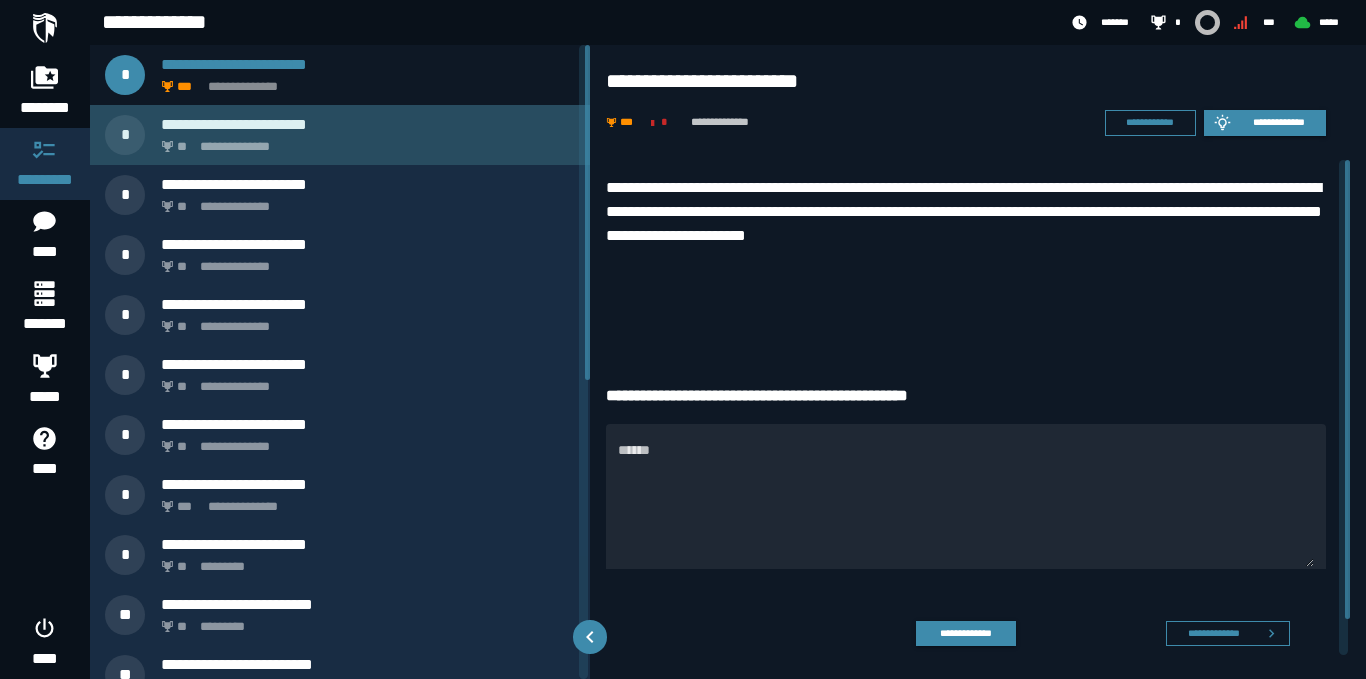 click on "**********" at bounding box center (340, 135) 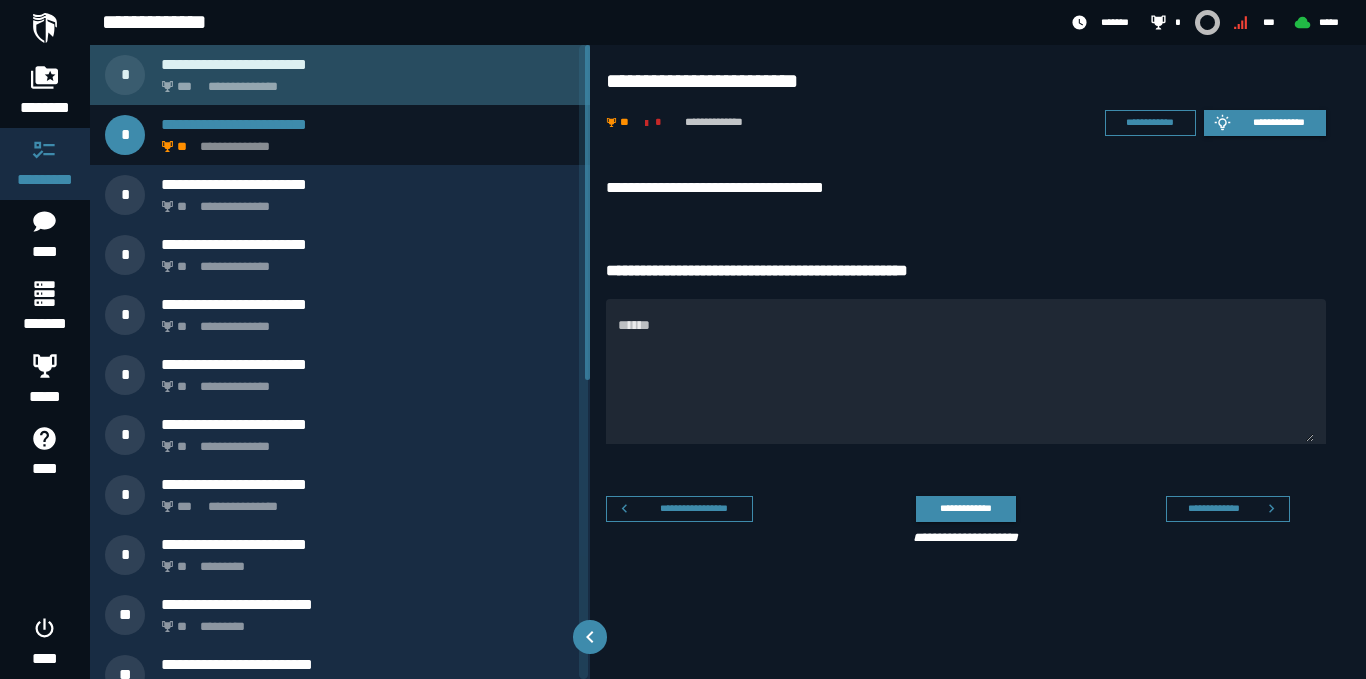 click on "**********" 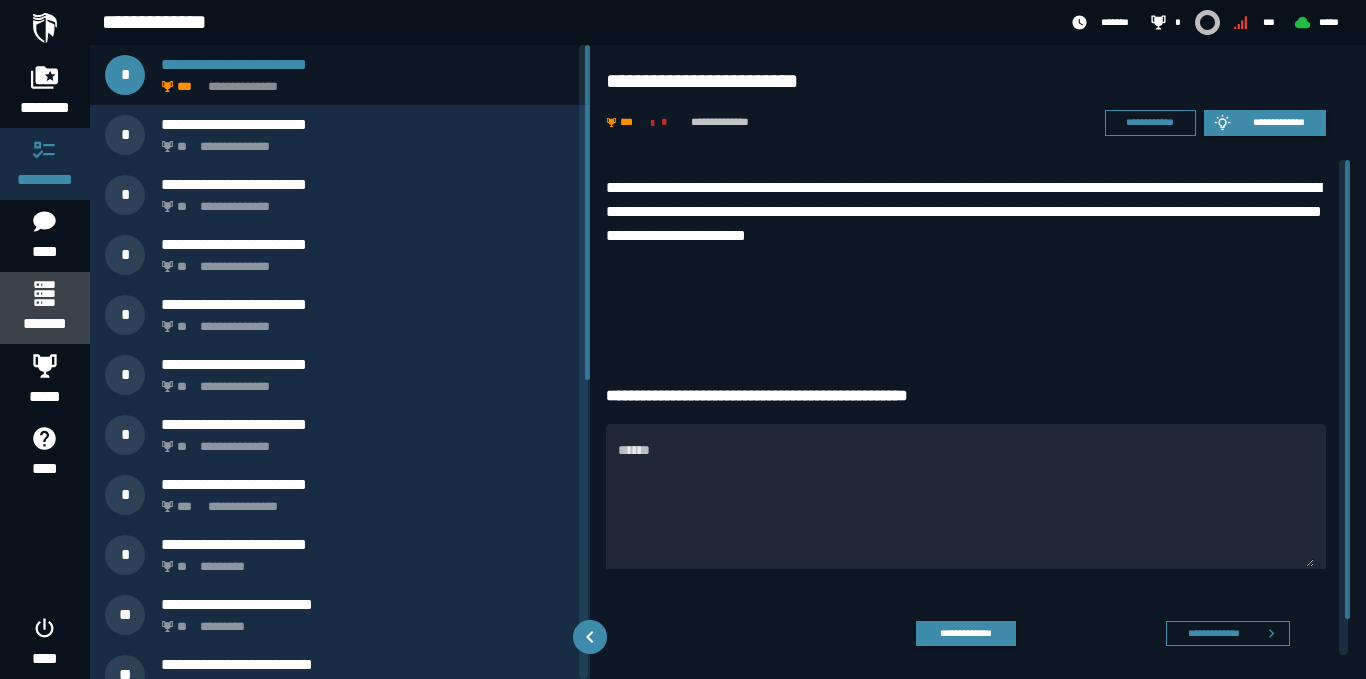 click on "*******" at bounding box center [44, 324] 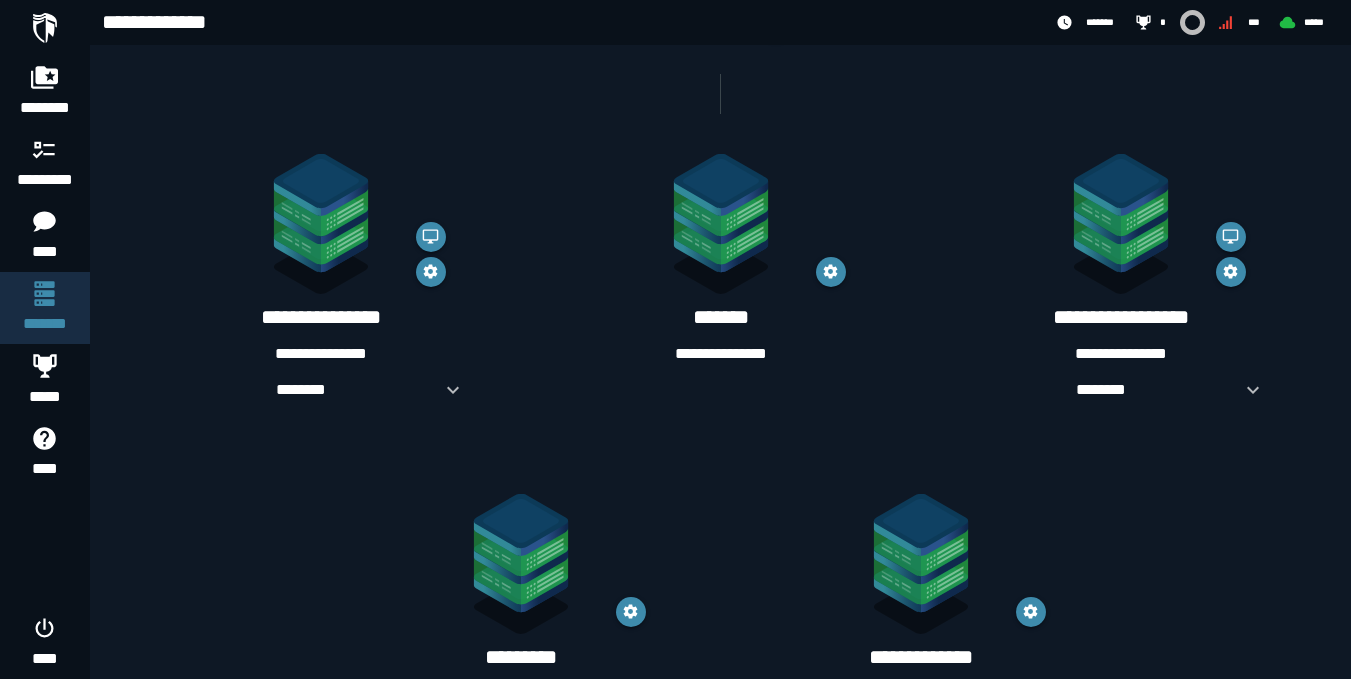 scroll, scrollTop: 300, scrollLeft: 0, axis: vertical 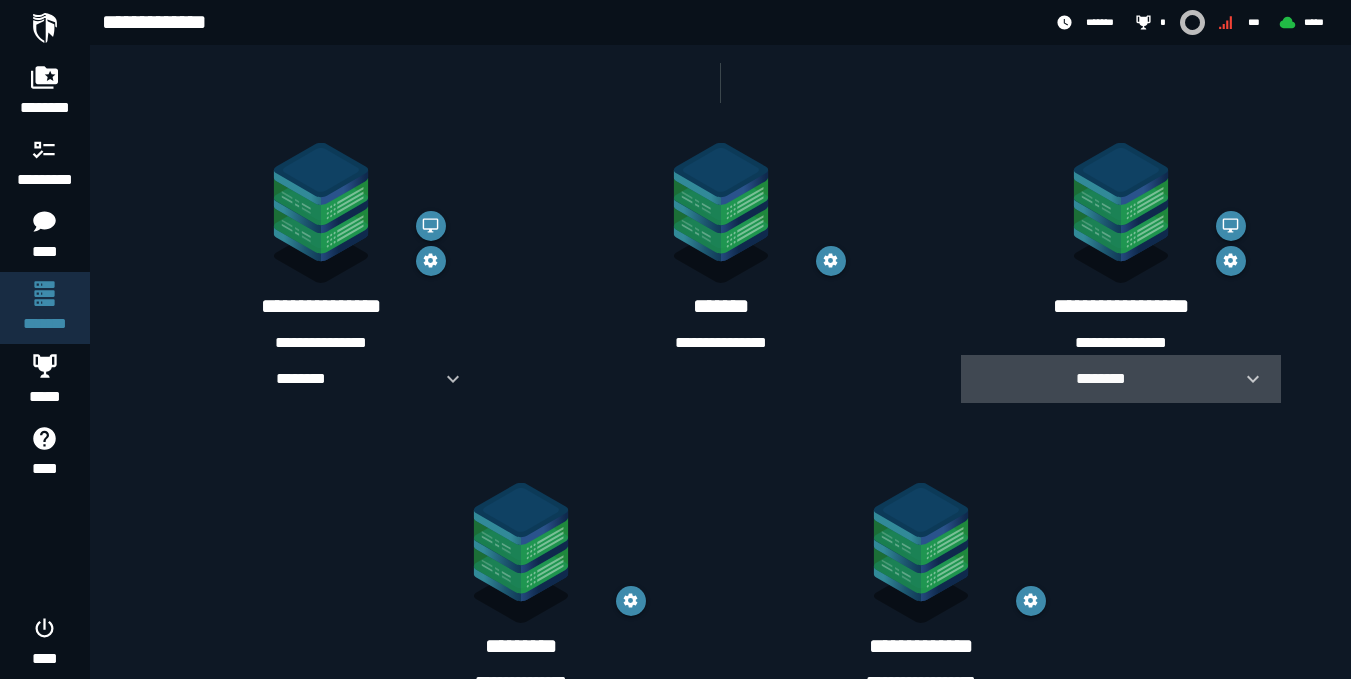 click 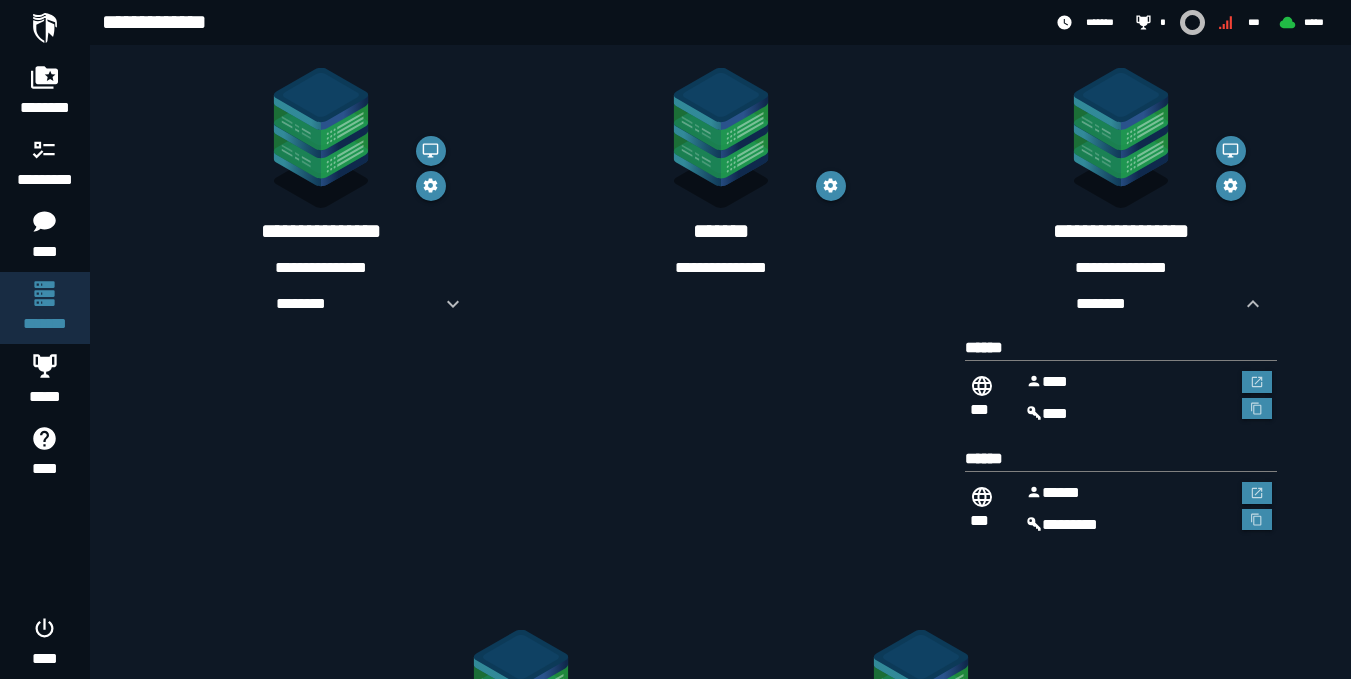 scroll, scrollTop: 382, scrollLeft: 0, axis: vertical 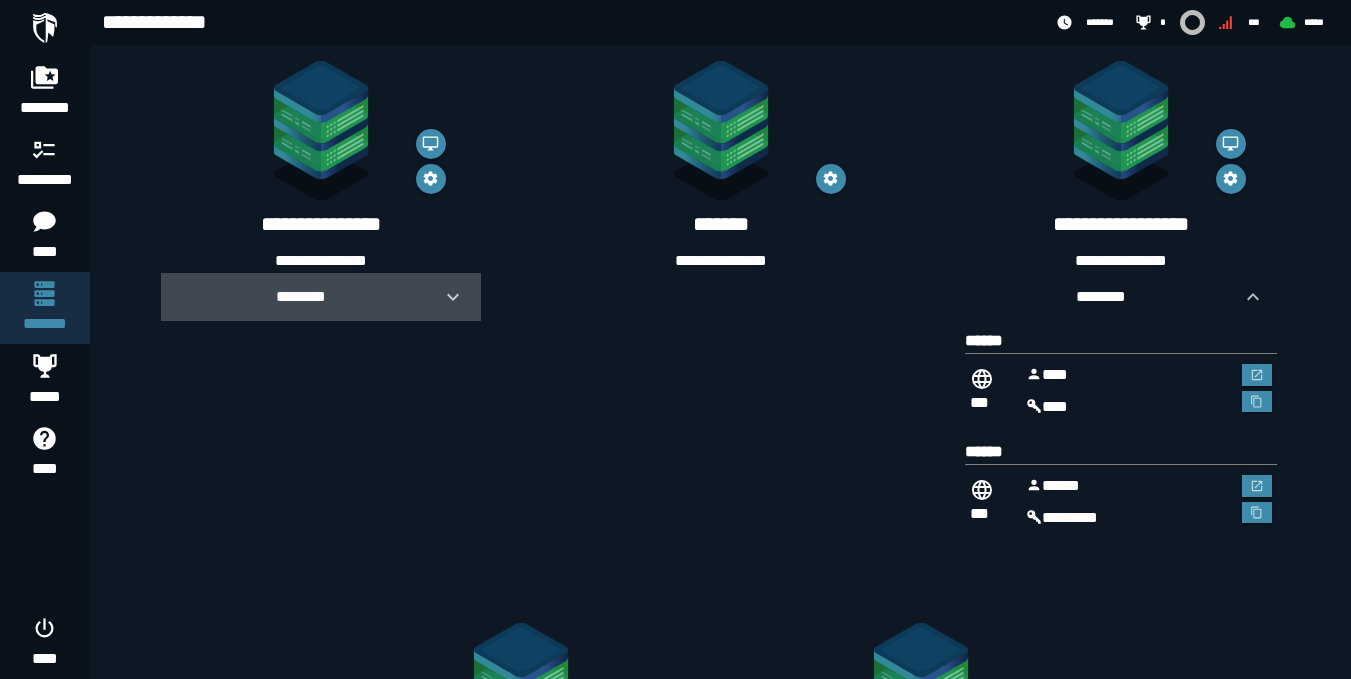 click at bounding box center (445, 297) 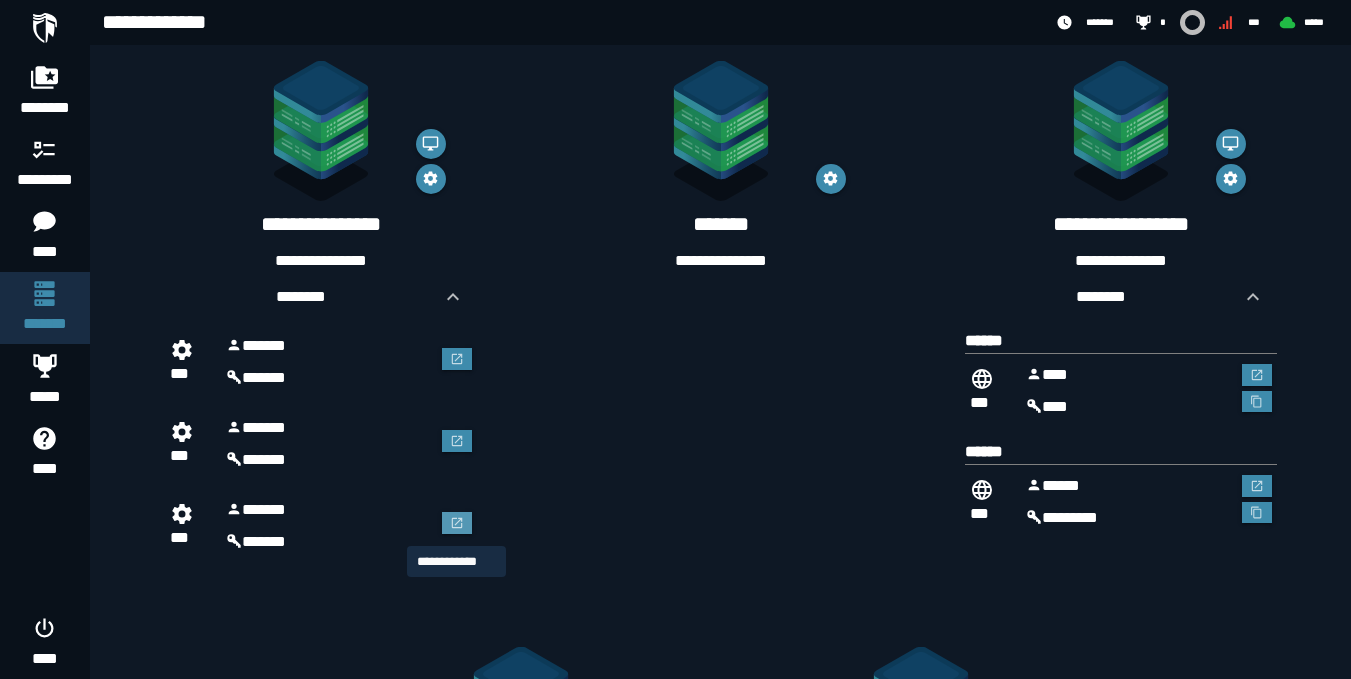 click 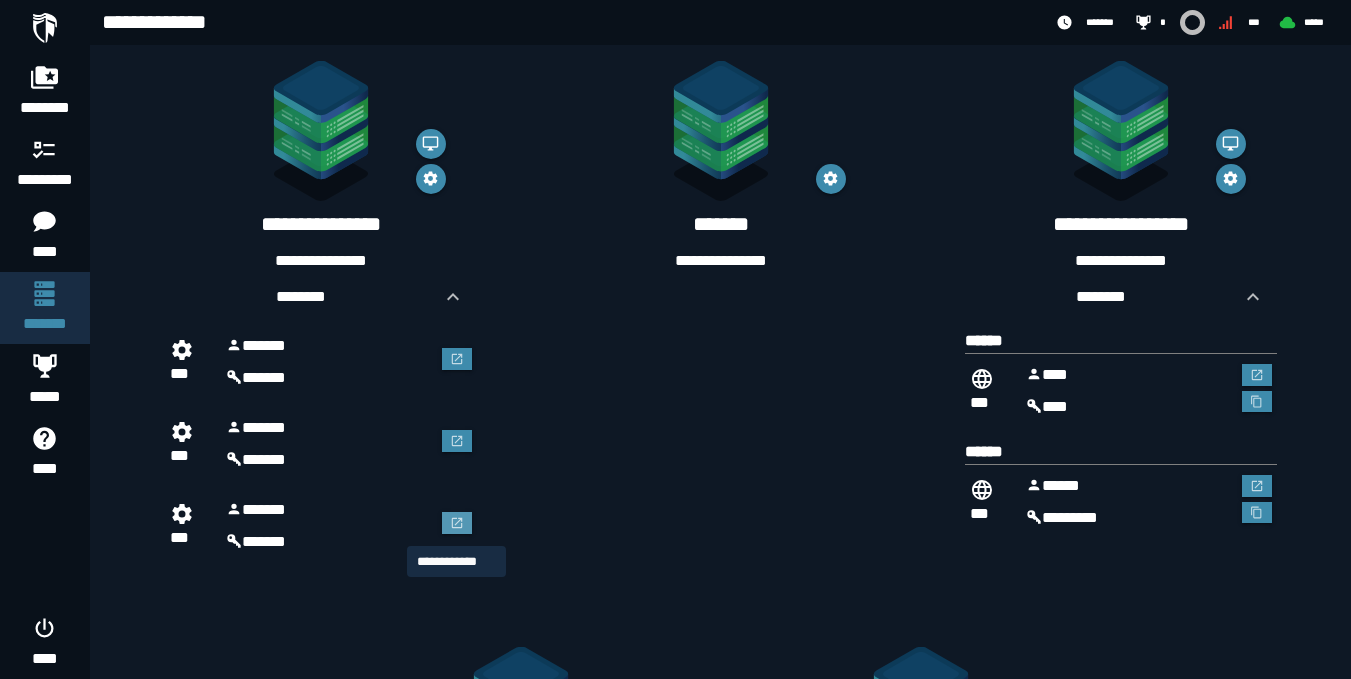 scroll, scrollTop: 0, scrollLeft: 0, axis: both 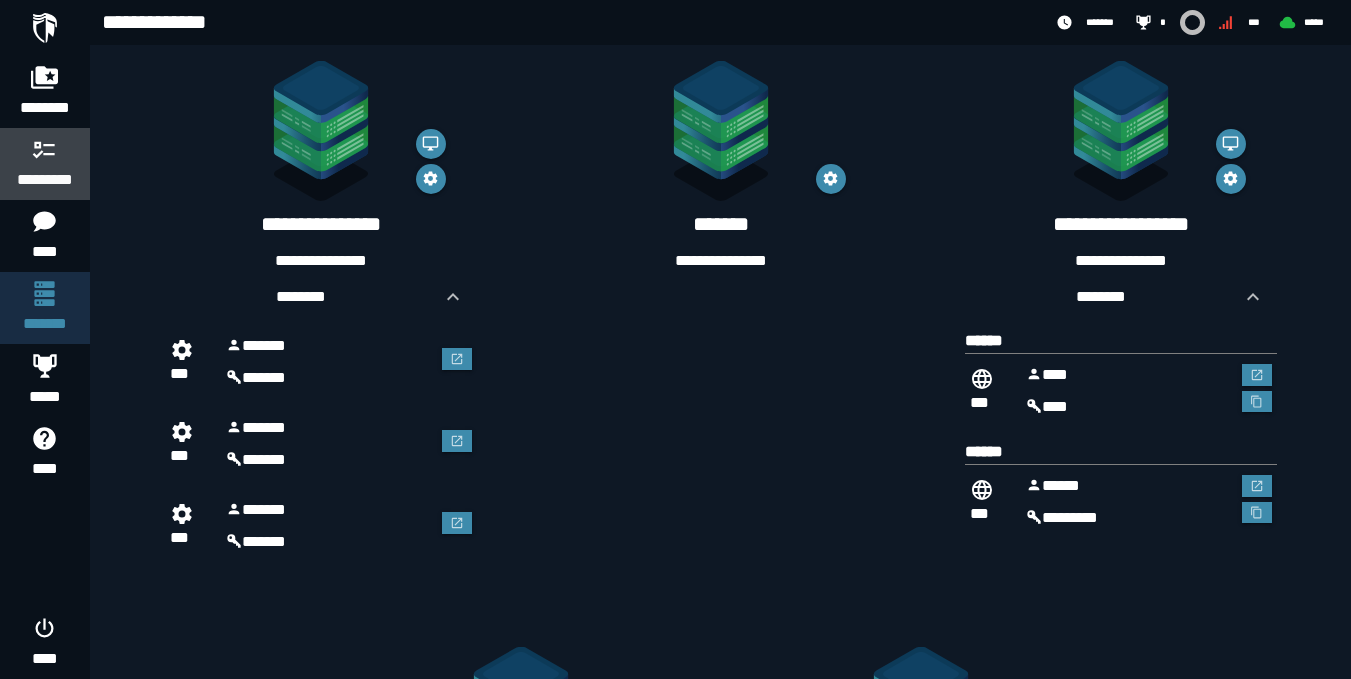 click 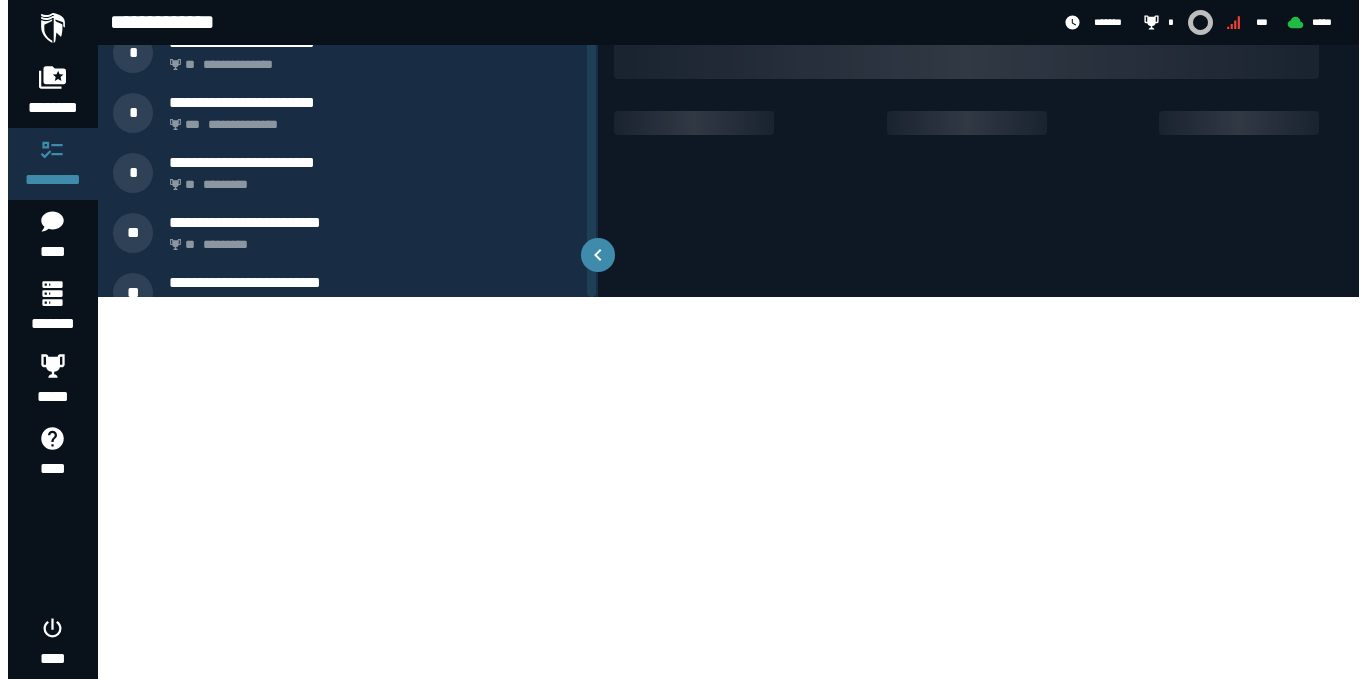 scroll, scrollTop: 0, scrollLeft: 0, axis: both 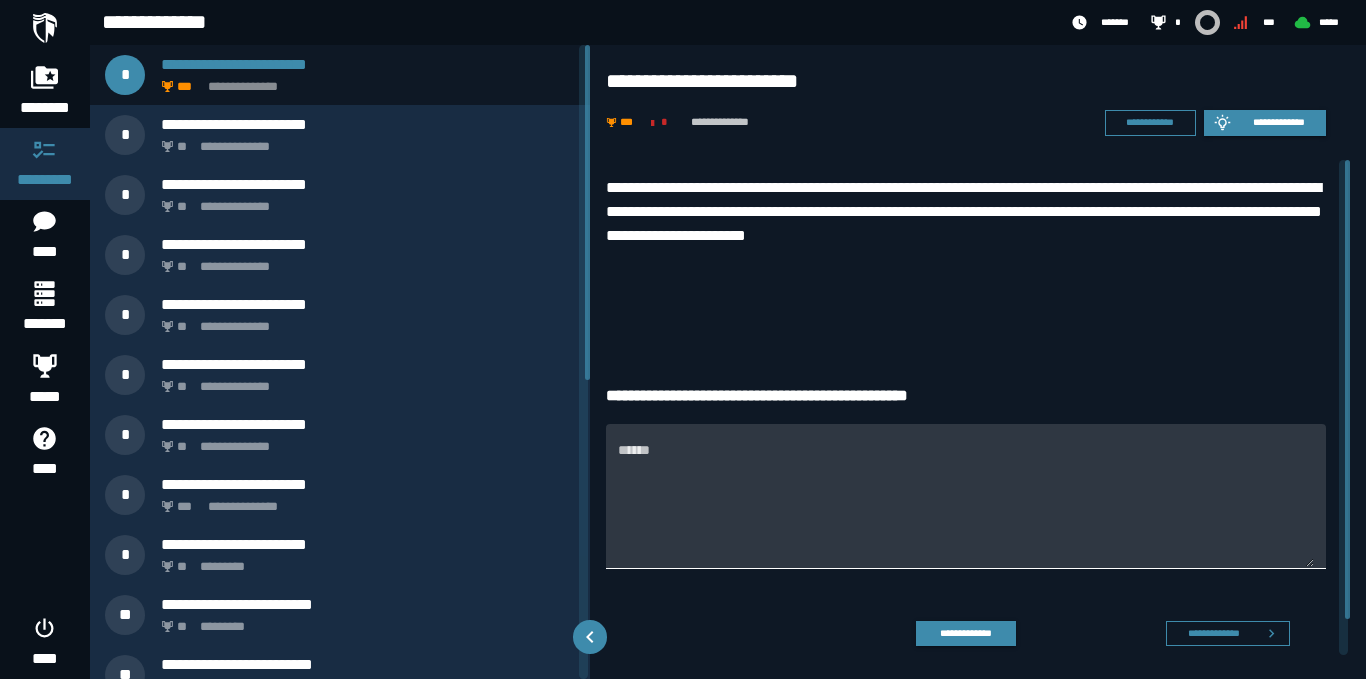 click on "******" at bounding box center (966, 495) 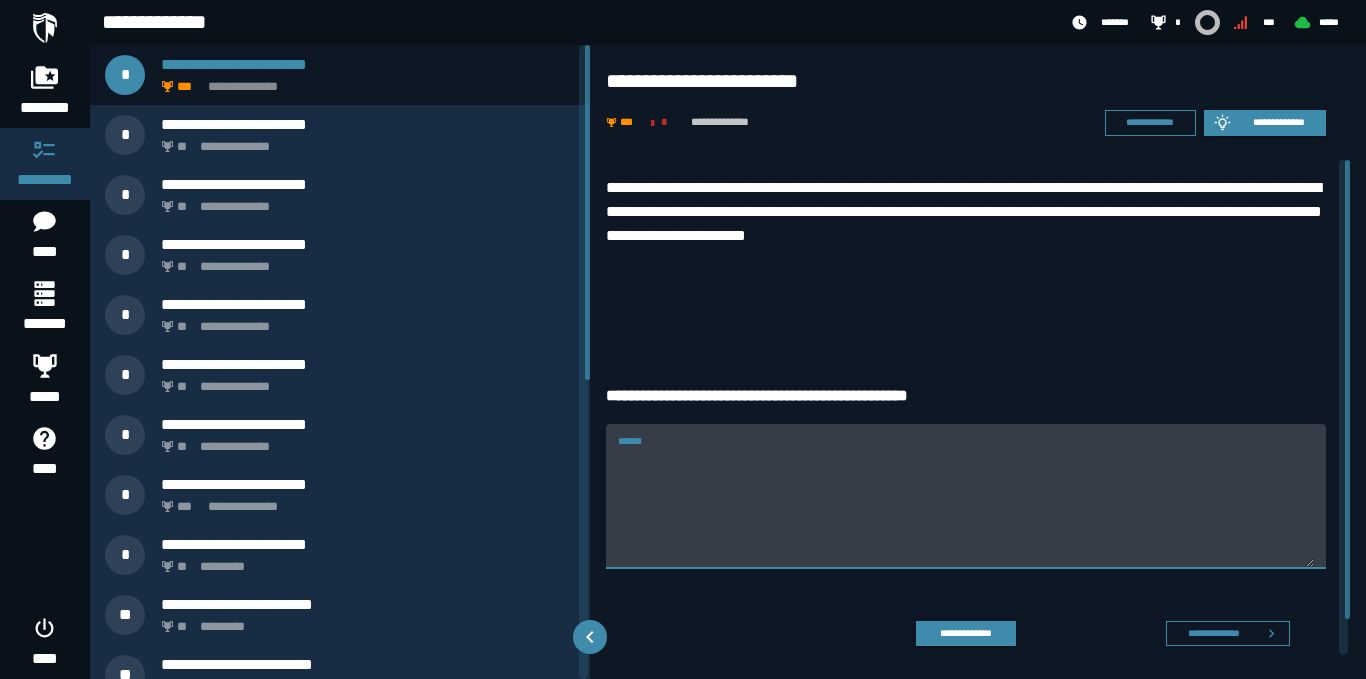 click on "******" at bounding box center (966, 495) 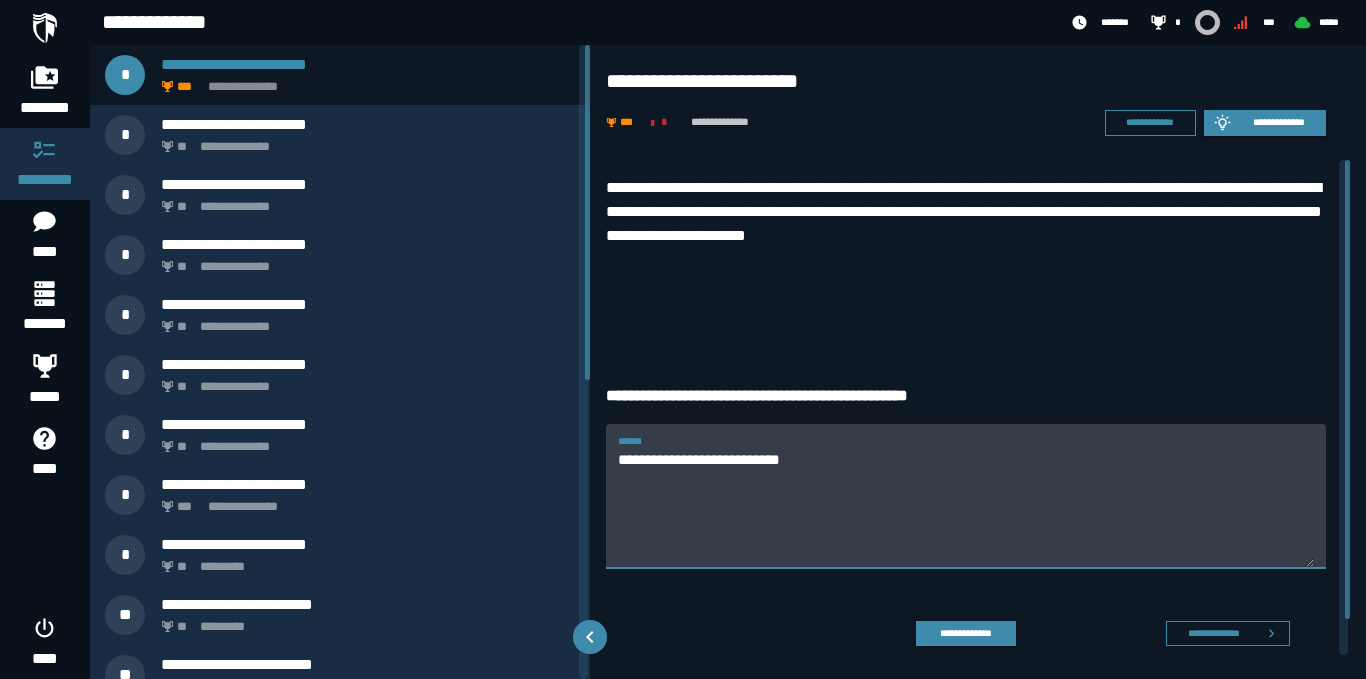 scroll, scrollTop: 39, scrollLeft: 0, axis: vertical 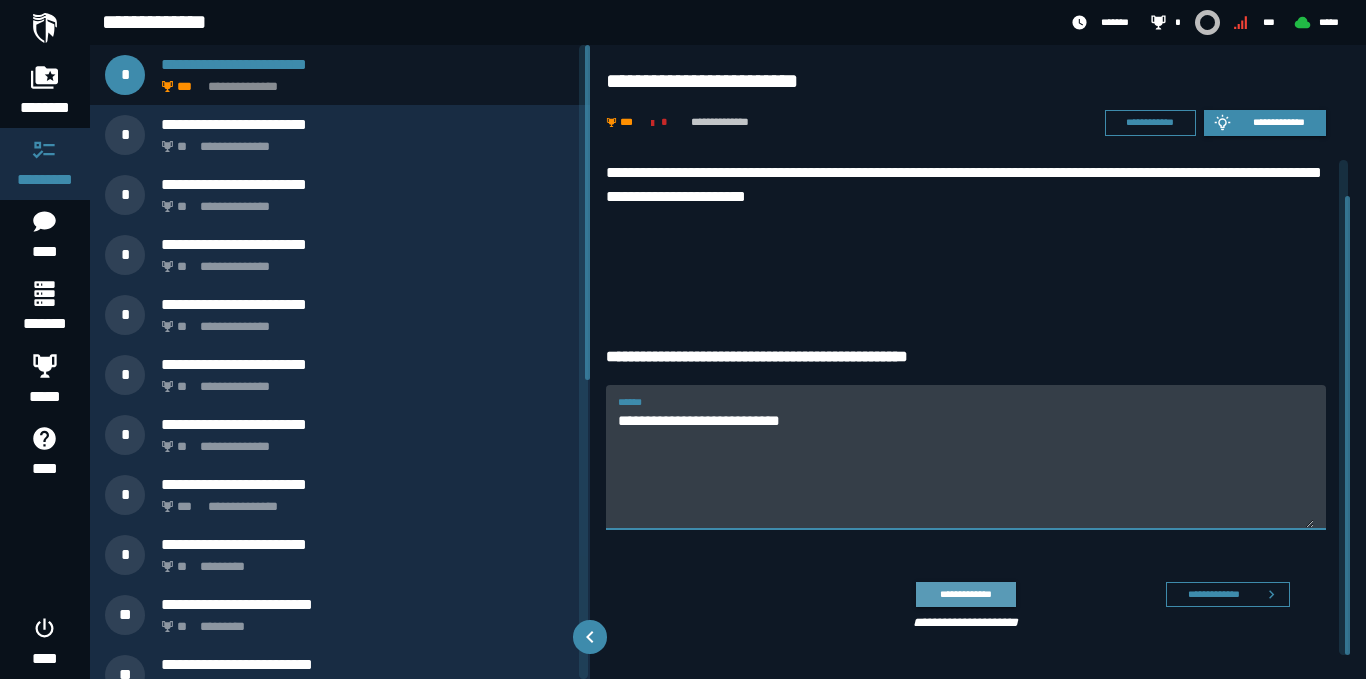 type on "**********" 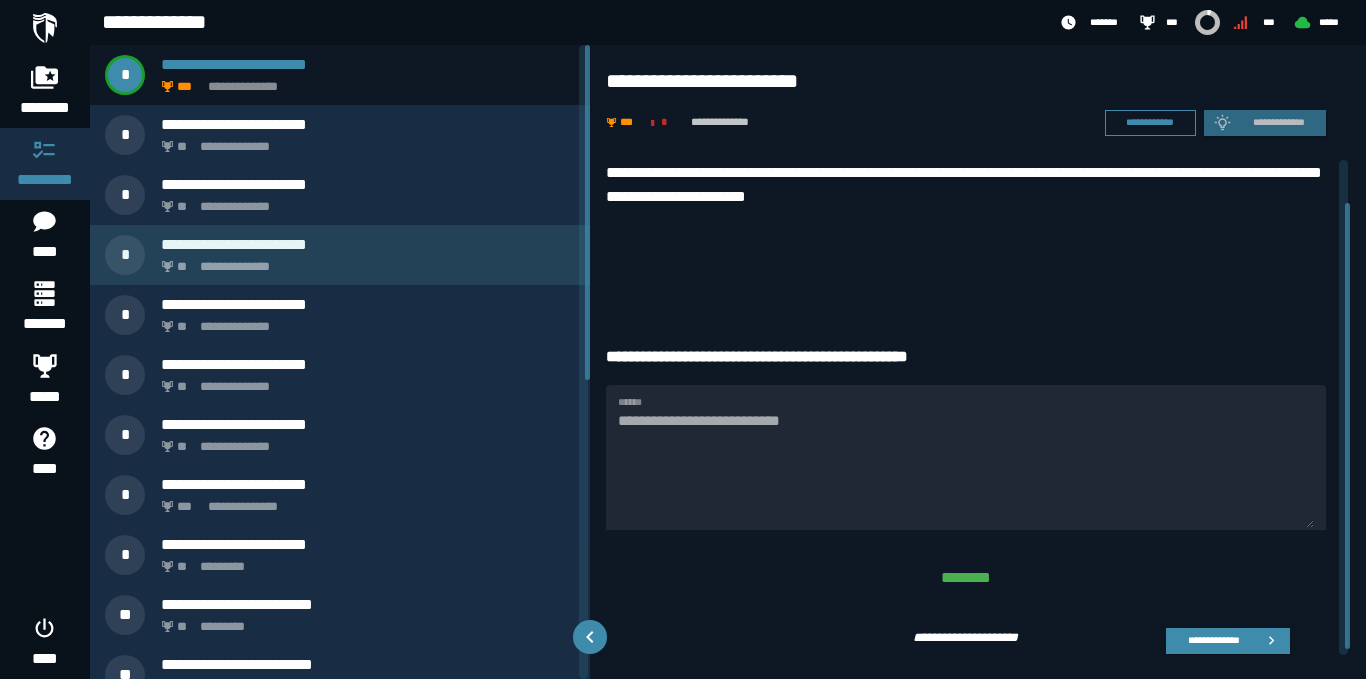 scroll, scrollTop: 54, scrollLeft: 0, axis: vertical 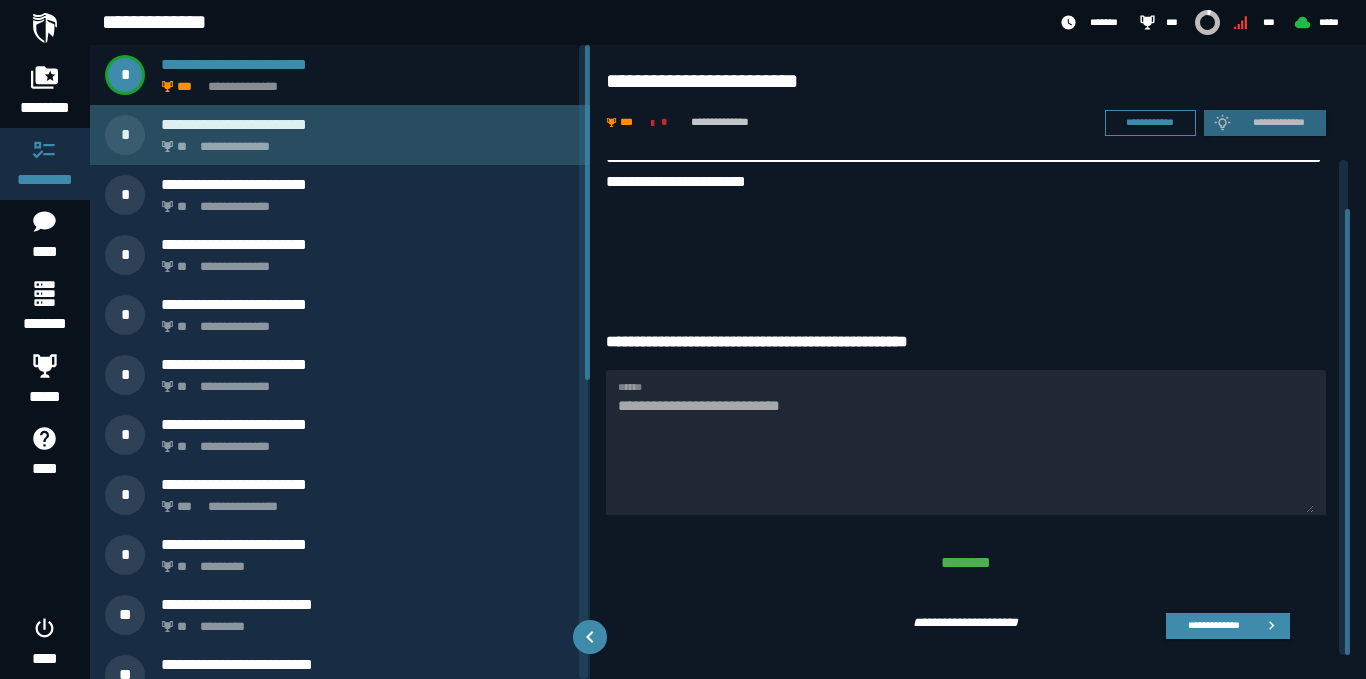 click on "**********" at bounding box center [368, 124] 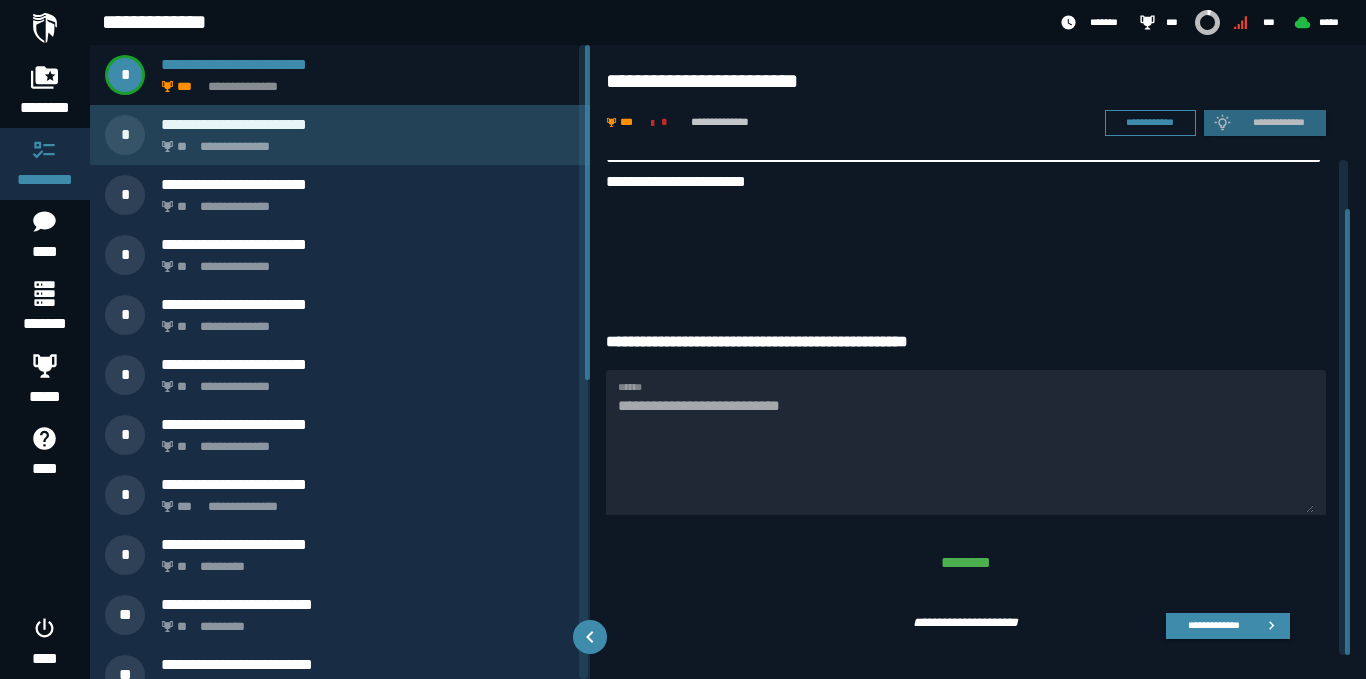 scroll, scrollTop: 0, scrollLeft: 0, axis: both 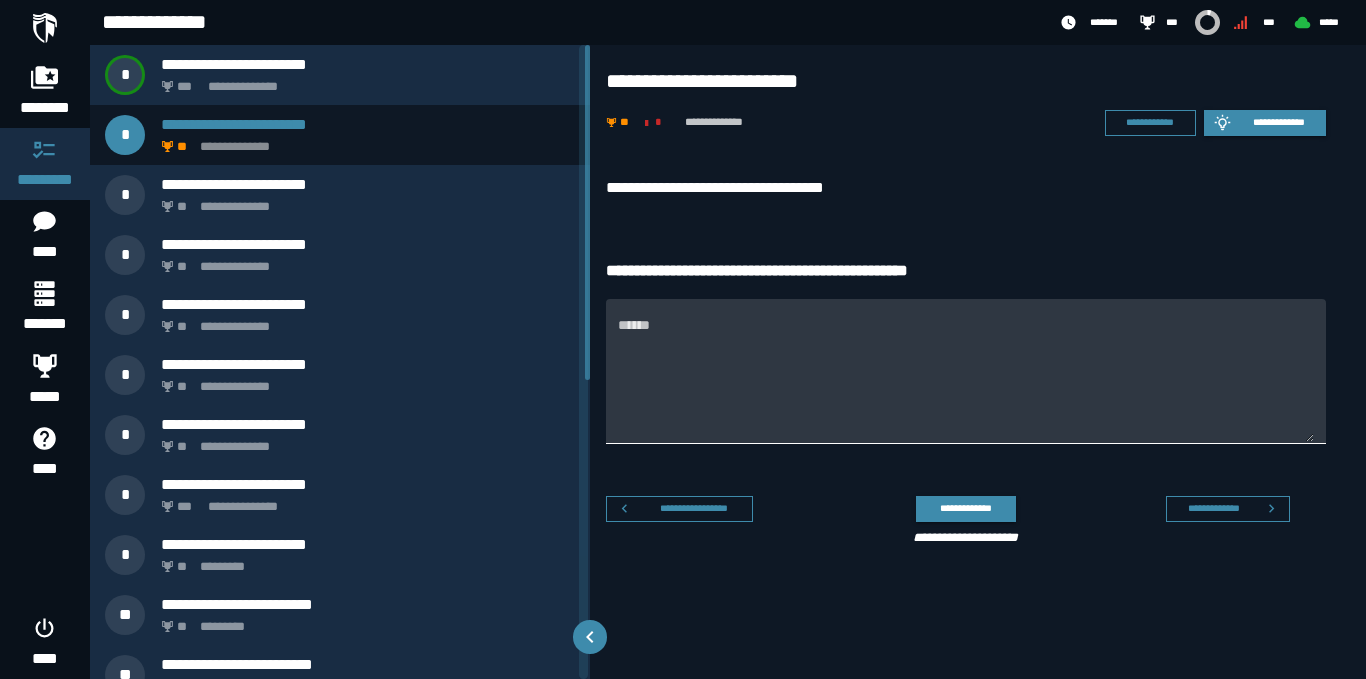 click on "******" at bounding box center [966, 383] 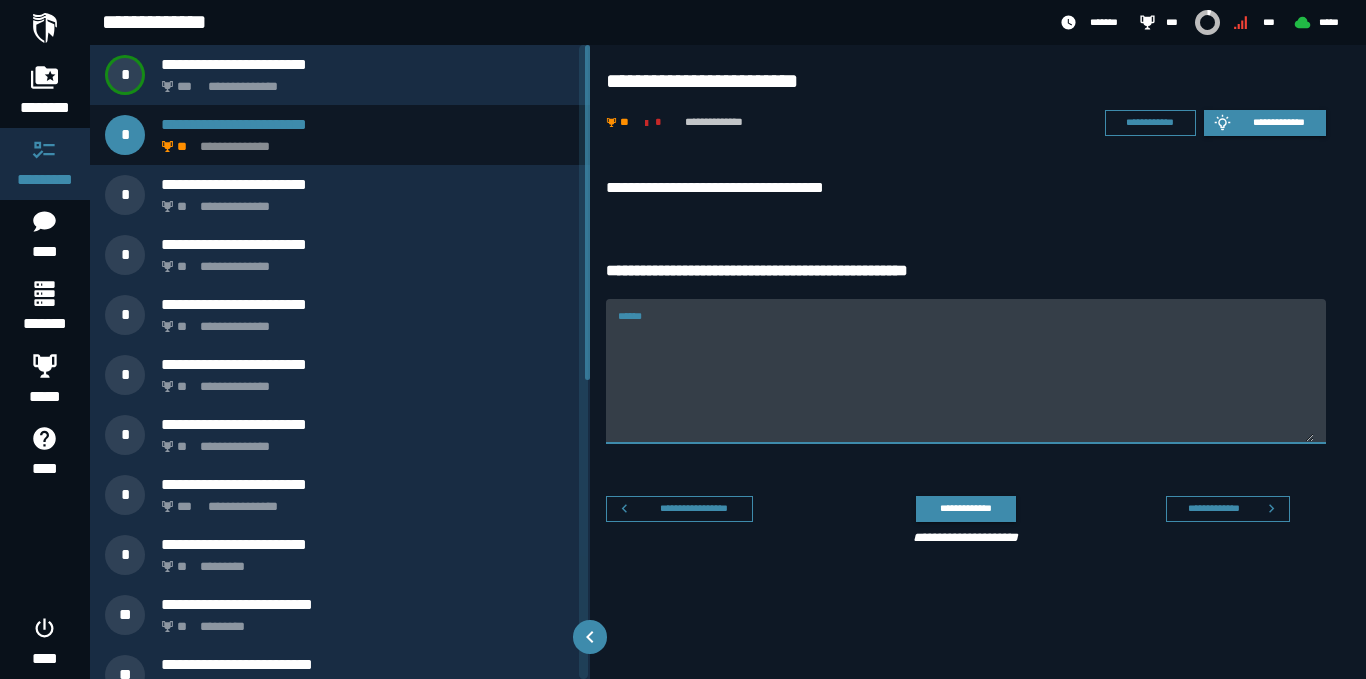 paste on "**********" 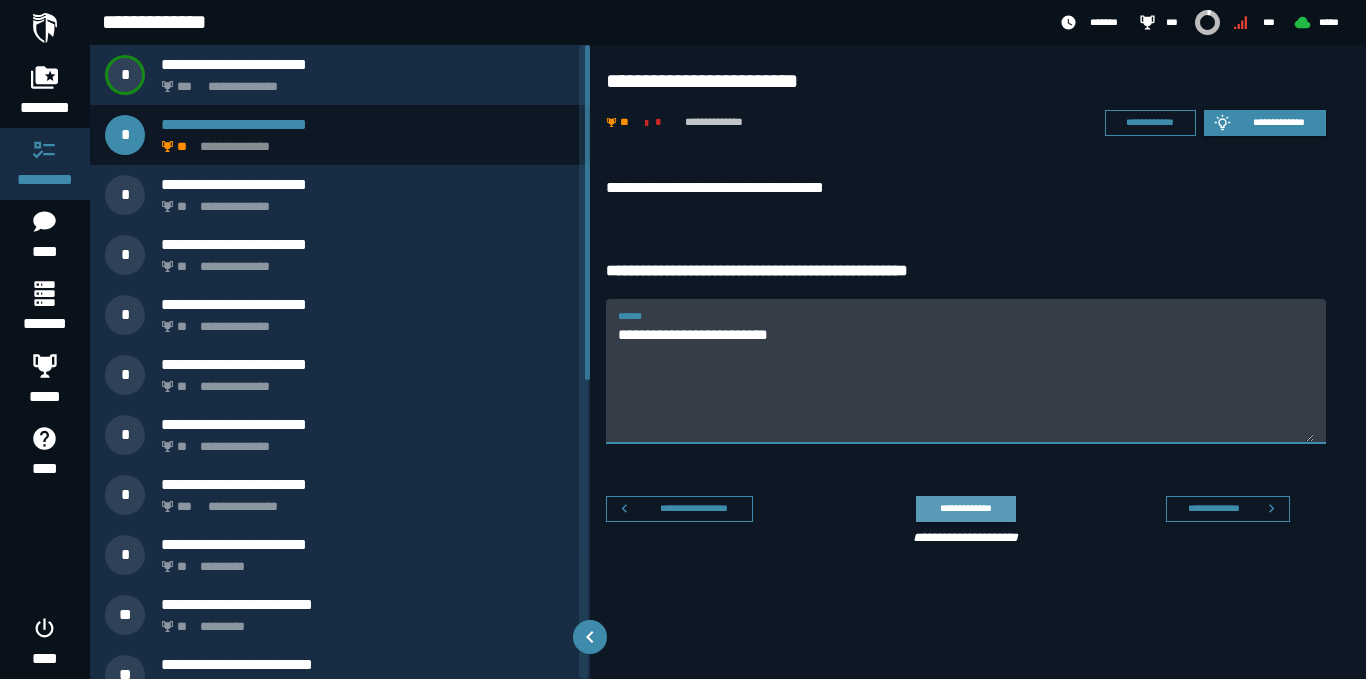 type on "**********" 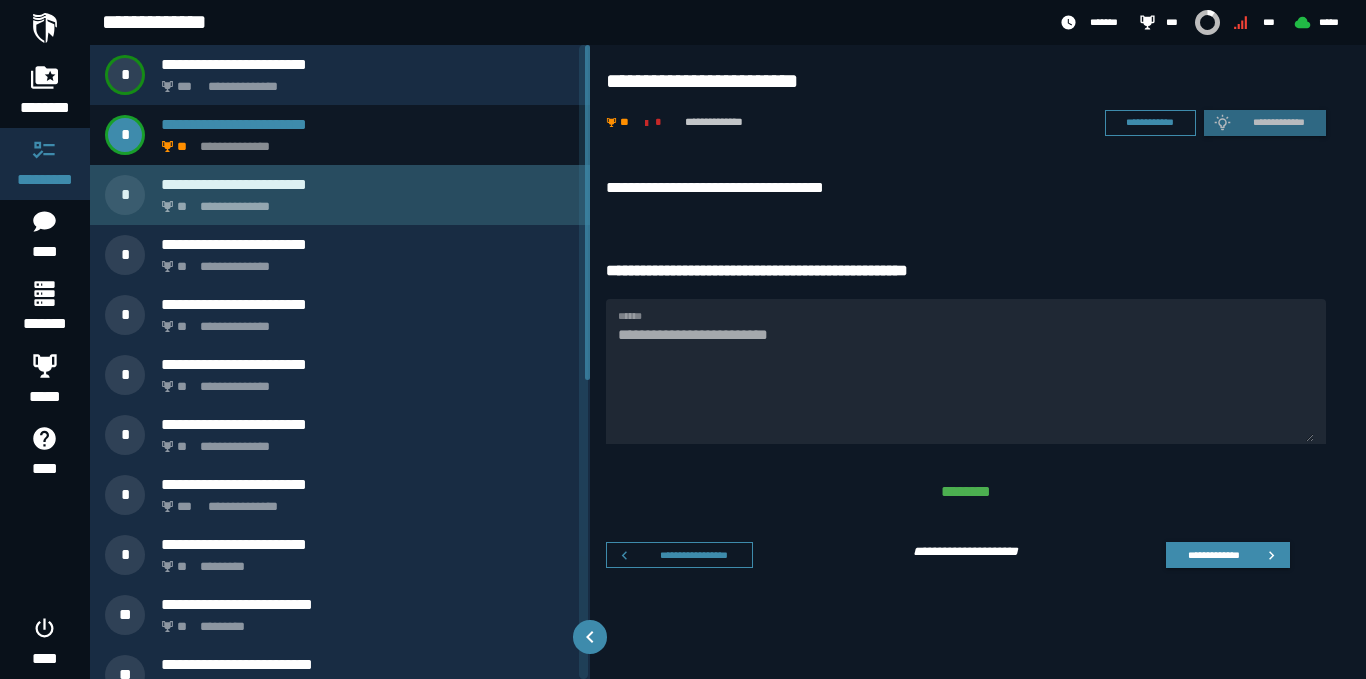 click on "**********" at bounding box center [364, 201] 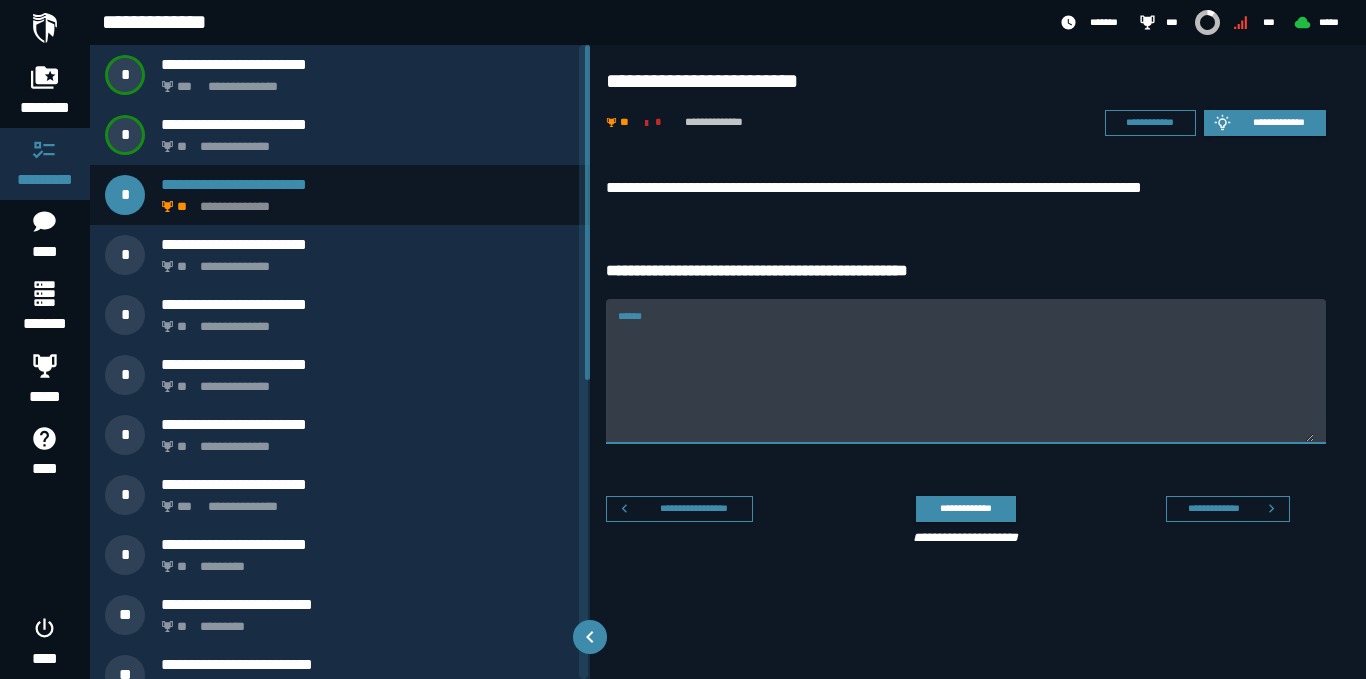 click on "******" at bounding box center [966, 371] 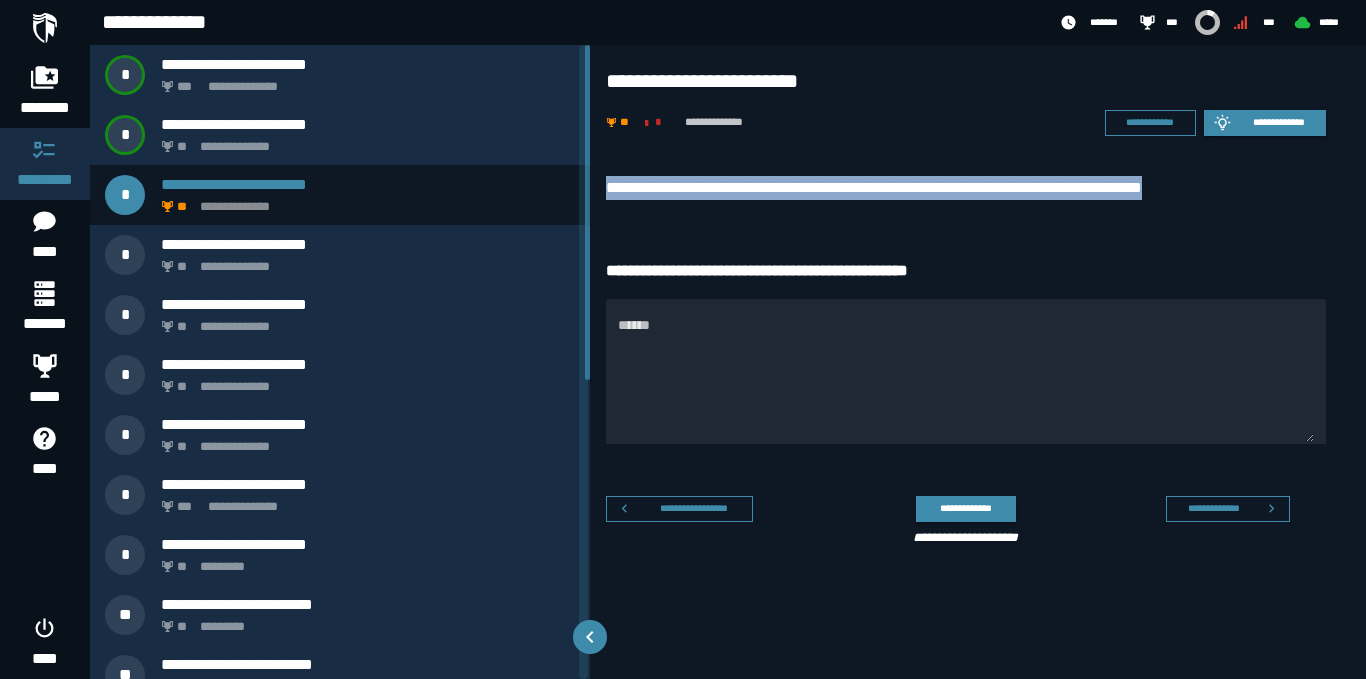 drag, startPoint x: 1229, startPoint y: 178, endPoint x: 607, endPoint y: 184, distance: 622.02893 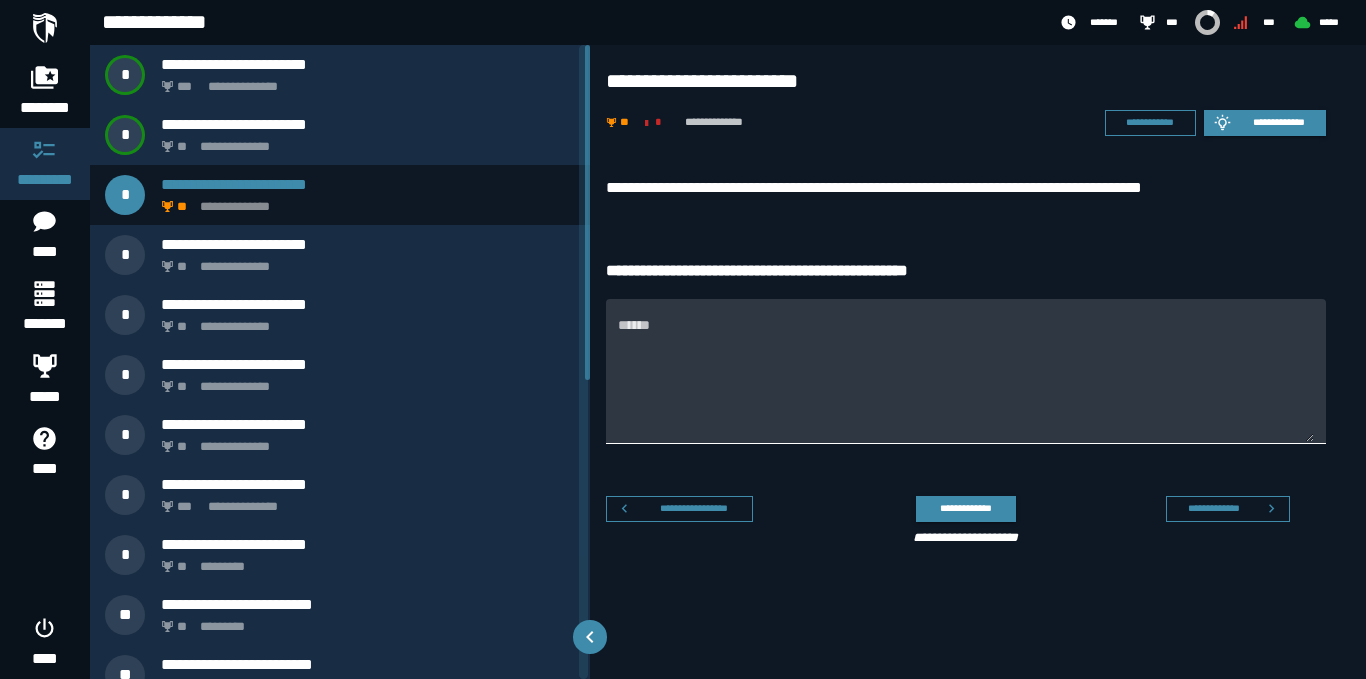 click on "******" at bounding box center (966, 383) 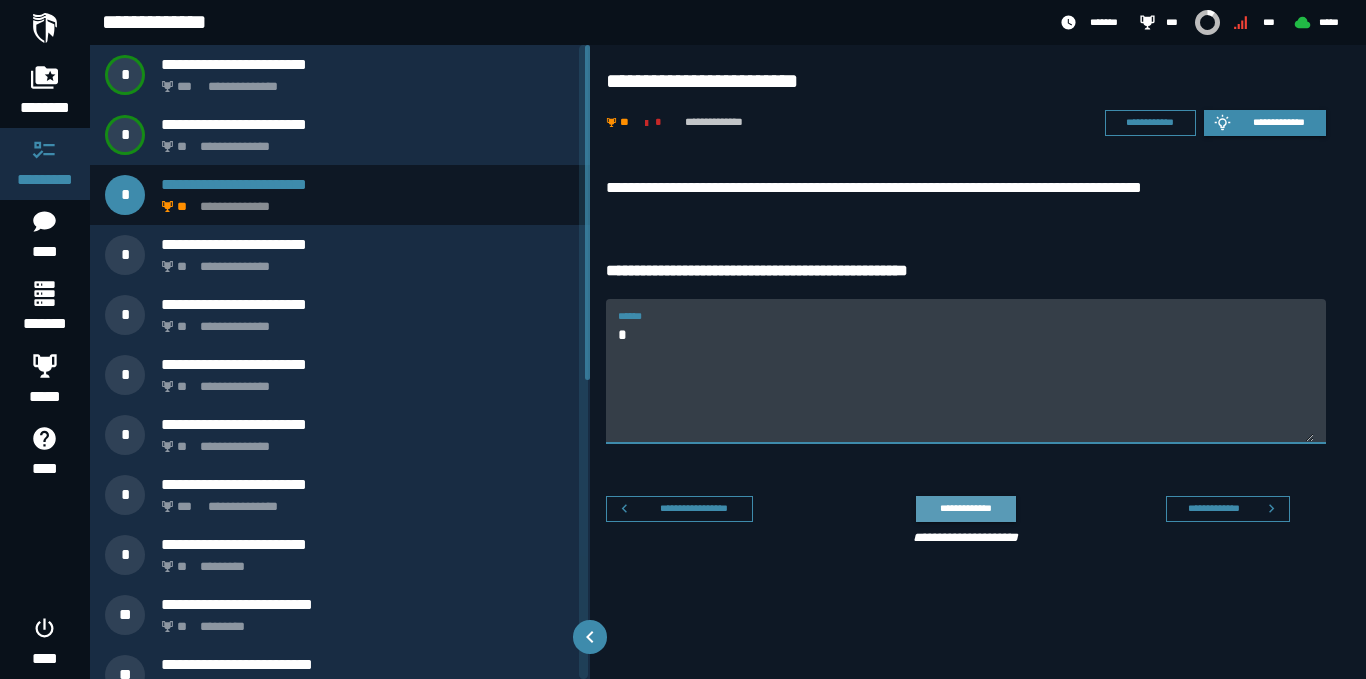type on "*" 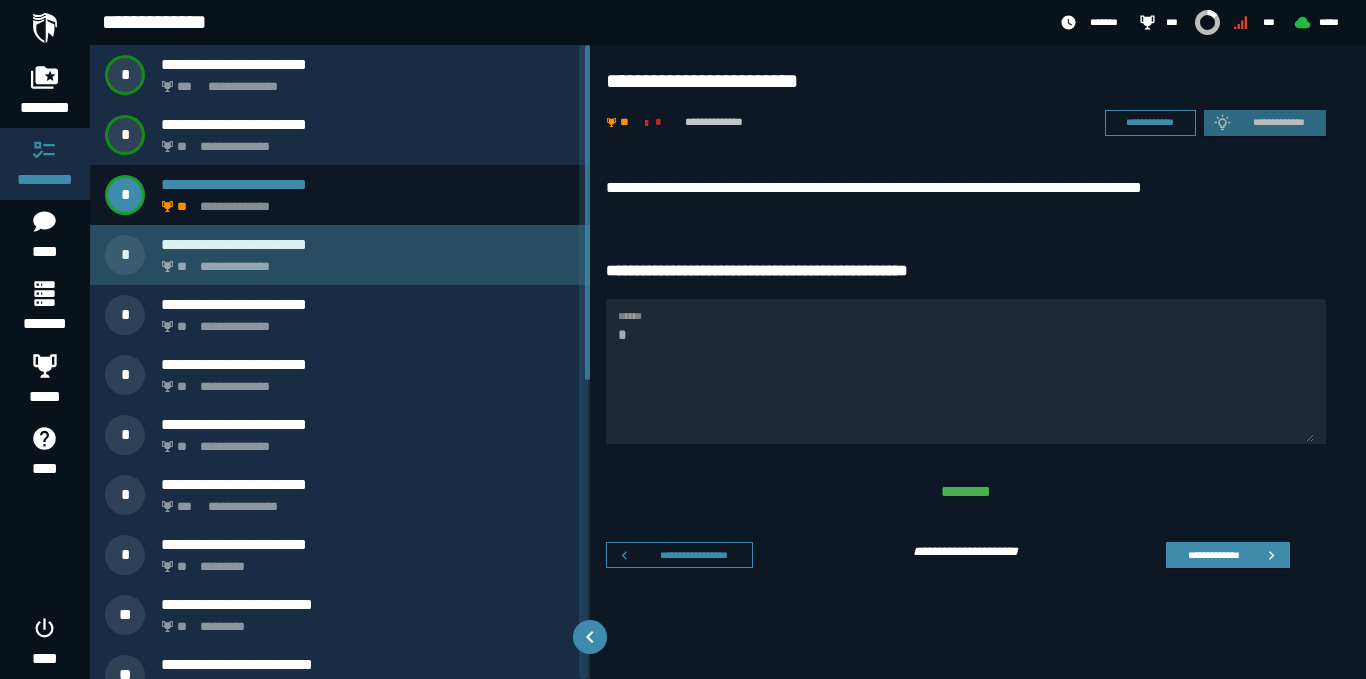 click on "**********" at bounding box center (364, 261) 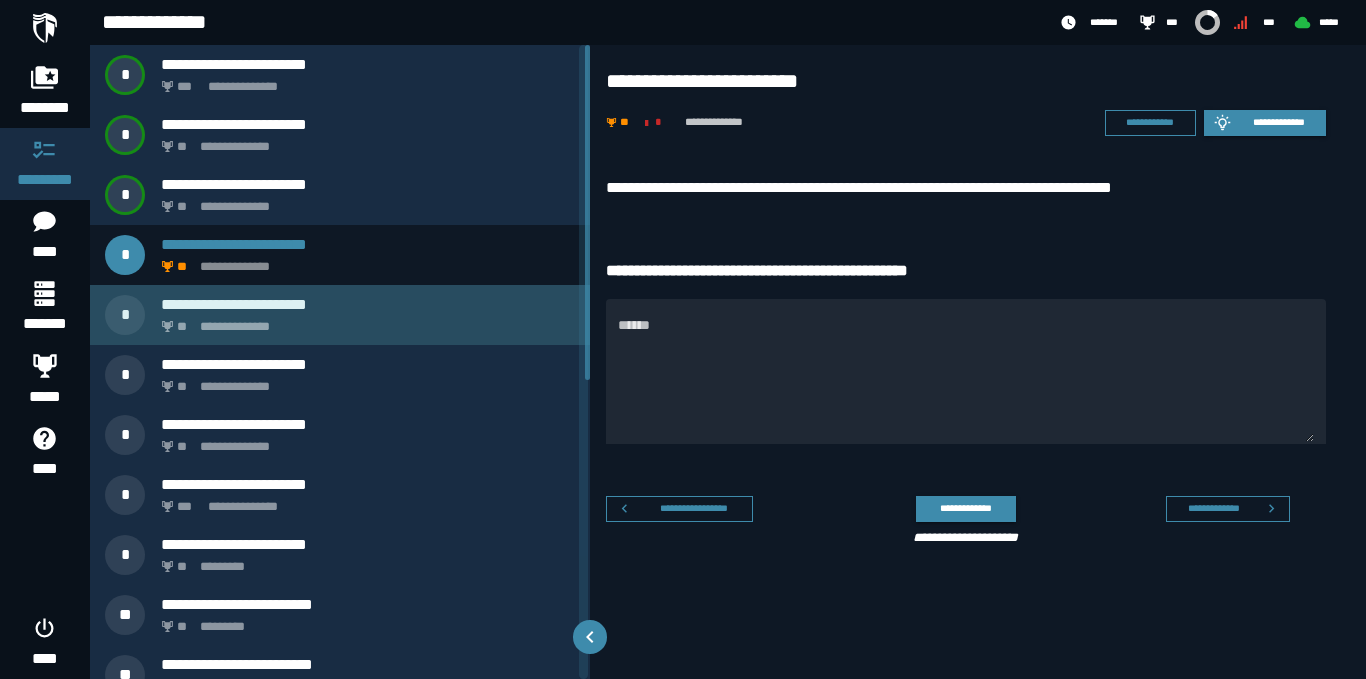 click on "**********" at bounding box center (364, 321) 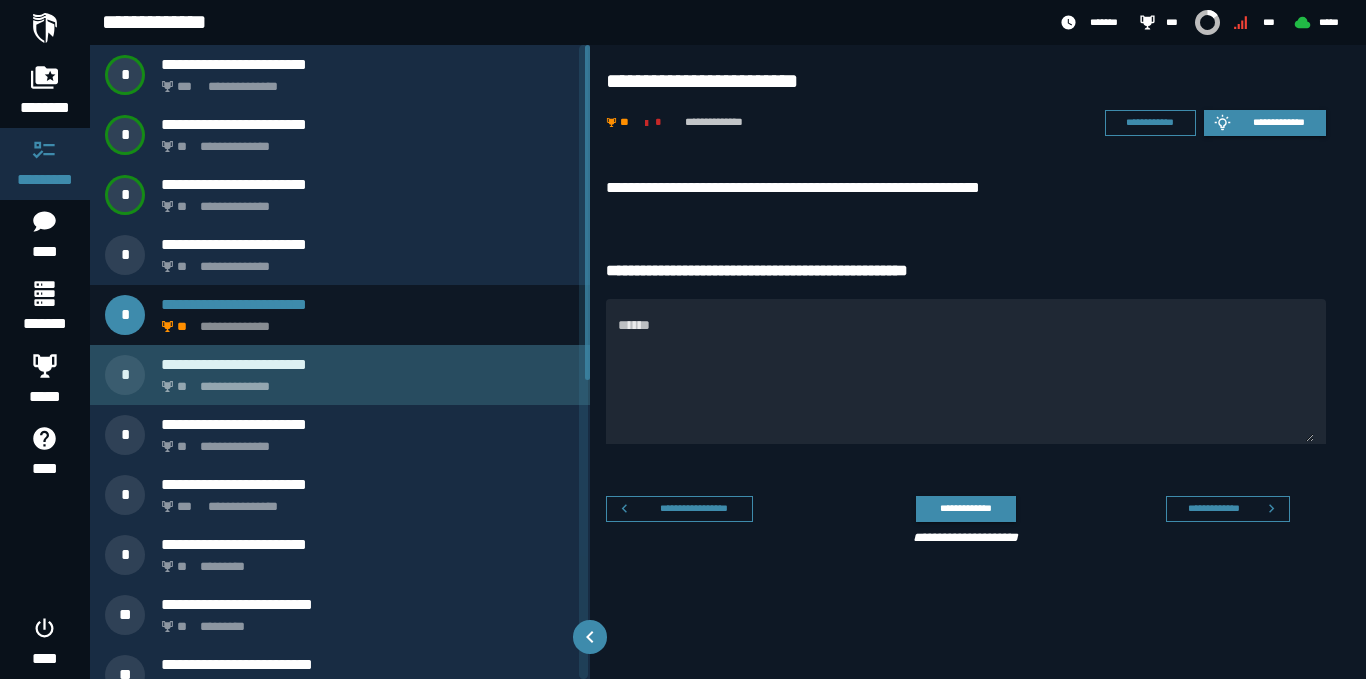click on "**********" at bounding box center (364, 381) 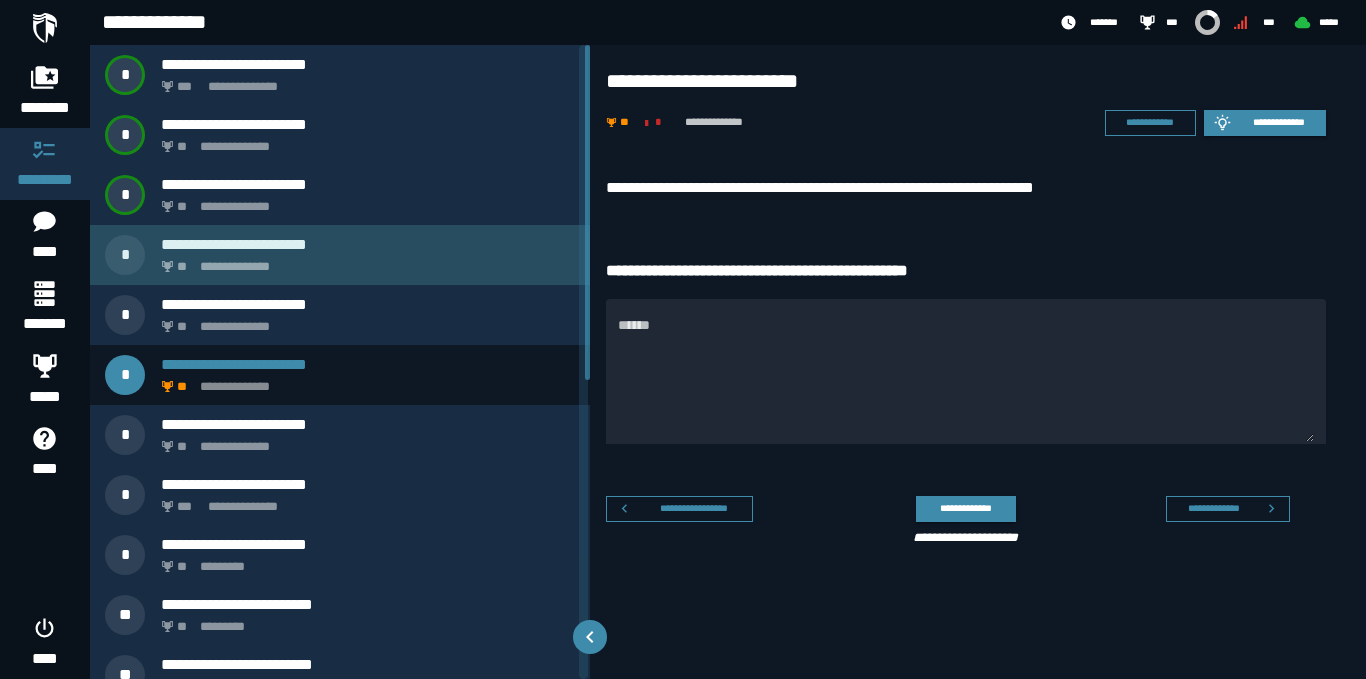 click on "**********" at bounding box center [364, 261] 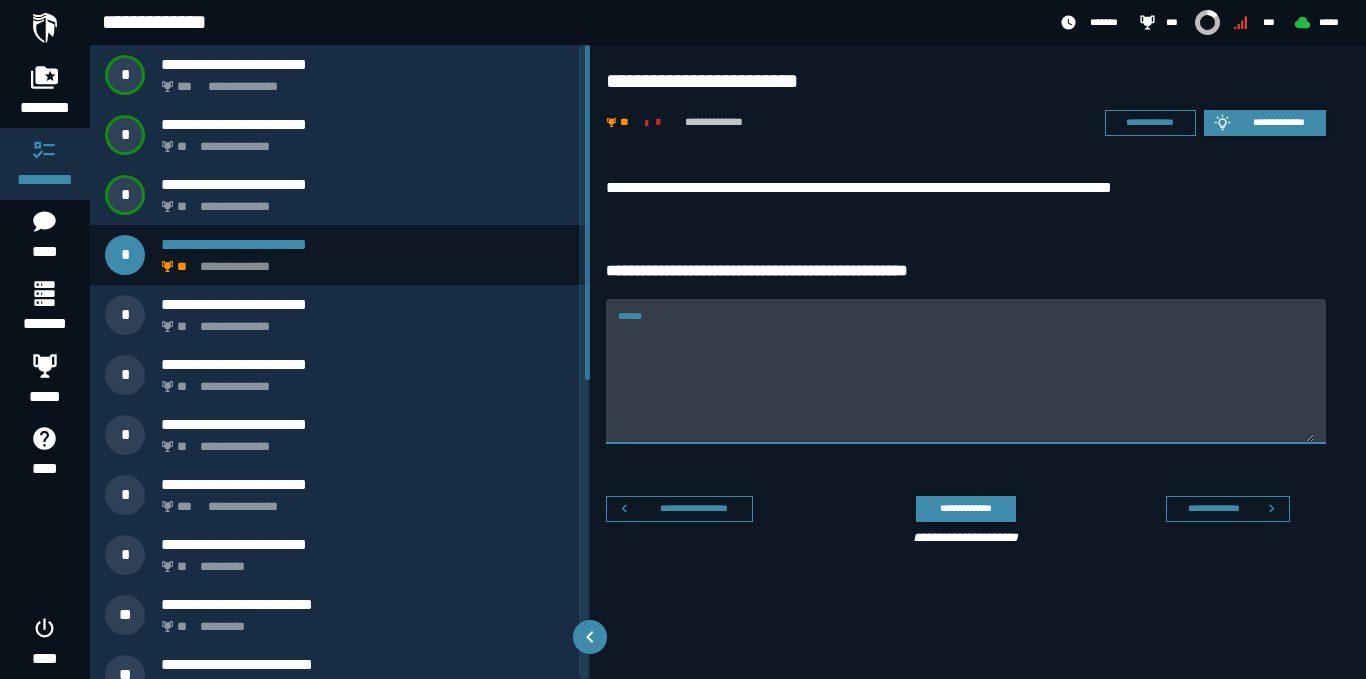 click on "******" at bounding box center (966, 371) 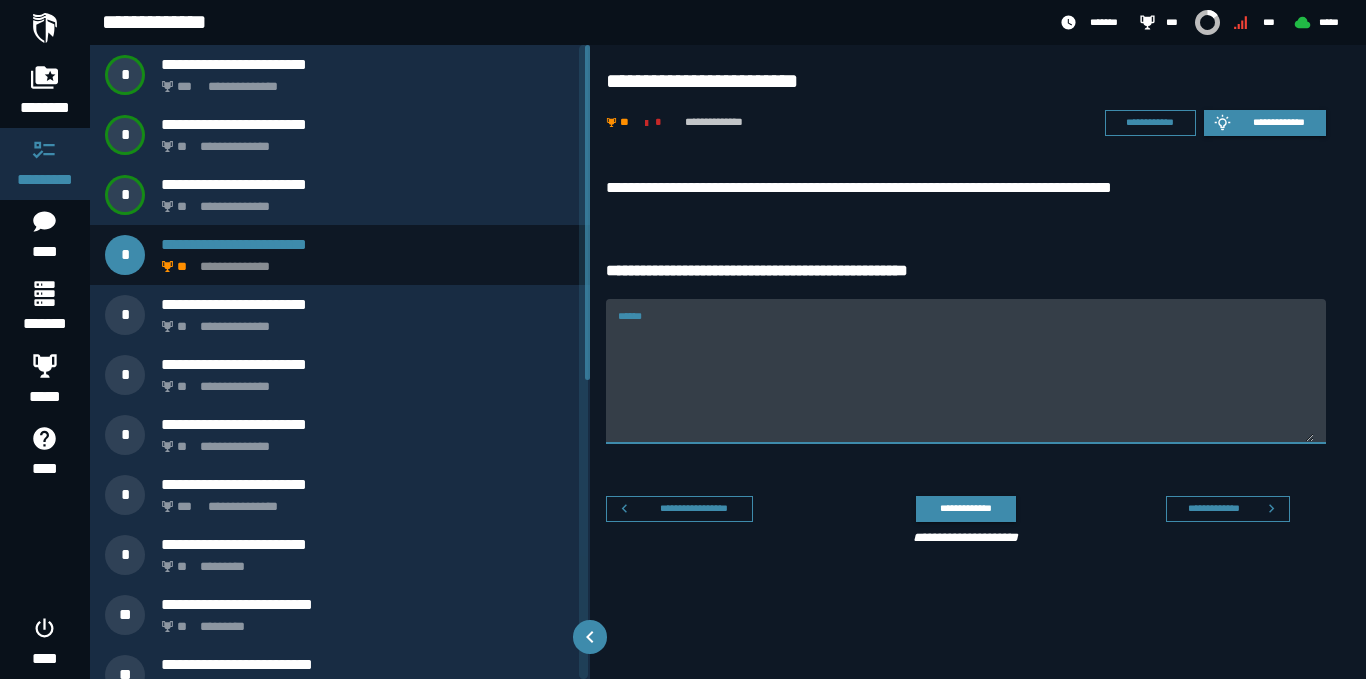 paste on "**********" 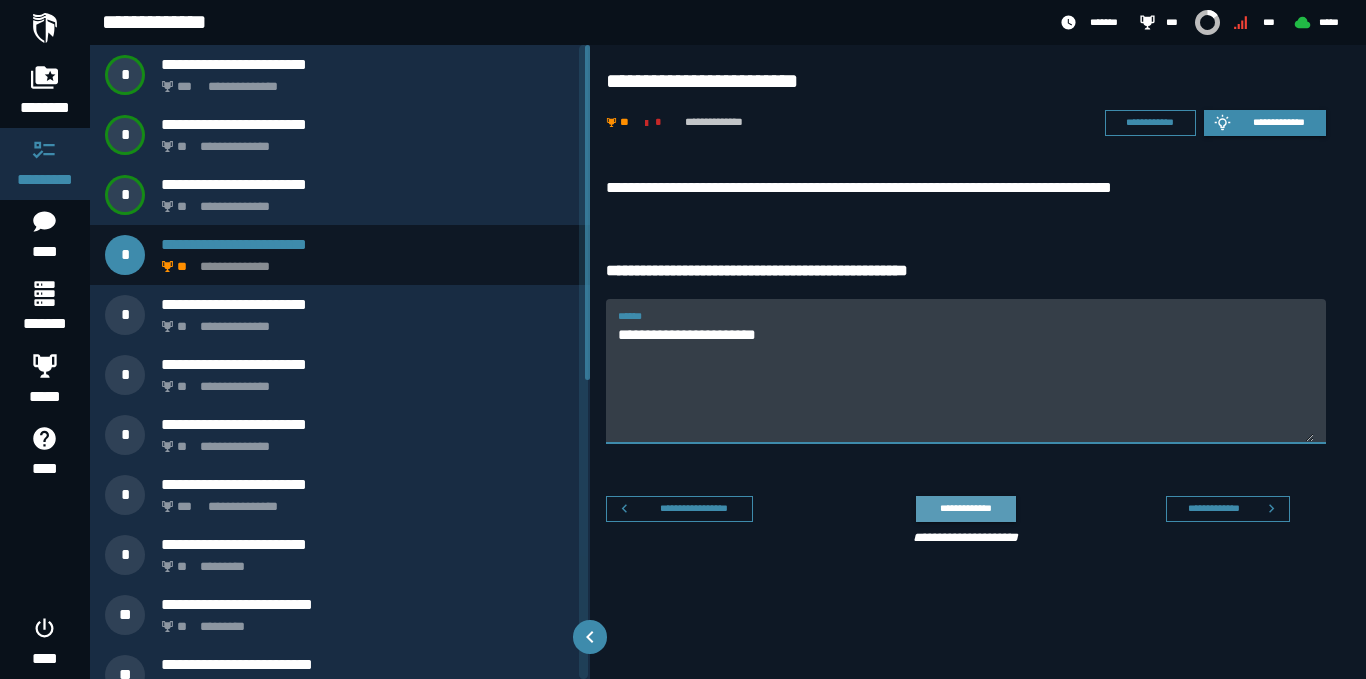 type on "**********" 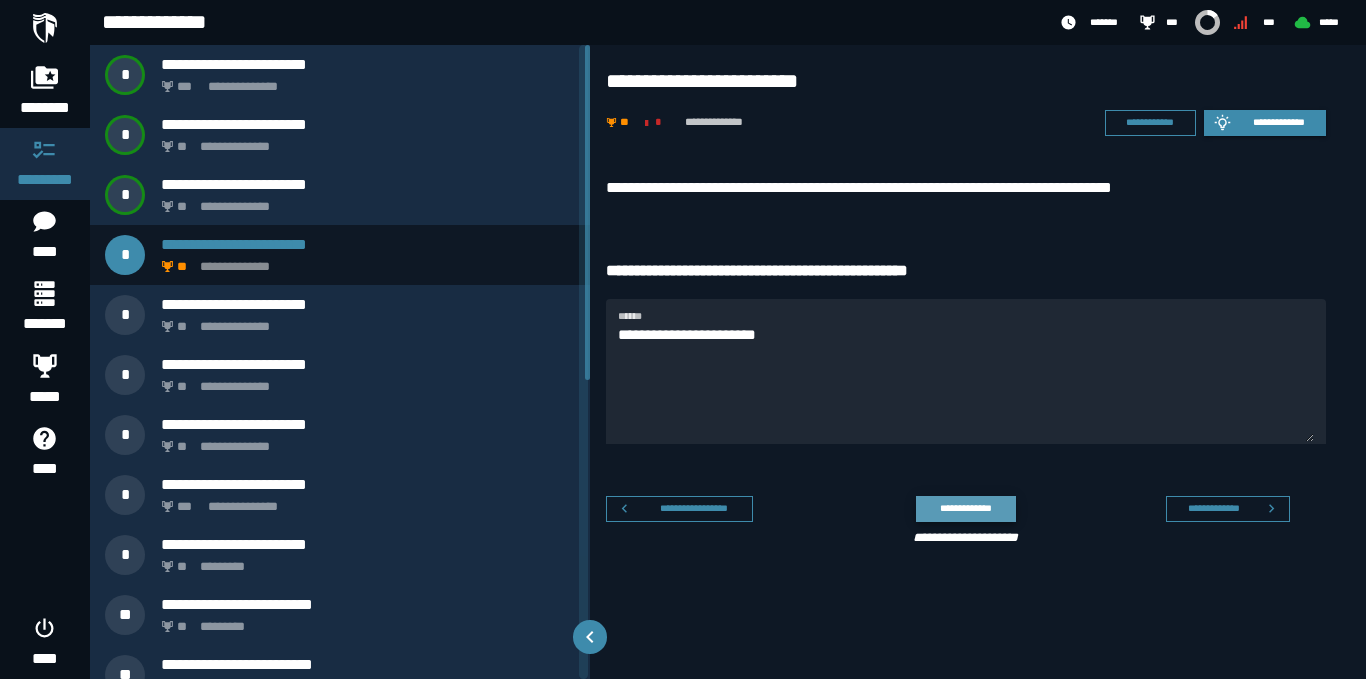 click on "**********" at bounding box center [965, 508] 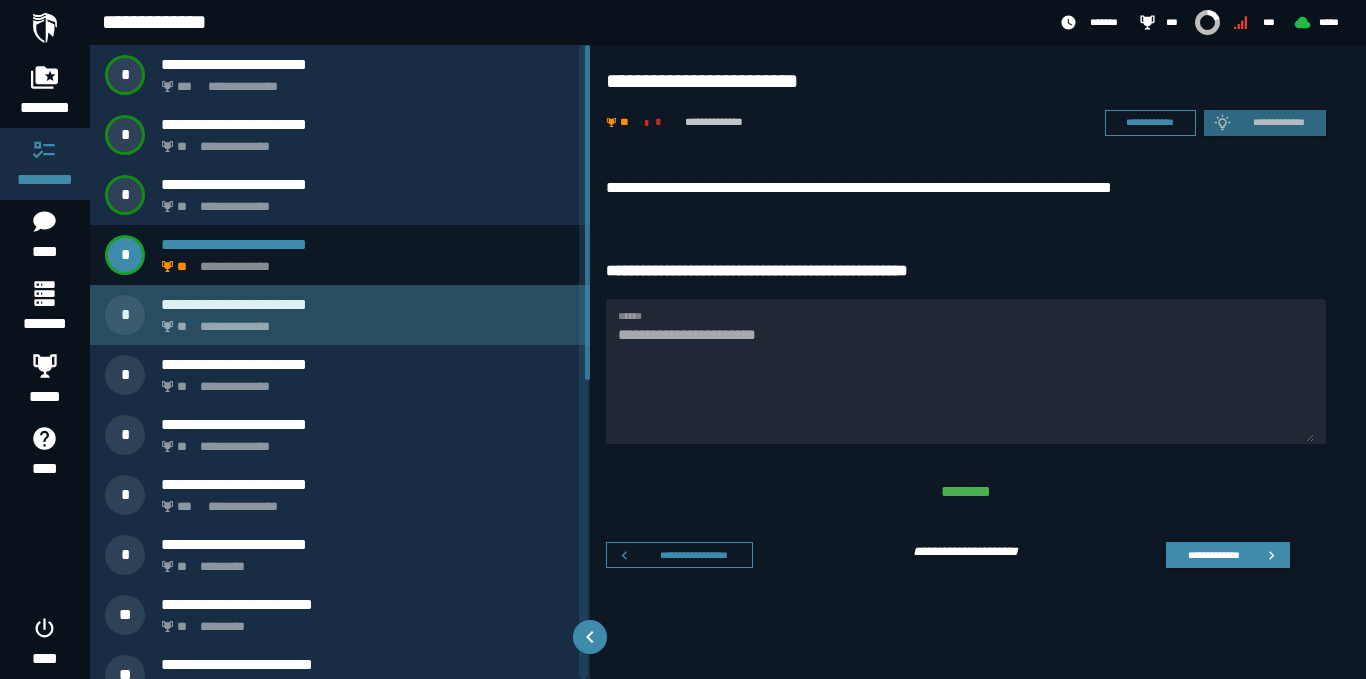click on "**********" at bounding box center (364, 321) 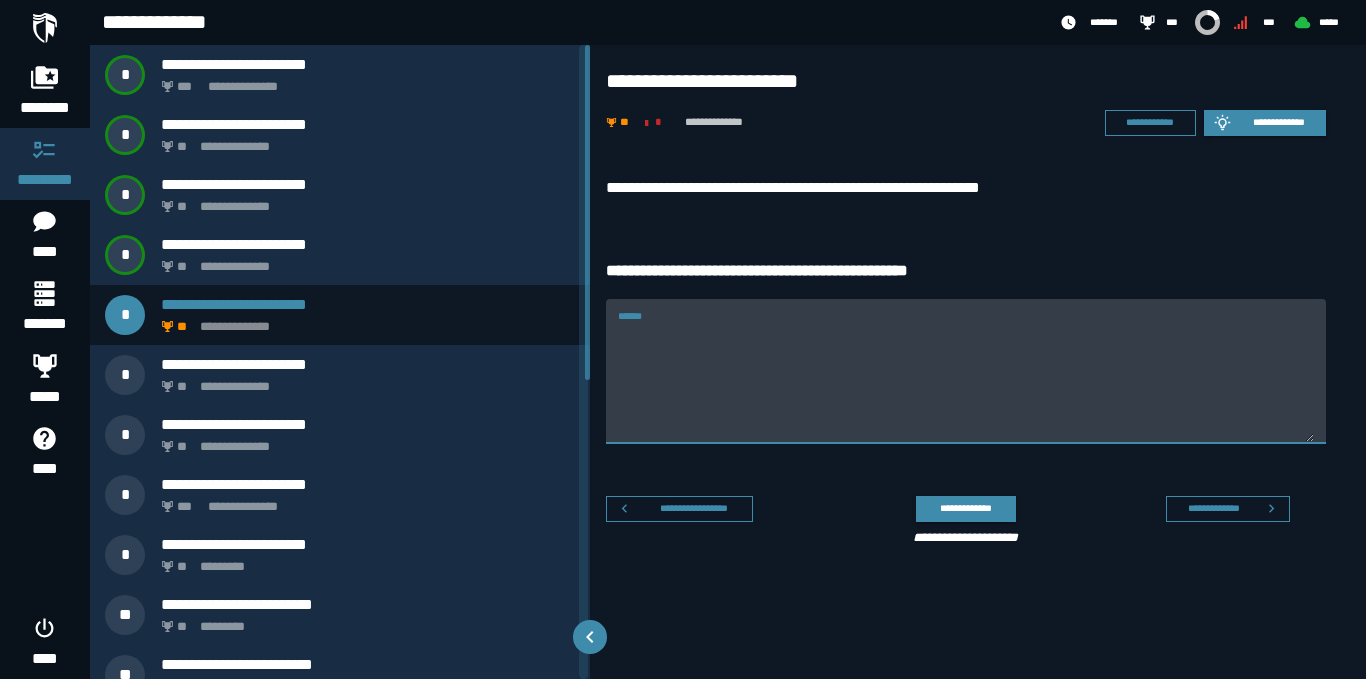 click on "******" at bounding box center [966, 383] 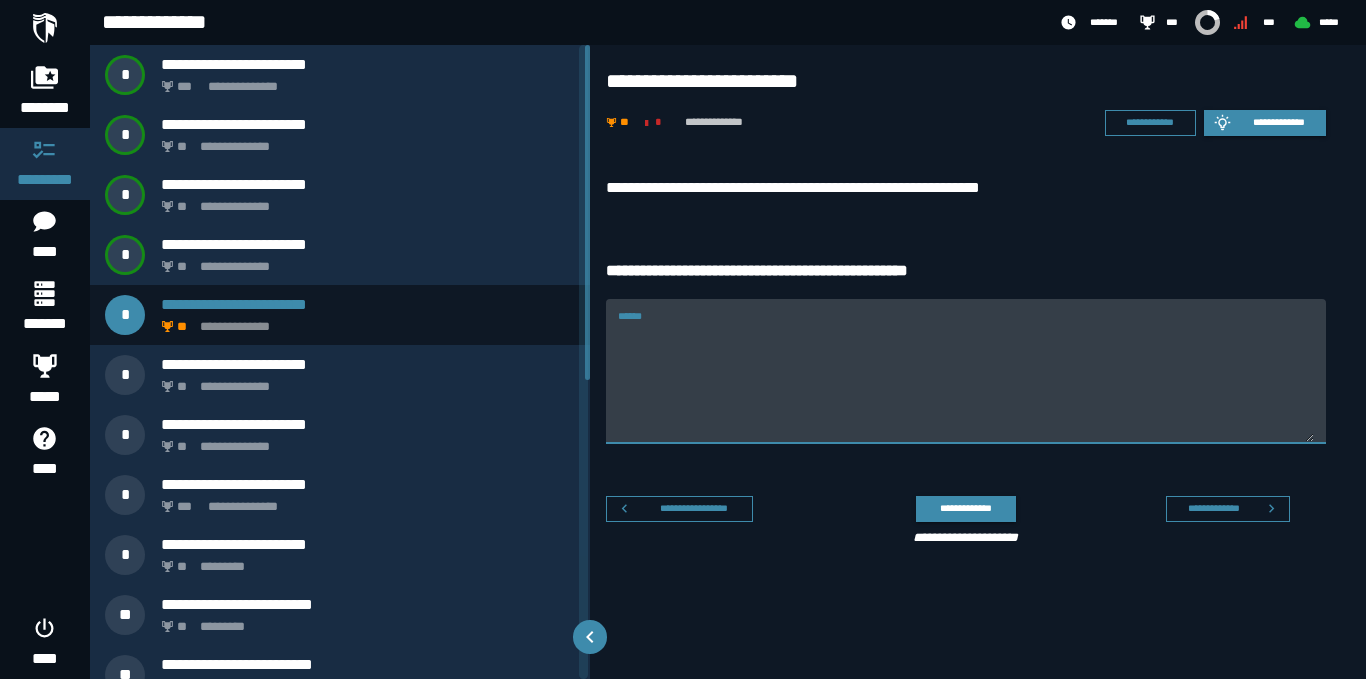 click on "******" at bounding box center (966, 383) 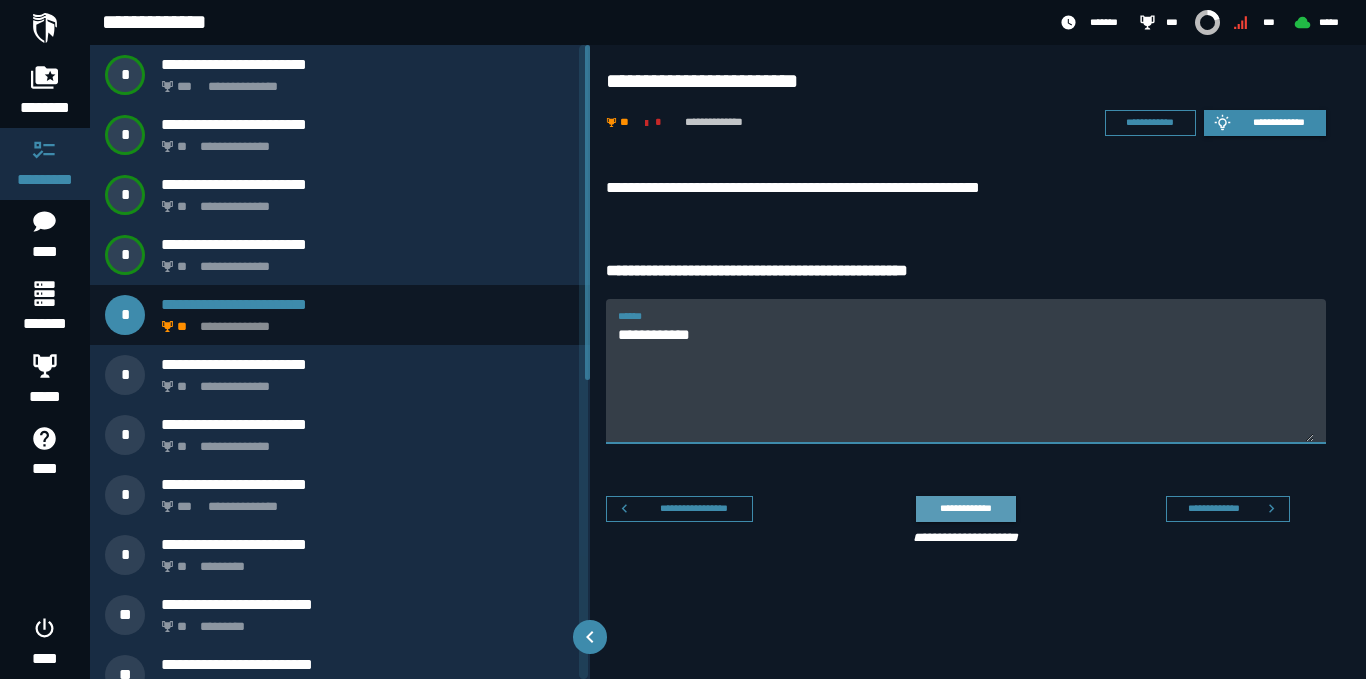 type on "**********" 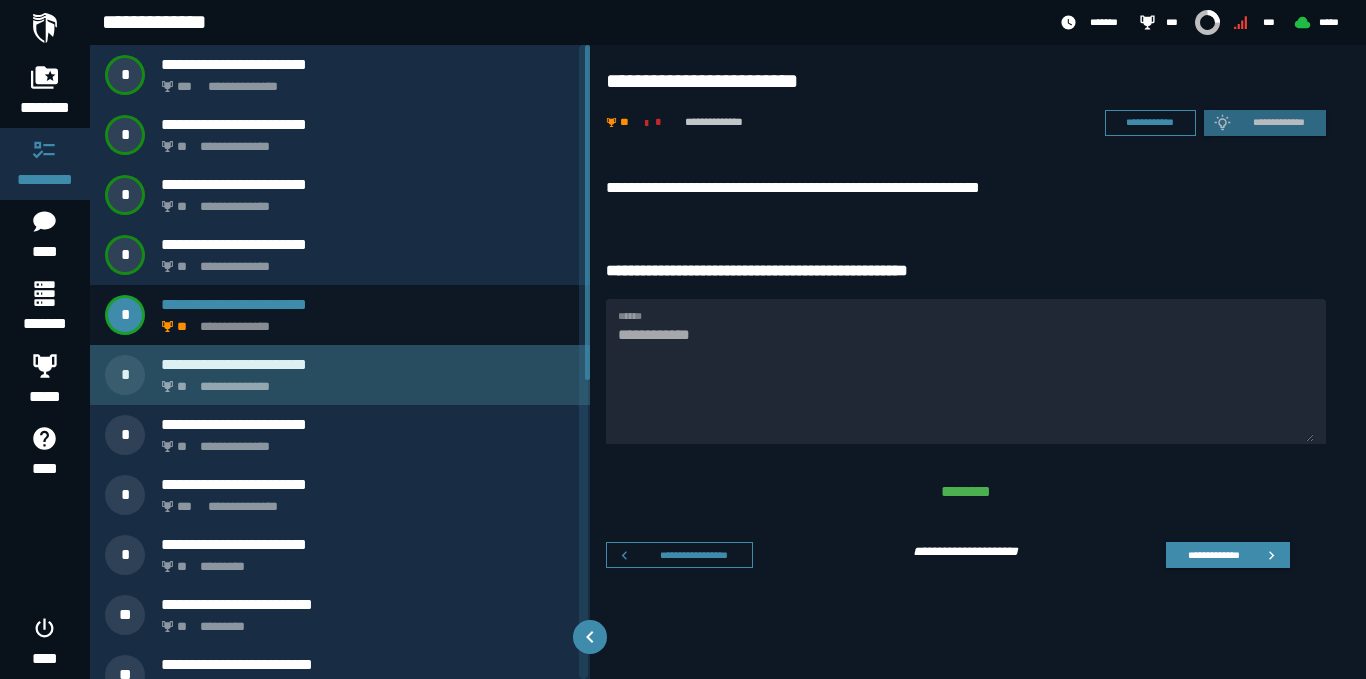 click on "**********" at bounding box center (364, 381) 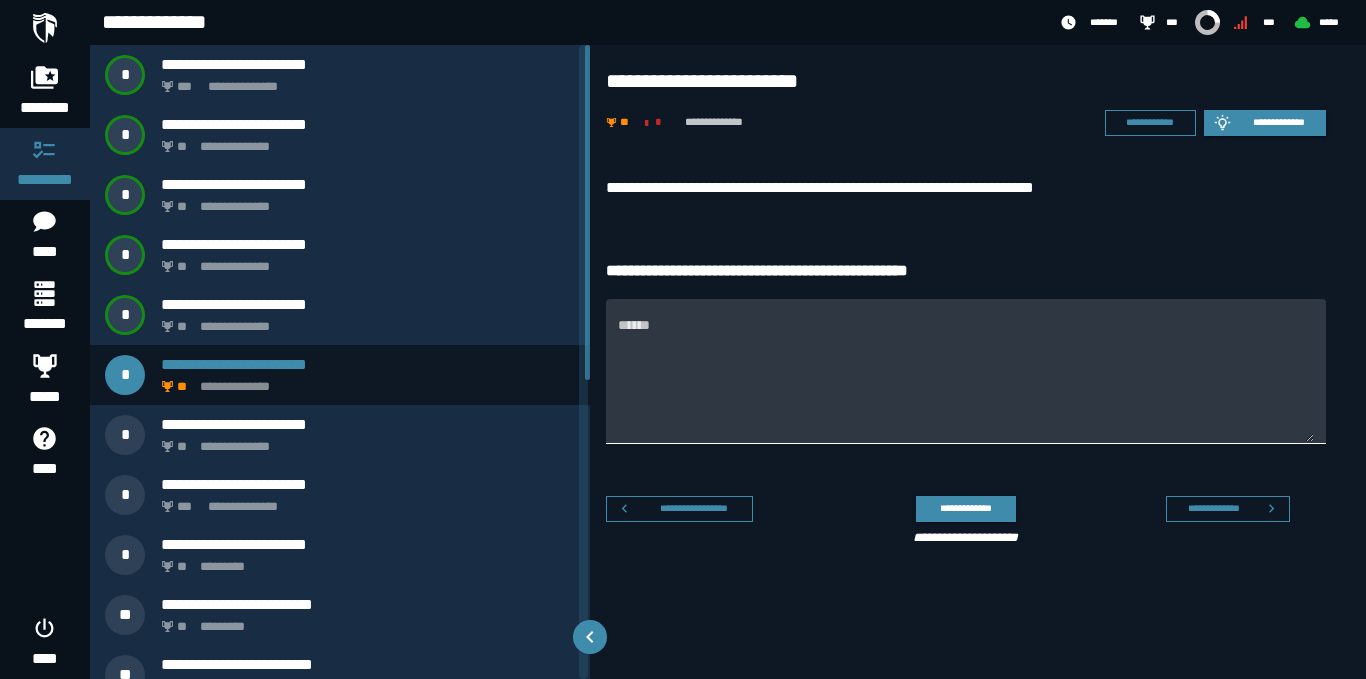 click on "******" at bounding box center [966, 383] 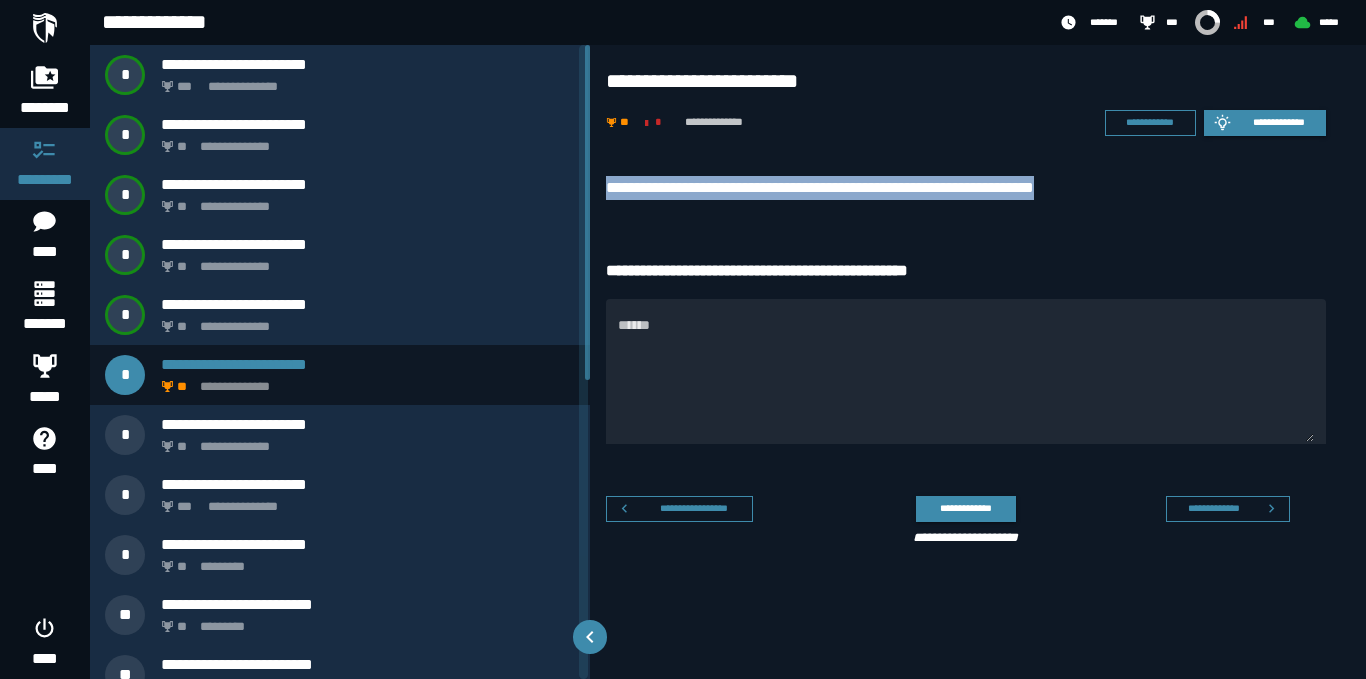 drag, startPoint x: 1139, startPoint y: 177, endPoint x: 612, endPoint y: 198, distance: 527.4182 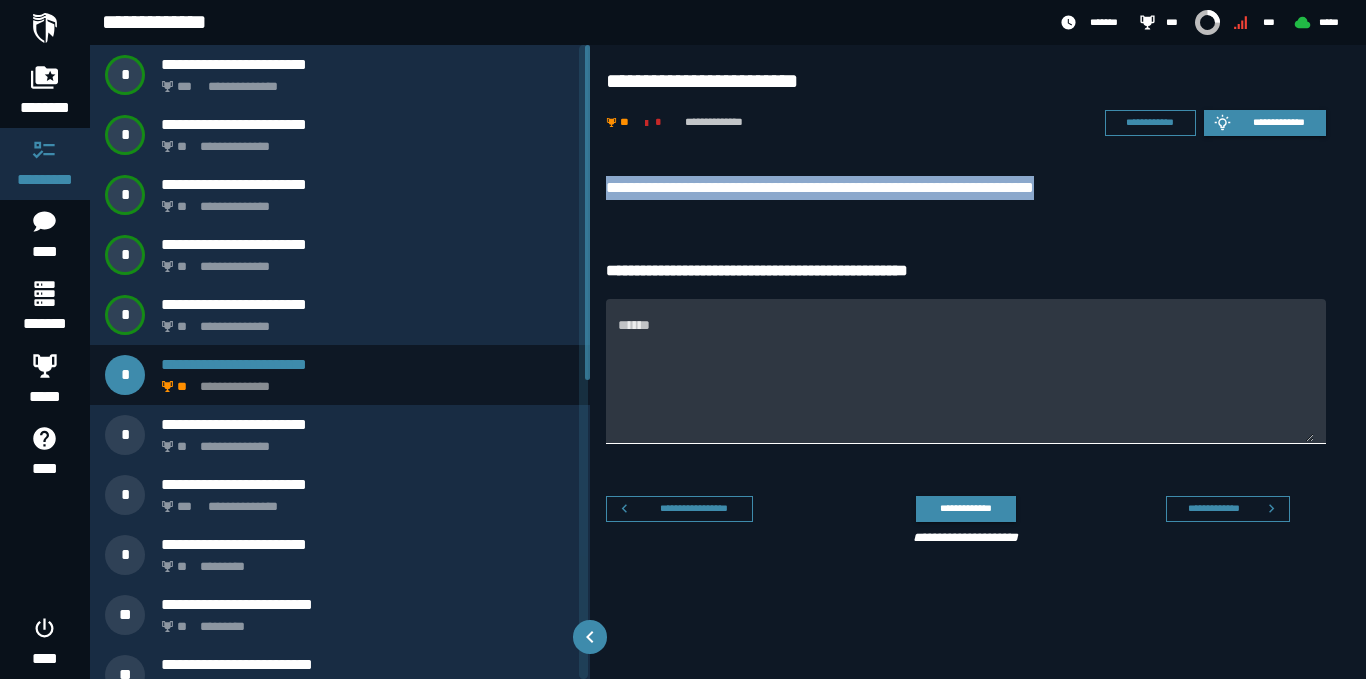 click on "******" at bounding box center [966, 383] 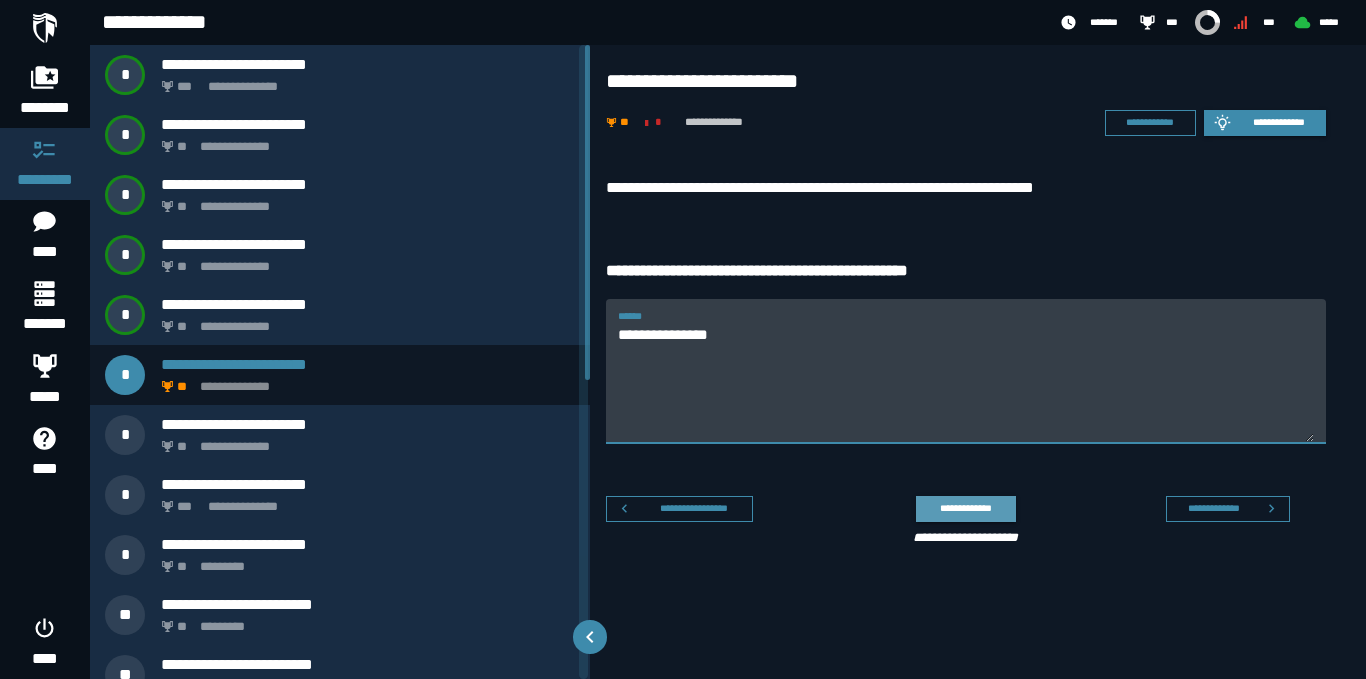 type on "**********" 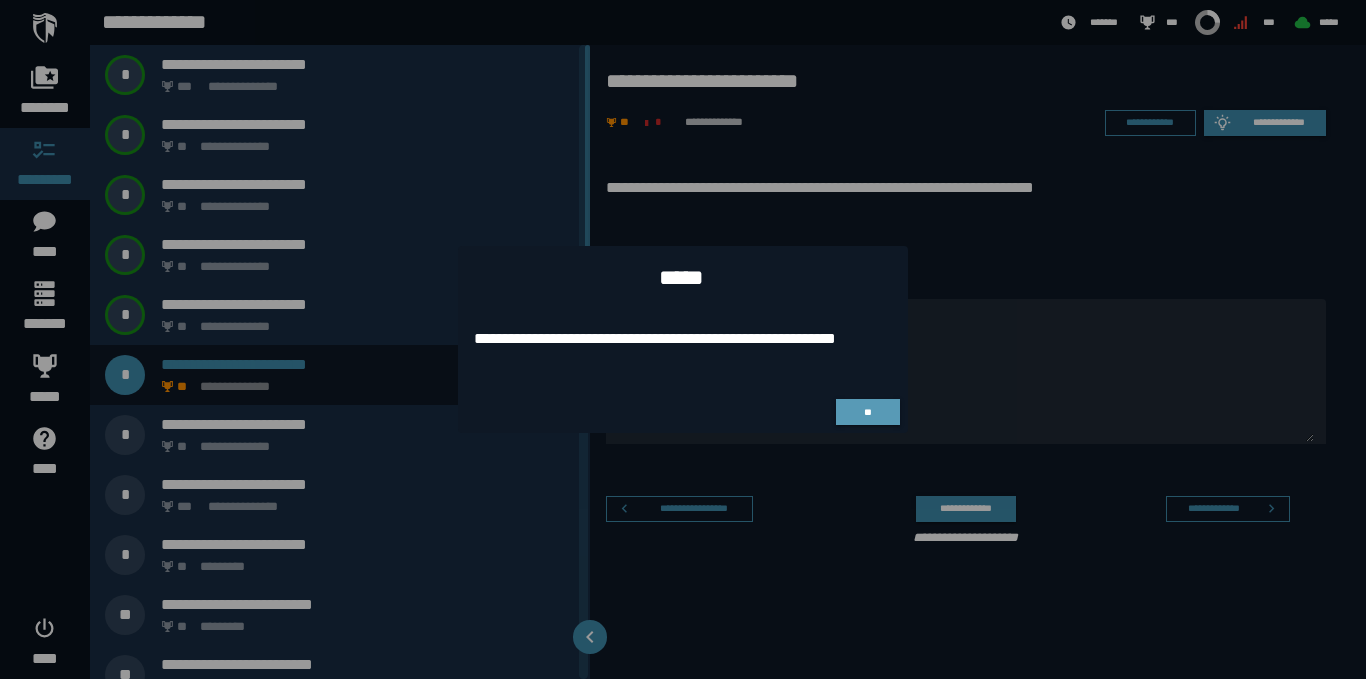 click on "**" at bounding box center [868, 412] 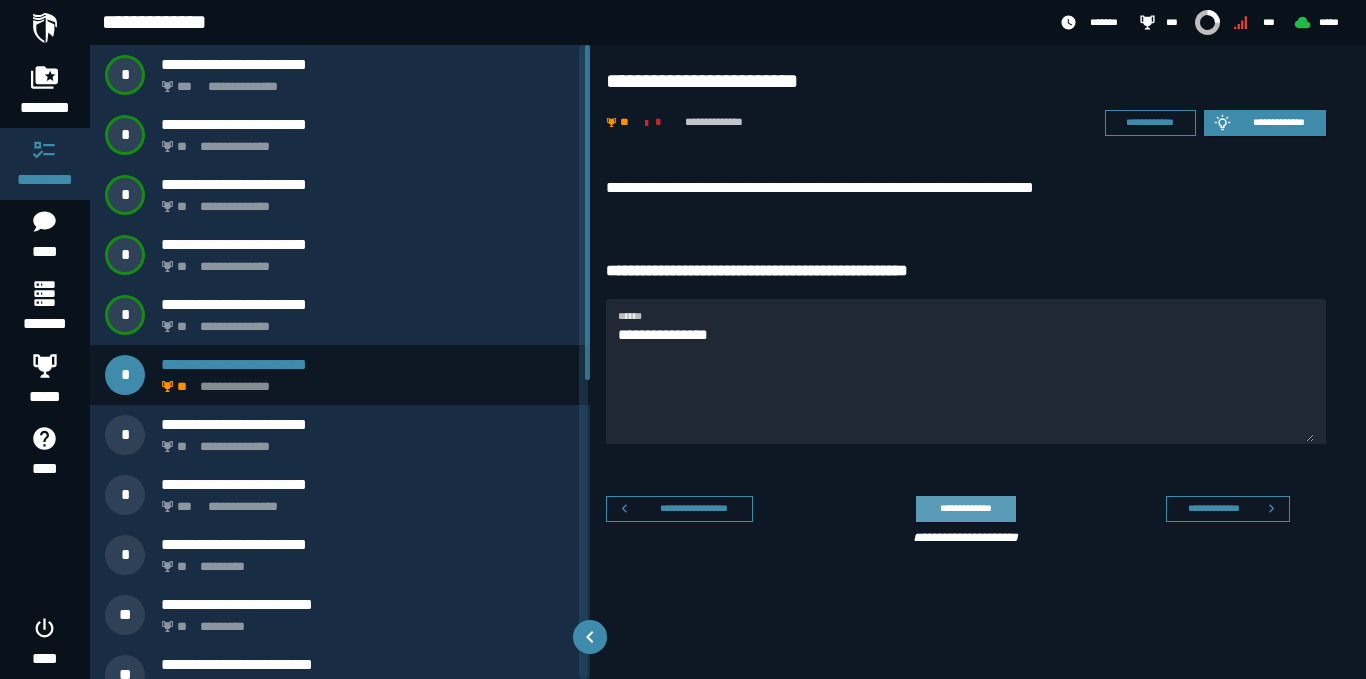 click on "**********" at bounding box center (965, 508) 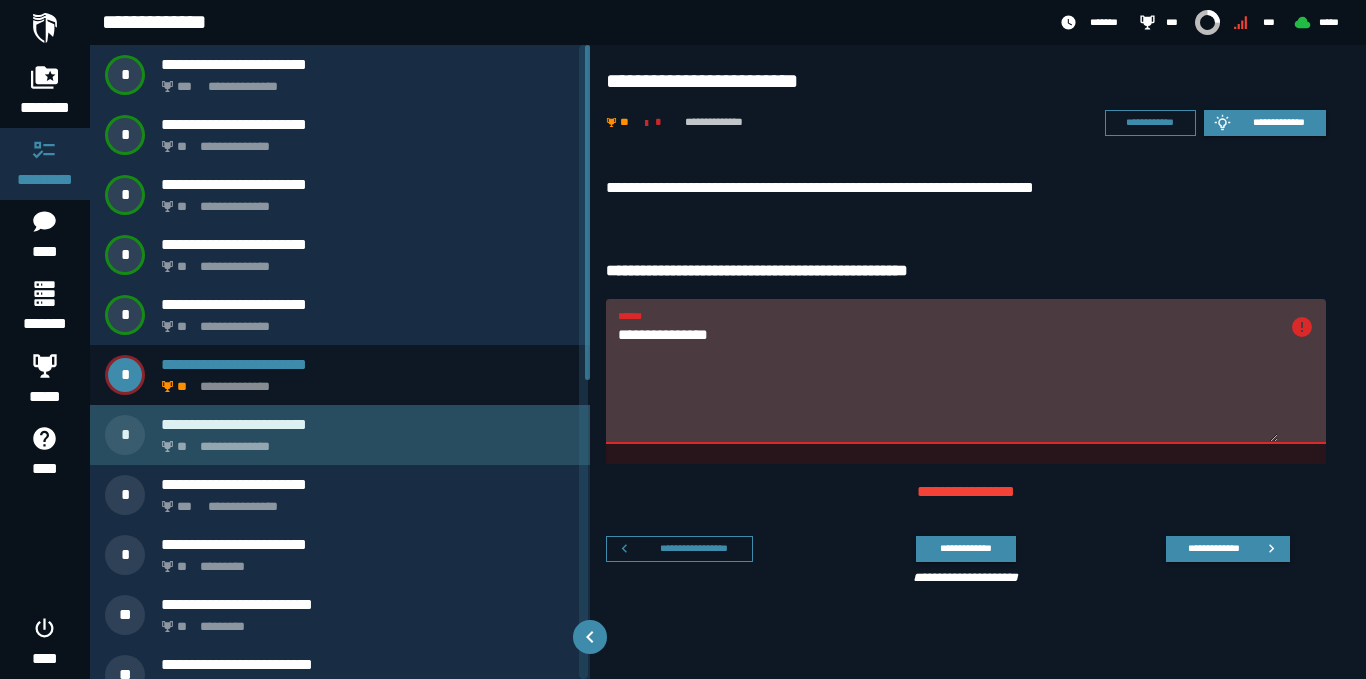 click on "**********" at bounding box center [368, 424] 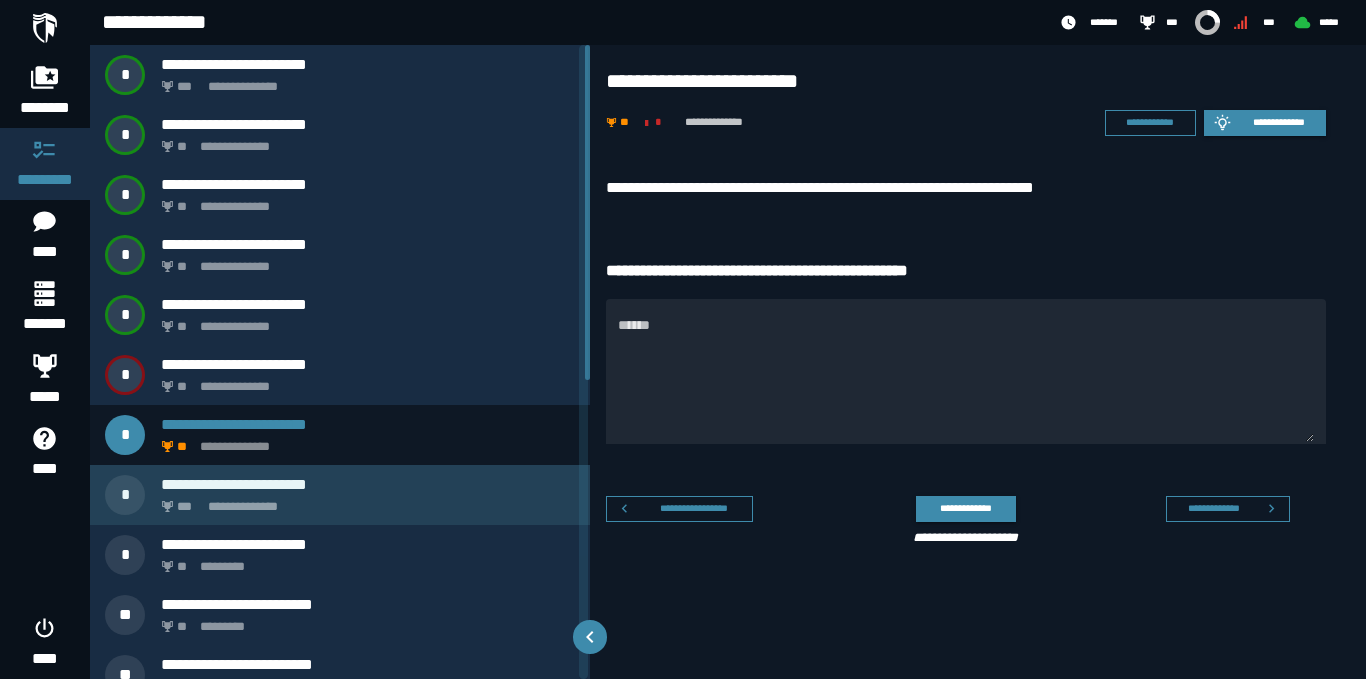 scroll, scrollTop: 100, scrollLeft: 0, axis: vertical 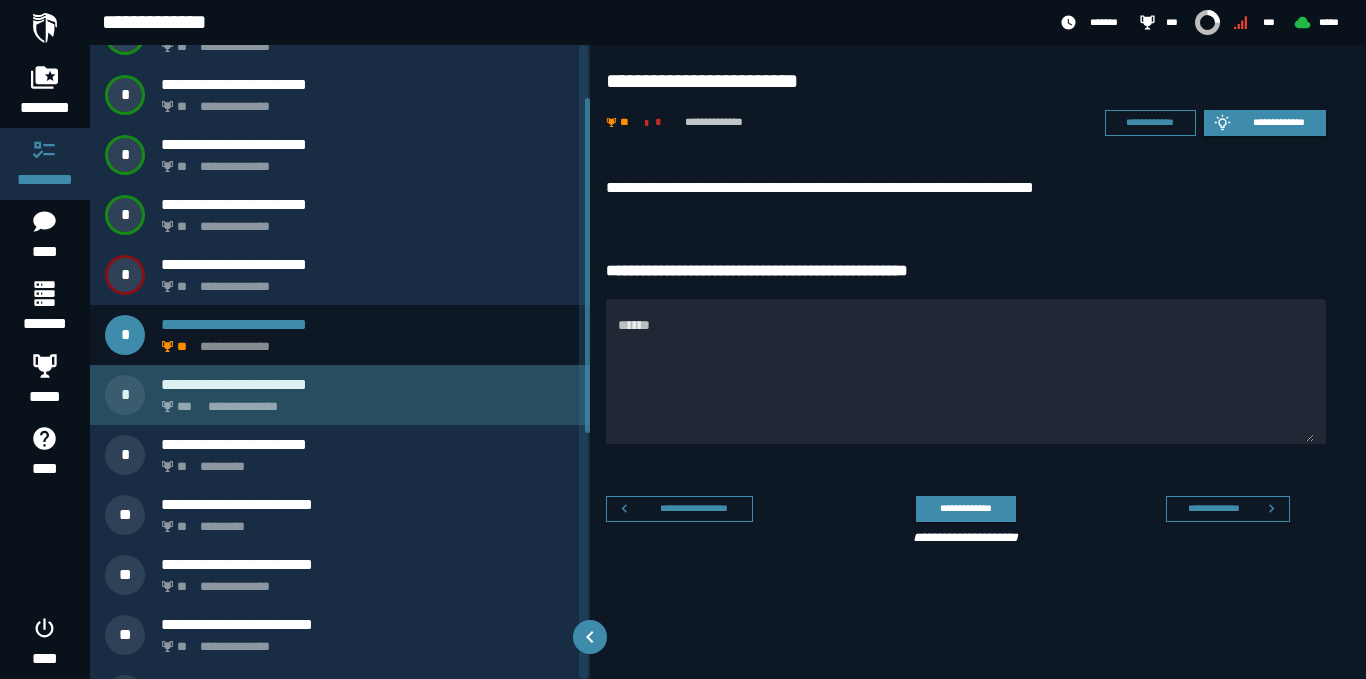 click on "**********" at bounding box center (364, 401) 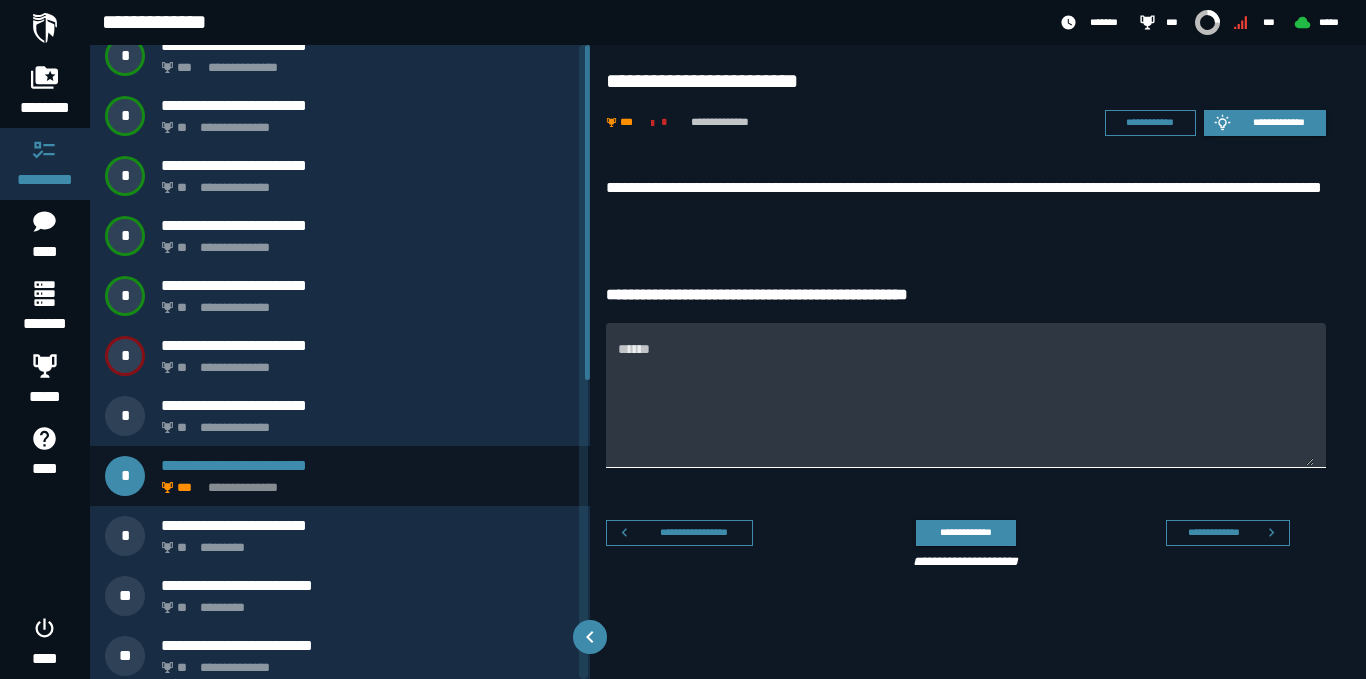 scroll, scrollTop: 0, scrollLeft: 0, axis: both 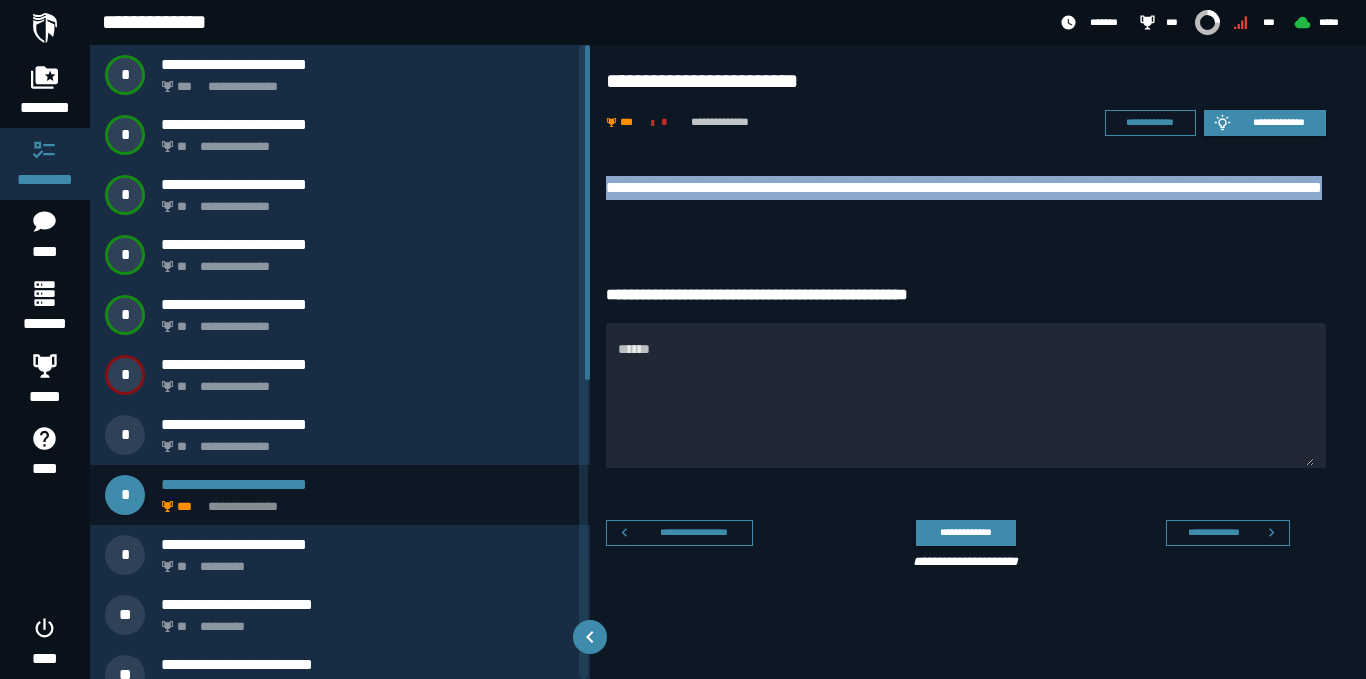 drag, startPoint x: 609, startPoint y: 185, endPoint x: 794, endPoint y: 218, distance: 187.9202 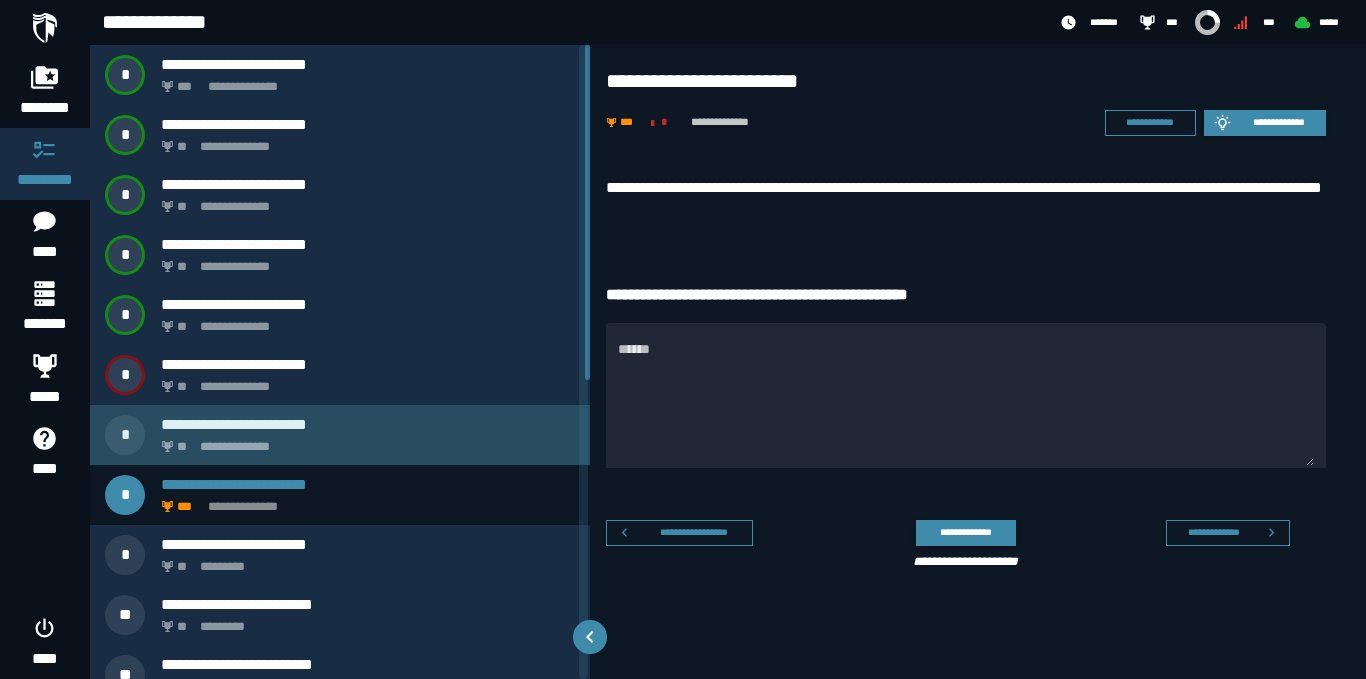 click on "**********" at bounding box center [364, 441] 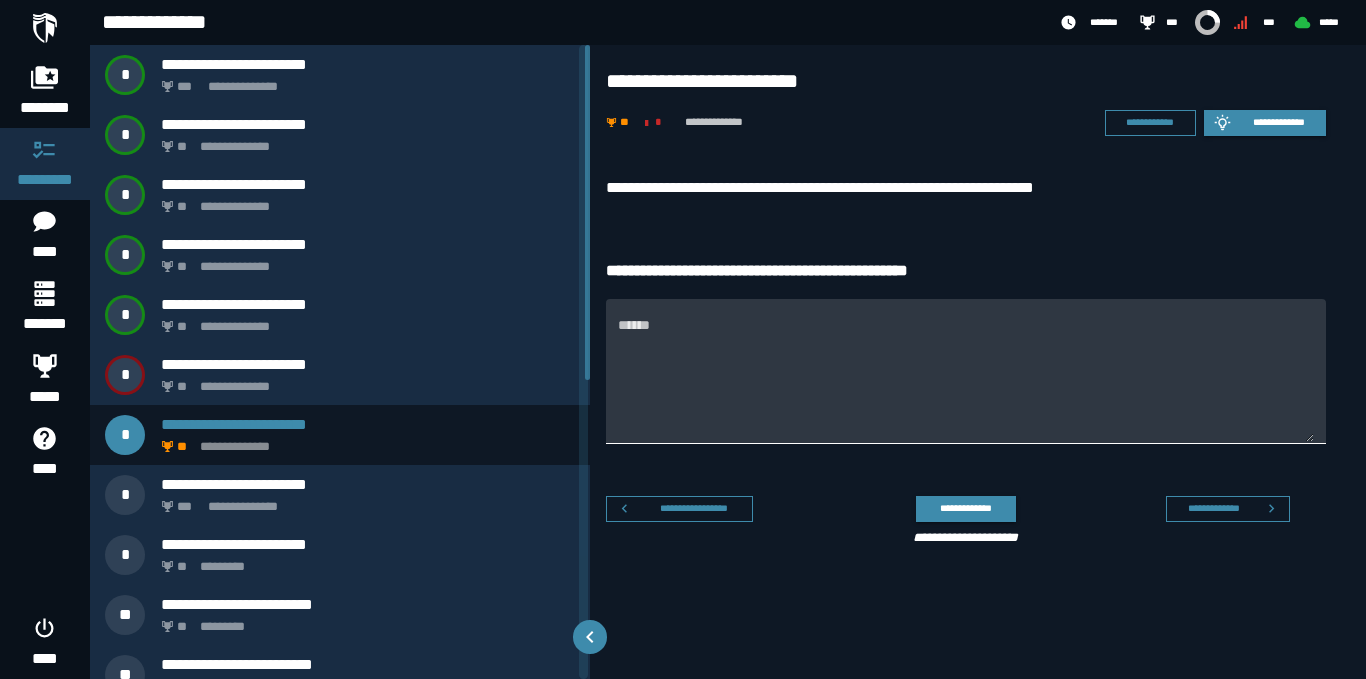 click on "******" at bounding box center [966, 371] 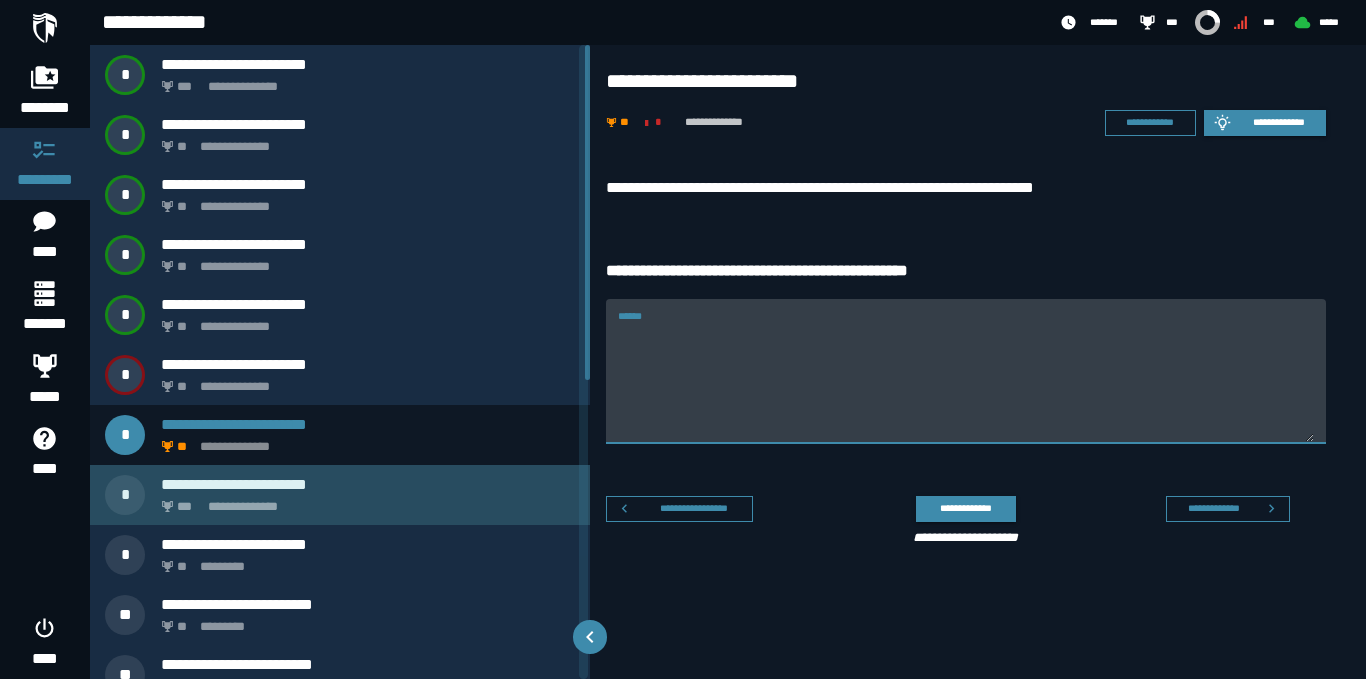 click on "**********" at bounding box center (364, 501) 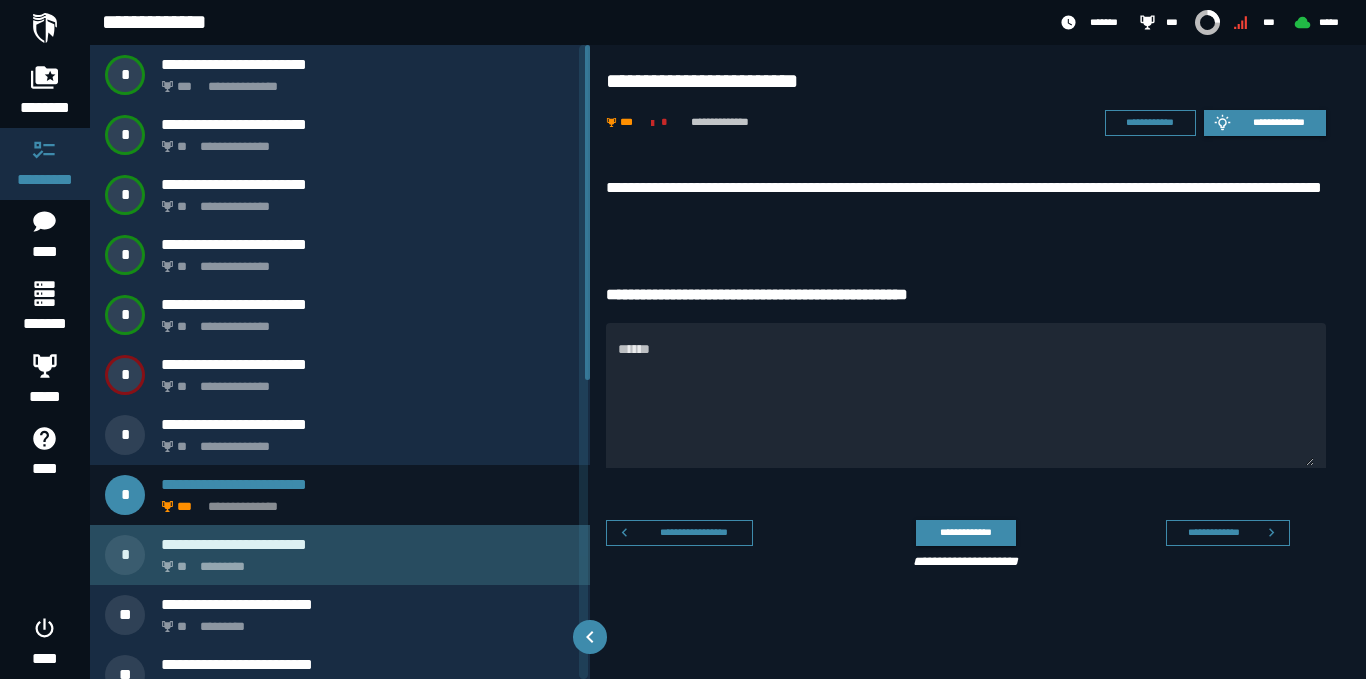 click on "*********" 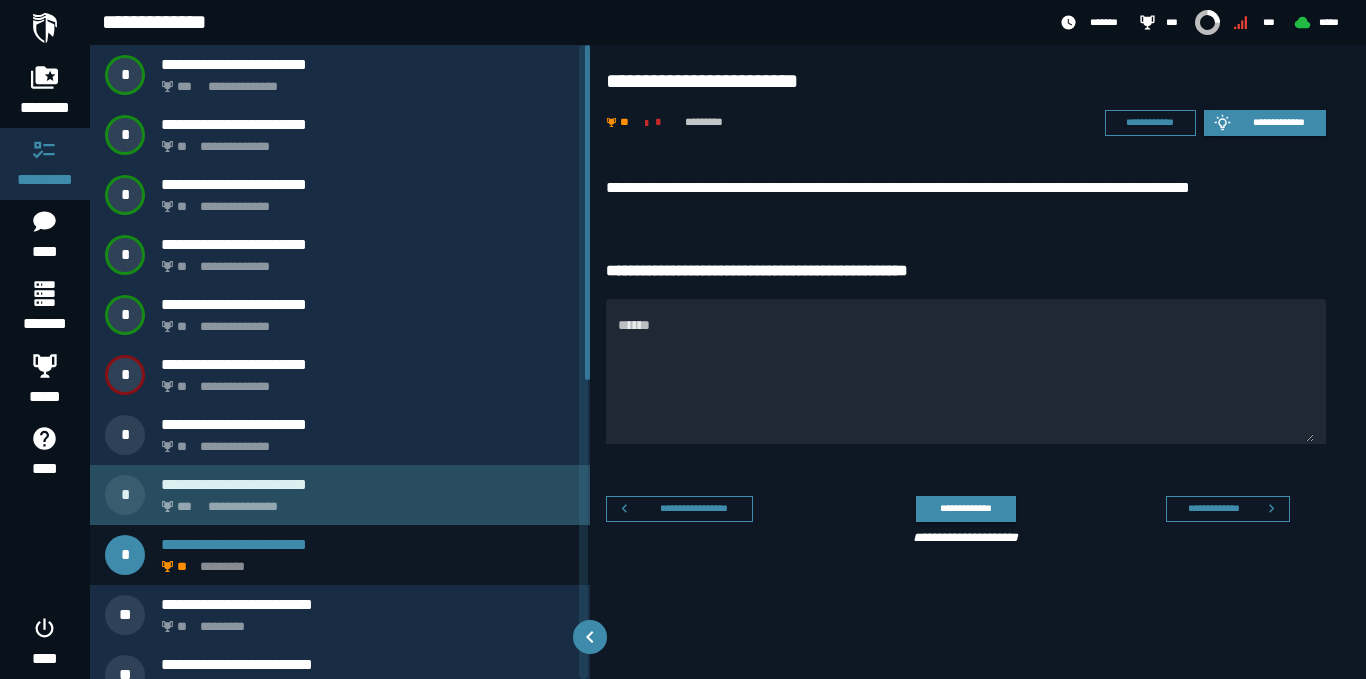 click on "**********" at bounding box center (364, 501) 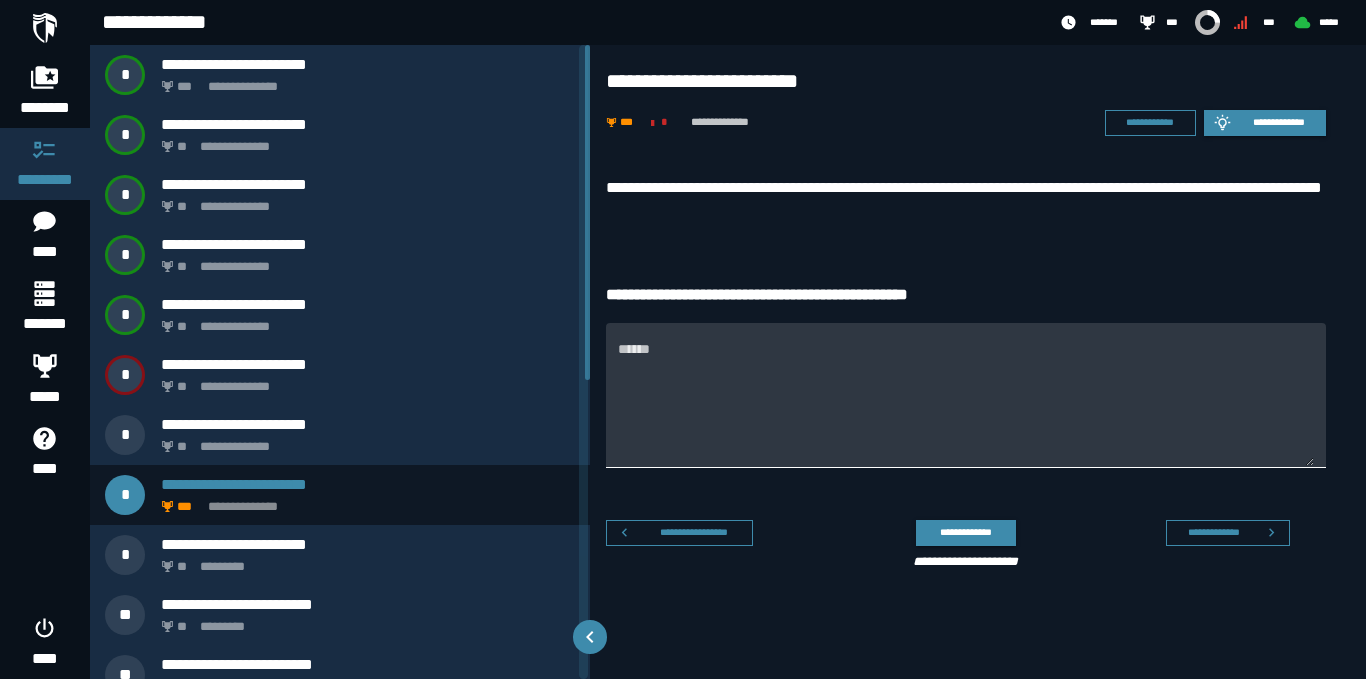 click on "******" at bounding box center [966, 395] 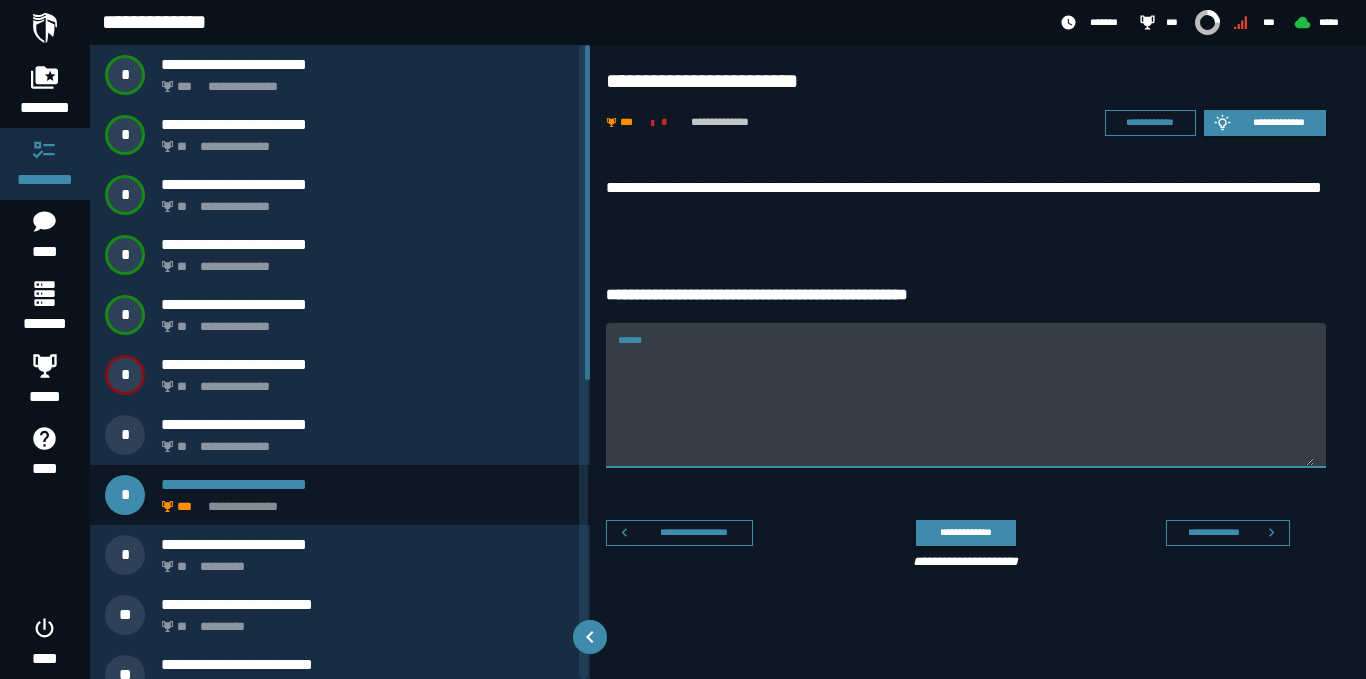 paste on "**********" 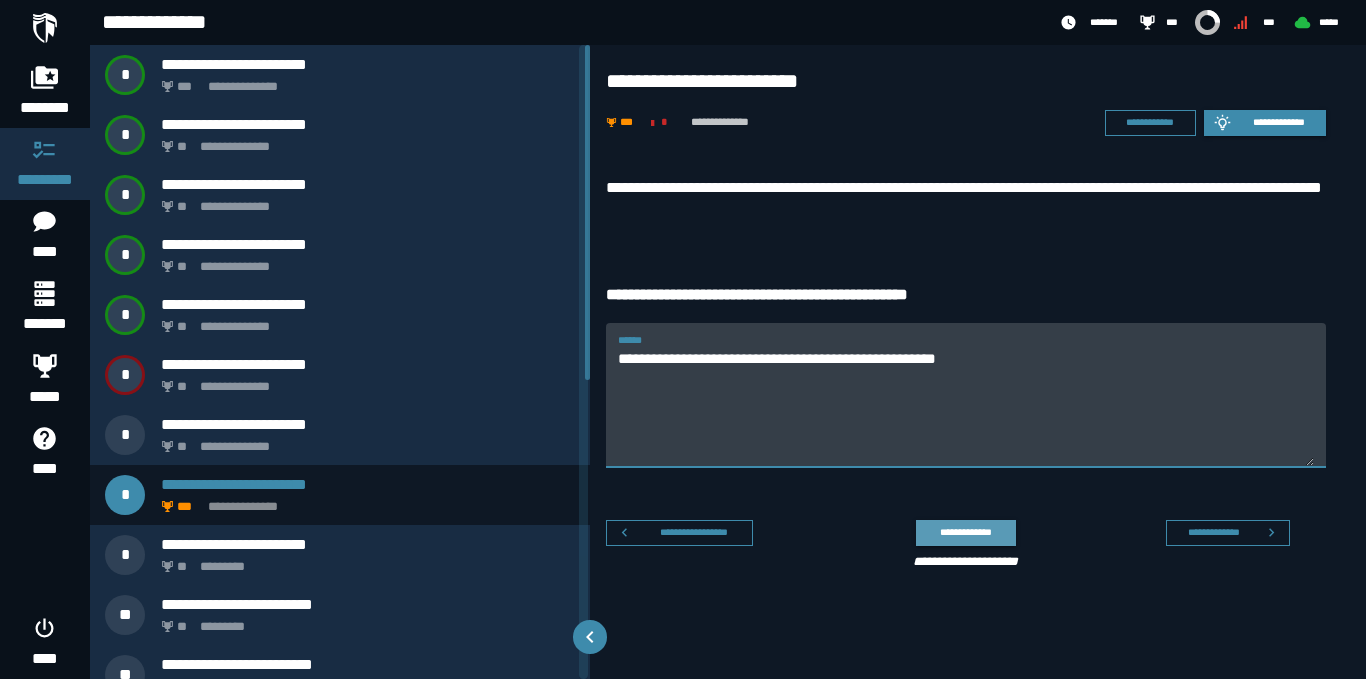type on "**********" 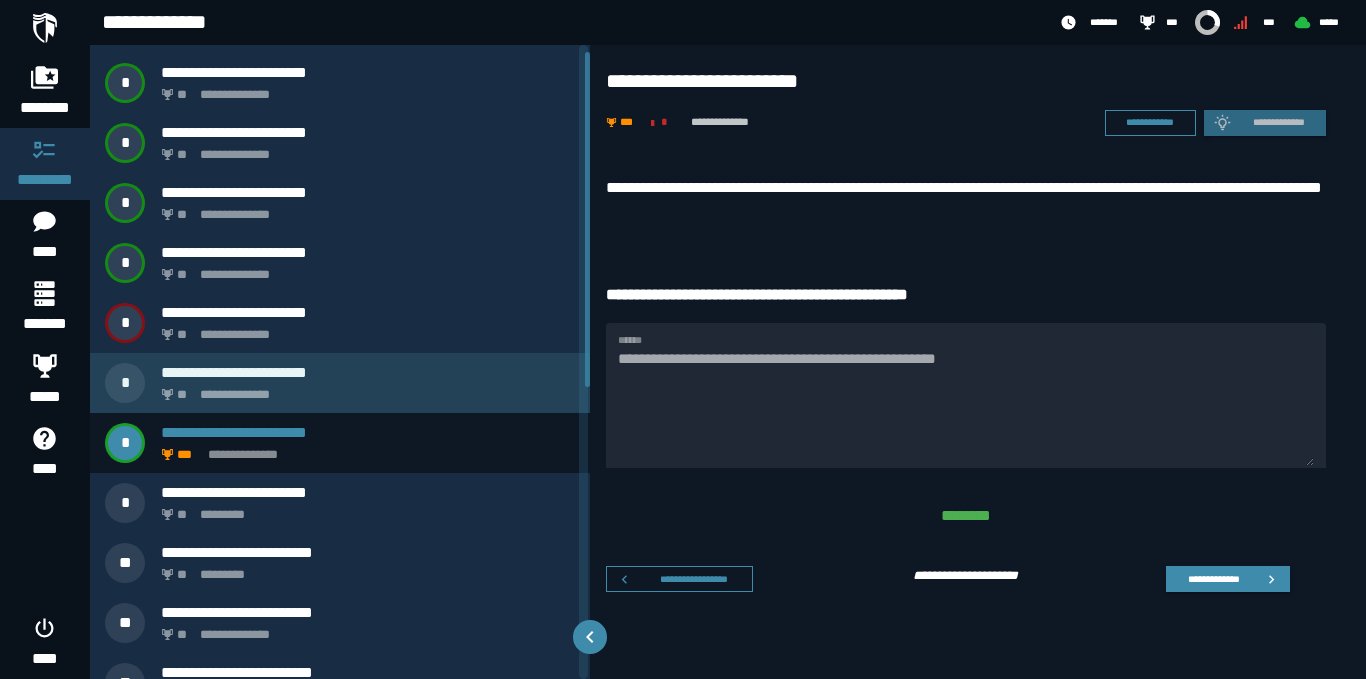 scroll, scrollTop: 100, scrollLeft: 0, axis: vertical 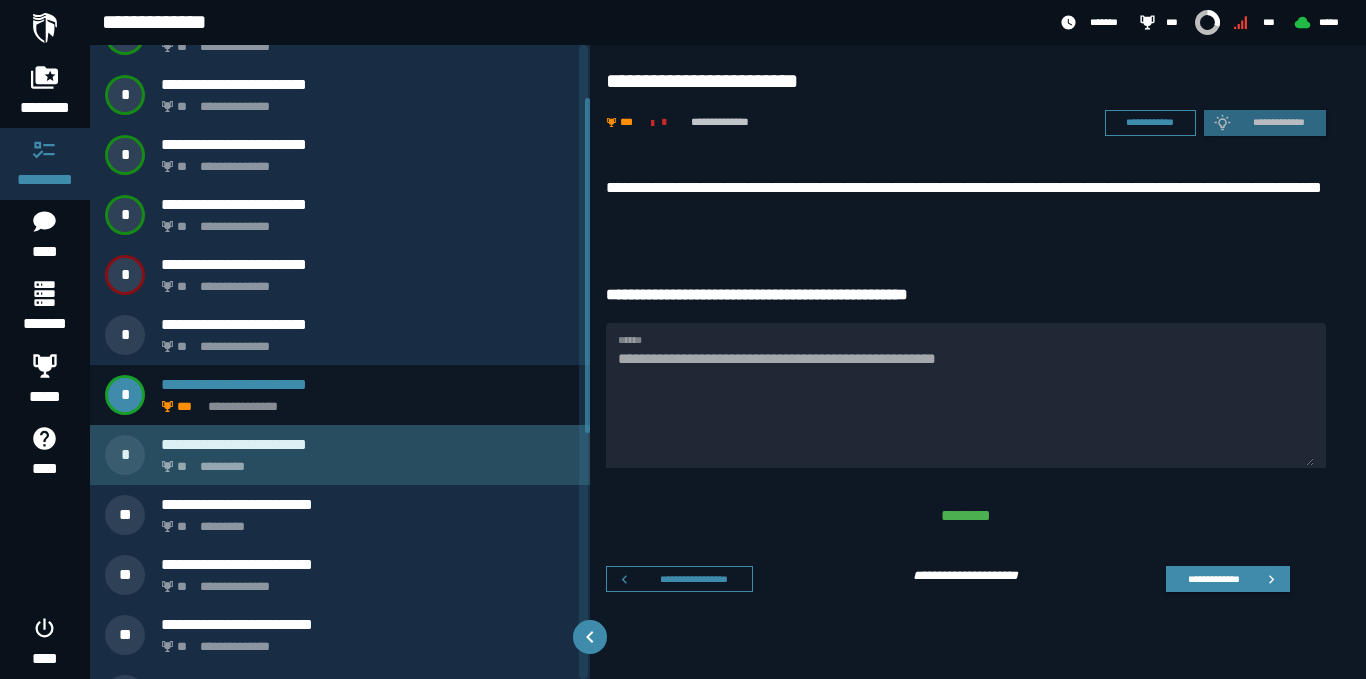 click on "**********" at bounding box center [368, 444] 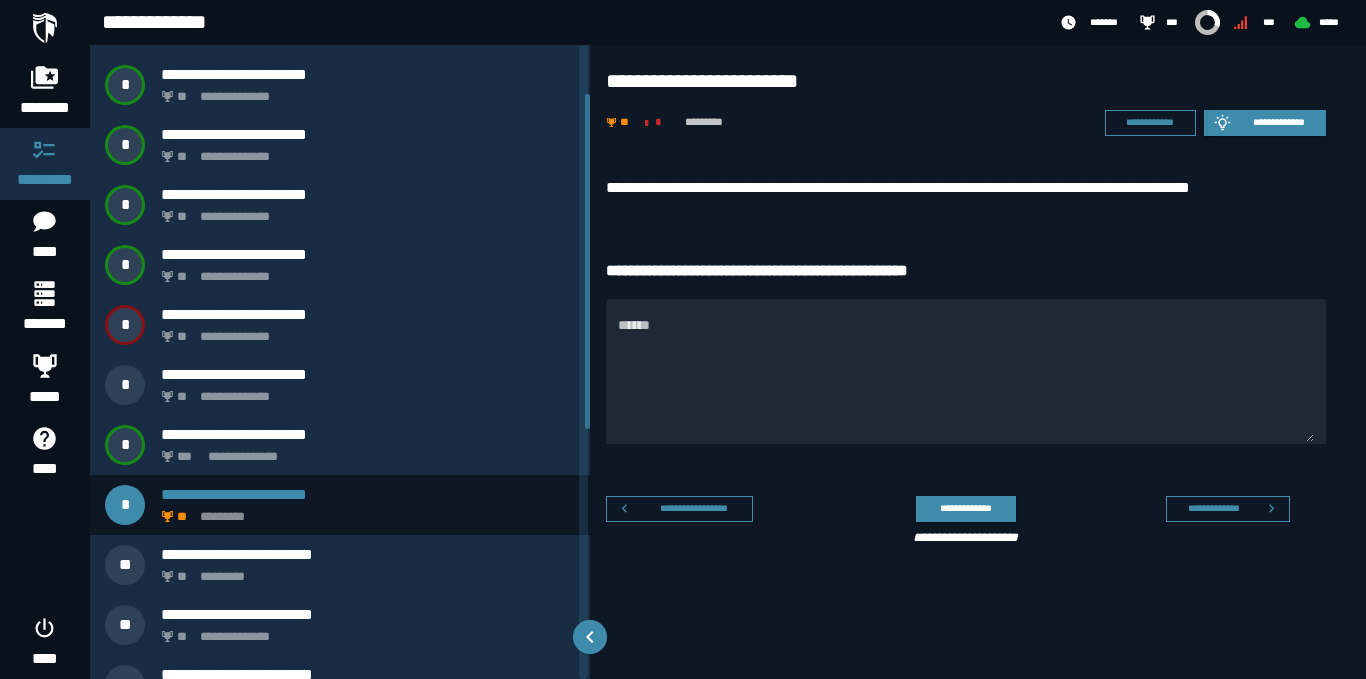 scroll, scrollTop: 0, scrollLeft: 0, axis: both 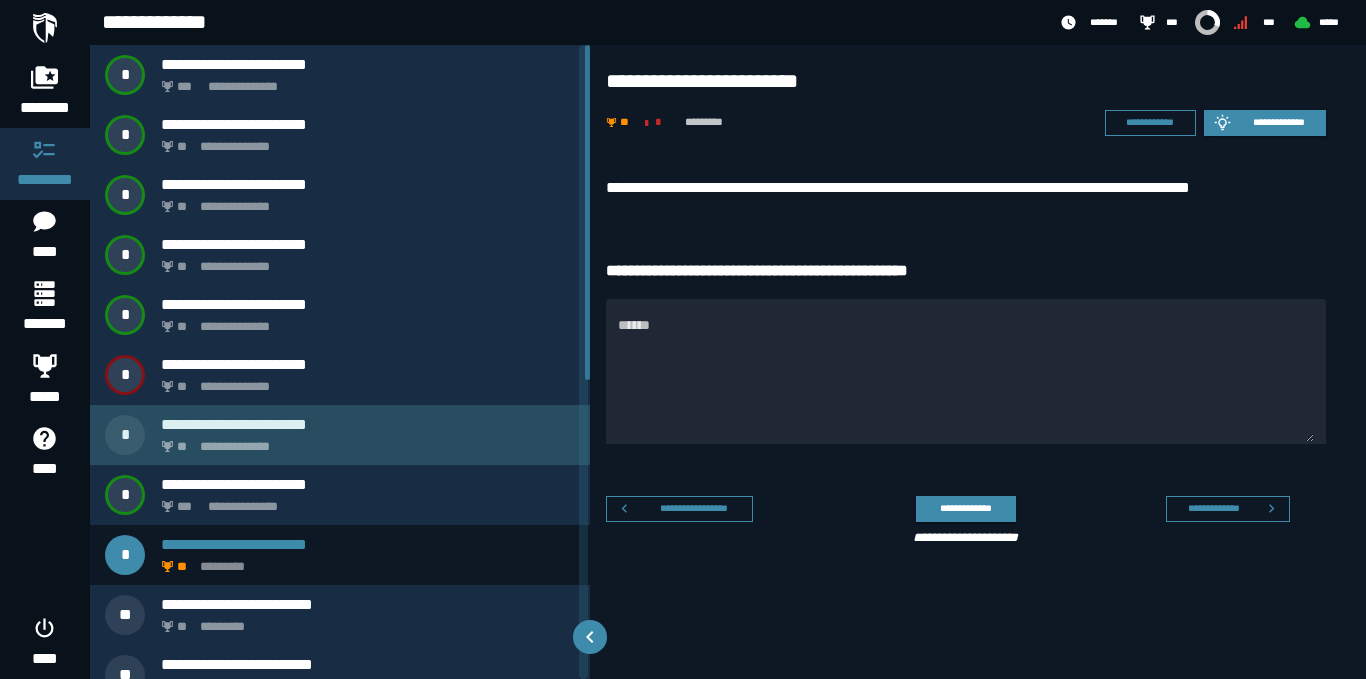 click on "**********" at bounding box center [340, 435] 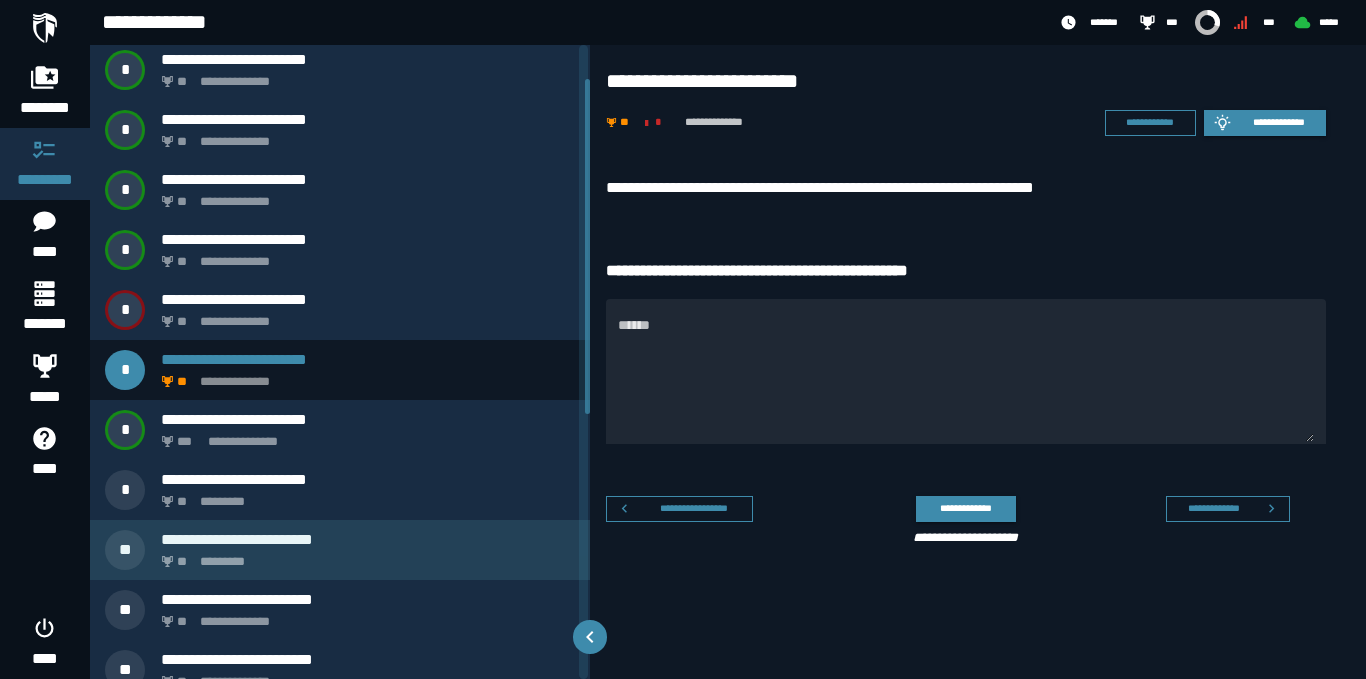 scroll, scrollTop: 100, scrollLeft: 0, axis: vertical 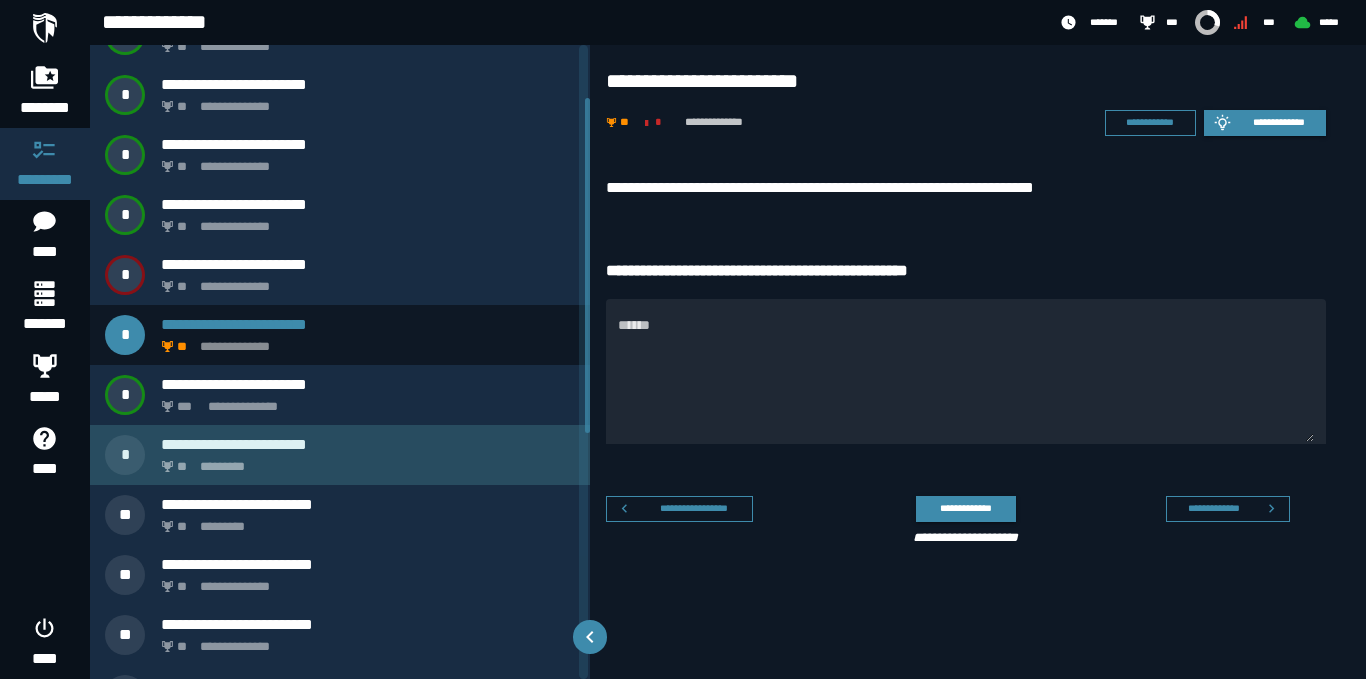 click on "**********" at bounding box center [368, 444] 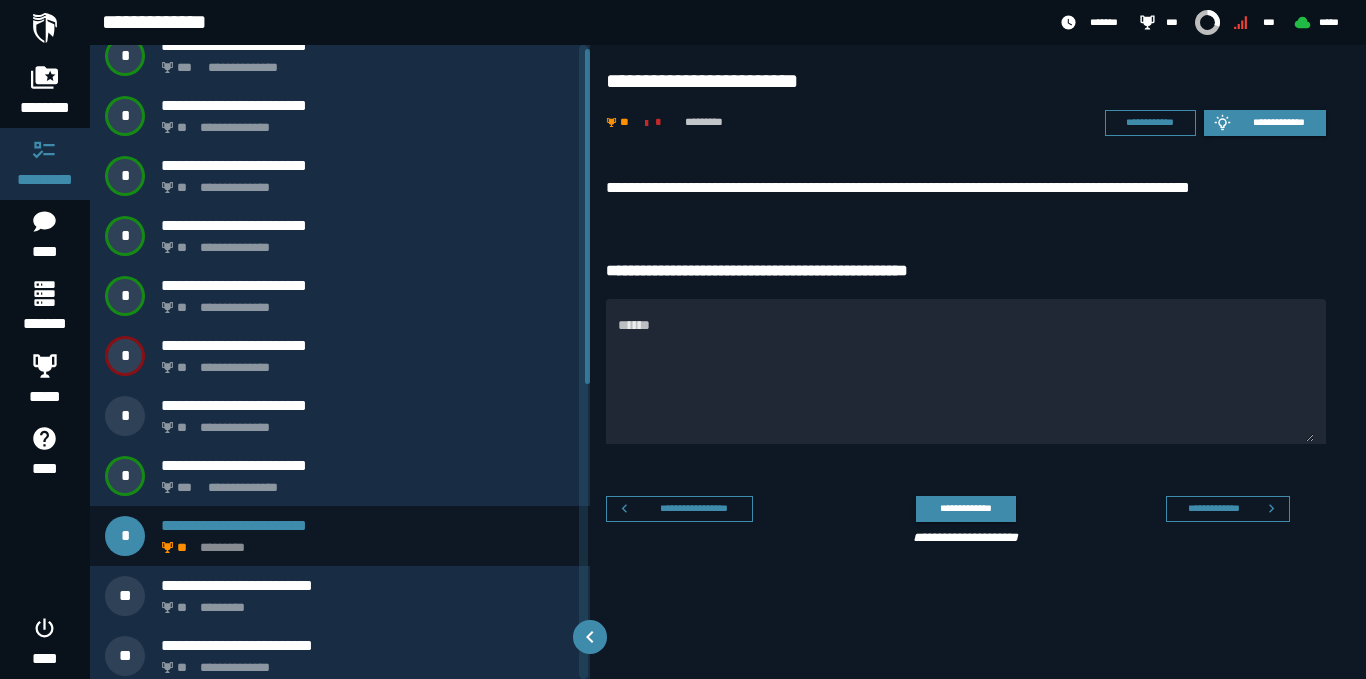 scroll, scrollTop: 0, scrollLeft: 0, axis: both 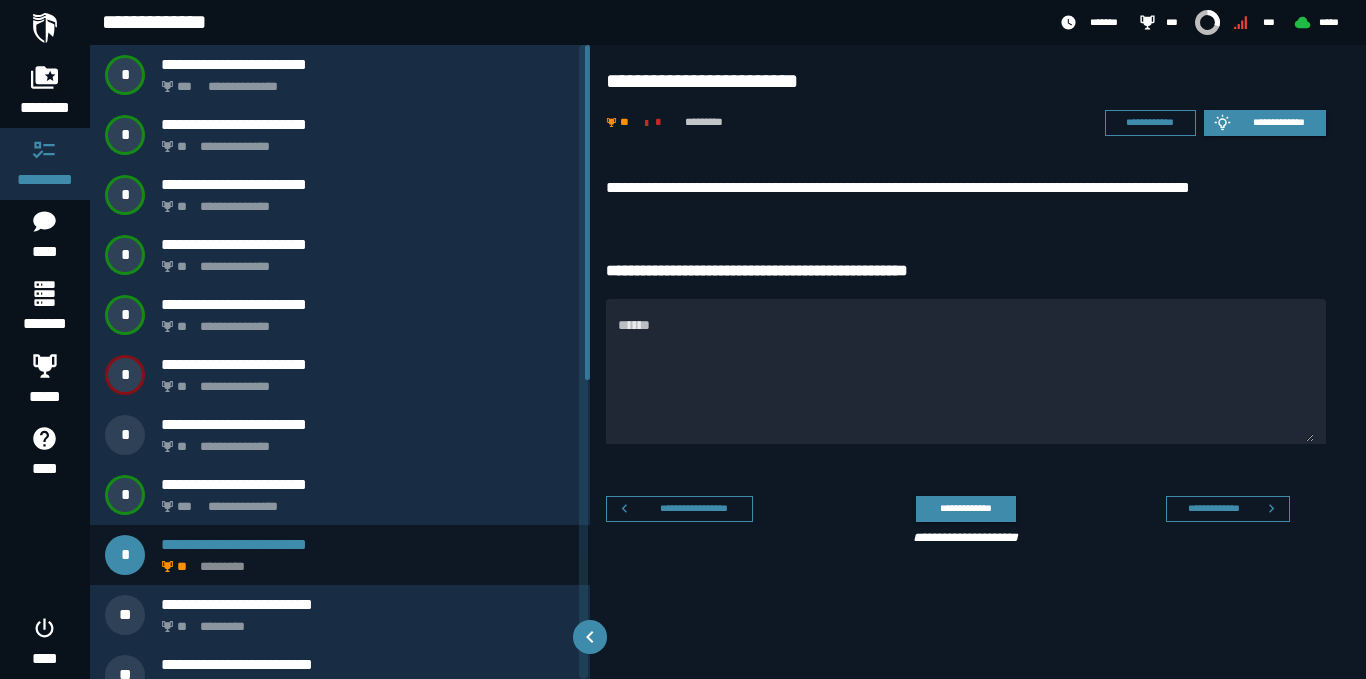 click on "**********" at bounding box center [966, 193] 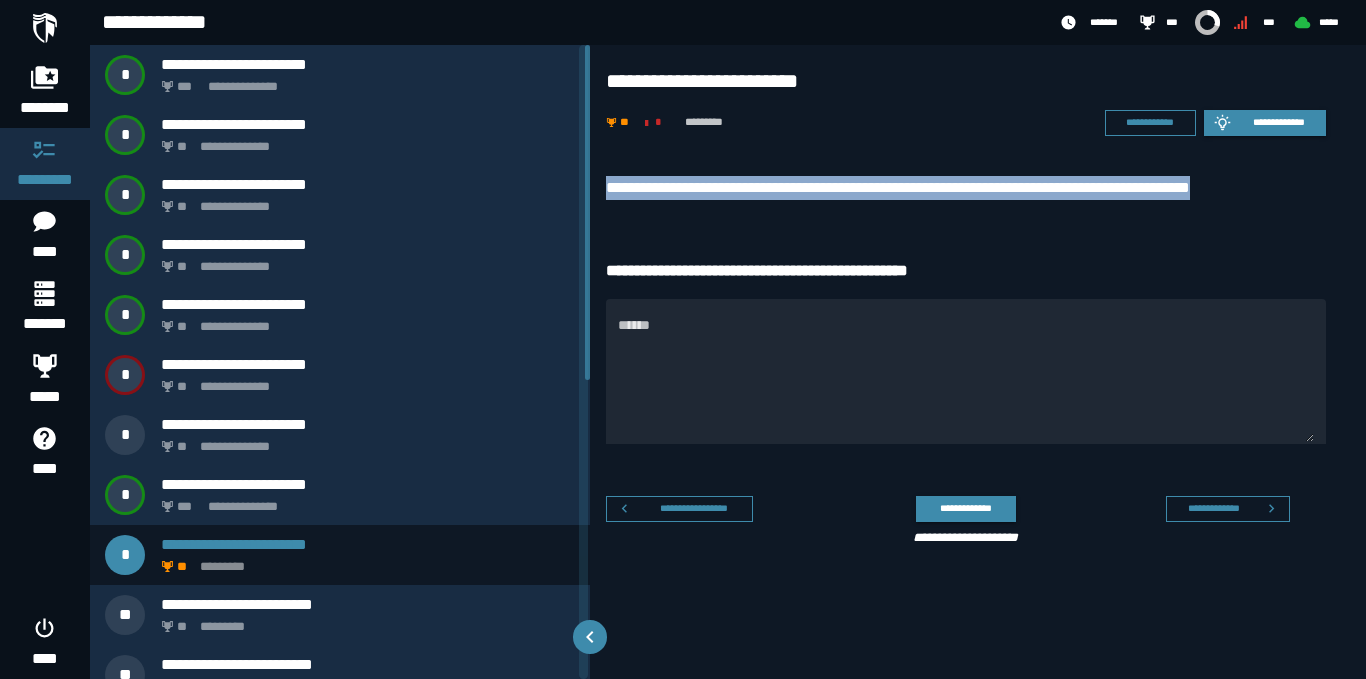 drag, startPoint x: 1302, startPoint y: 191, endPoint x: 603, endPoint y: 177, distance: 699.1402 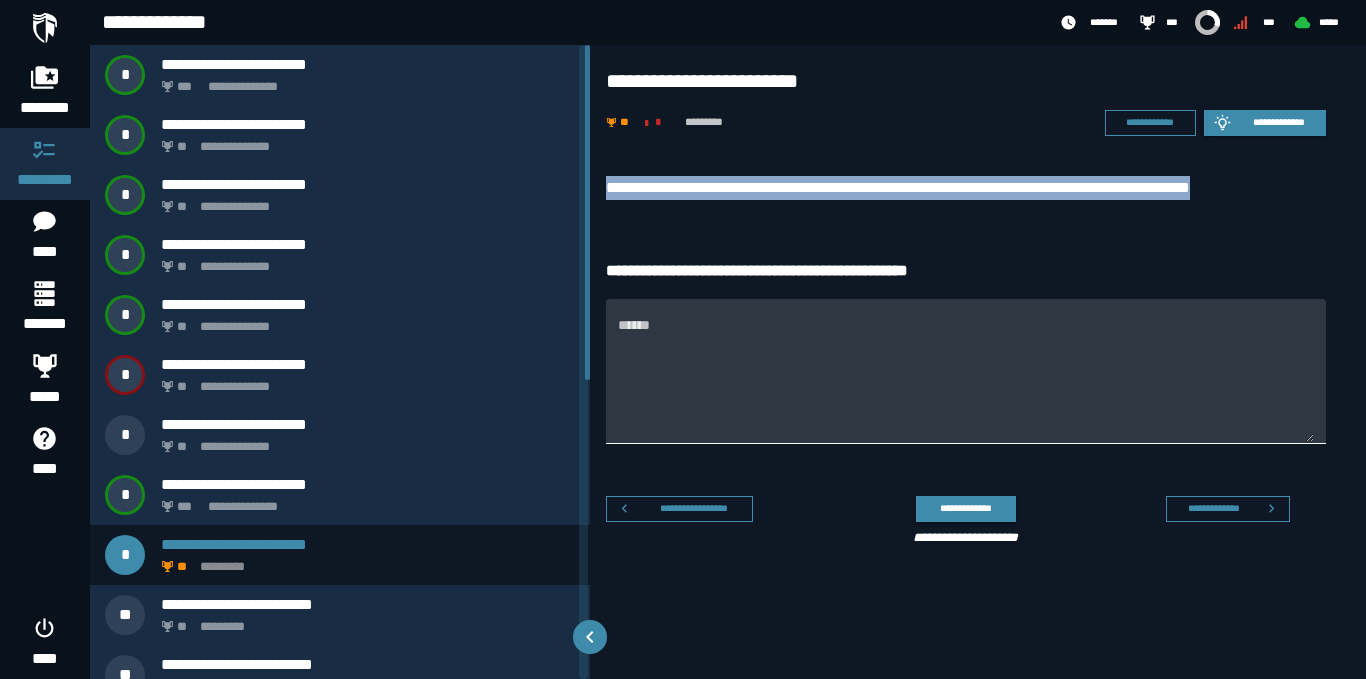 click on "******" at bounding box center [966, 383] 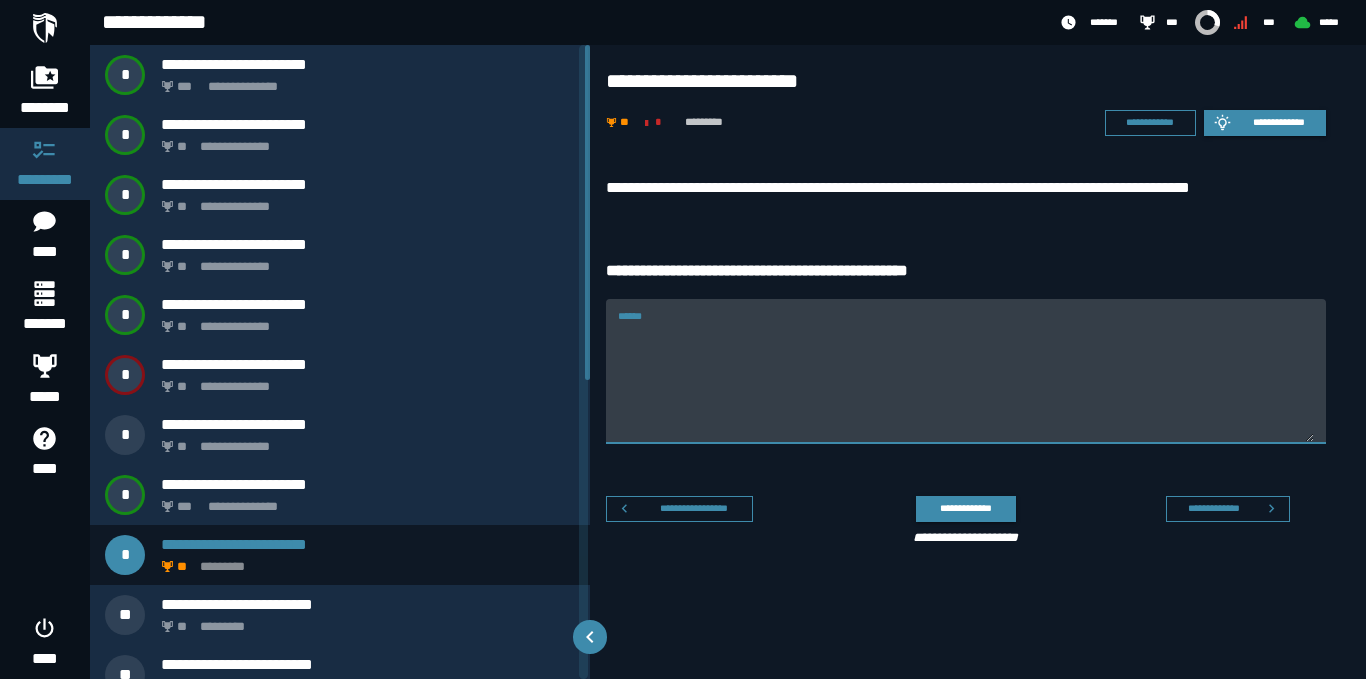 paste on "***" 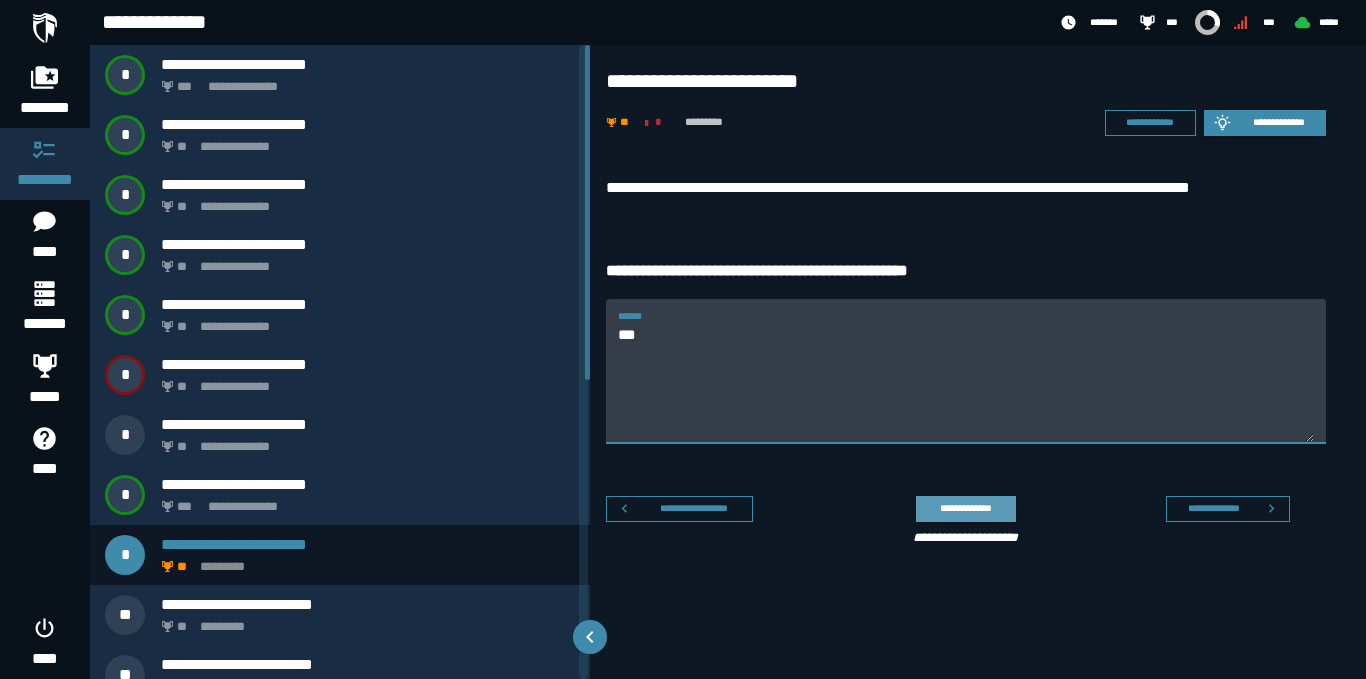 type on "***" 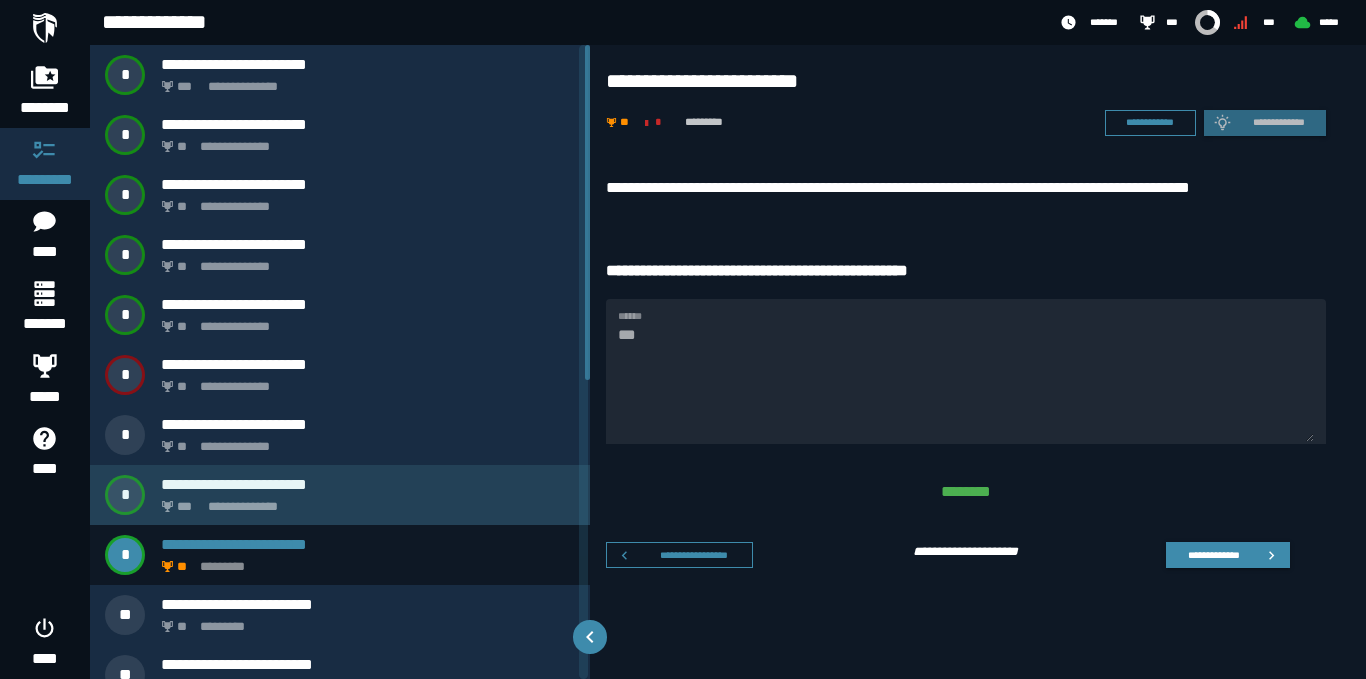 scroll, scrollTop: 100, scrollLeft: 0, axis: vertical 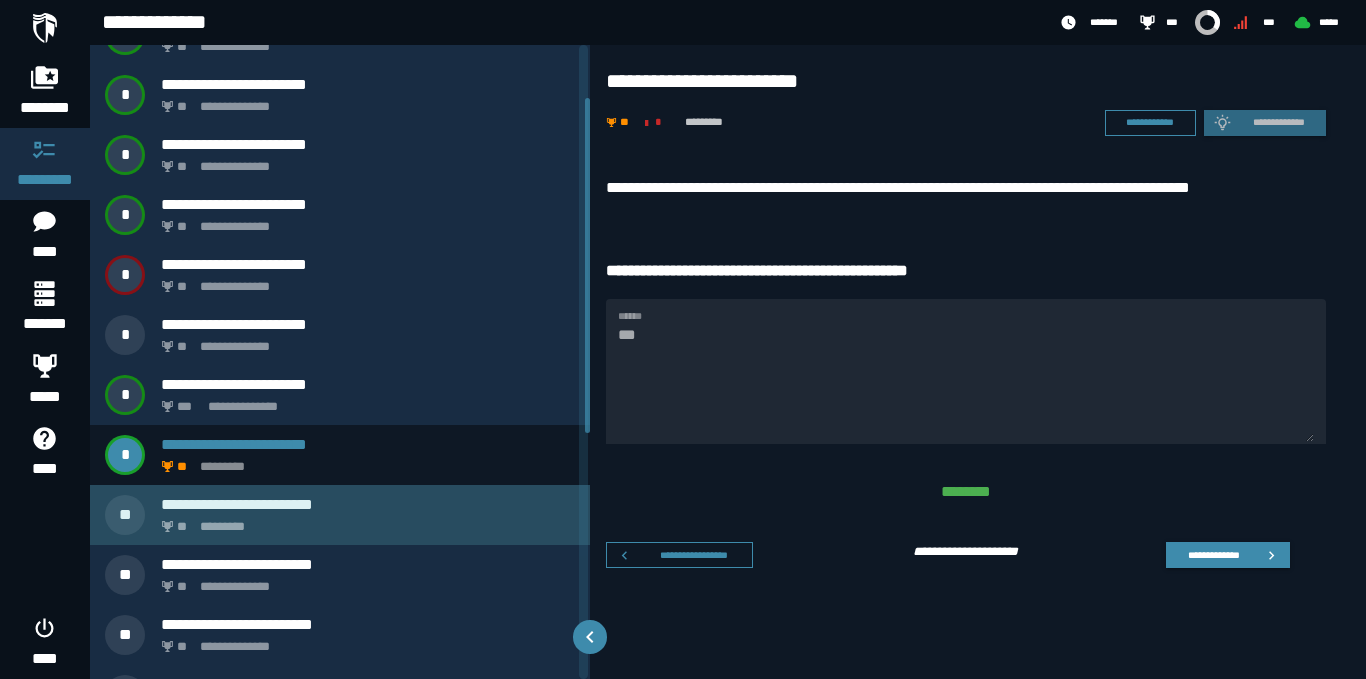 click on "*********" 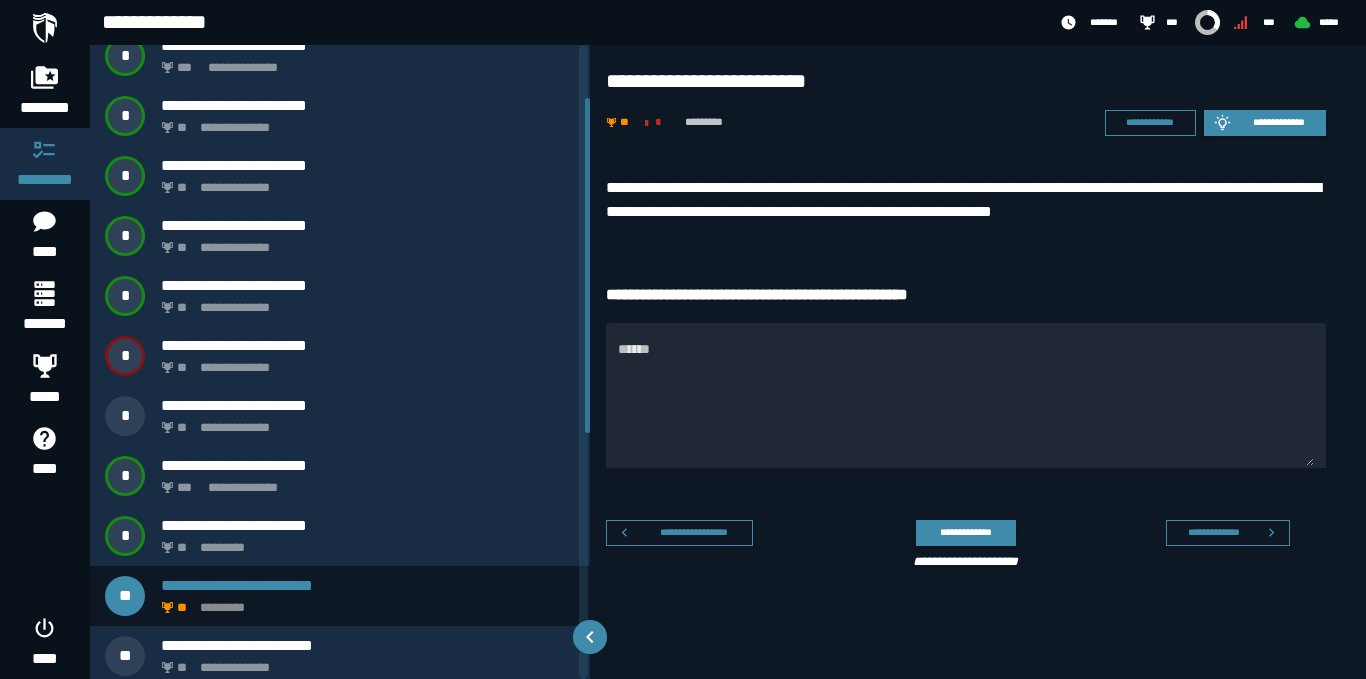 scroll, scrollTop: 0, scrollLeft: 0, axis: both 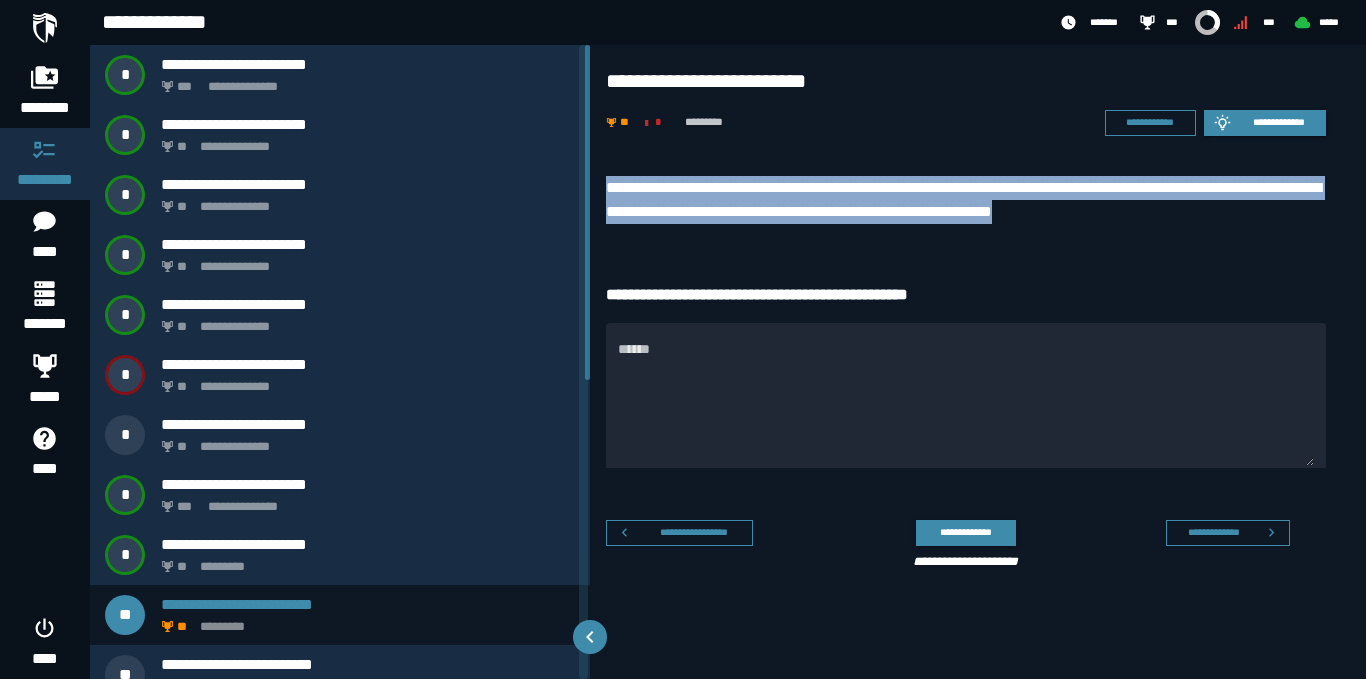drag, startPoint x: 1216, startPoint y: 220, endPoint x: 597, endPoint y: 187, distance: 619.879 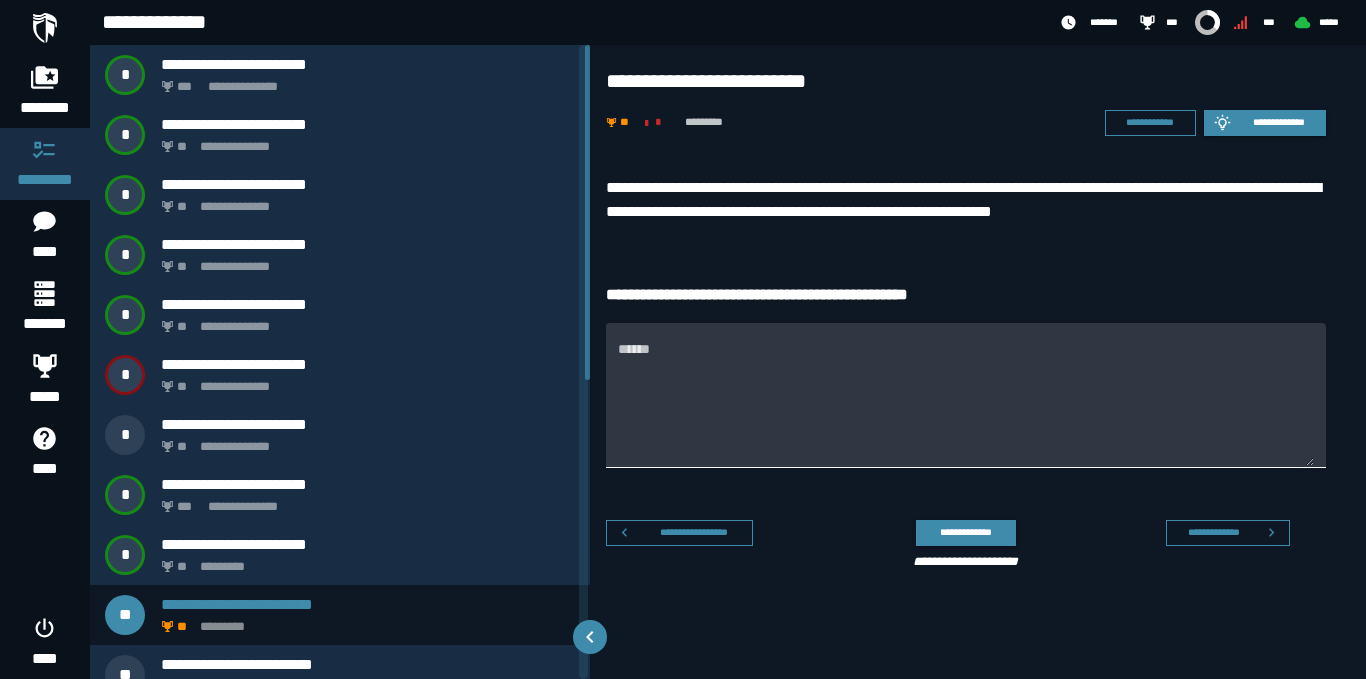 click on "******" at bounding box center [966, 407] 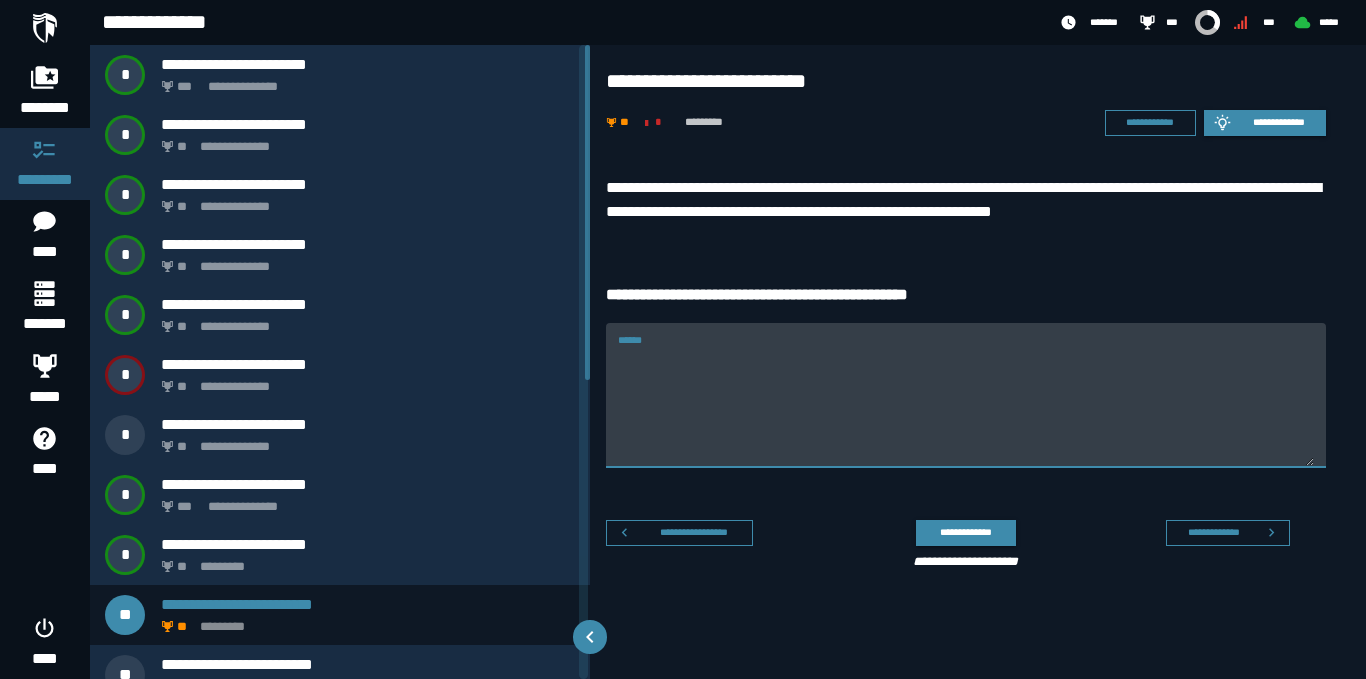 paste on "**********" 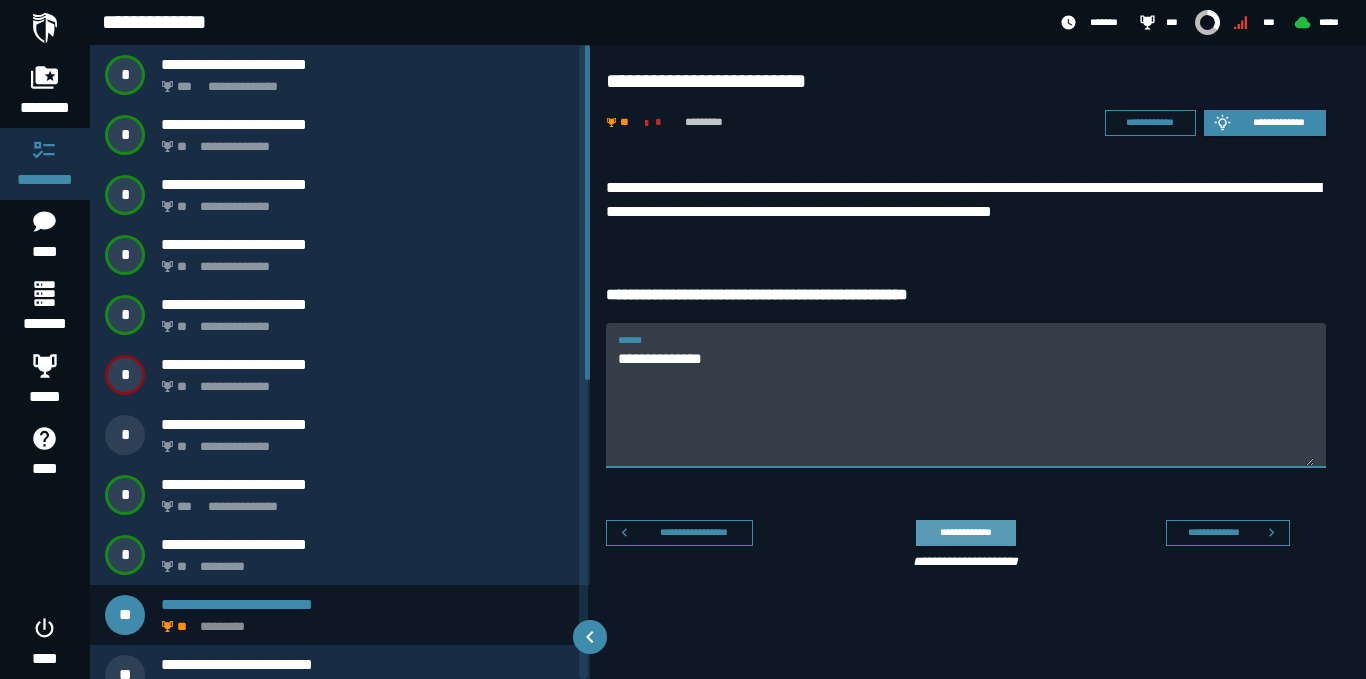 type on "**********" 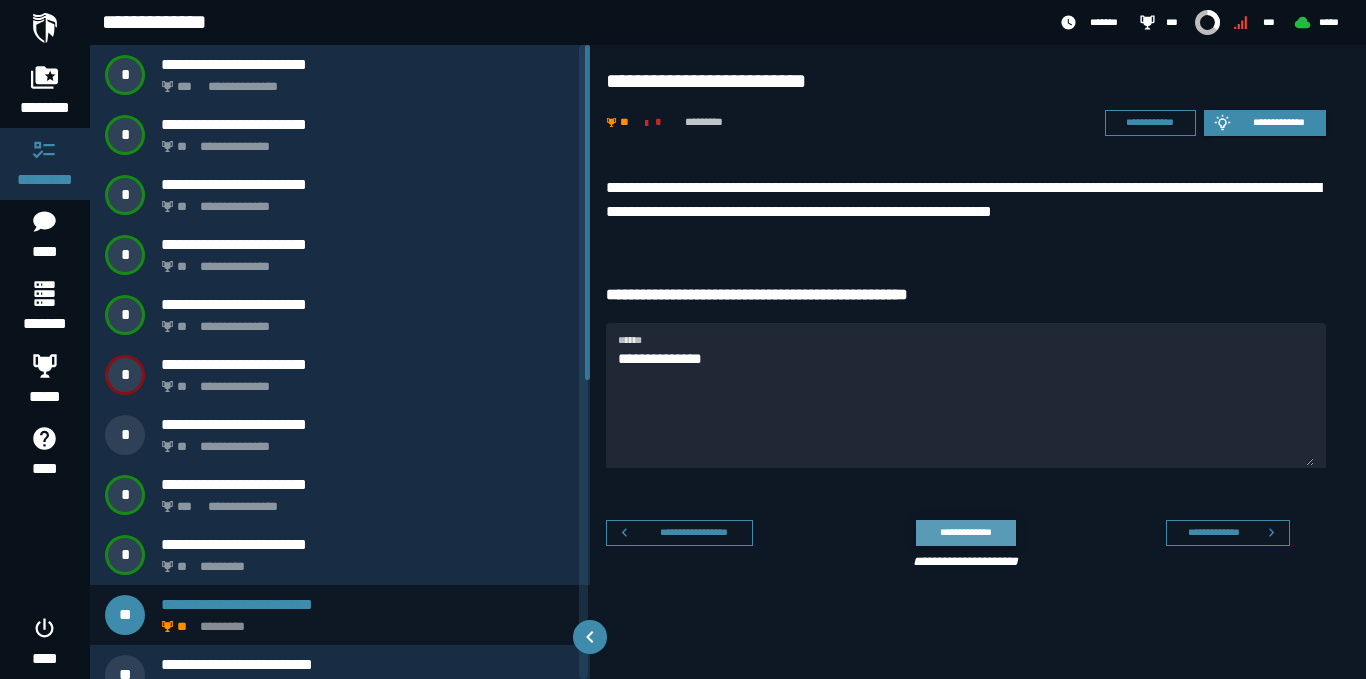 click on "**********" at bounding box center (965, 532) 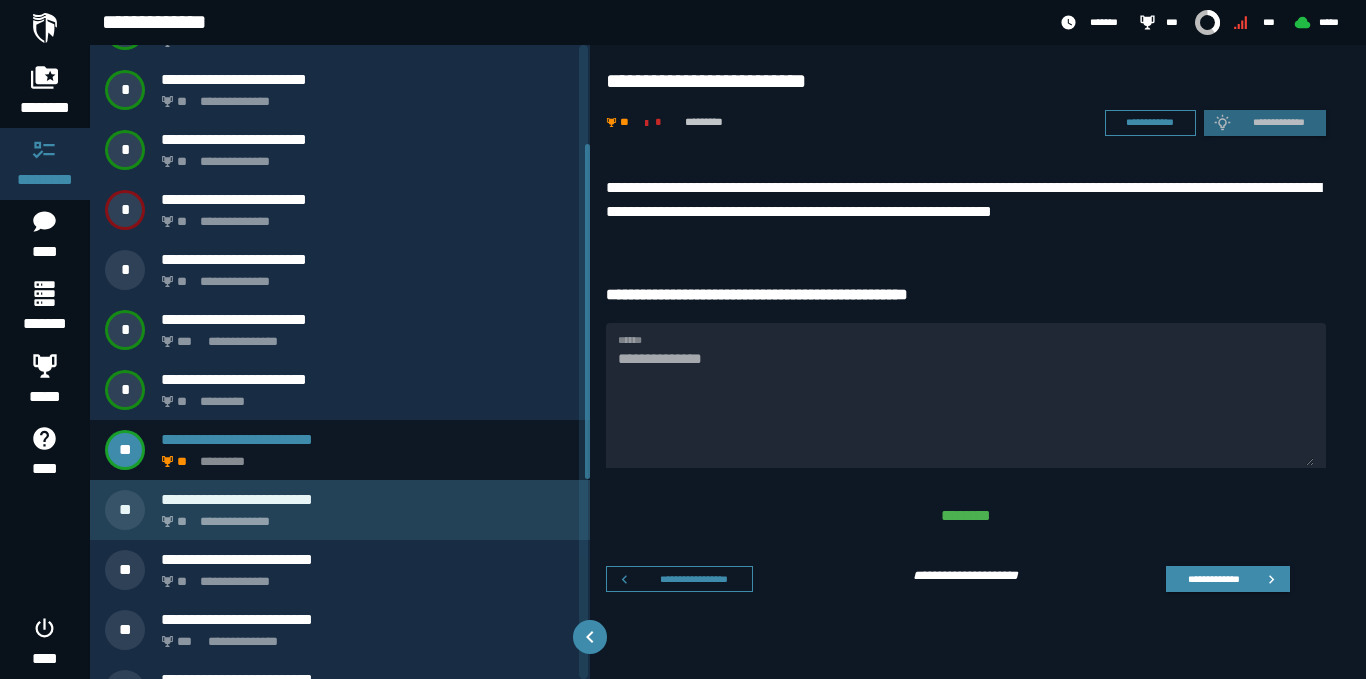 scroll, scrollTop: 200, scrollLeft: 0, axis: vertical 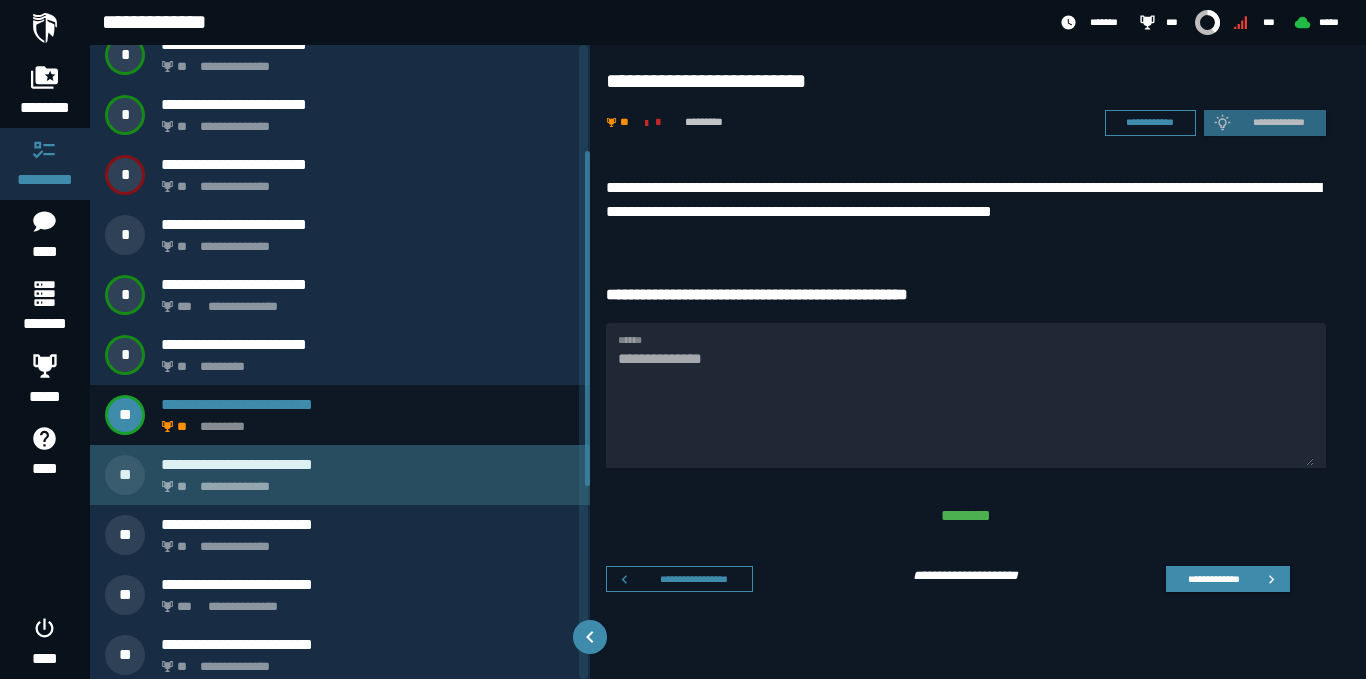 click on "**********" 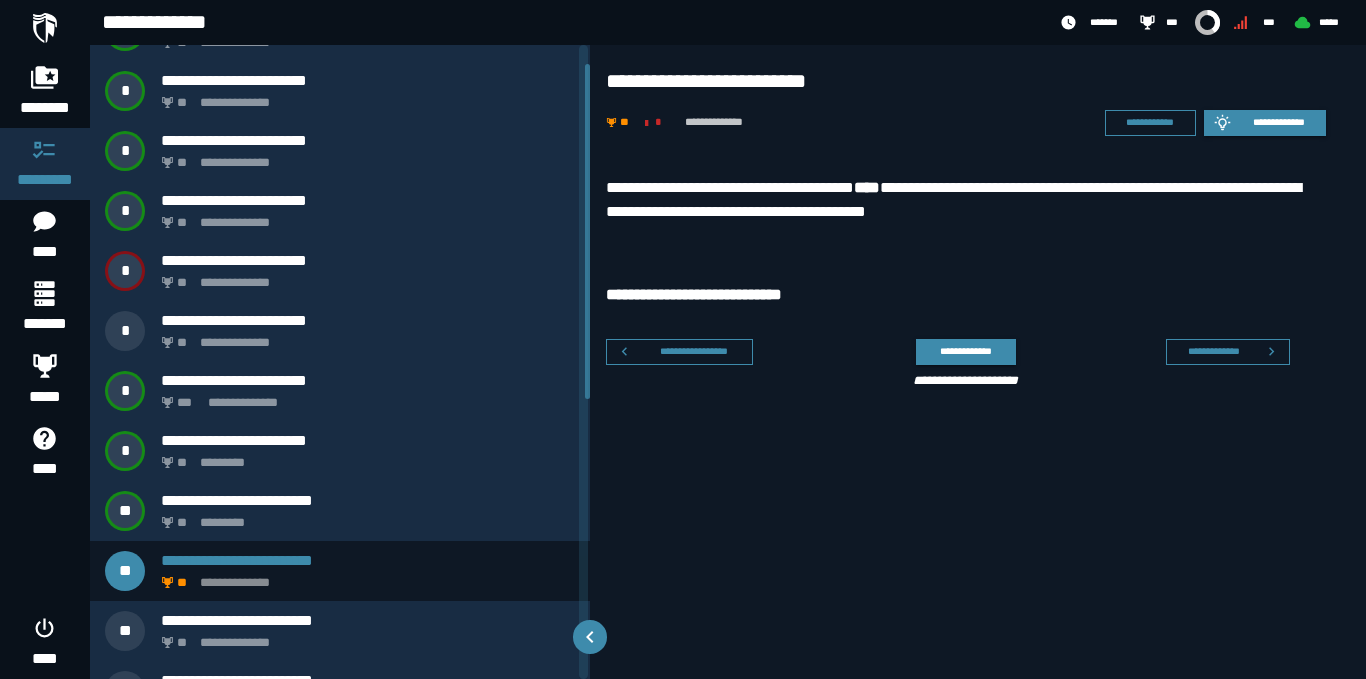 scroll, scrollTop: 26, scrollLeft: 0, axis: vertical 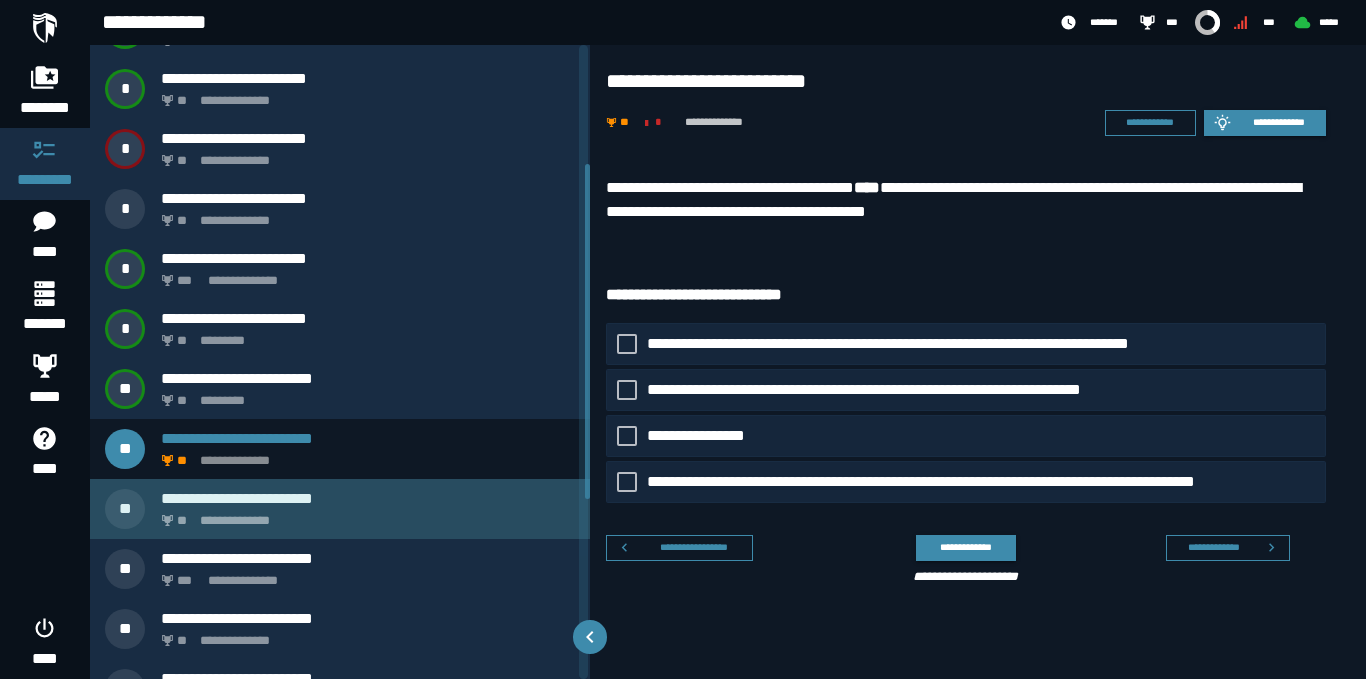 click on "**********" at bounding box center (340, 509) 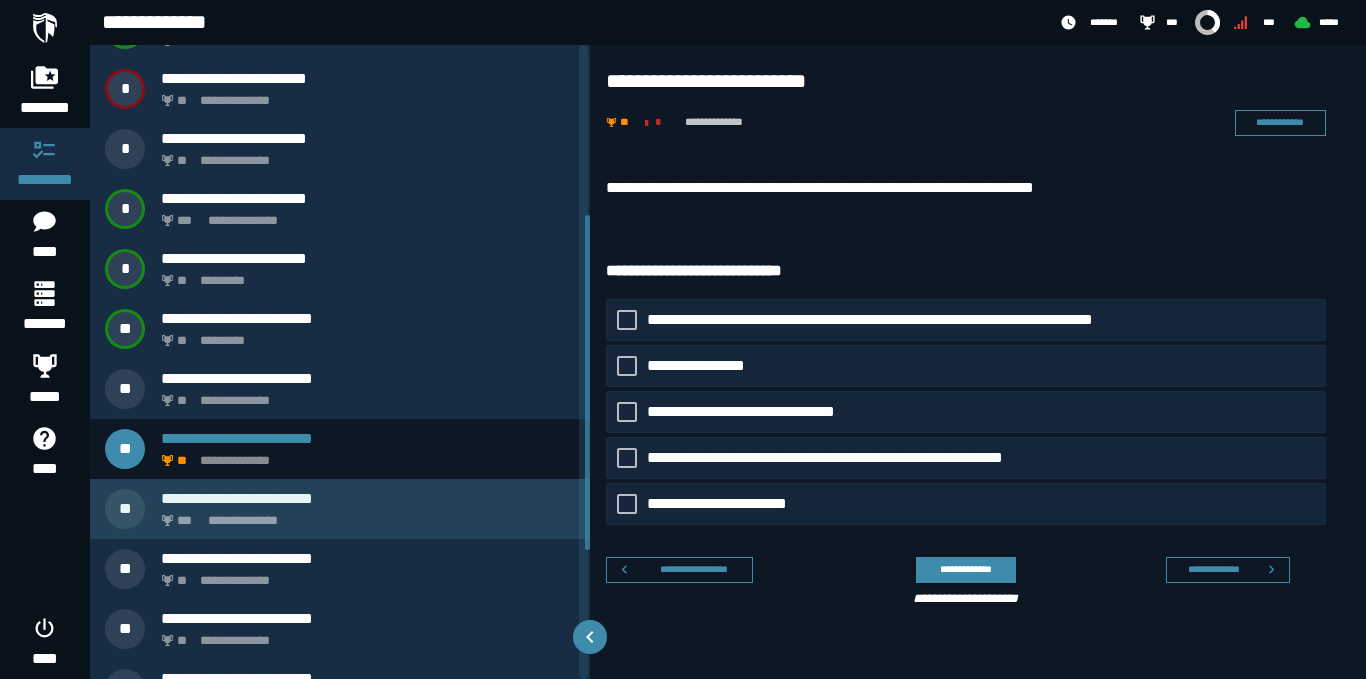 scroll, scrollTop: 386, scrollLeft: 0, axis: vertical 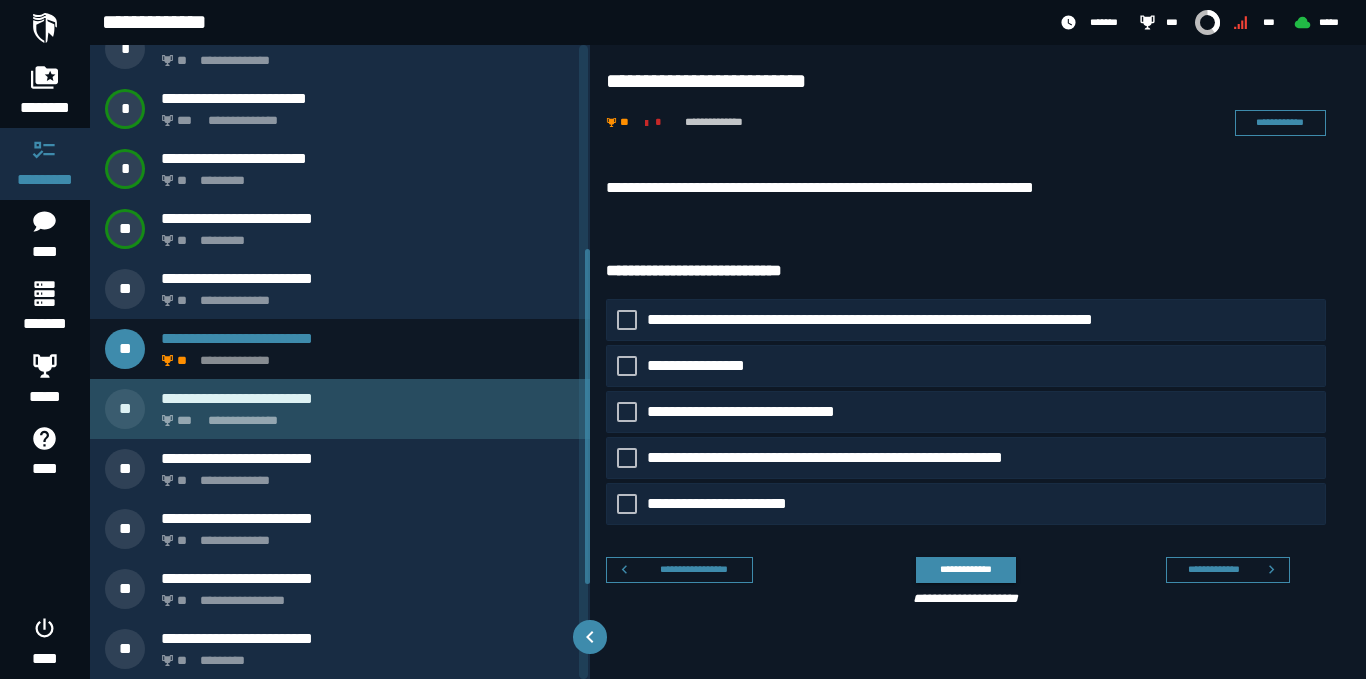 click on "**********" 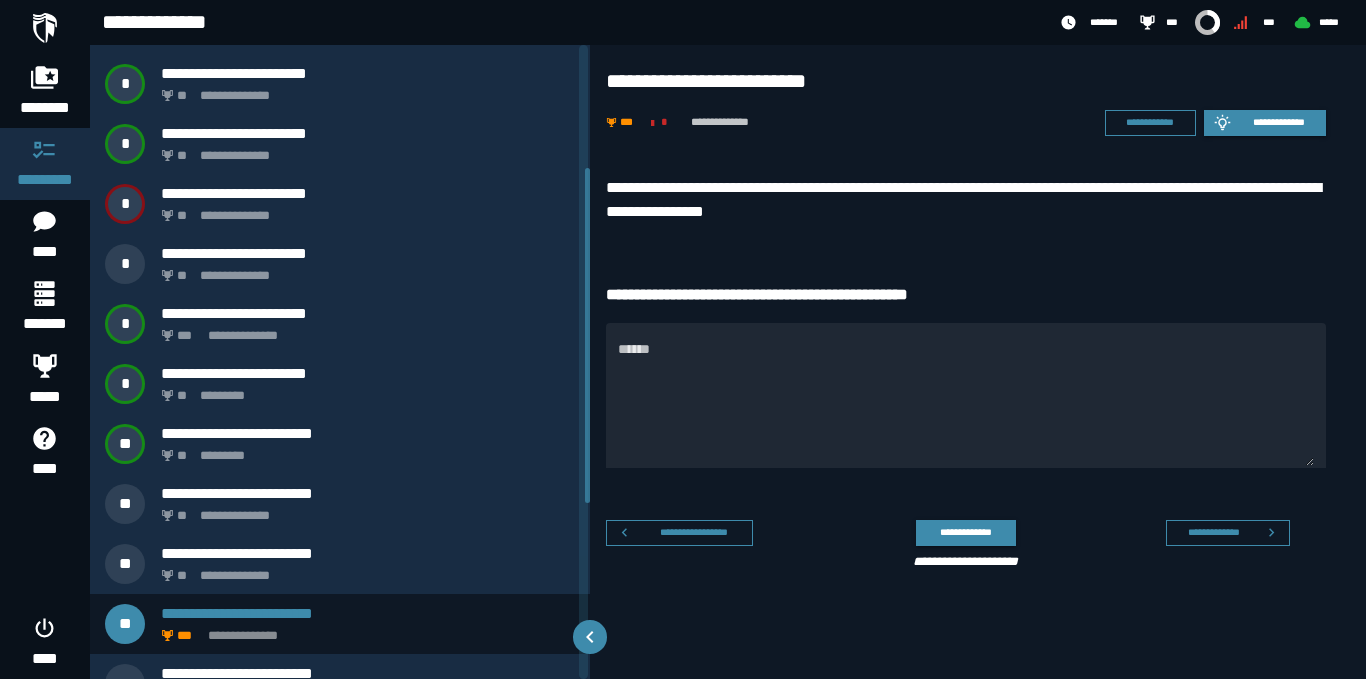 scroll, scrollTop: 146, scrollLeft: 0, axis: vertical 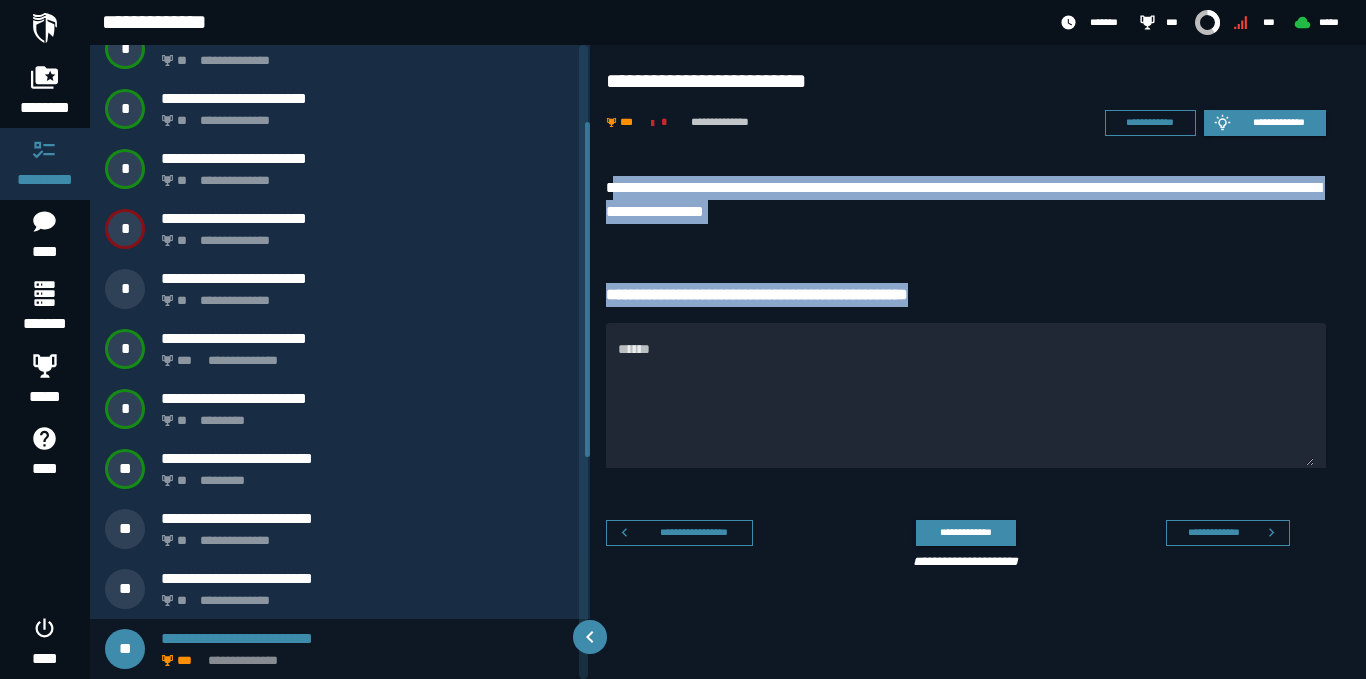 drag, startPoint x: 612, startPoint y: 181, endPoint x: 994, endPoint y: 250, distance: 388.18167 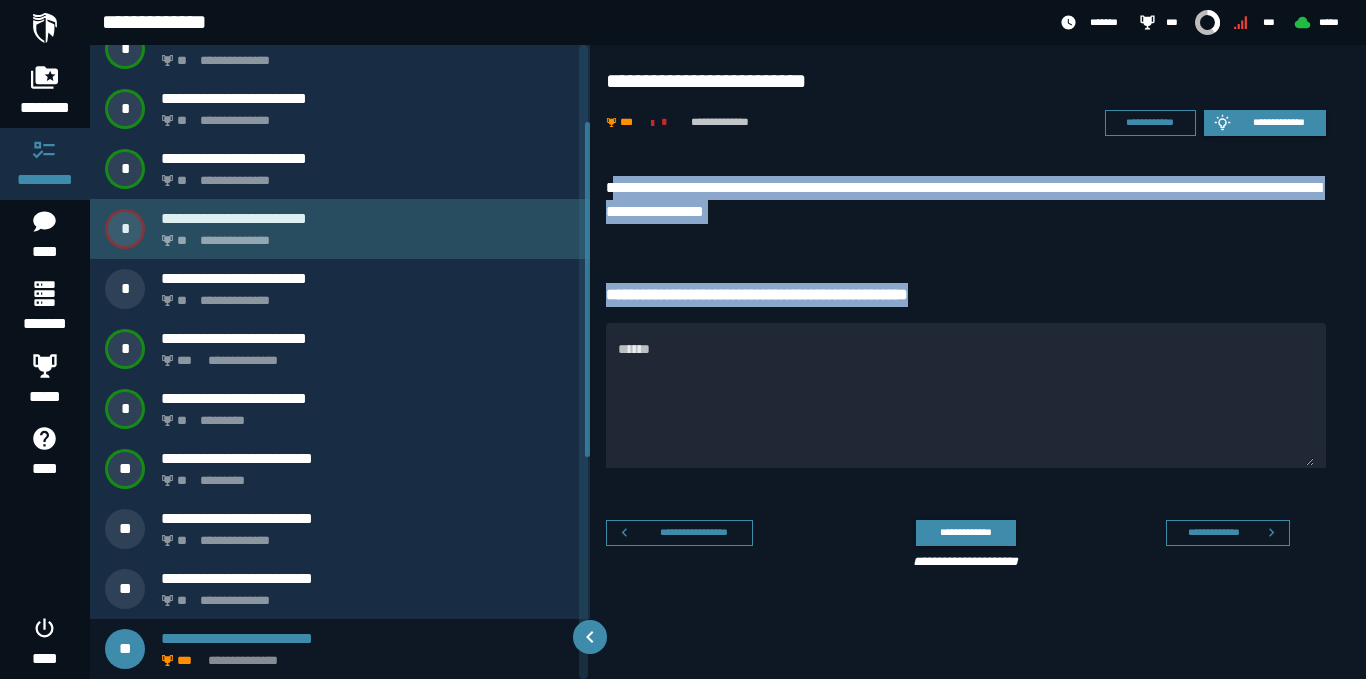 click on "**" at bounding box center (183, 241) 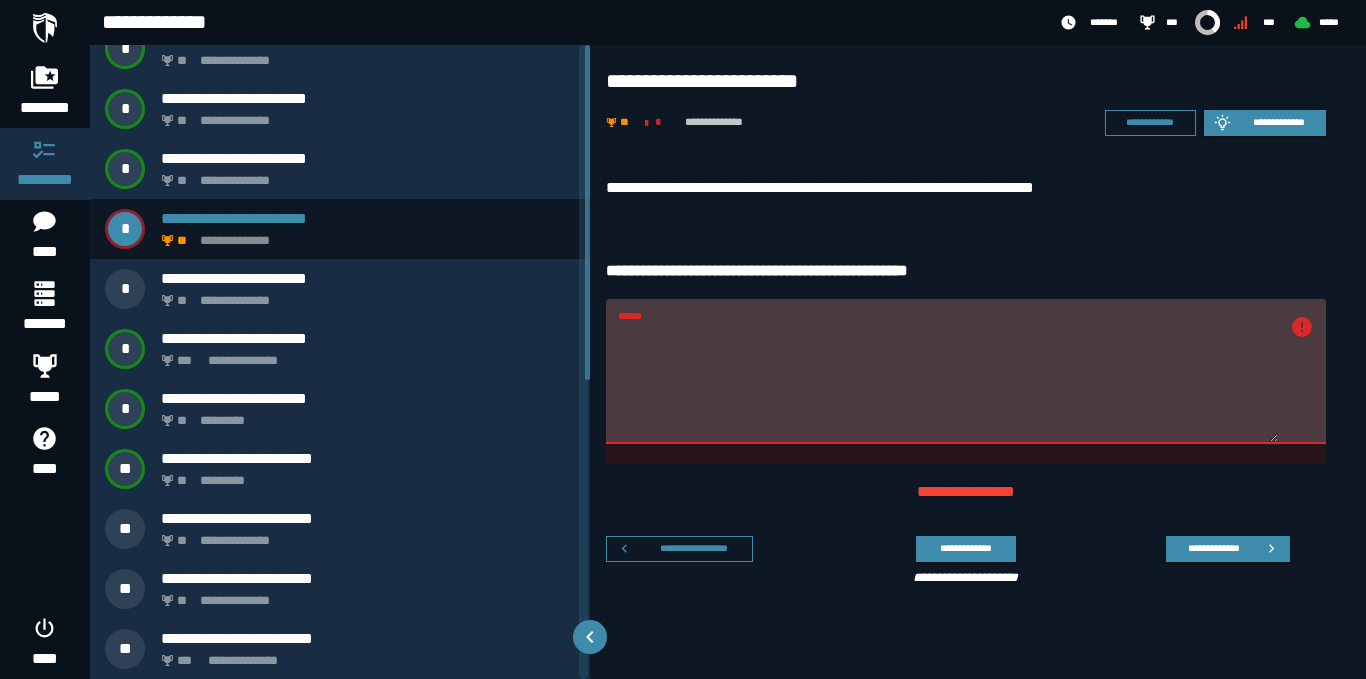 scroll, scrollTop: 0, scrollLeft: 0, axis: both 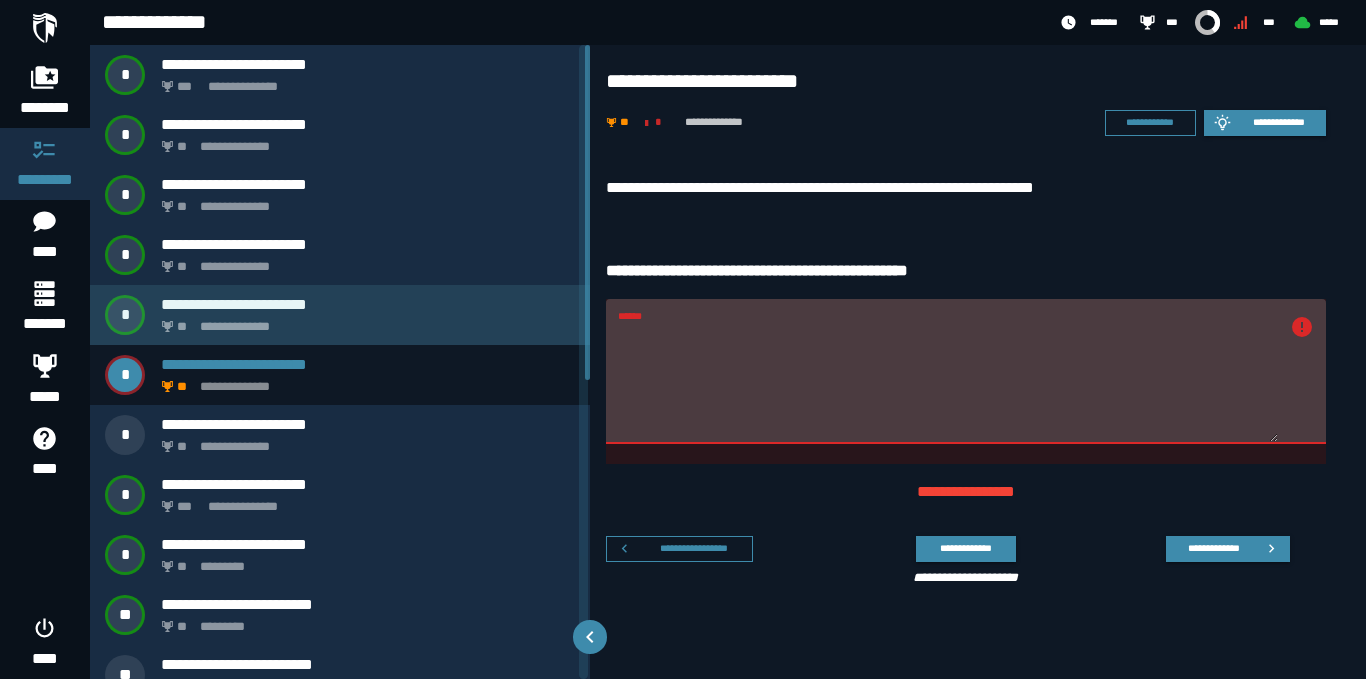 drag, startPoint x: 749, startPoint y: 338, endPoint x: 412, endPoint y: 318, distance: 337.59296 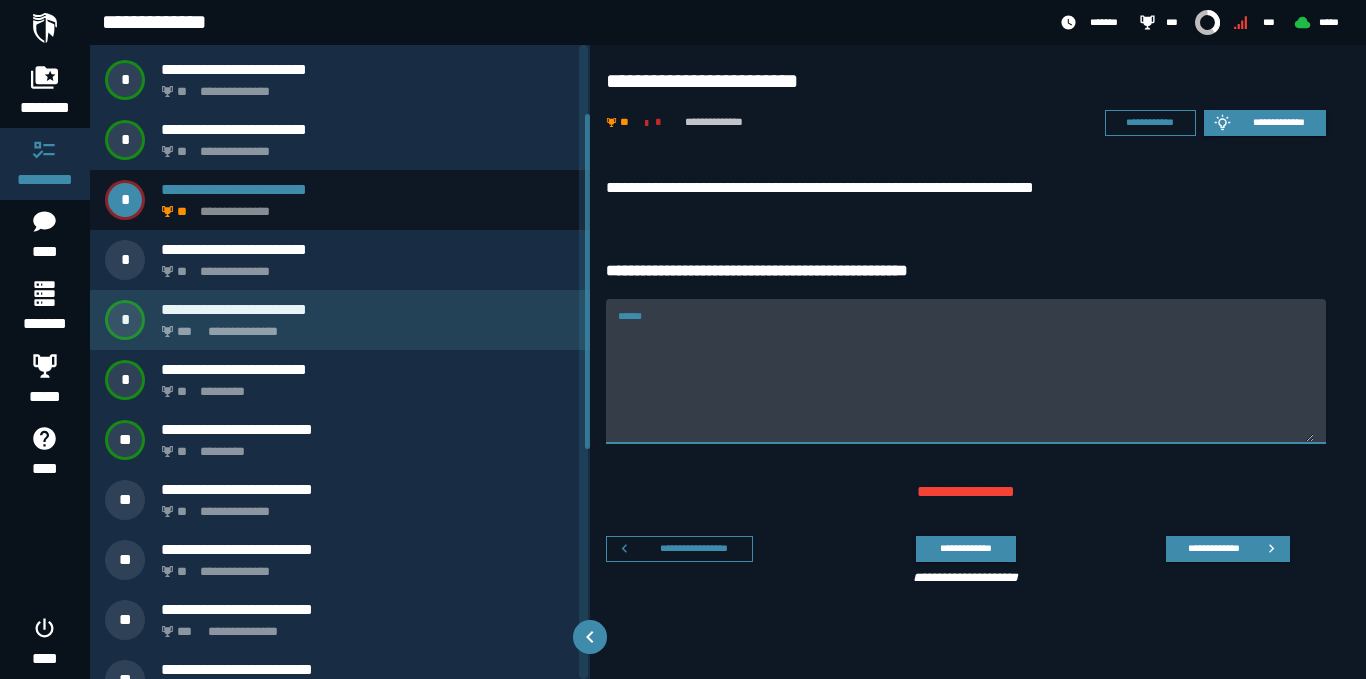 scroll, scrollTop: 200, scrollLeft: 0, axis: vertical 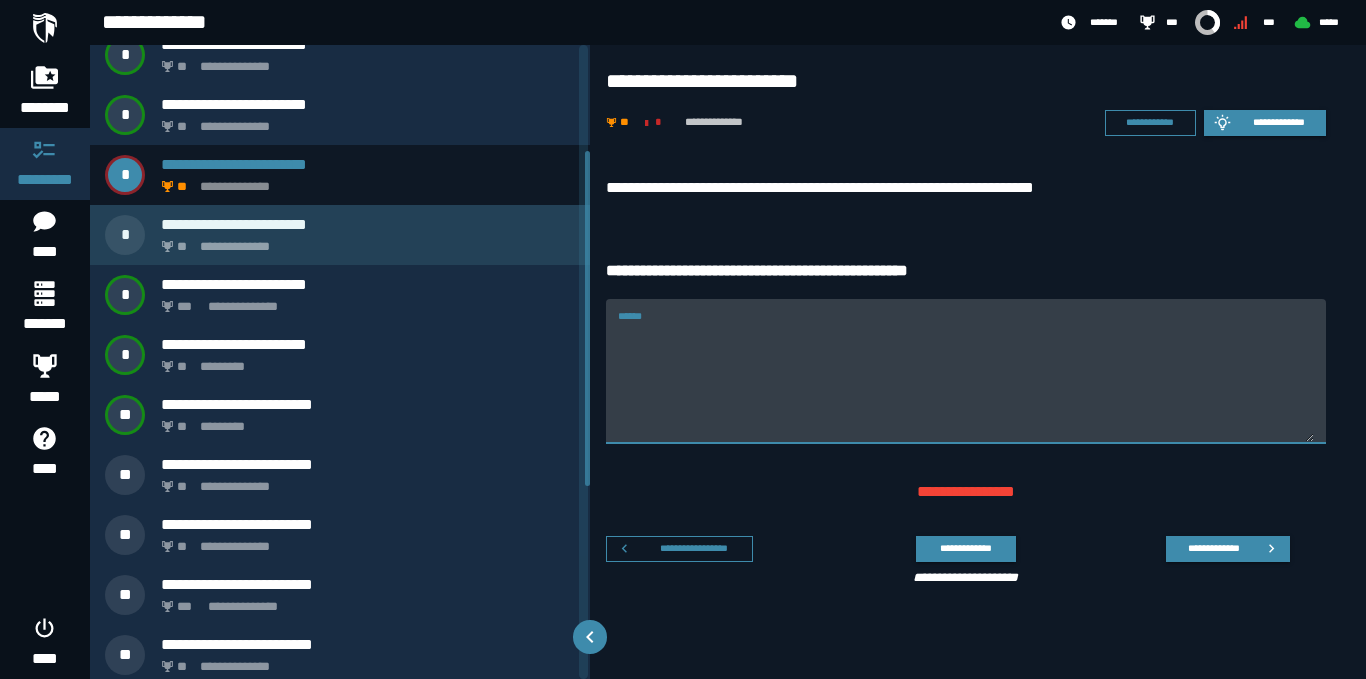 type 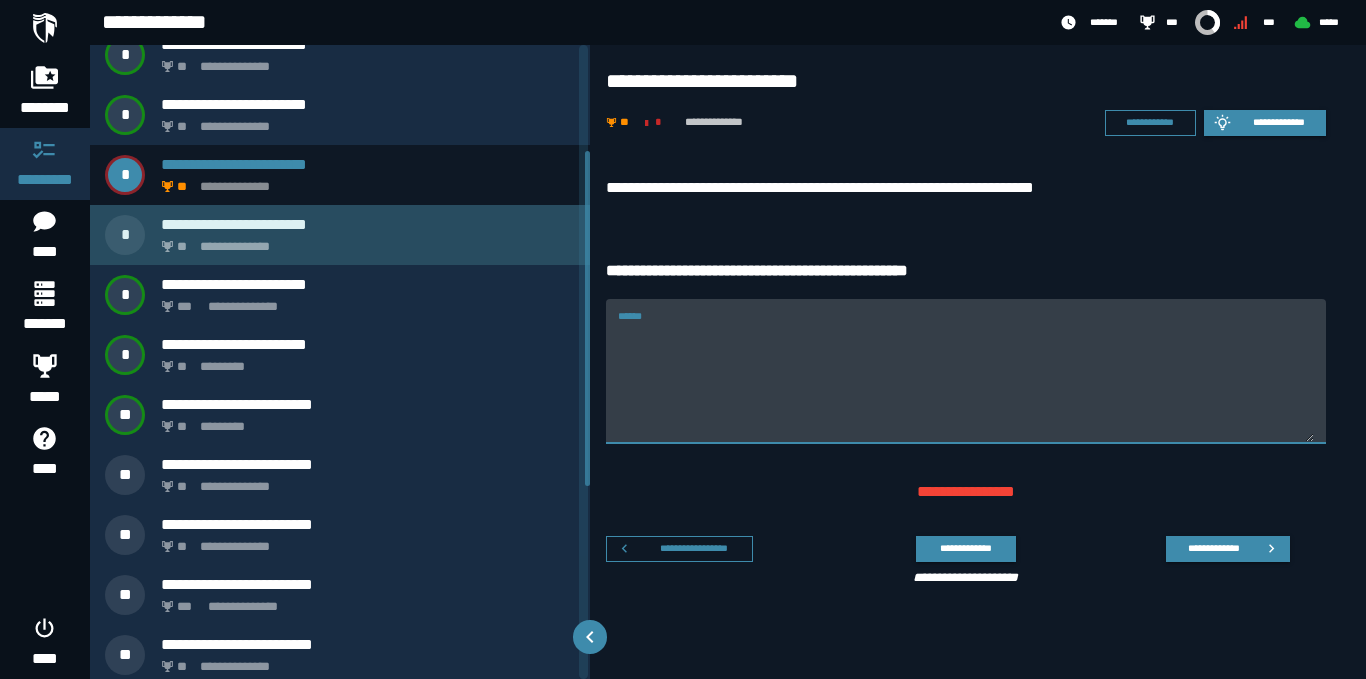 click on "**********" at bounding box center (340, 235) 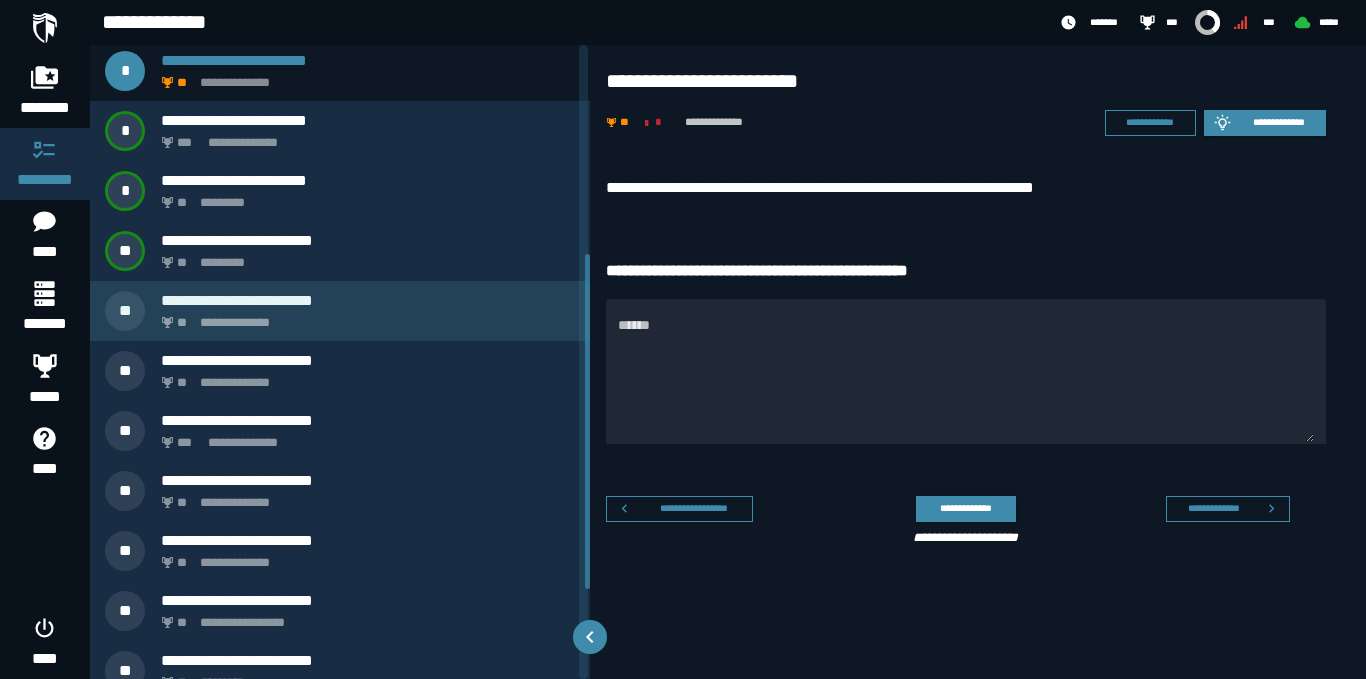 scroll, scrollTop: 400, scrollLeft: 0, axis: vertical 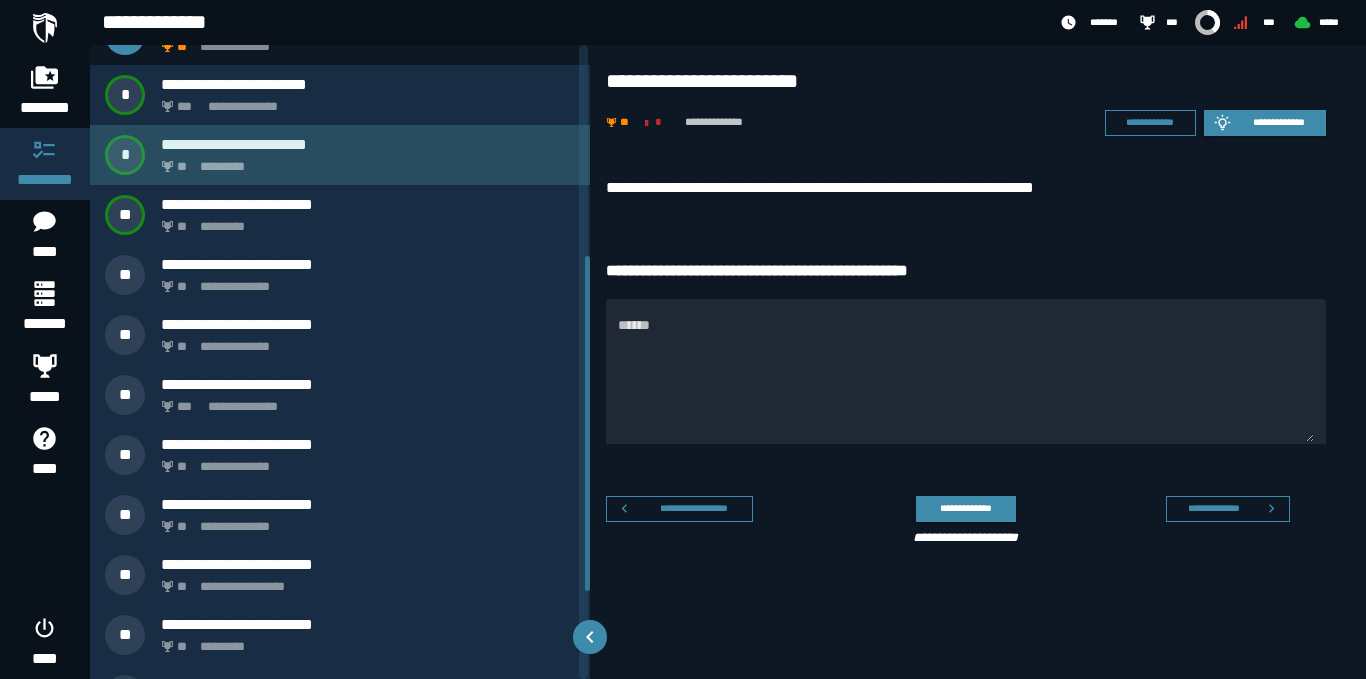click on "*********" 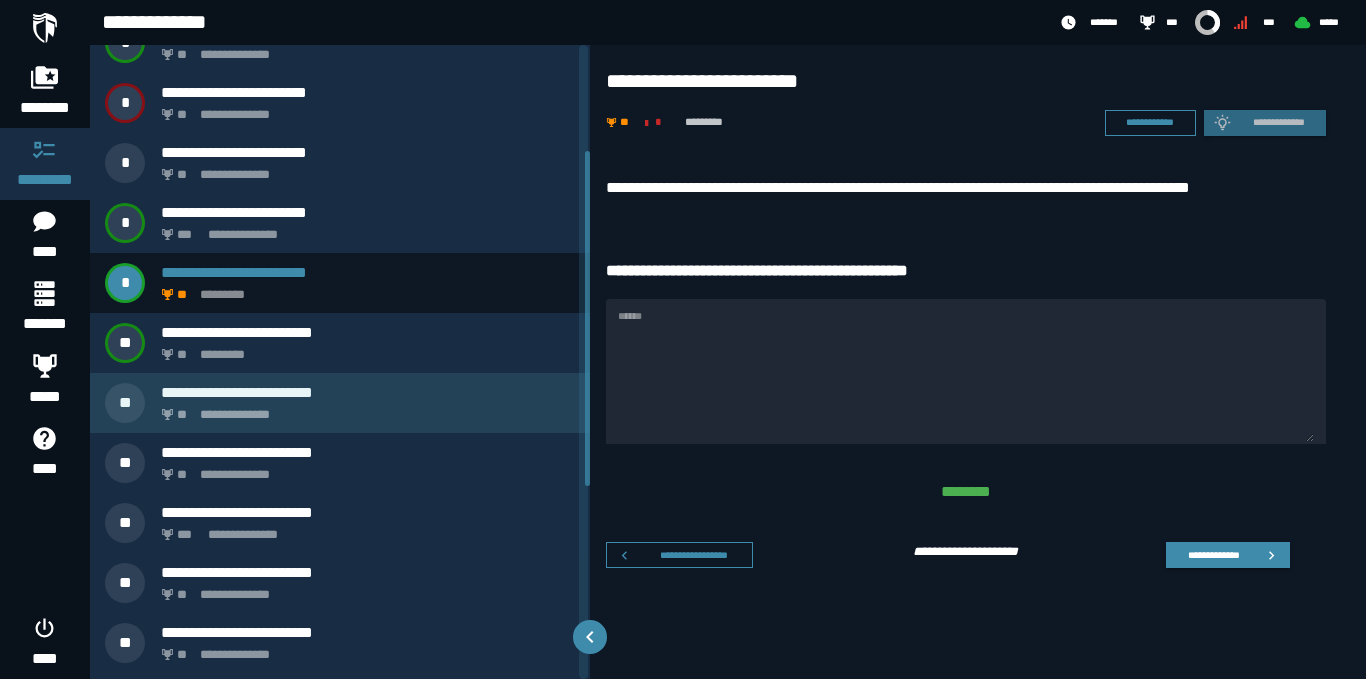 scroll, scrollTop: 300, scrollLeft: 0, axis: vertical 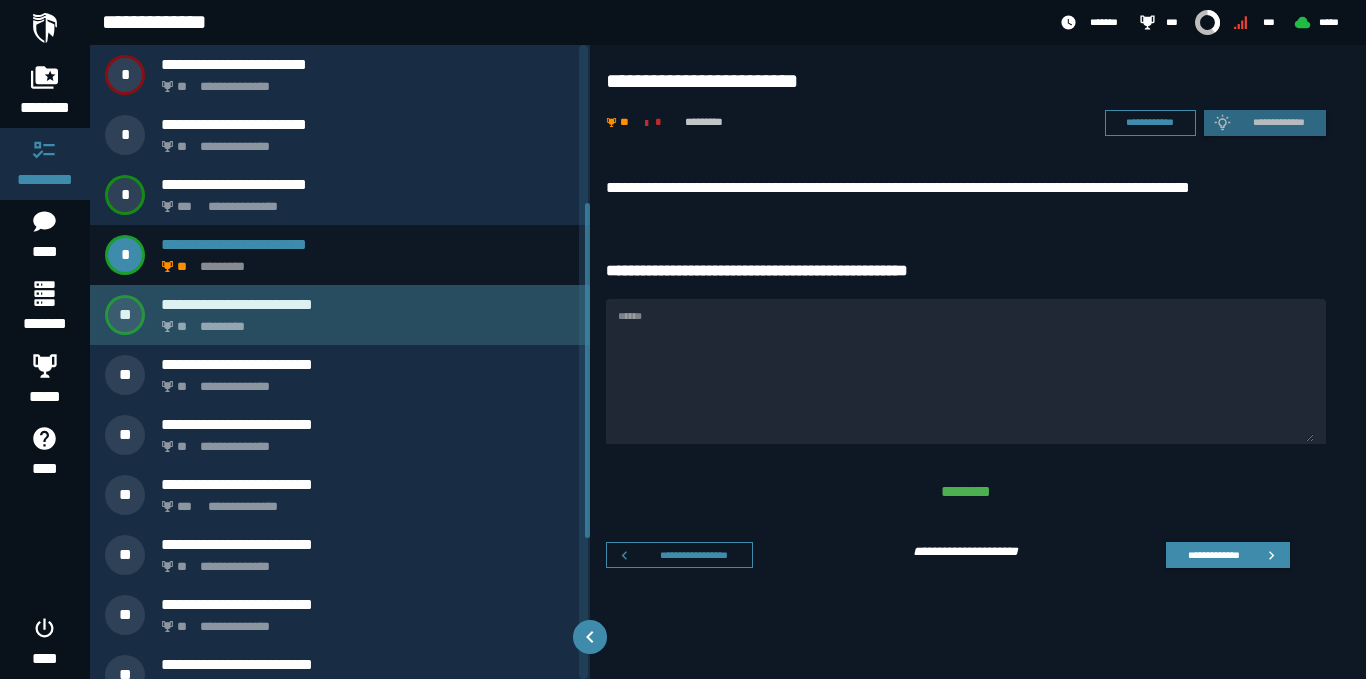 click on "** *********" at bounding box center [364, 321] 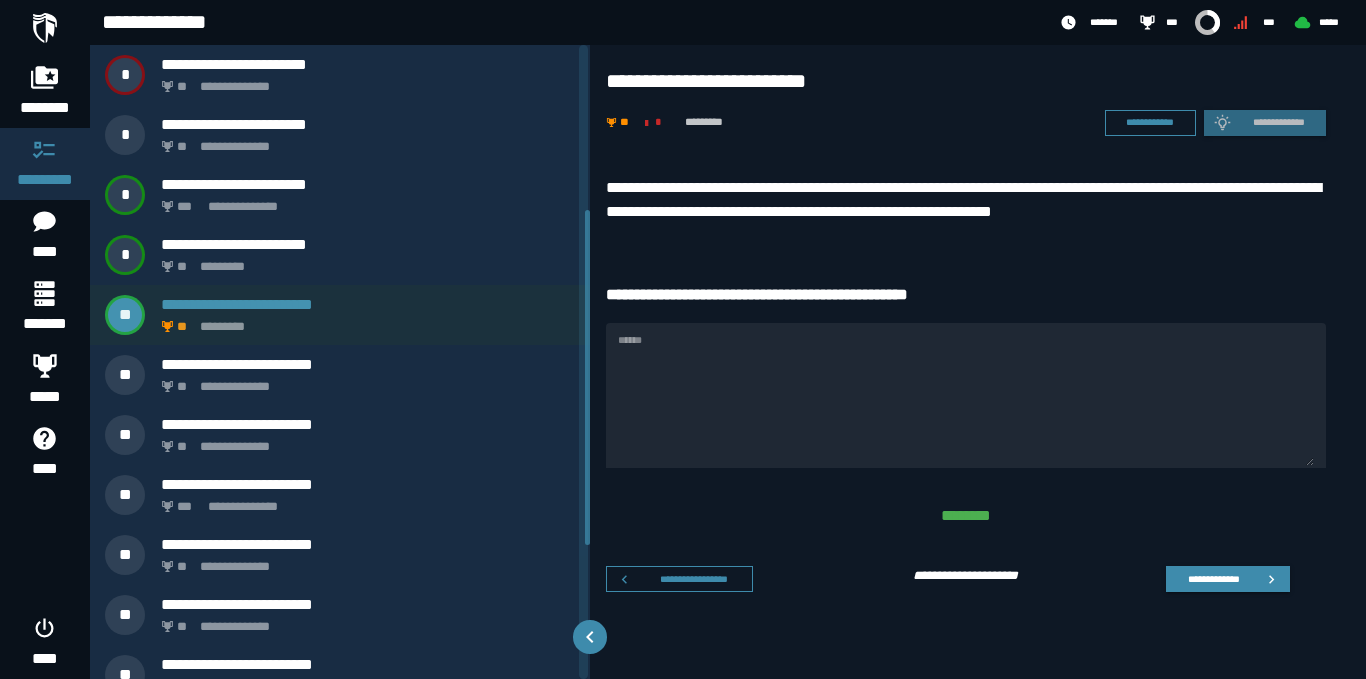 scroll, scrollTop: 400, scrollLeft: 0, axis: vertical 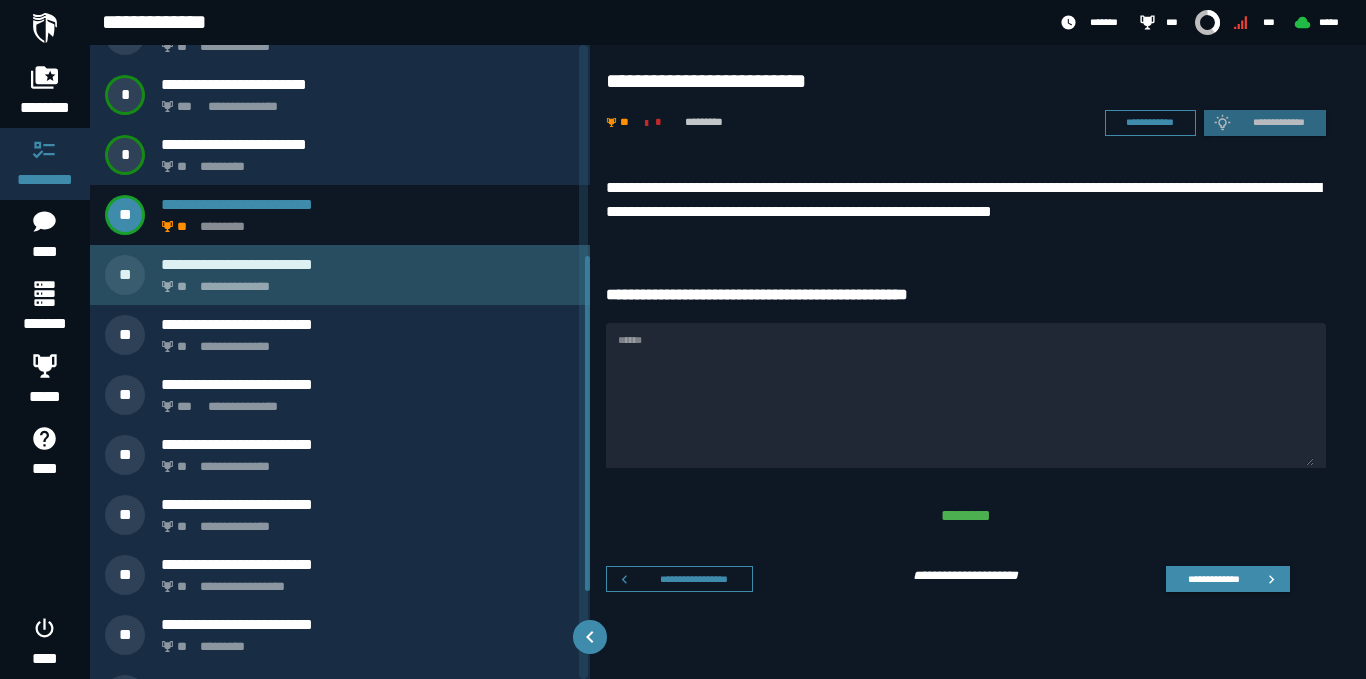 click on "**********" 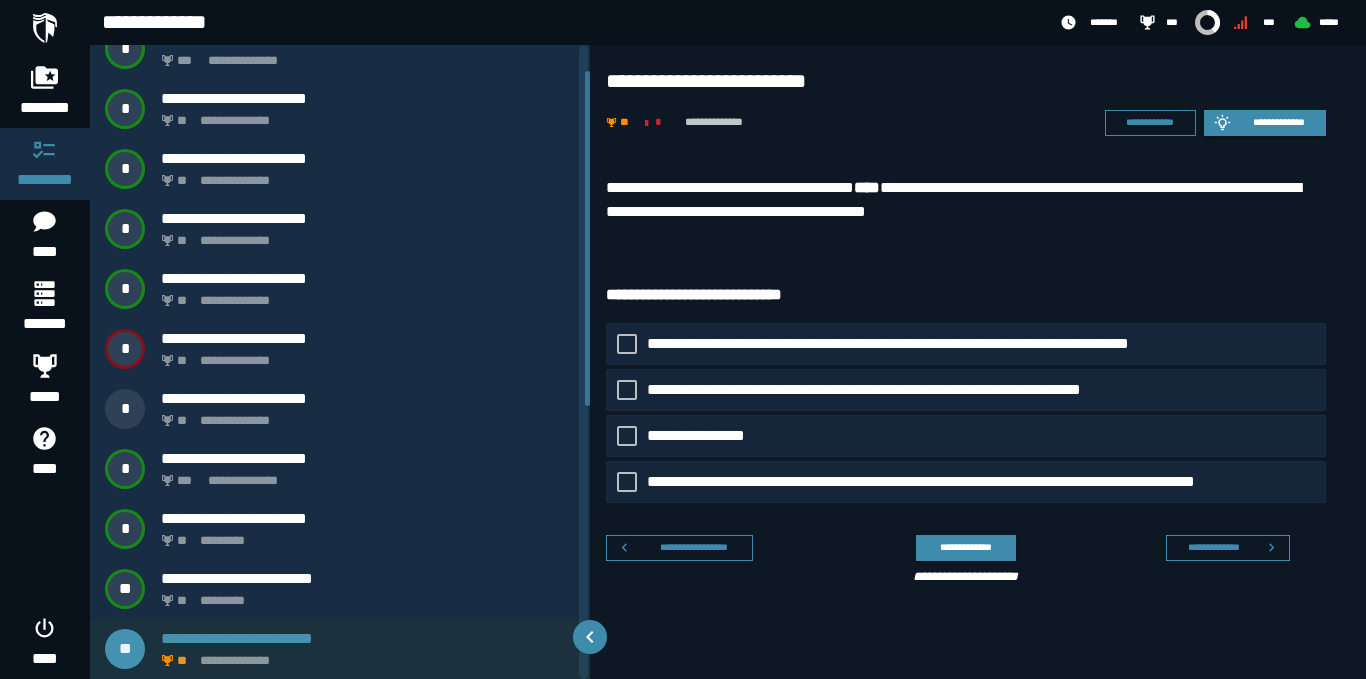 scroll, scrollTop: 126, scrollLeft: 0, axis: vertical 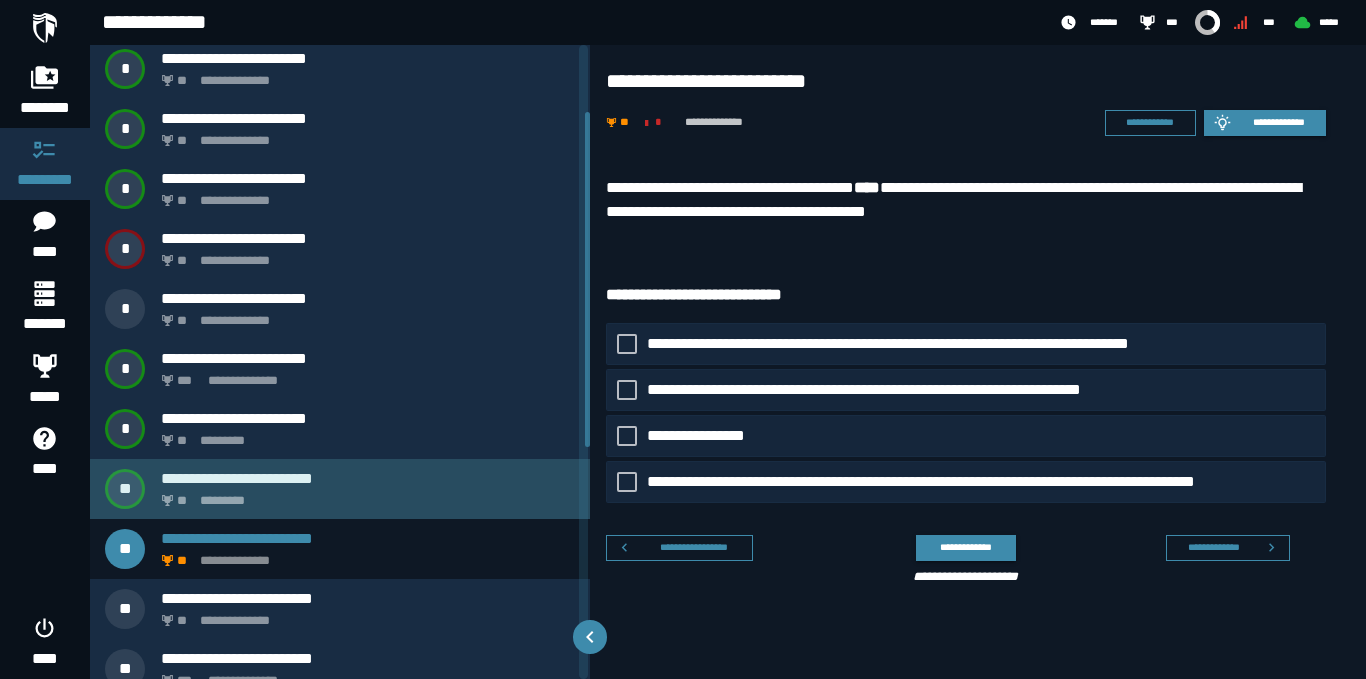 click on "*********" 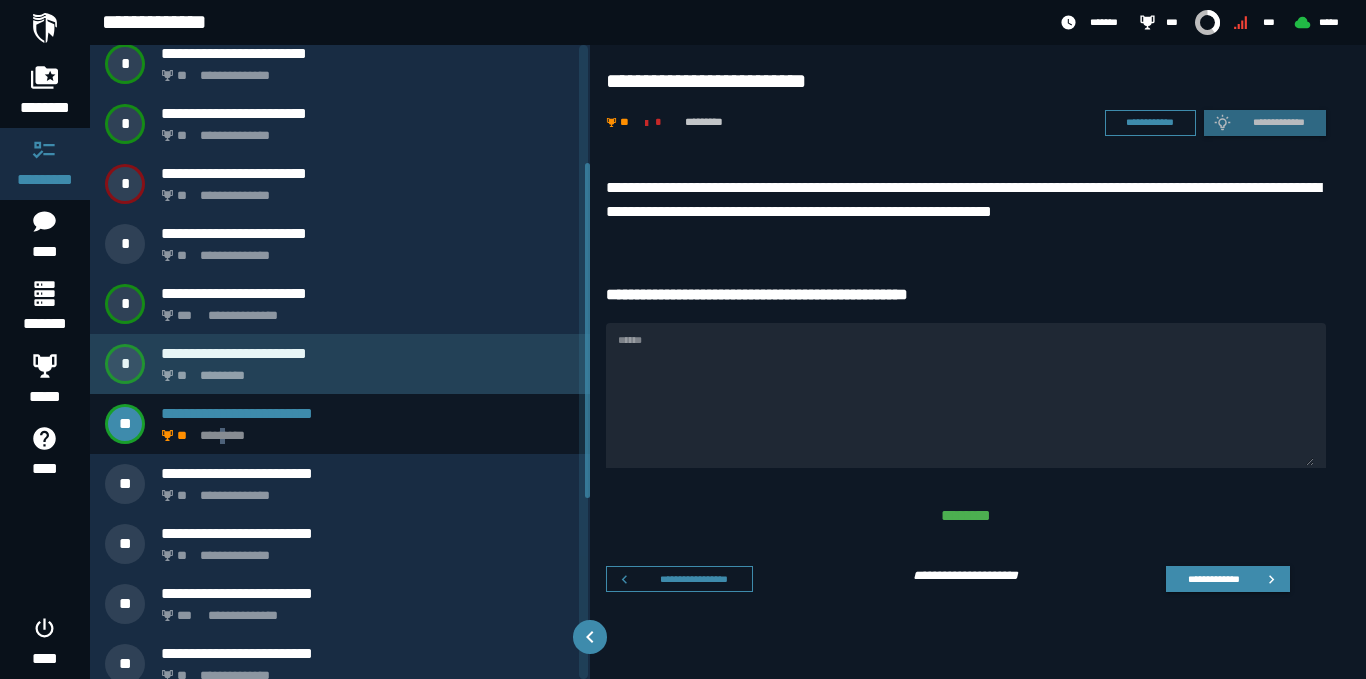 scroll, scrollTop: 300, scrollLeft: 0, axis: vertical 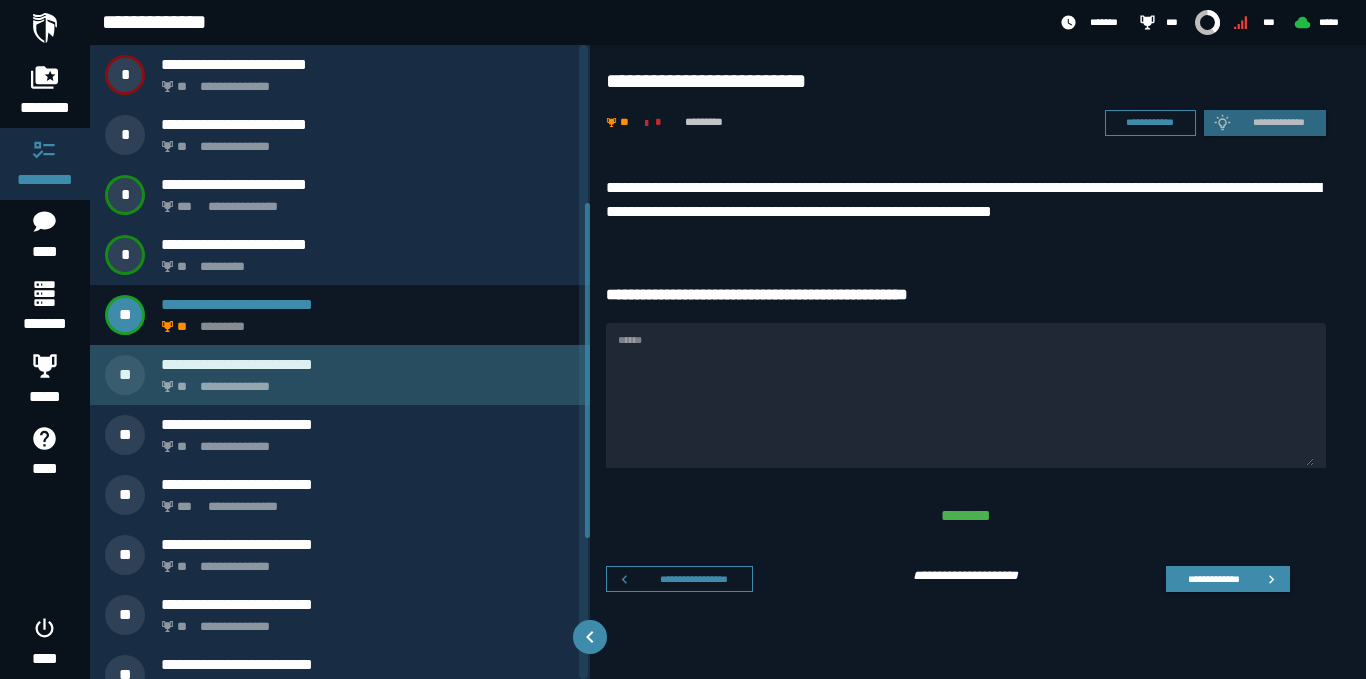 click on "**********" at bounding box center (340, 375) 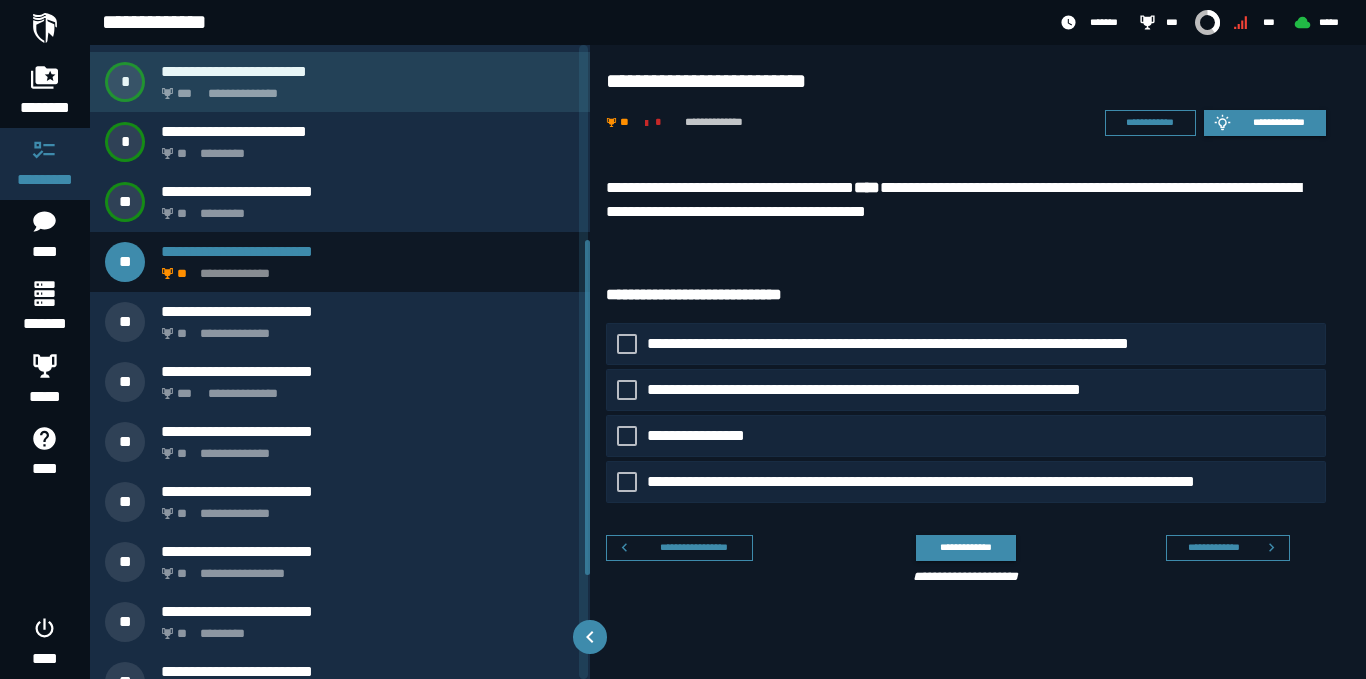 scroll, scrollTop: 426, scrollLeft: 0, axis: vertical 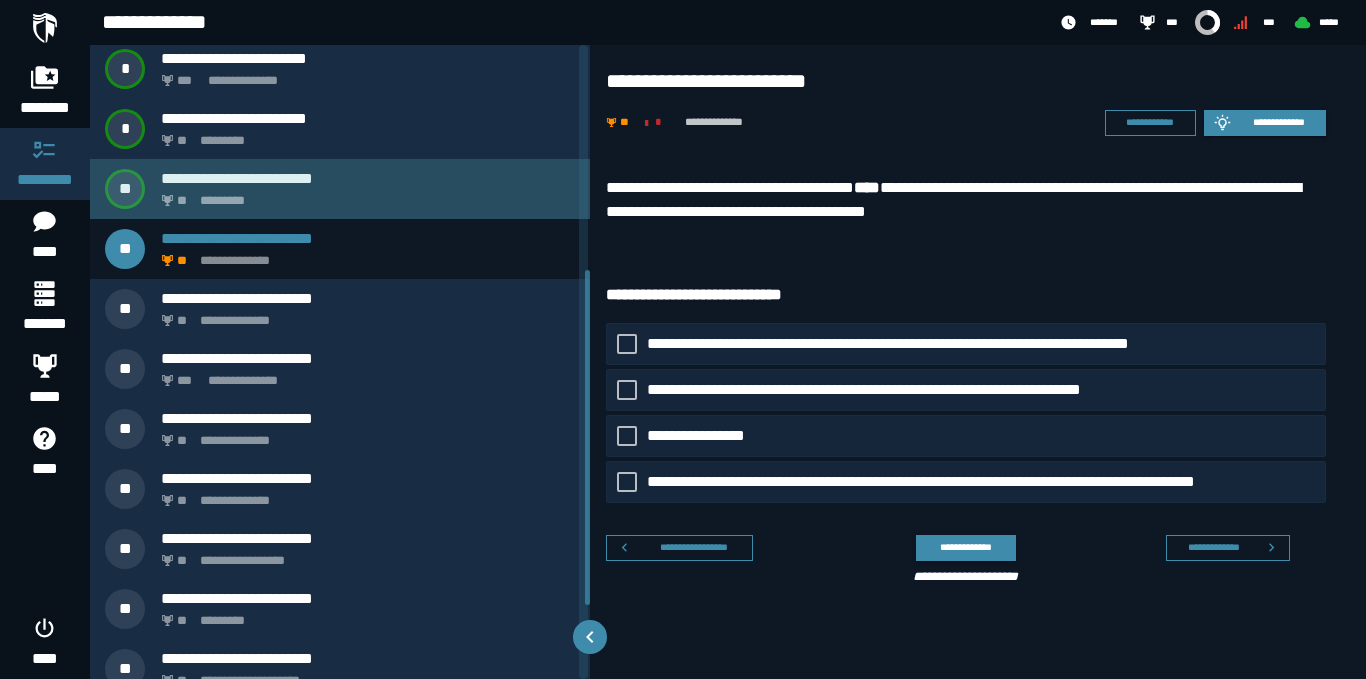 click on "** *********" at bounding box center [364, 195] 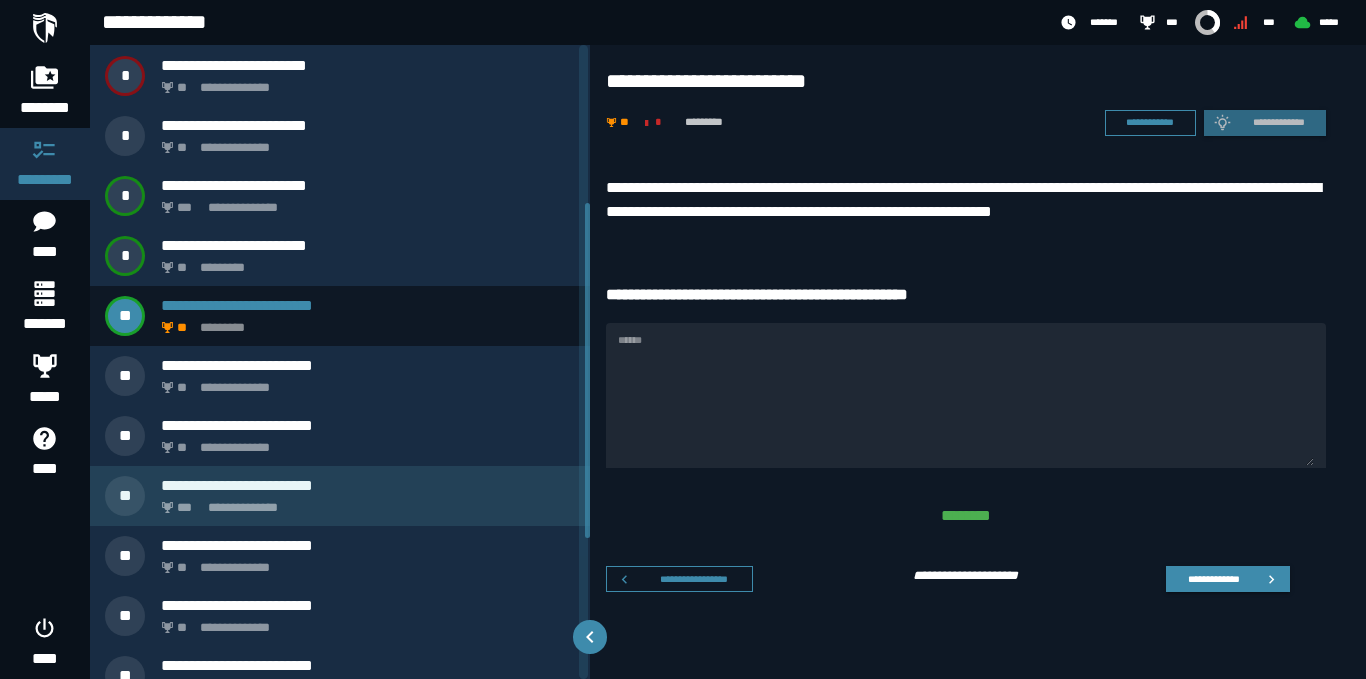 scroll, scrollTop: 300, scrollLeft: 0, axis: vertical 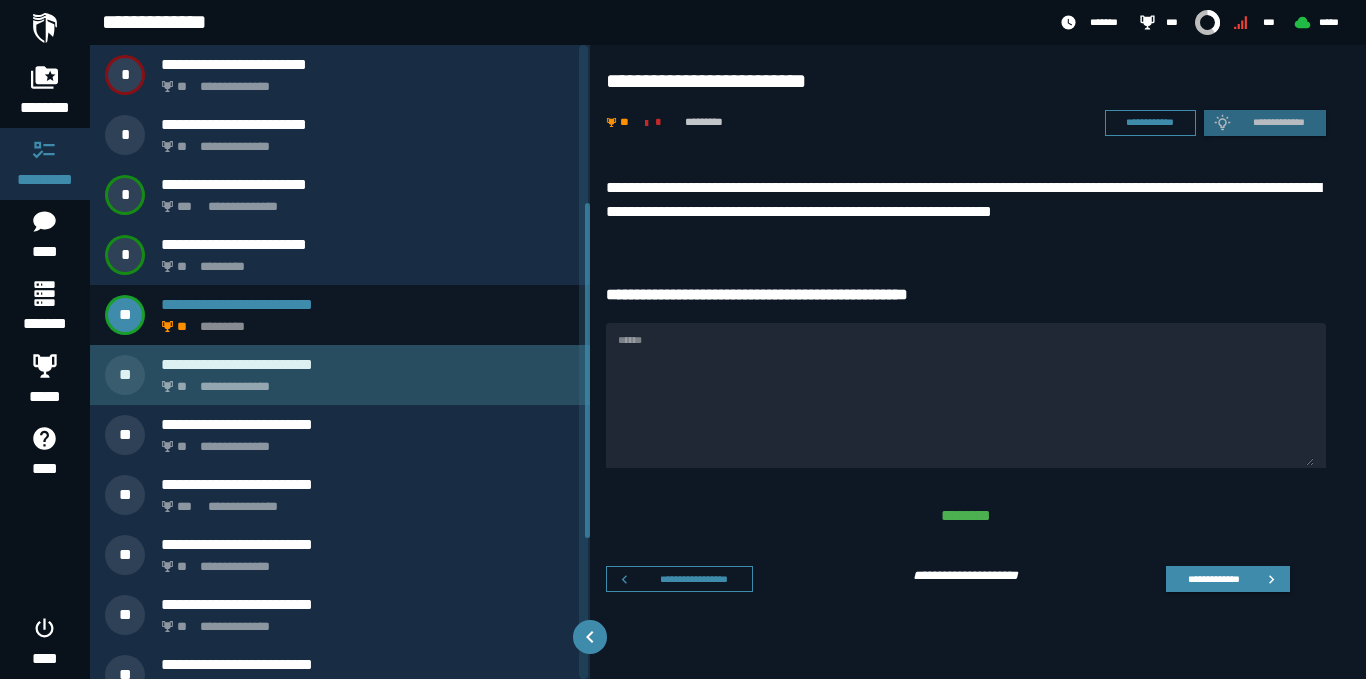 click on "**********" at bounding box center [340, 375] 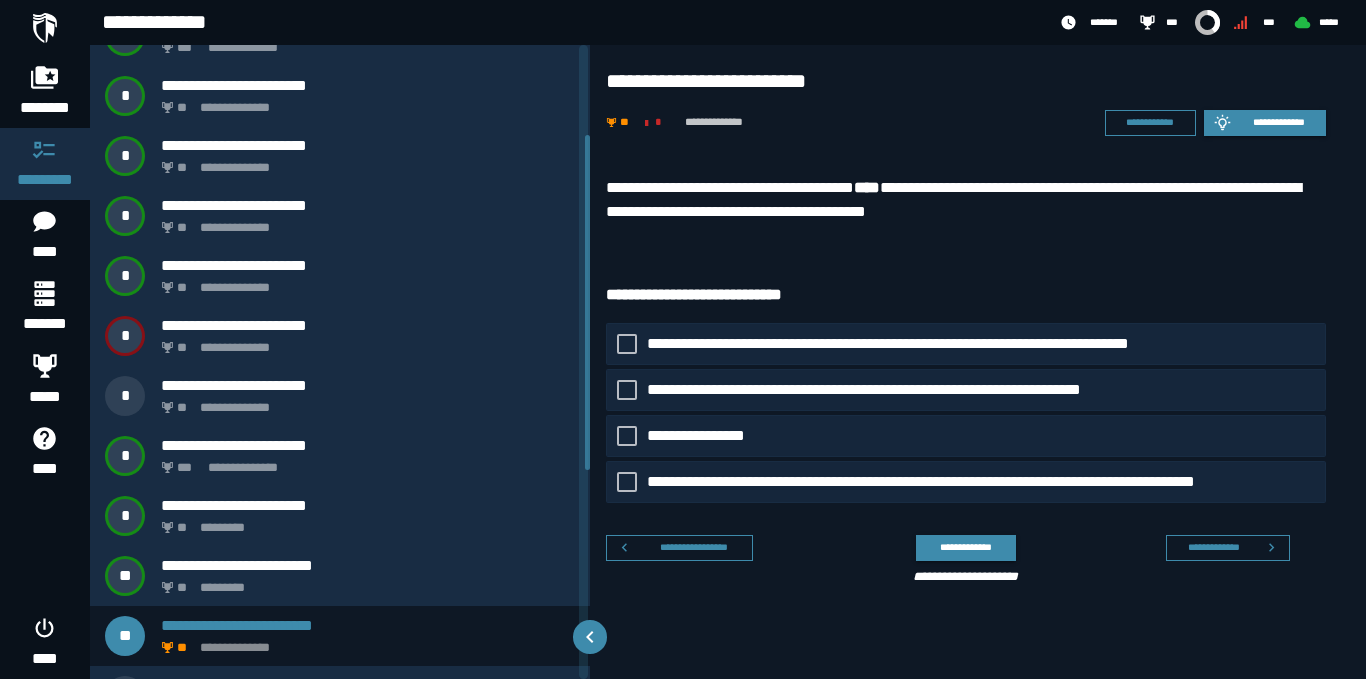 scroll, scrollTop: 26, scrollLeft: 0, axis: vertical 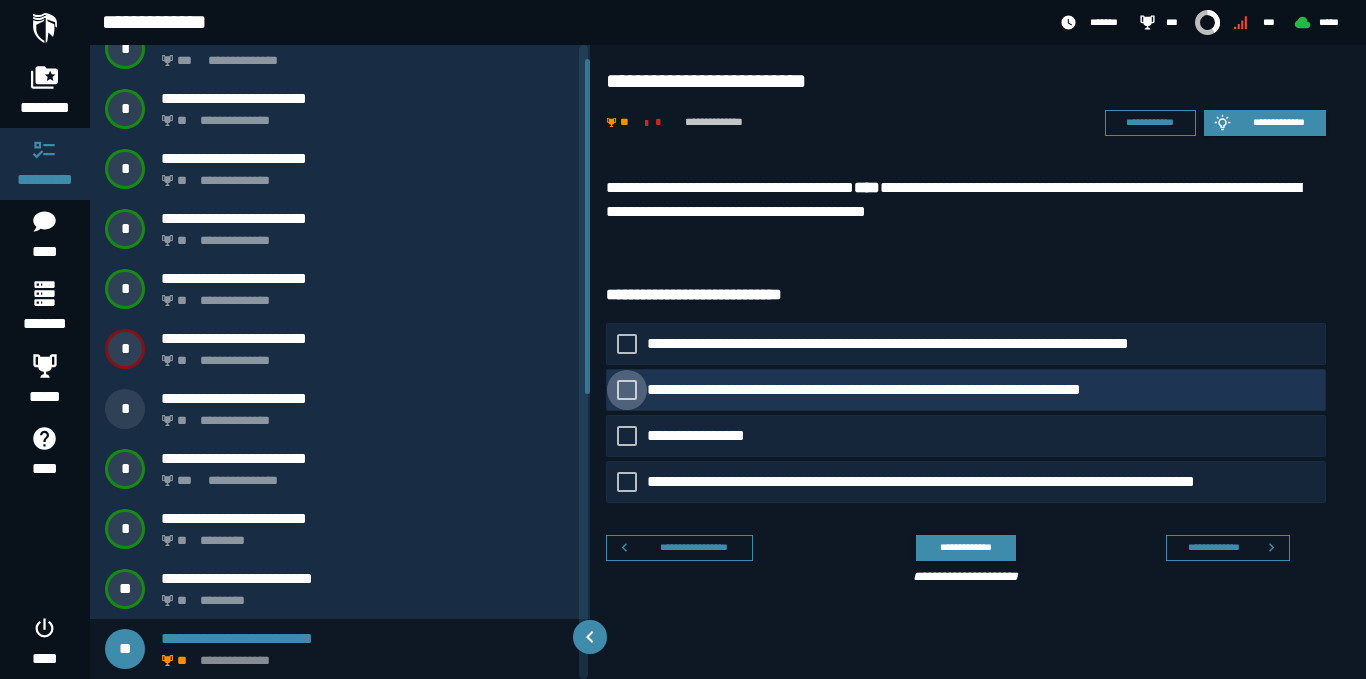 click on "**********" at bounding box center (910, 390) 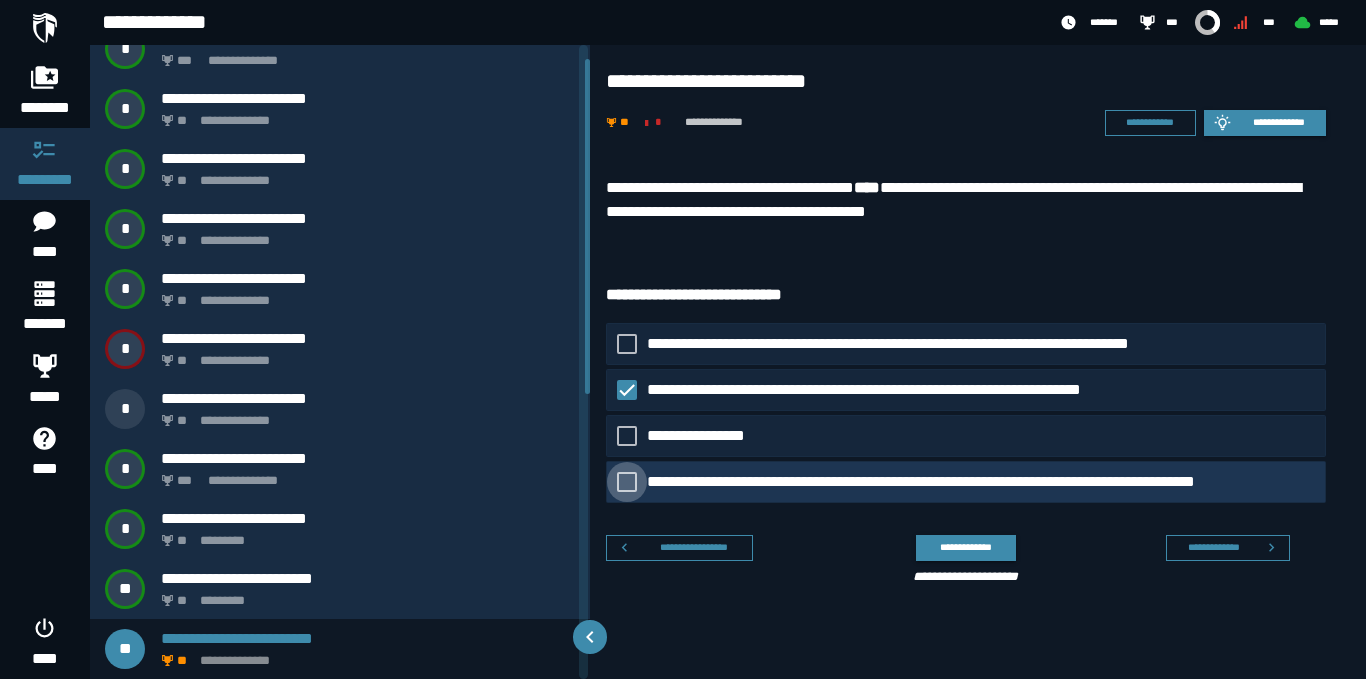 click at bounding box center [627, 482] 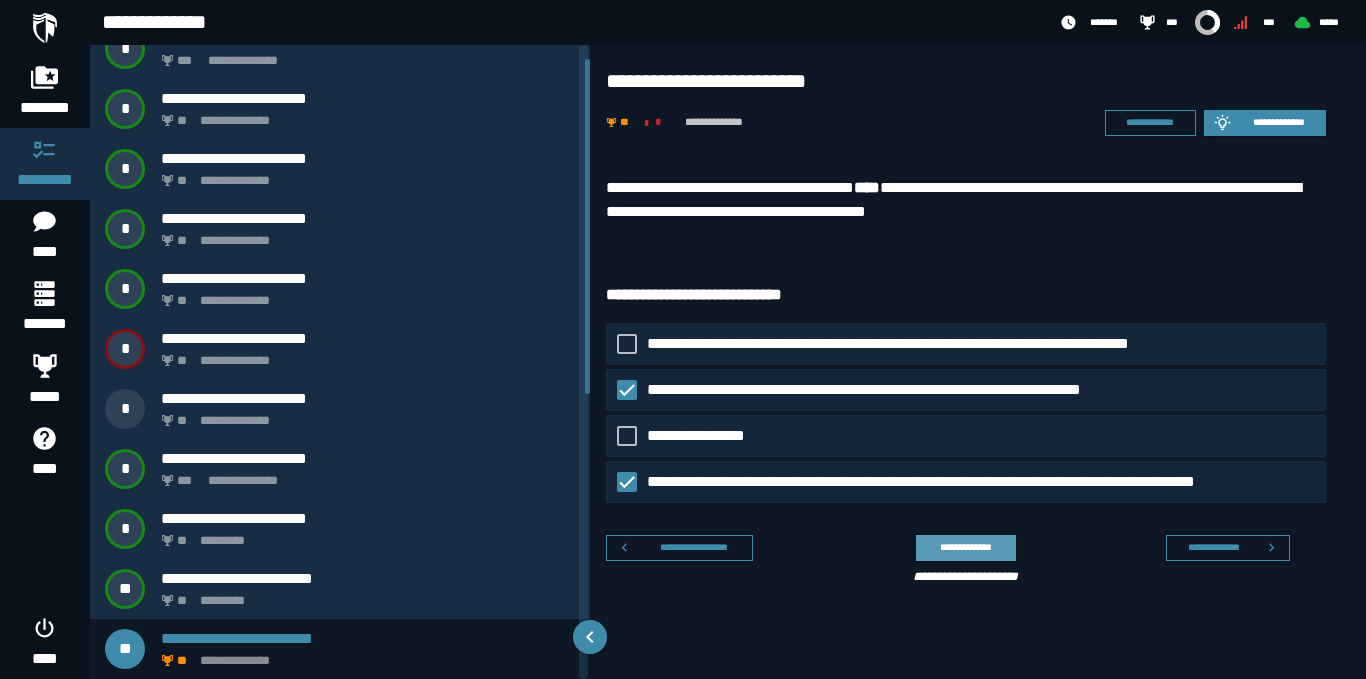 click on "**********" at bounding box center (965, 547) 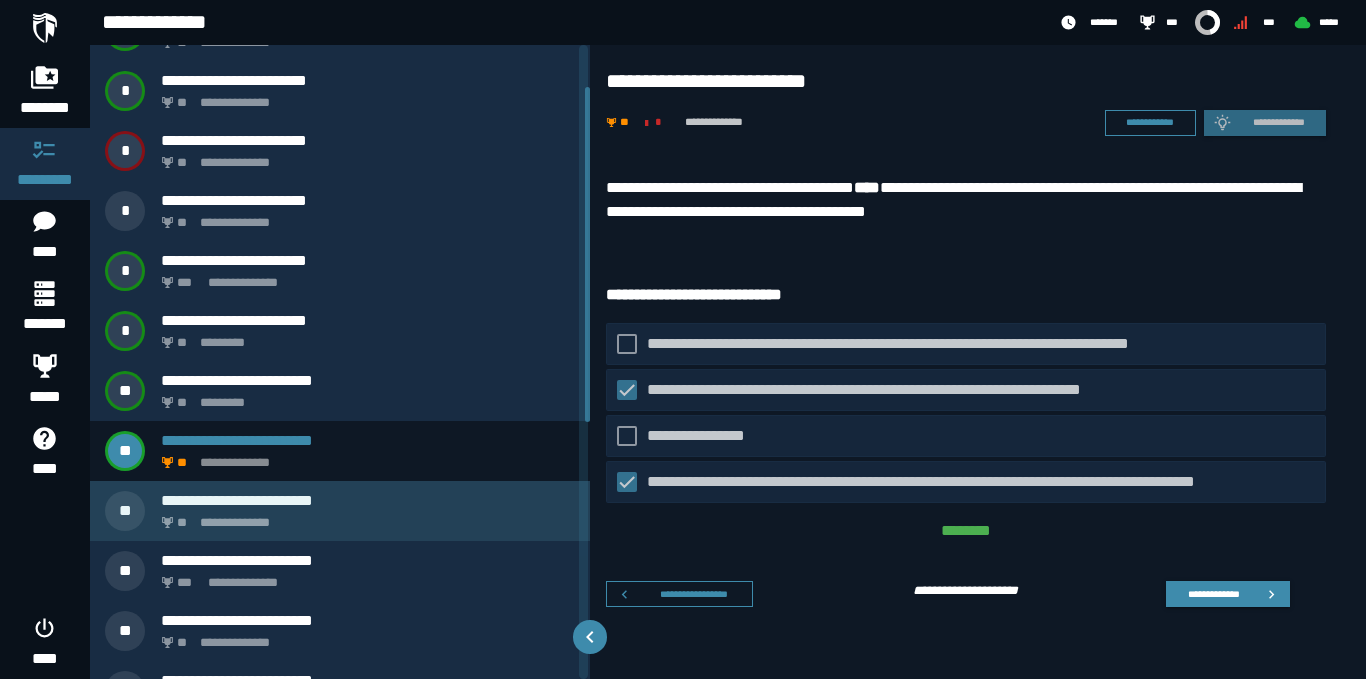 scroll, scrollTop: 226, scrollLeft: 0, axis: vertical 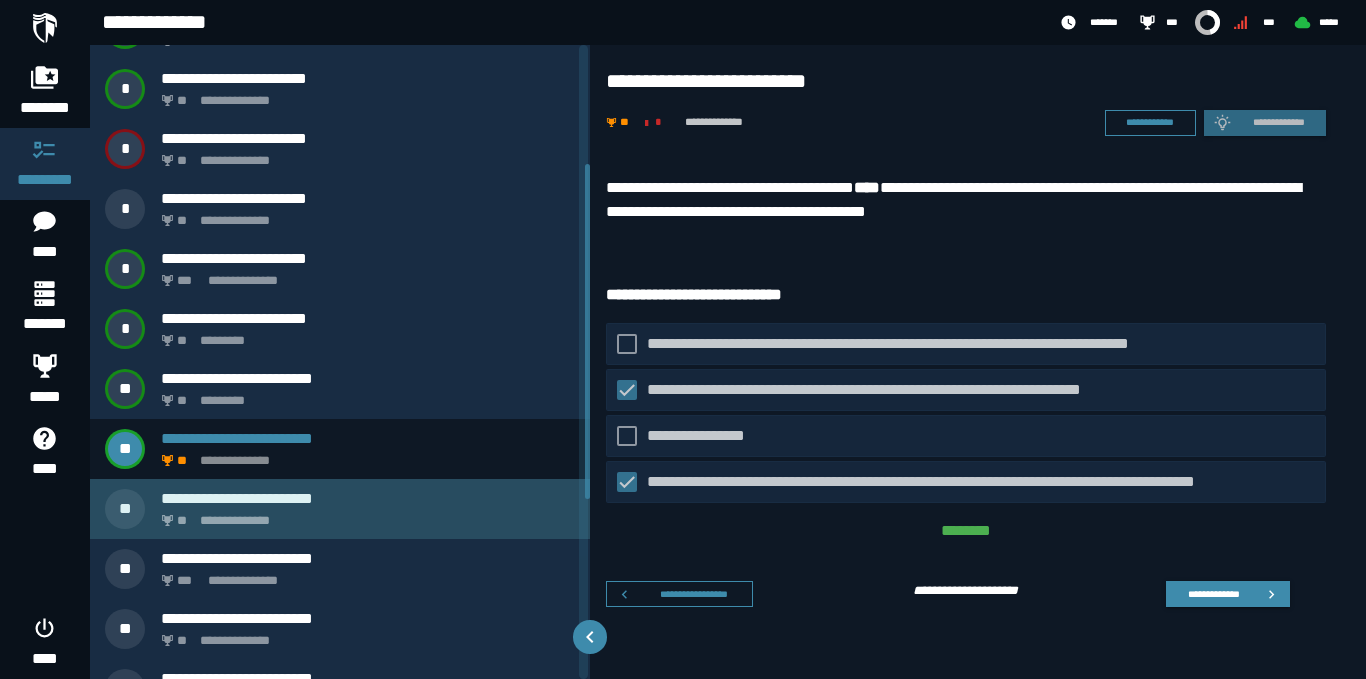 click on "**********" 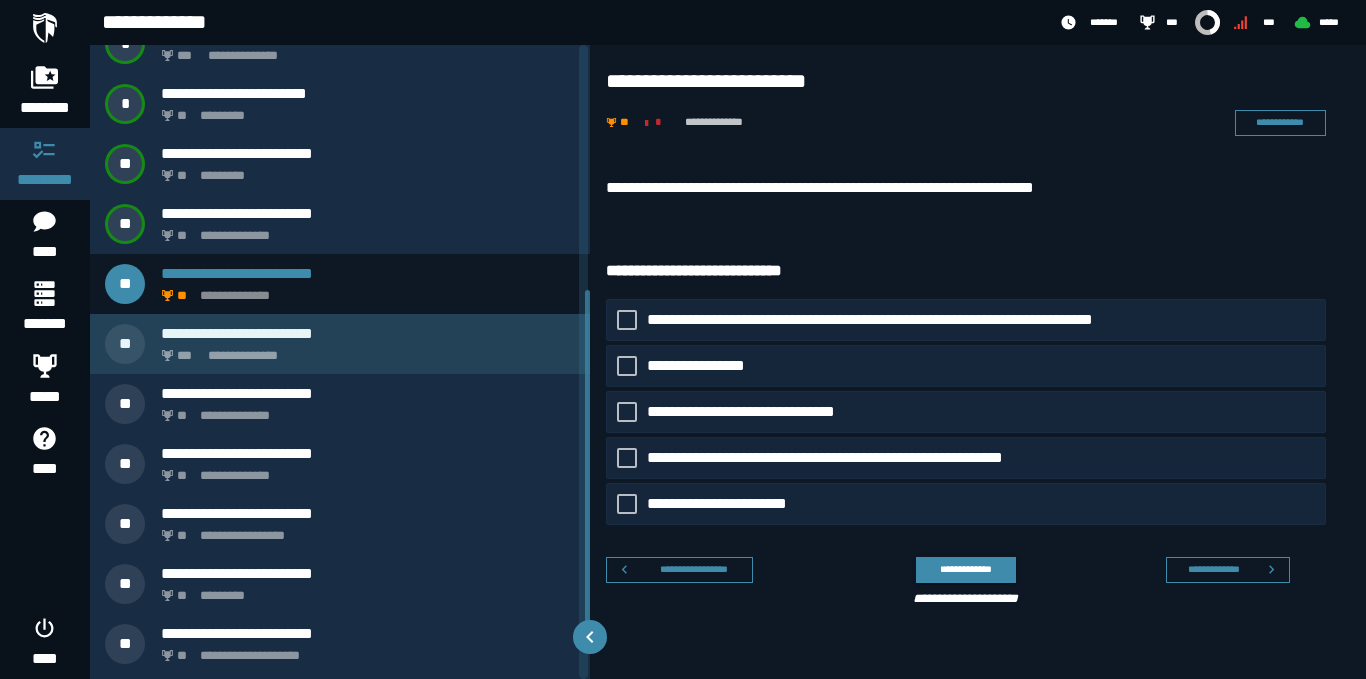 scroll, scrollTop: 486, scrollLeft: 0, axis: vertical 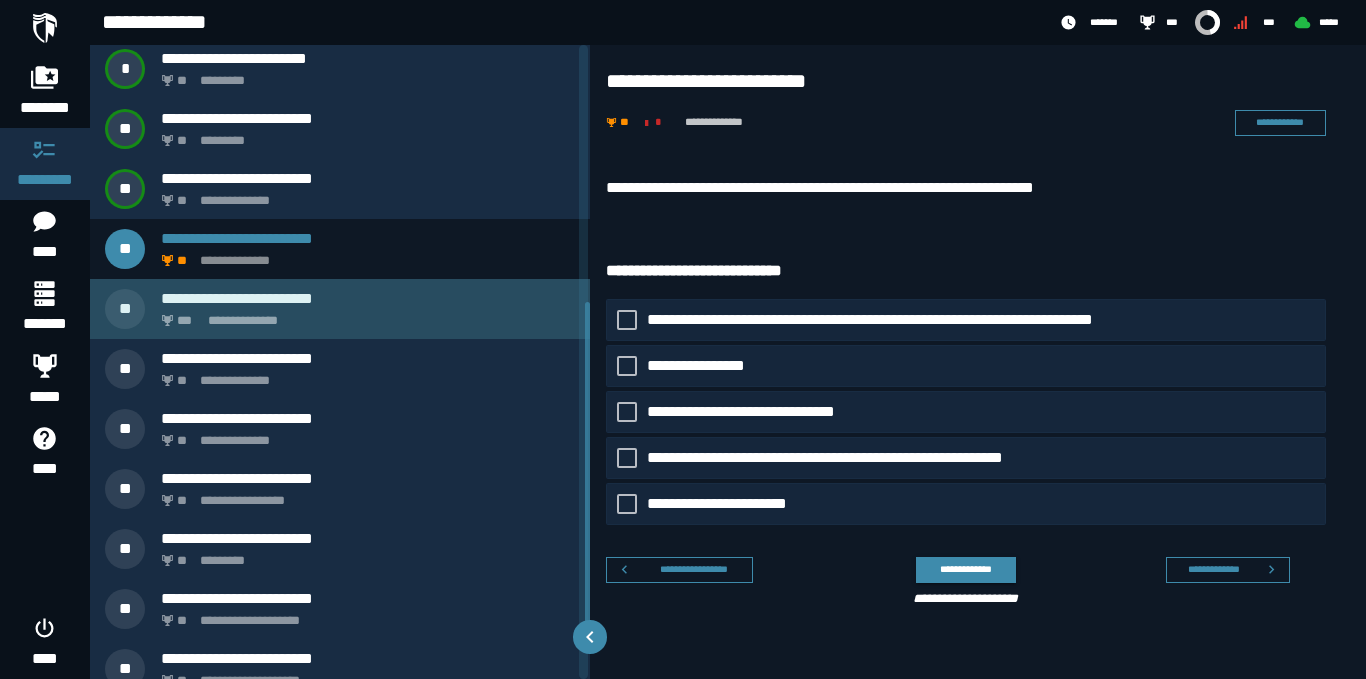 click on "**********" 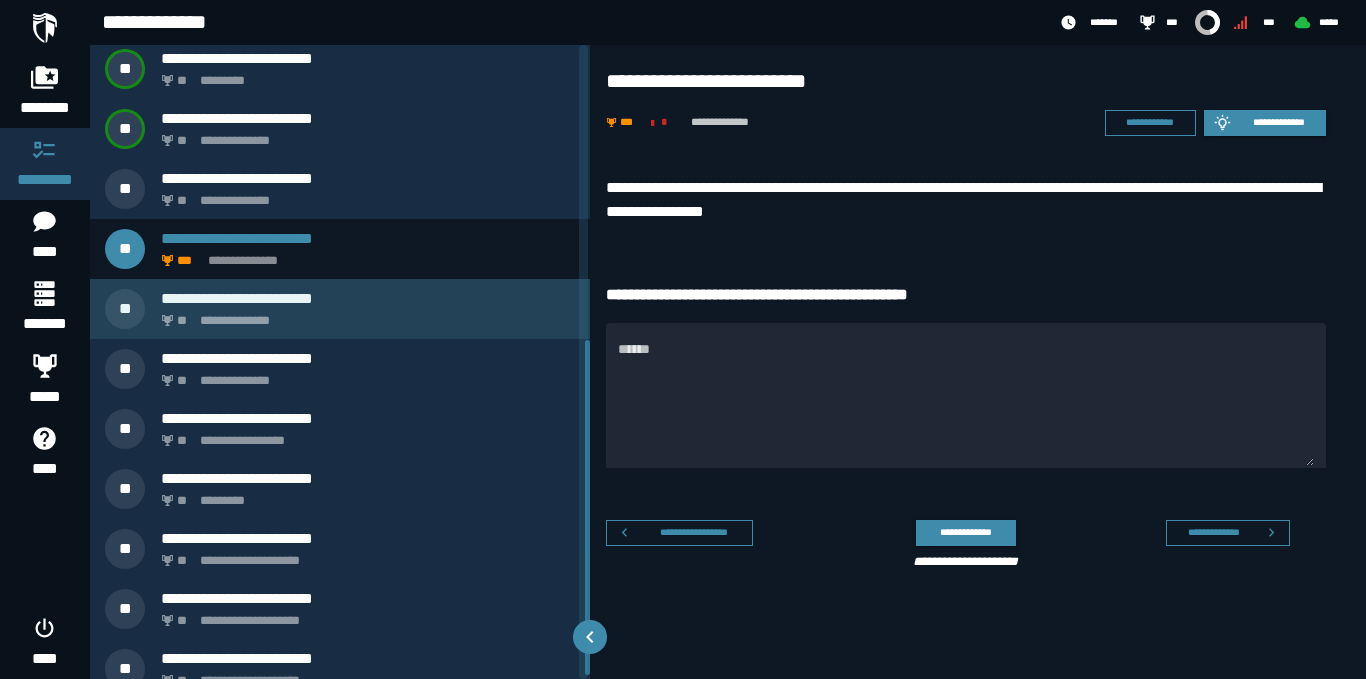 scroll, scrollTop: 566, scrollLeft: 0, axis: vertical 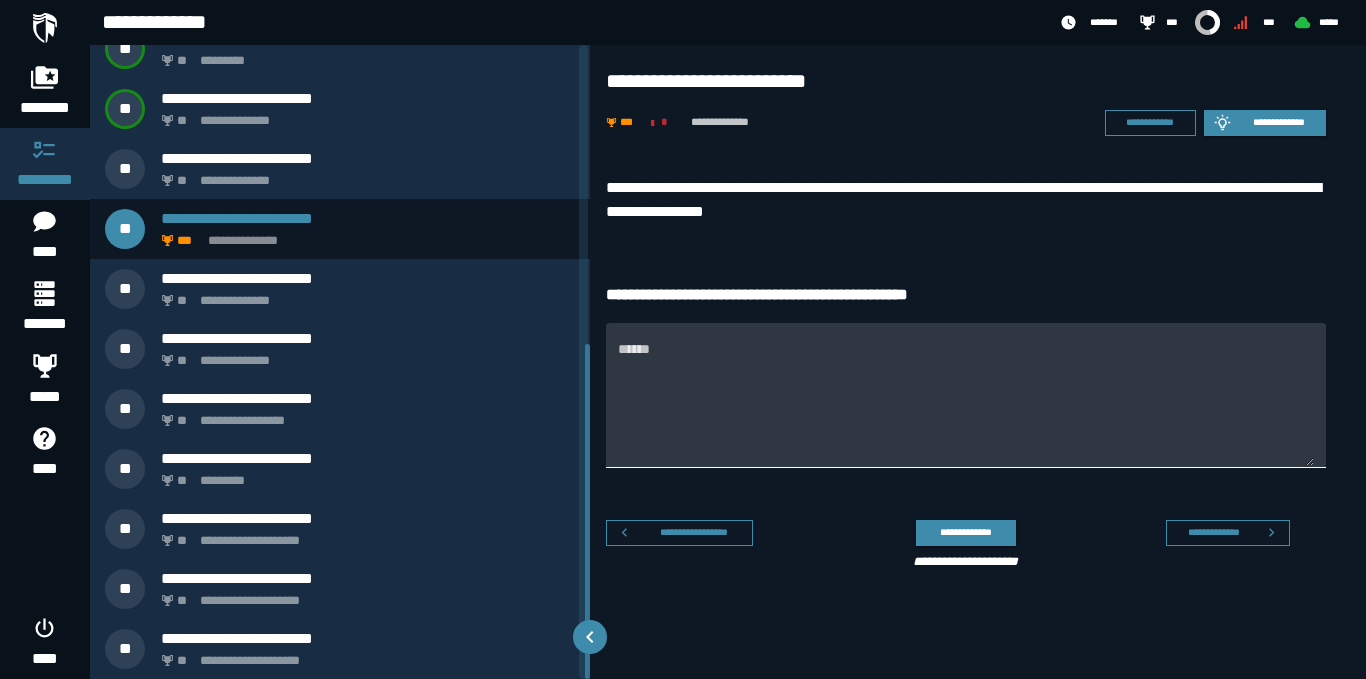 click on "******" at bounding box center [966, 407] 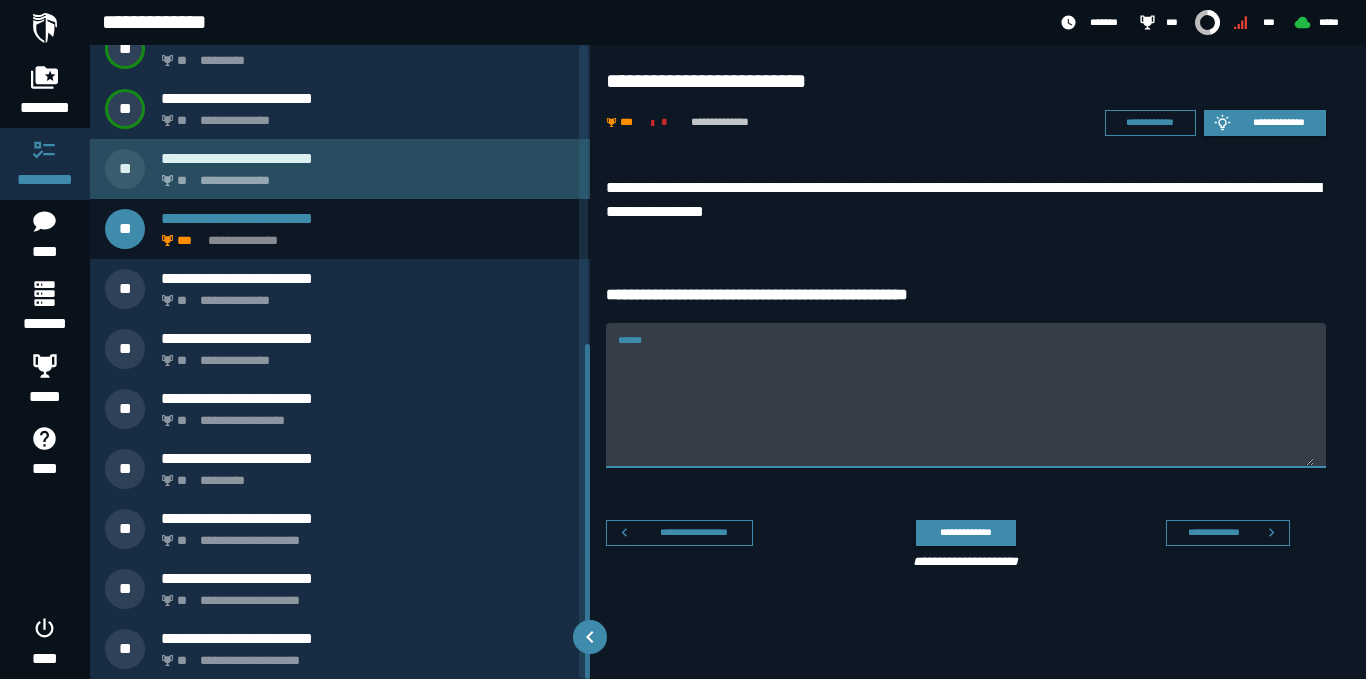 click on "**********" at bounding box center (364, 175) 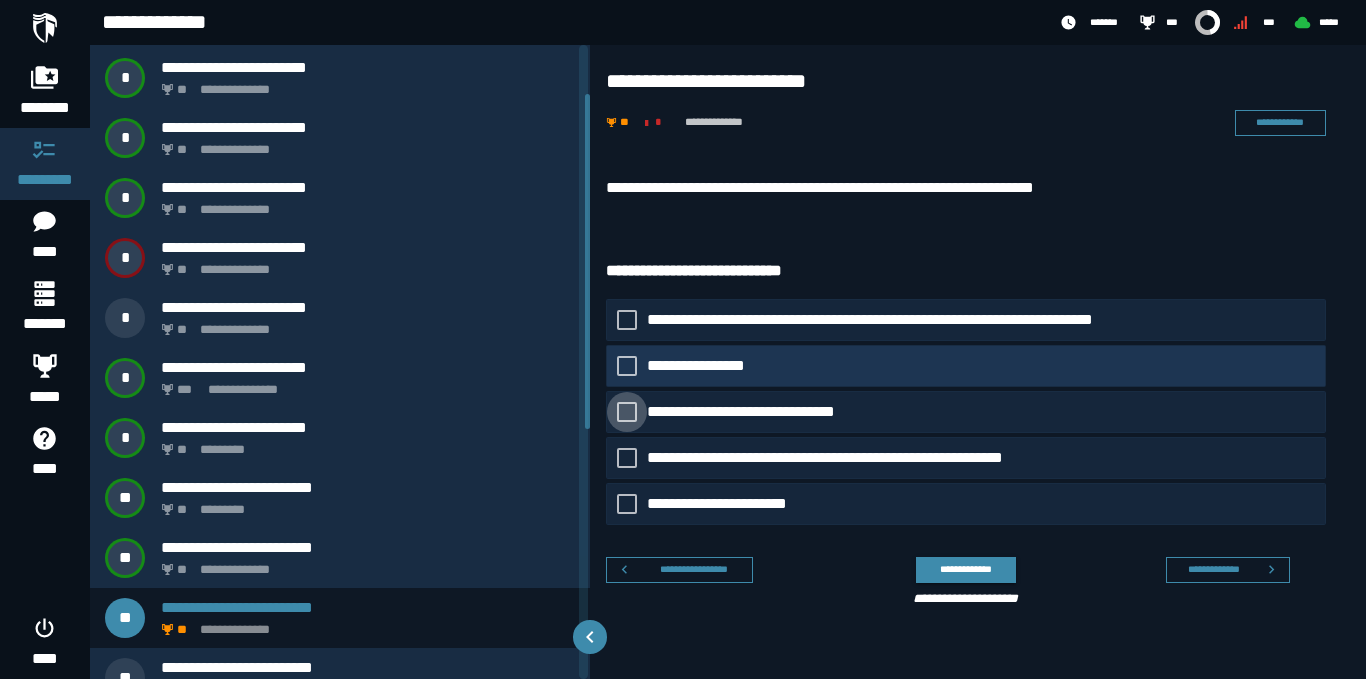 scroll, scrollTop: 86, scrollLeft: 0, axis: vertical 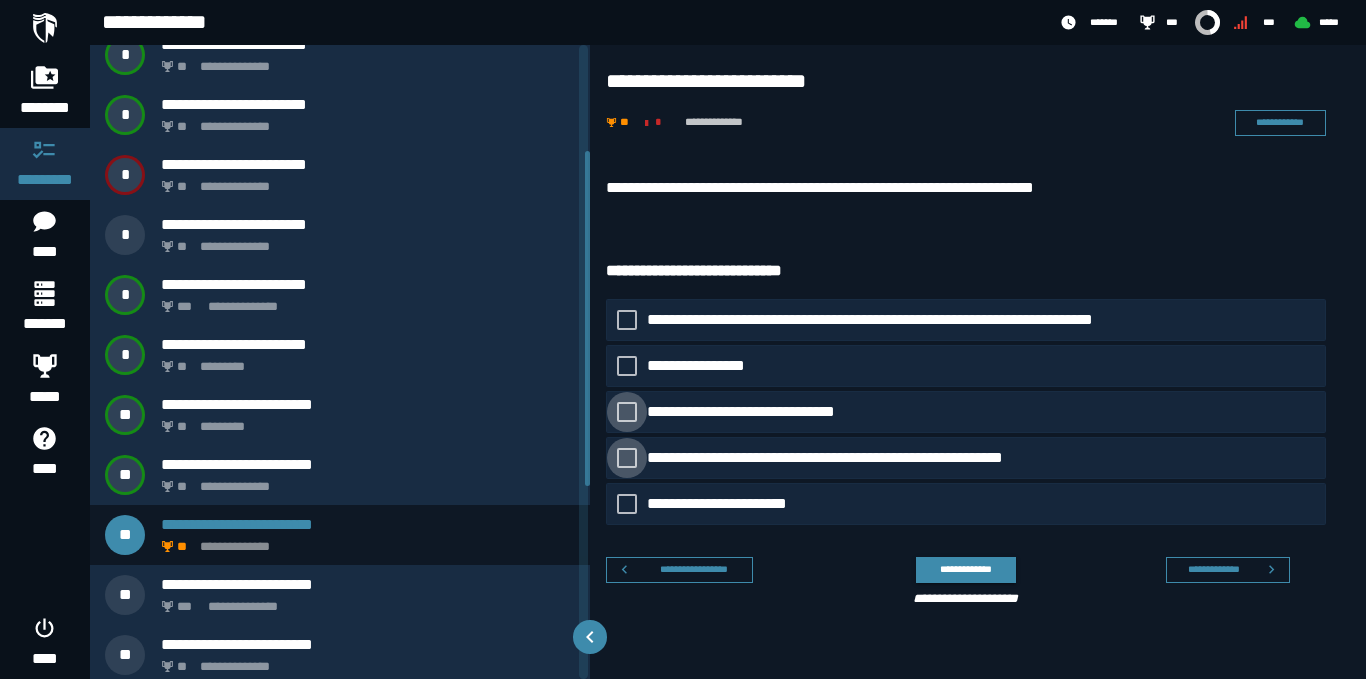 click on "**********" at bounding box center [761, 412] 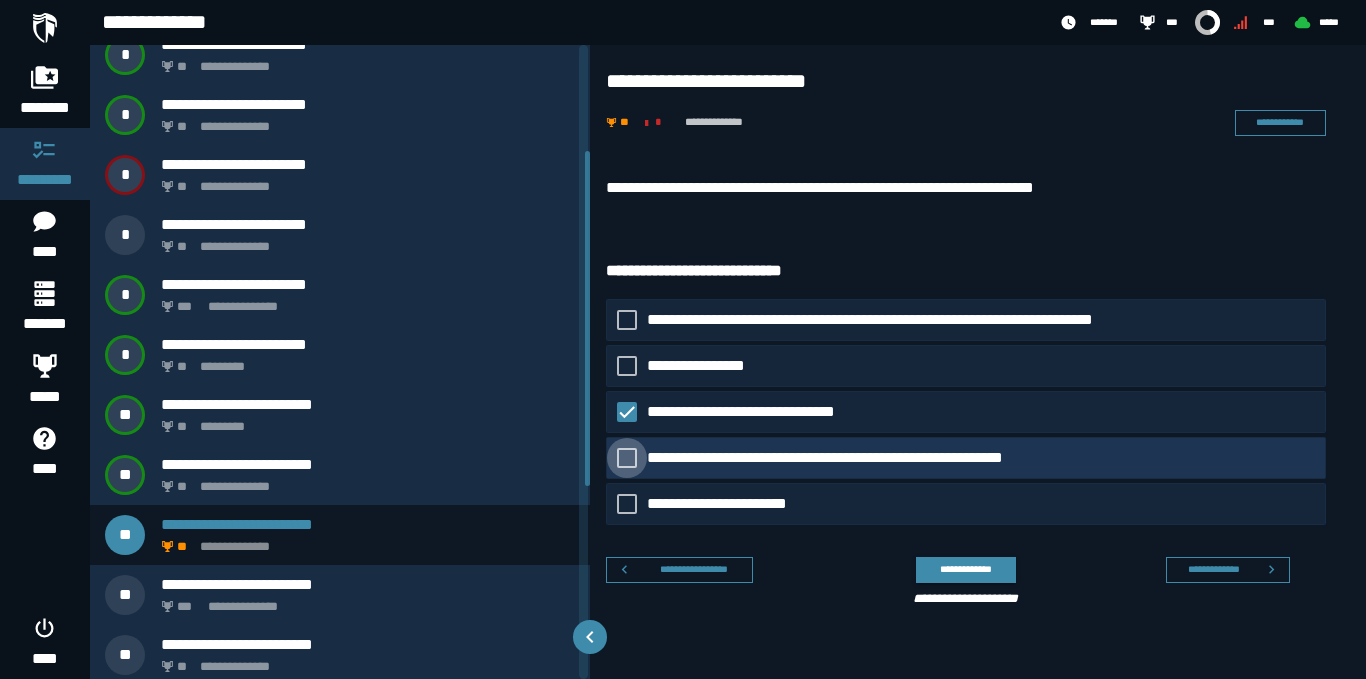 click on "**********" at bounding box center [856, 458] 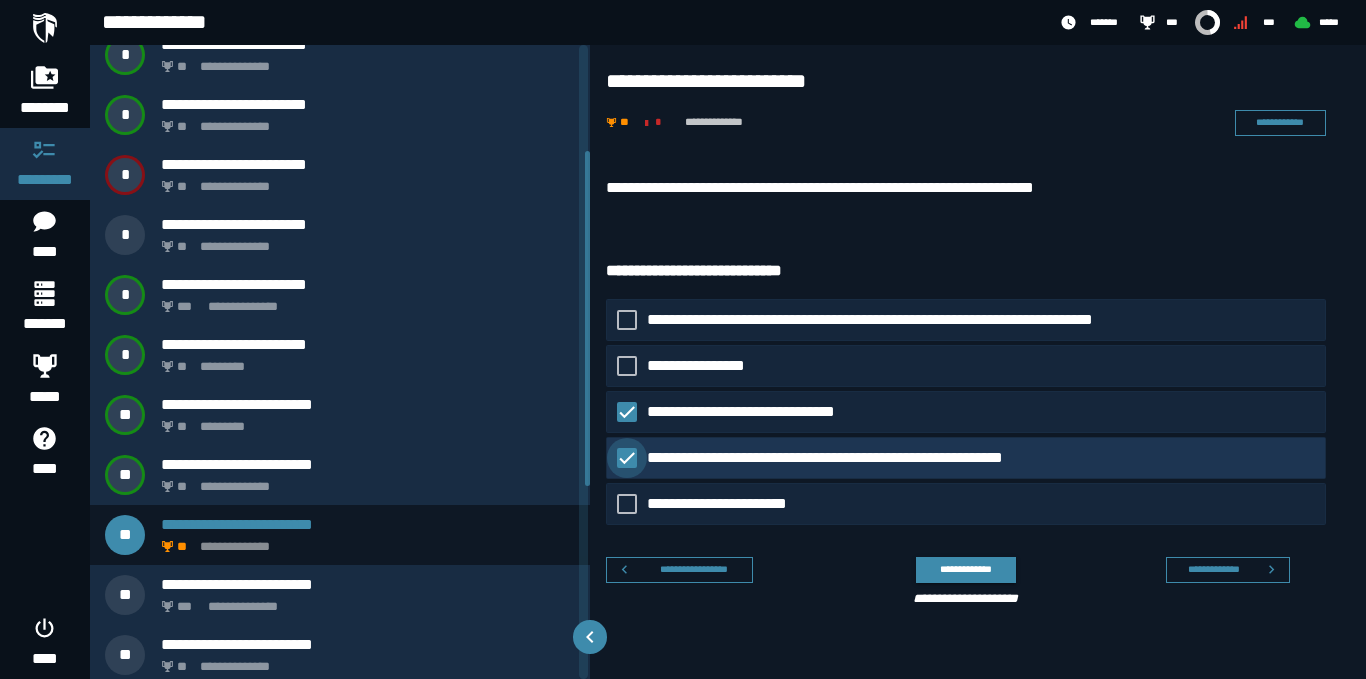 click on "**********" 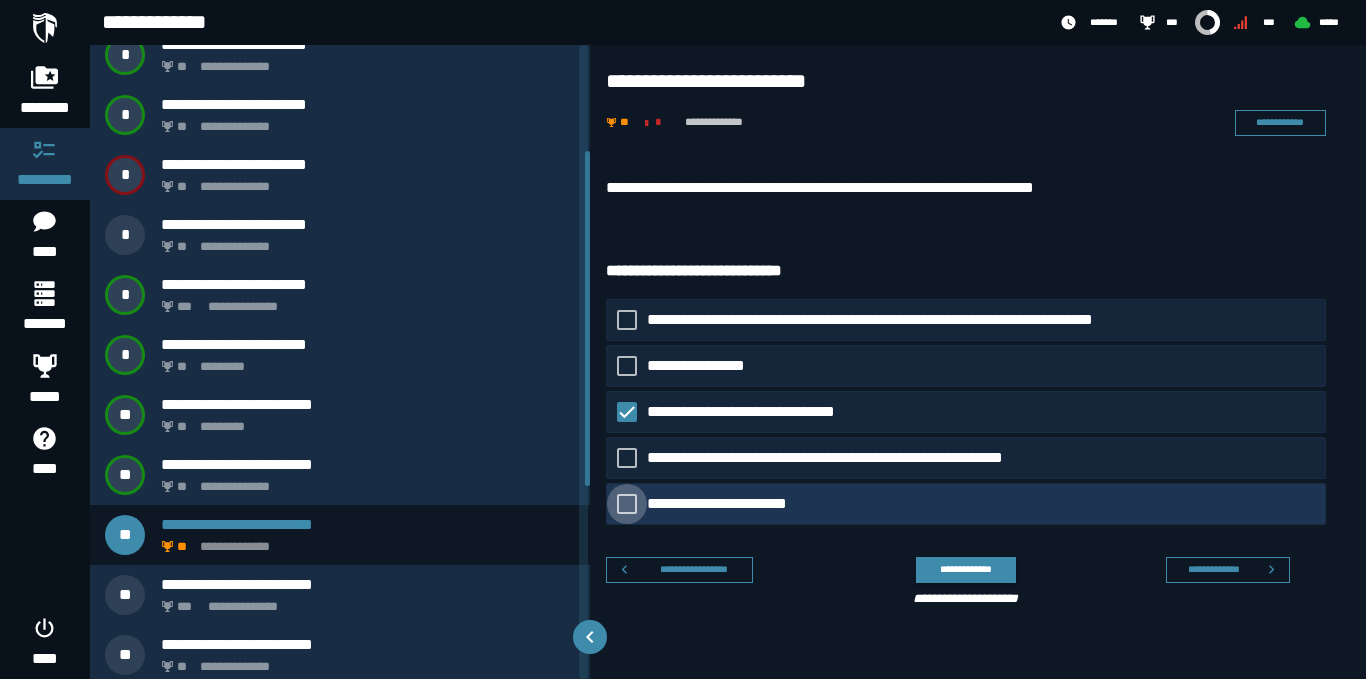 click on "**********" at bounding box center [733, 504] 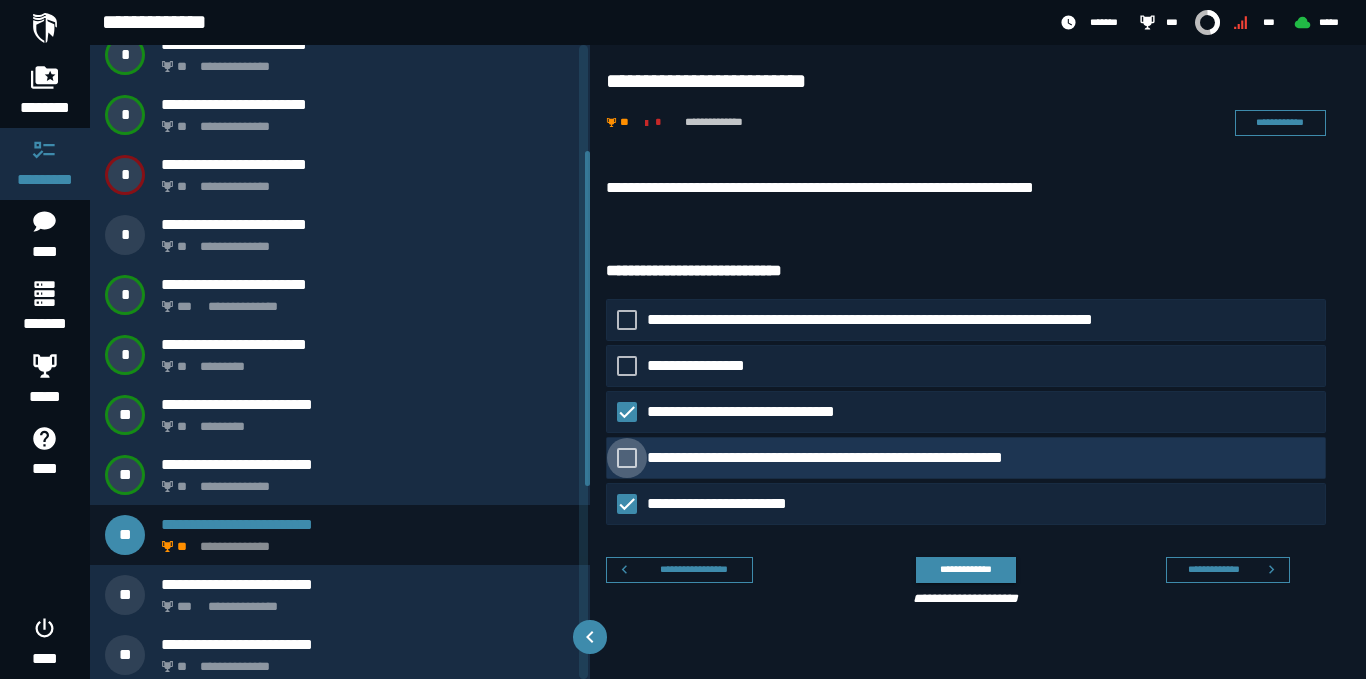 click on "**********" at bounding box center (856, 458) 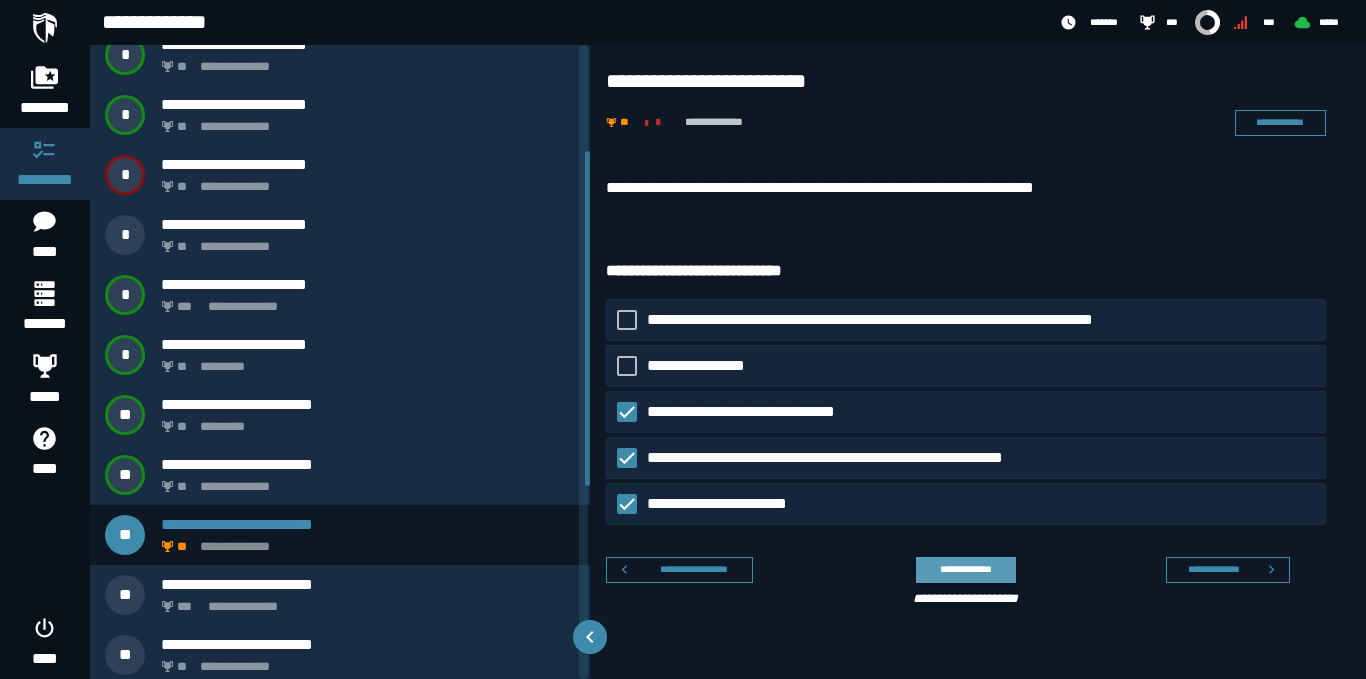 click on "**********" at bounding box center (965, 569) 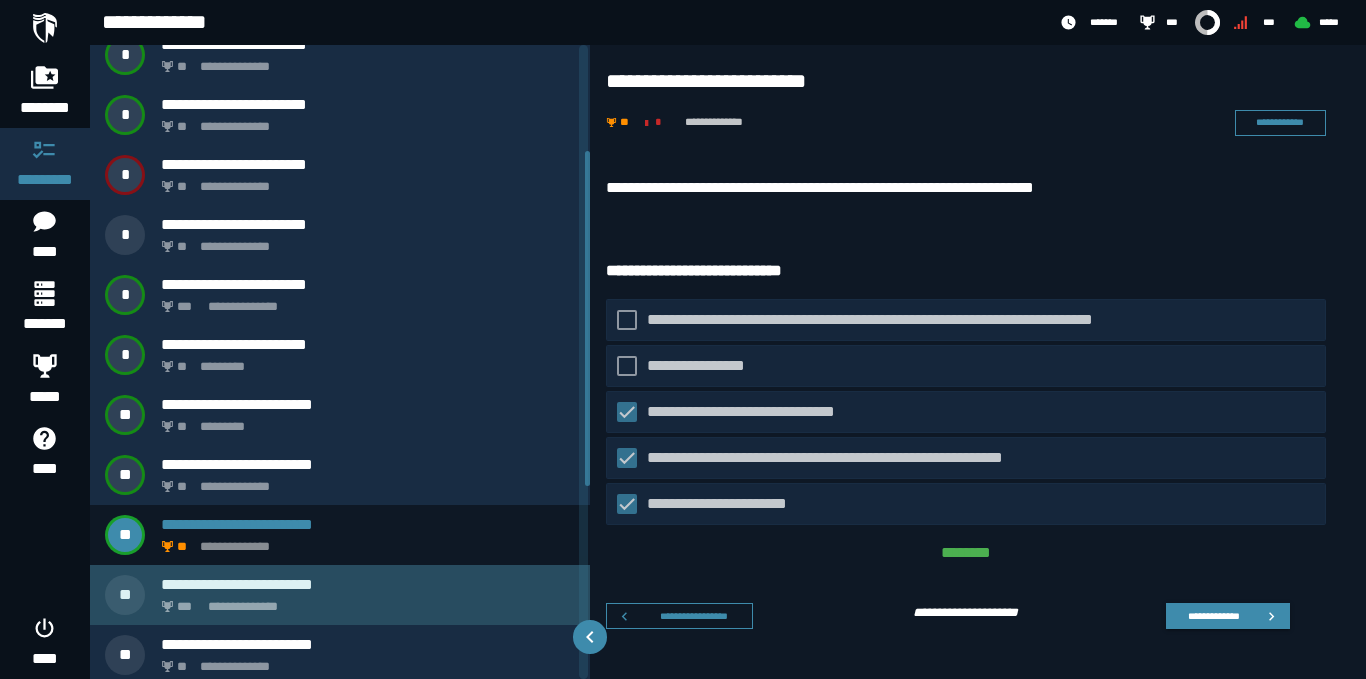 click on "**********" 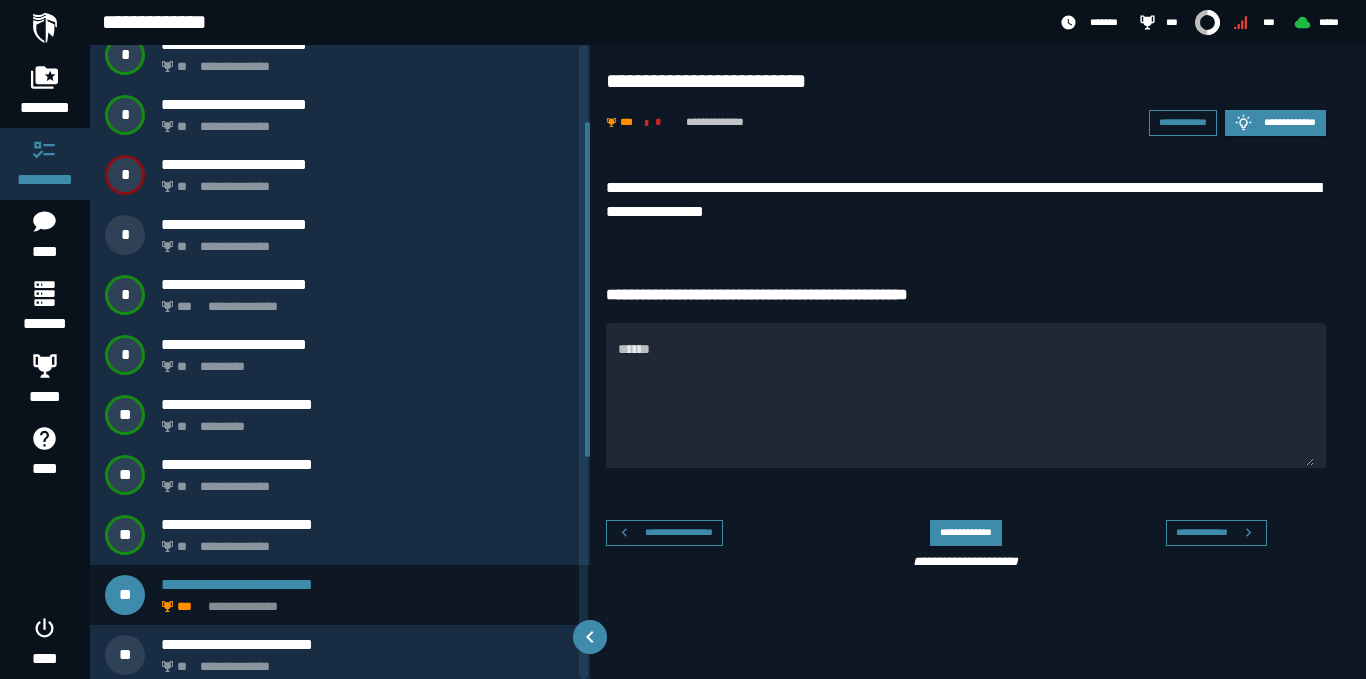 scroll, scrollTop: 146, scrollLeft: 0, axis: vertical 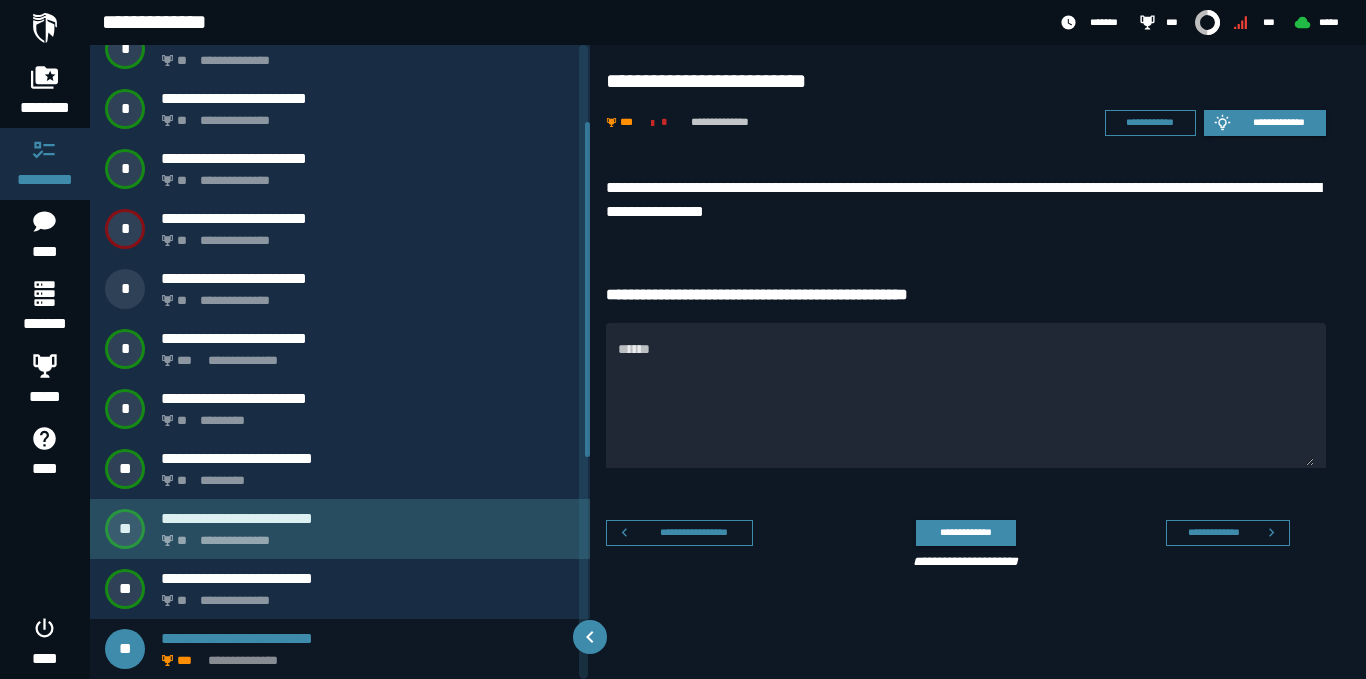 click on "**********" at bounding box center (368, 518) 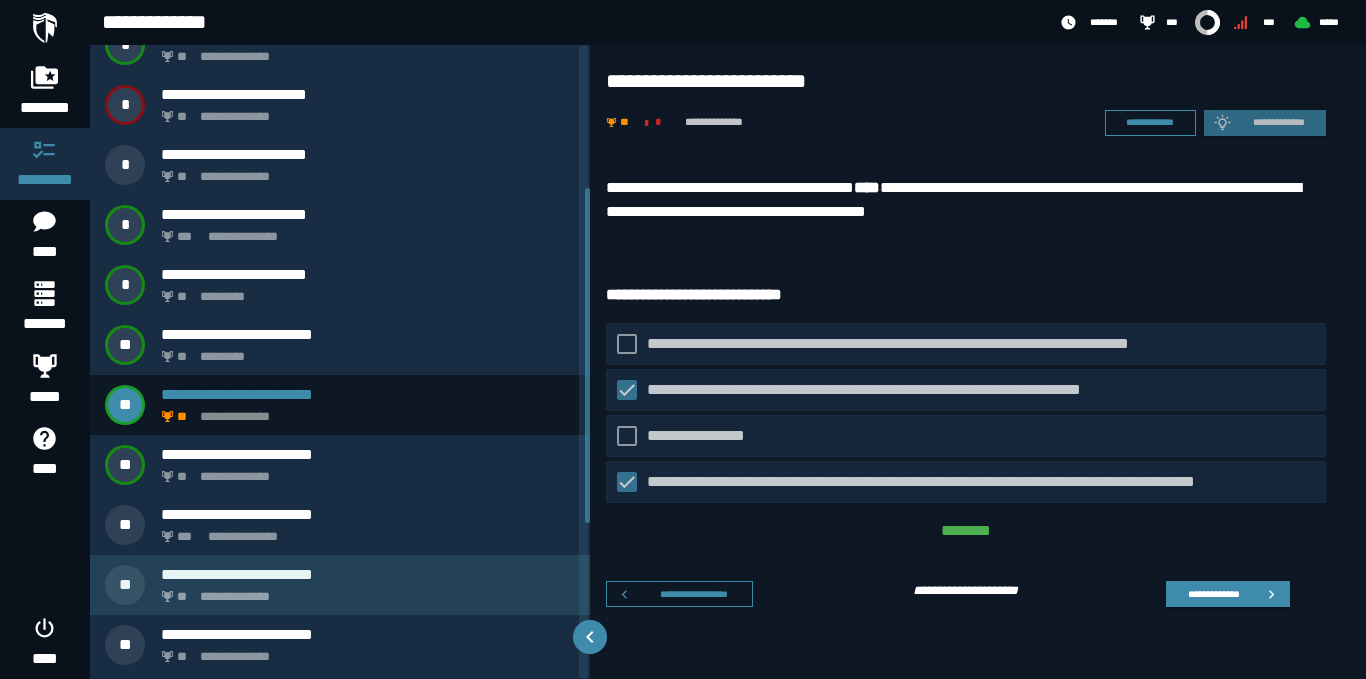 scroll, scrollTop: 326, scrollLeft: 0, axis: vertical 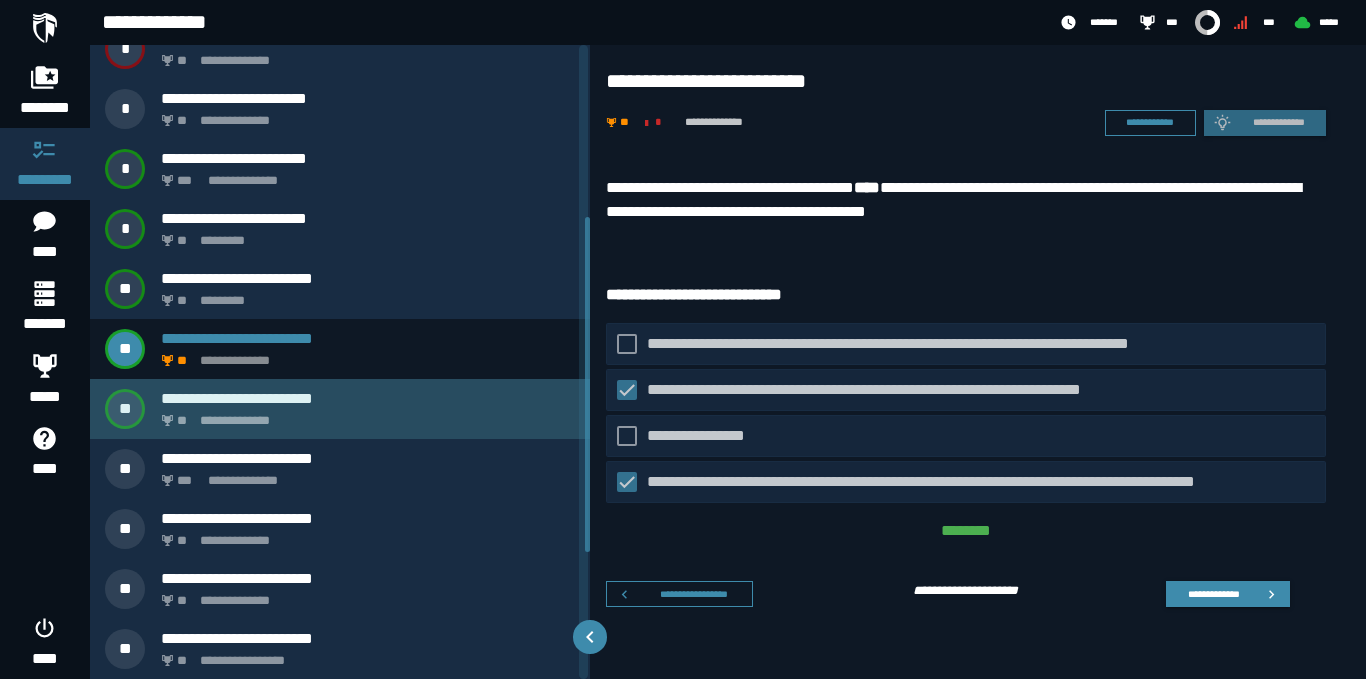 click on "**********" 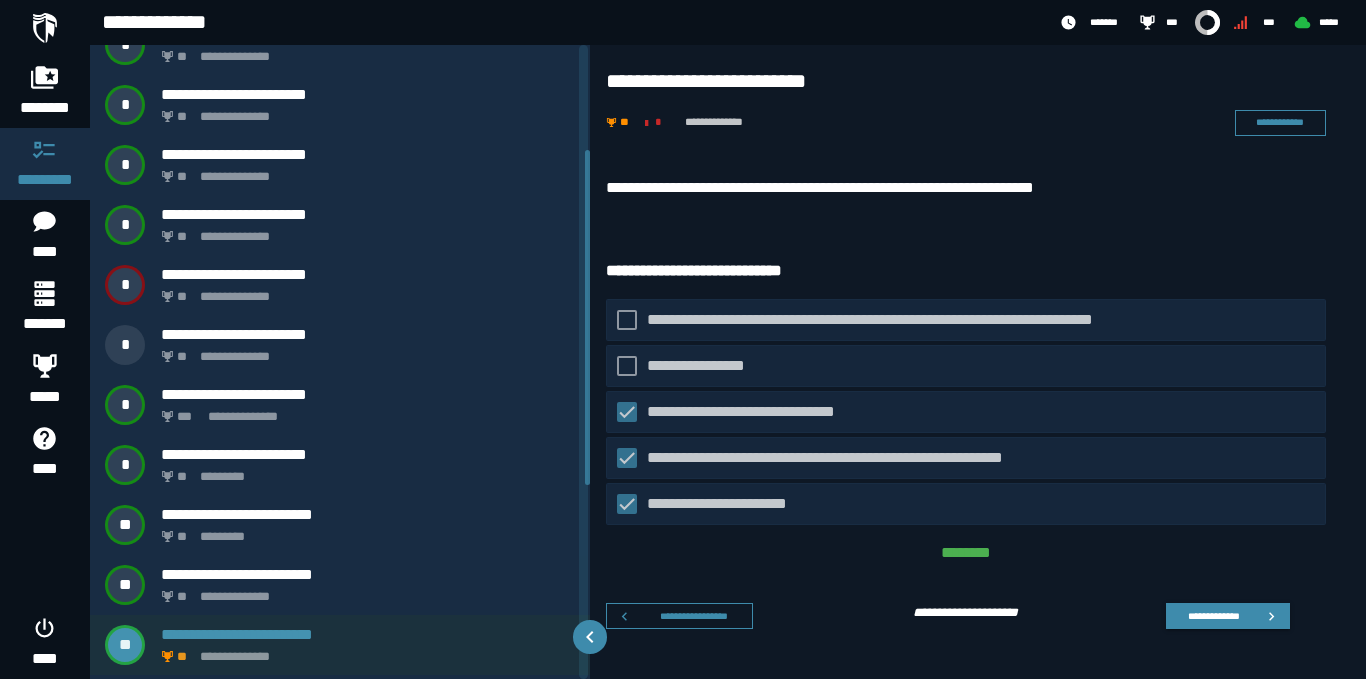 scroll, scrollTop: 86, scrollLeft: 0, axis: vertical 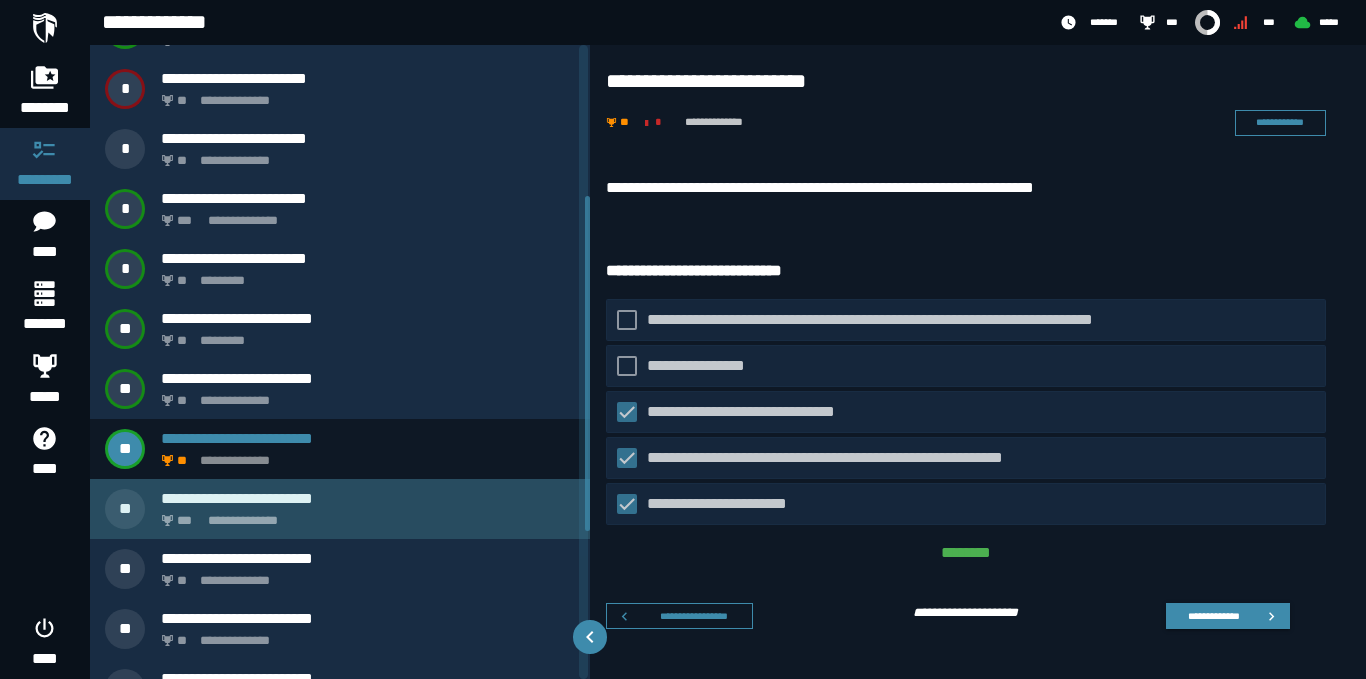 click on "**********" 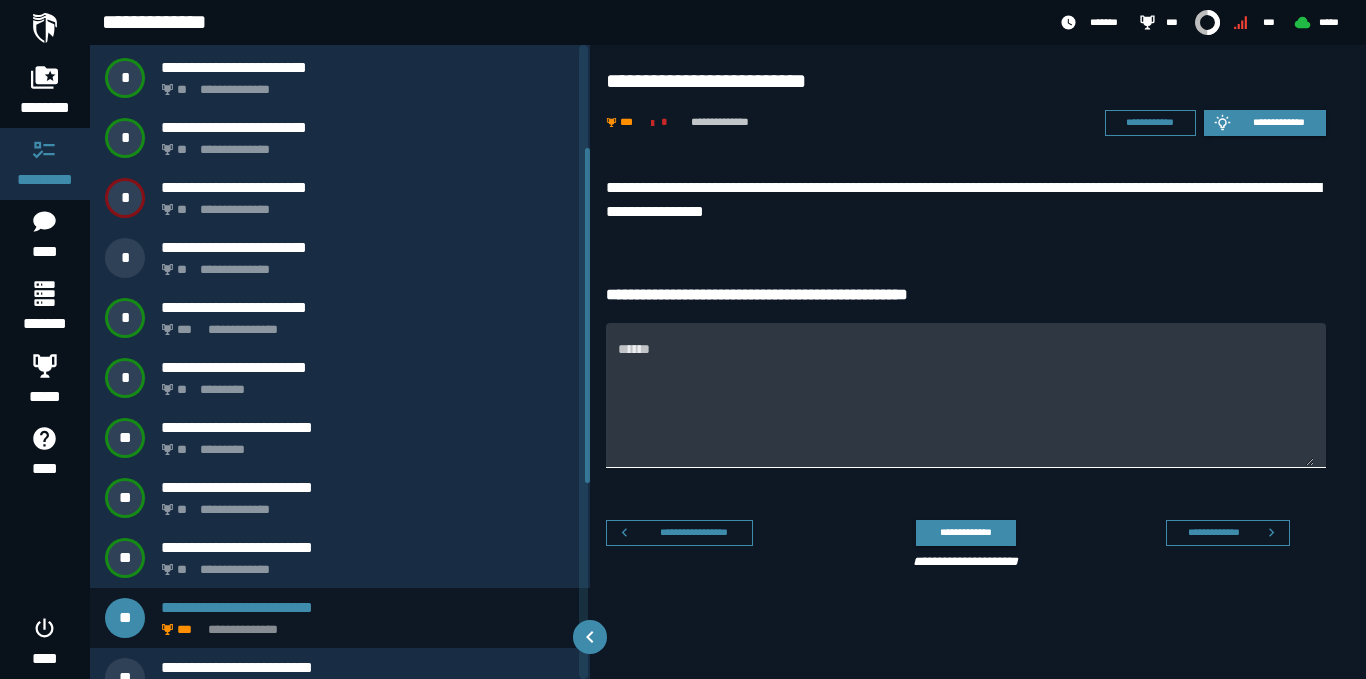 scroll, scrollTop: 146, scrollLeft: 0, axis: vertical 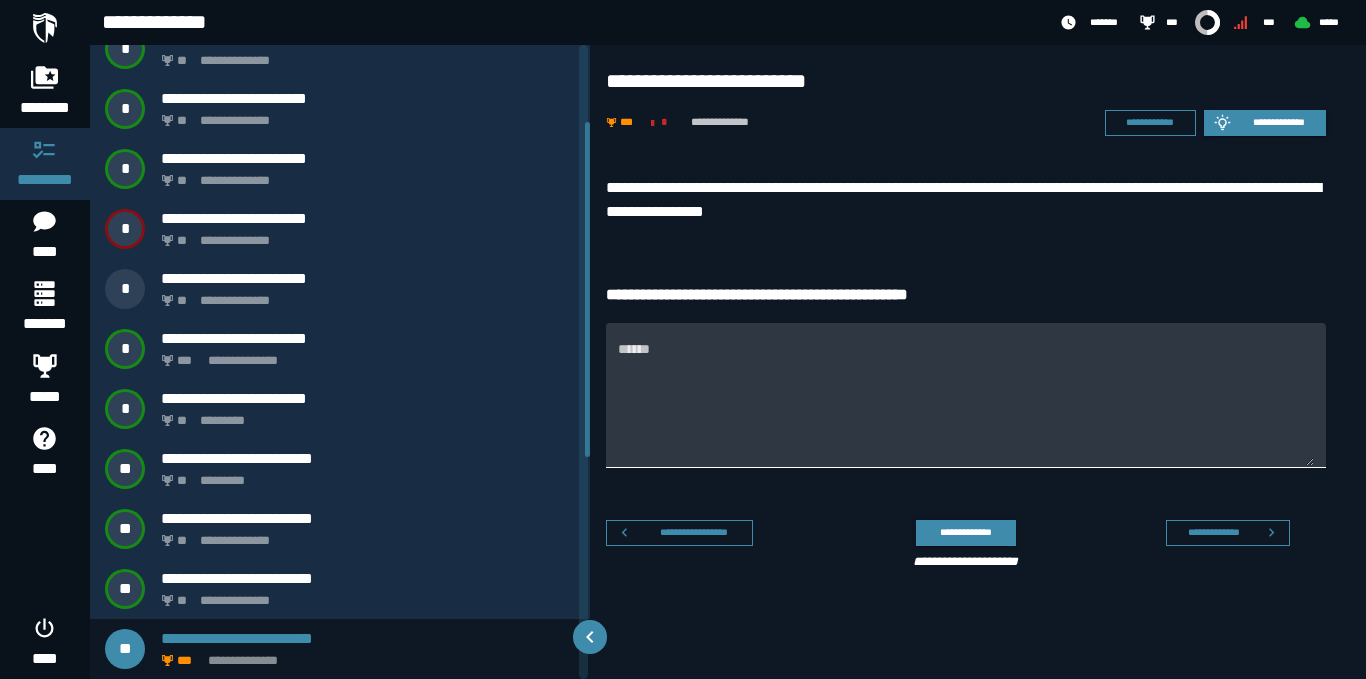 click on "******" at bounding box center [966, 407] 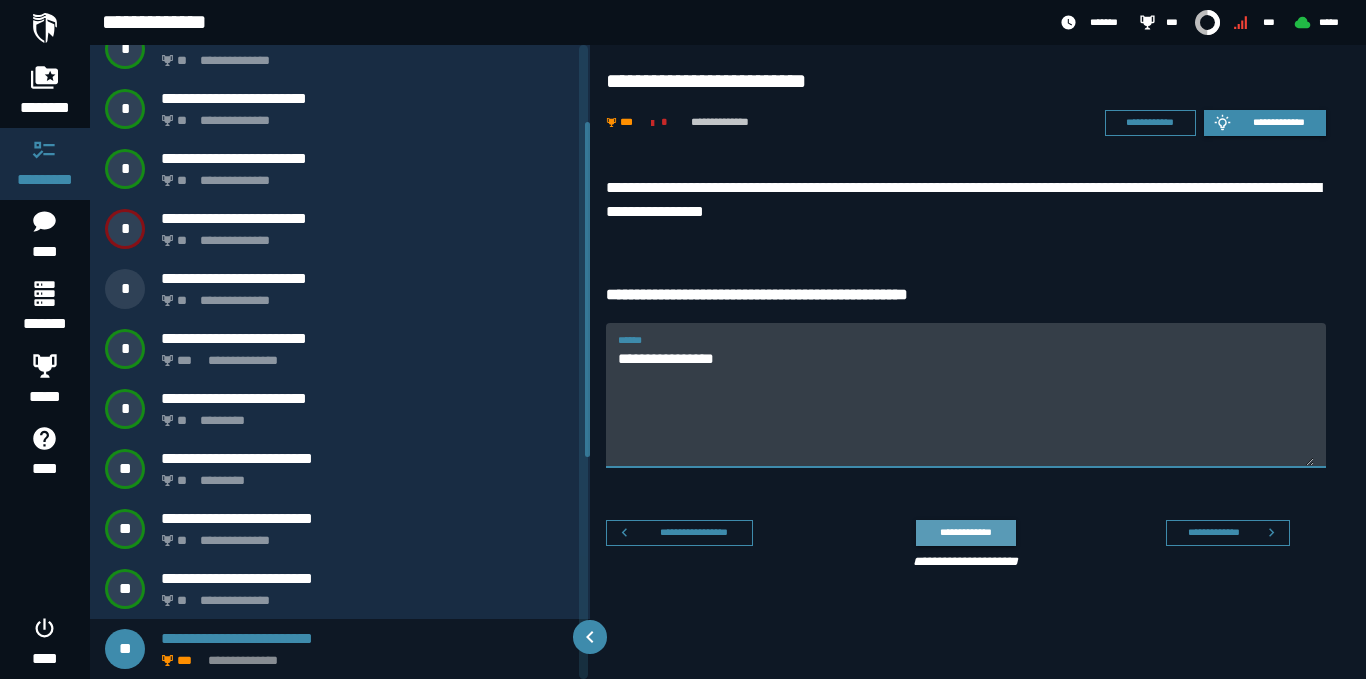type on "**********" 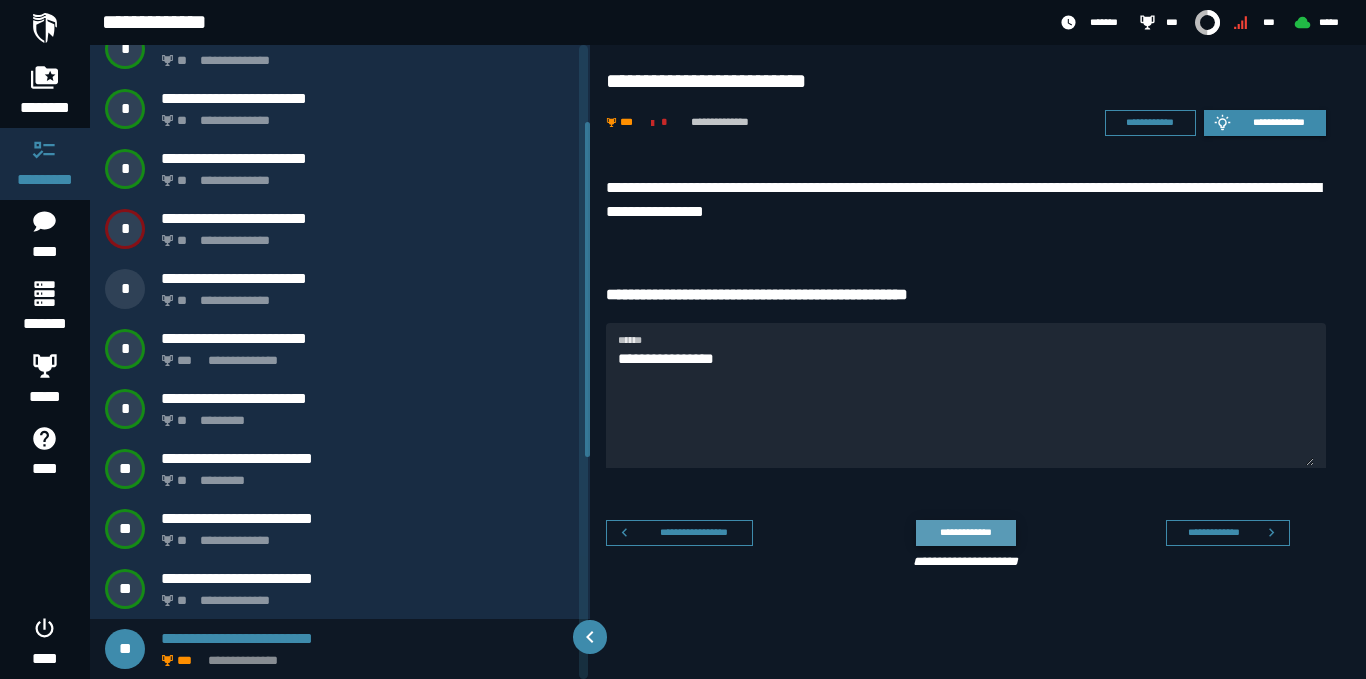 click on "**********" at bounding box center (965, 532) 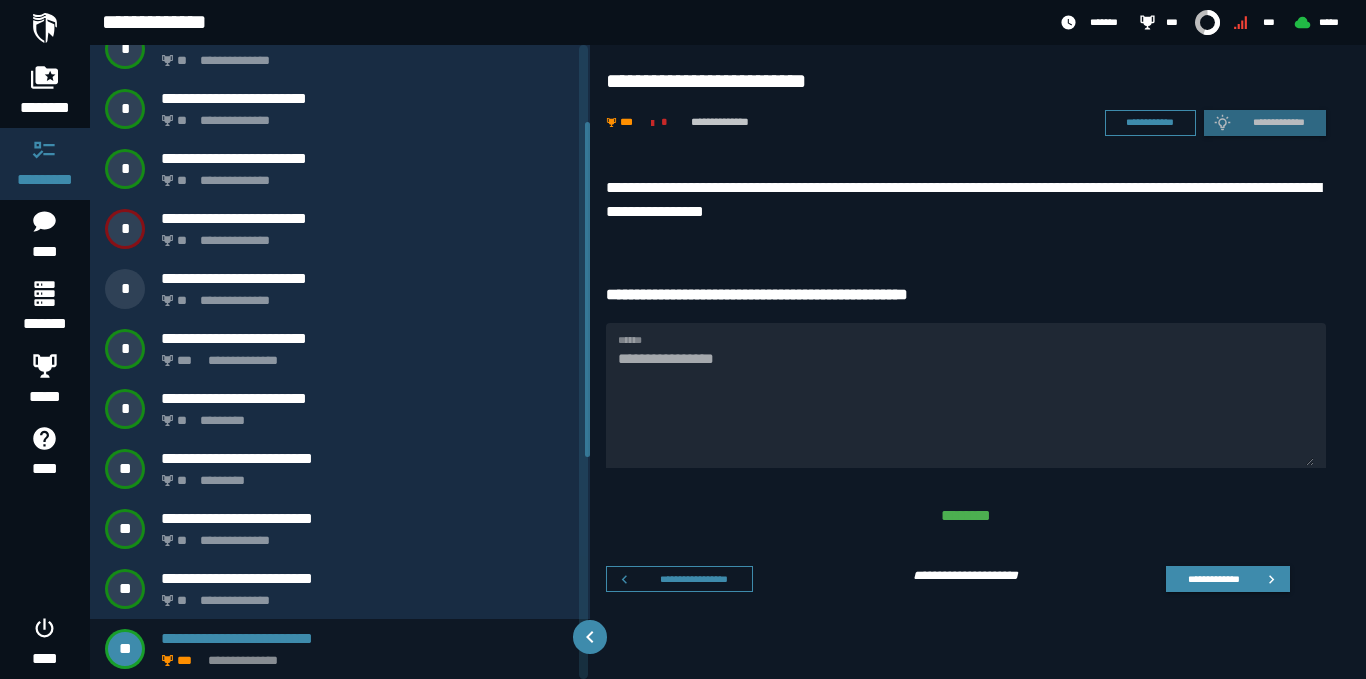 drag, startPoint x: 759, startPoint y: 363, endPoint x: 701, endPoint y: 356, distance: 58.420887 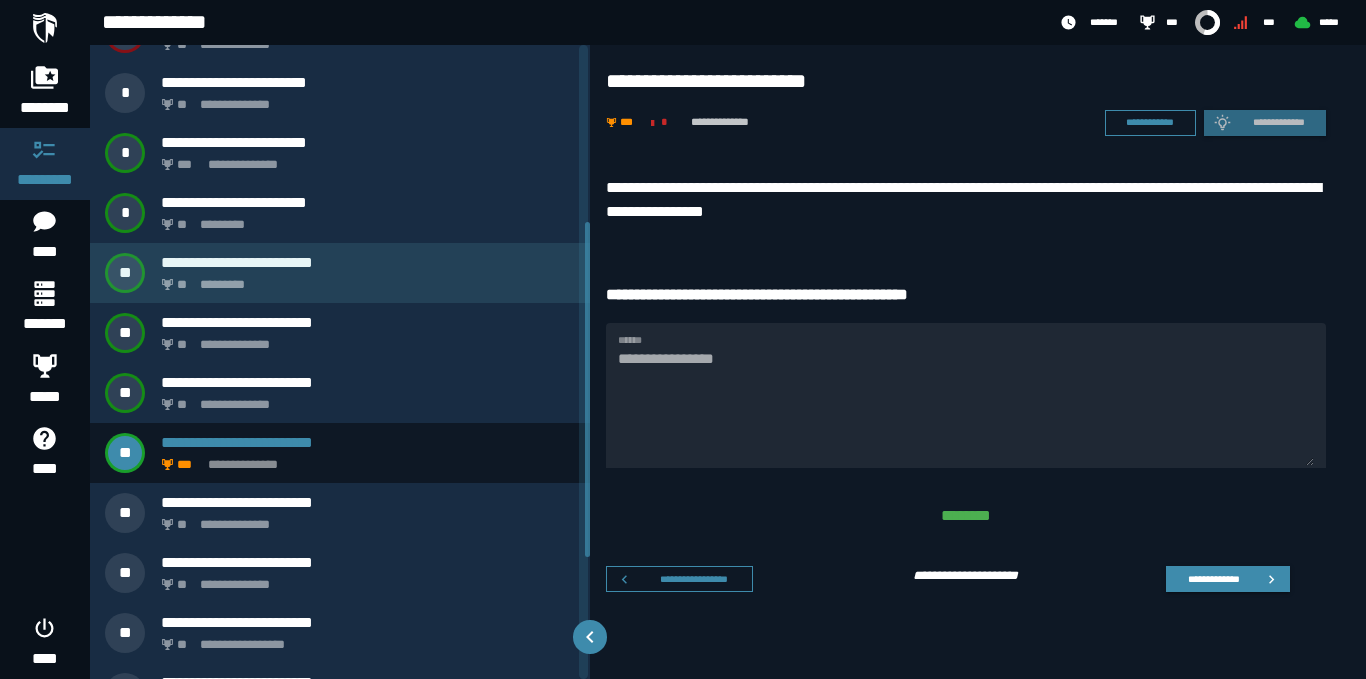 scroll, scrollTop: 346, scrollLeft: 0, axis: vertical 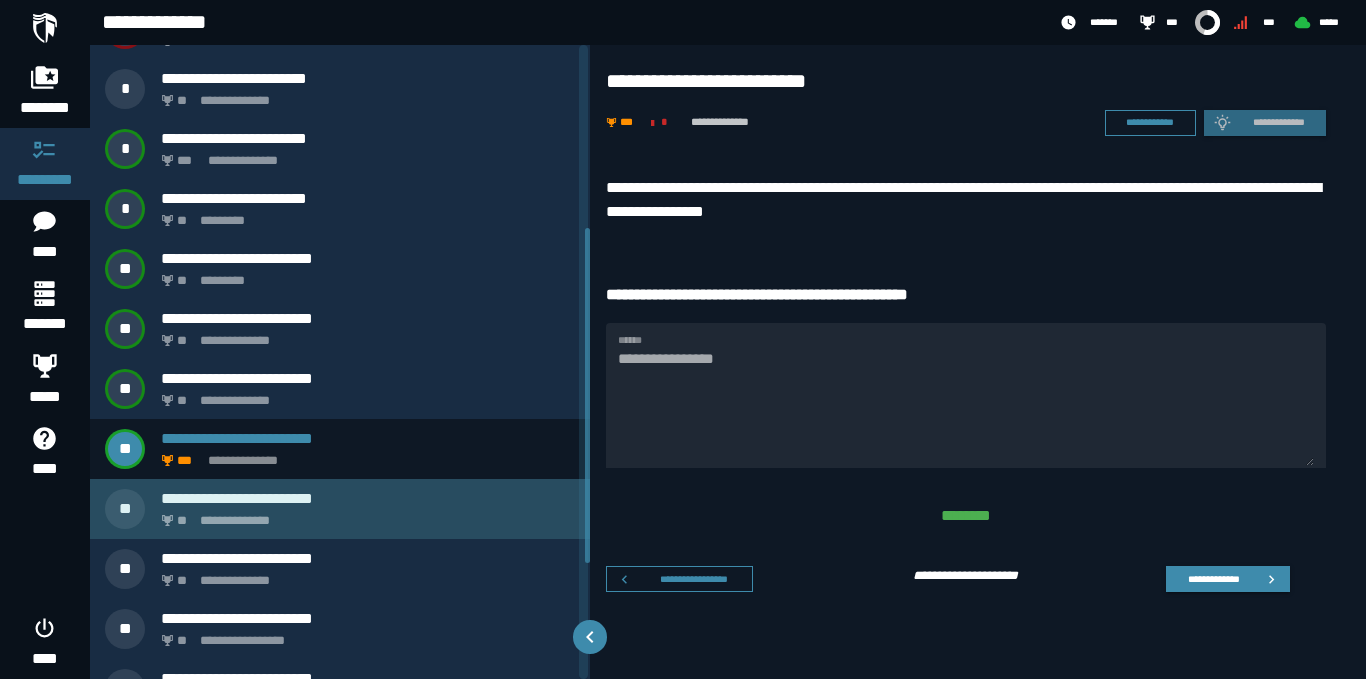 click on "**********" 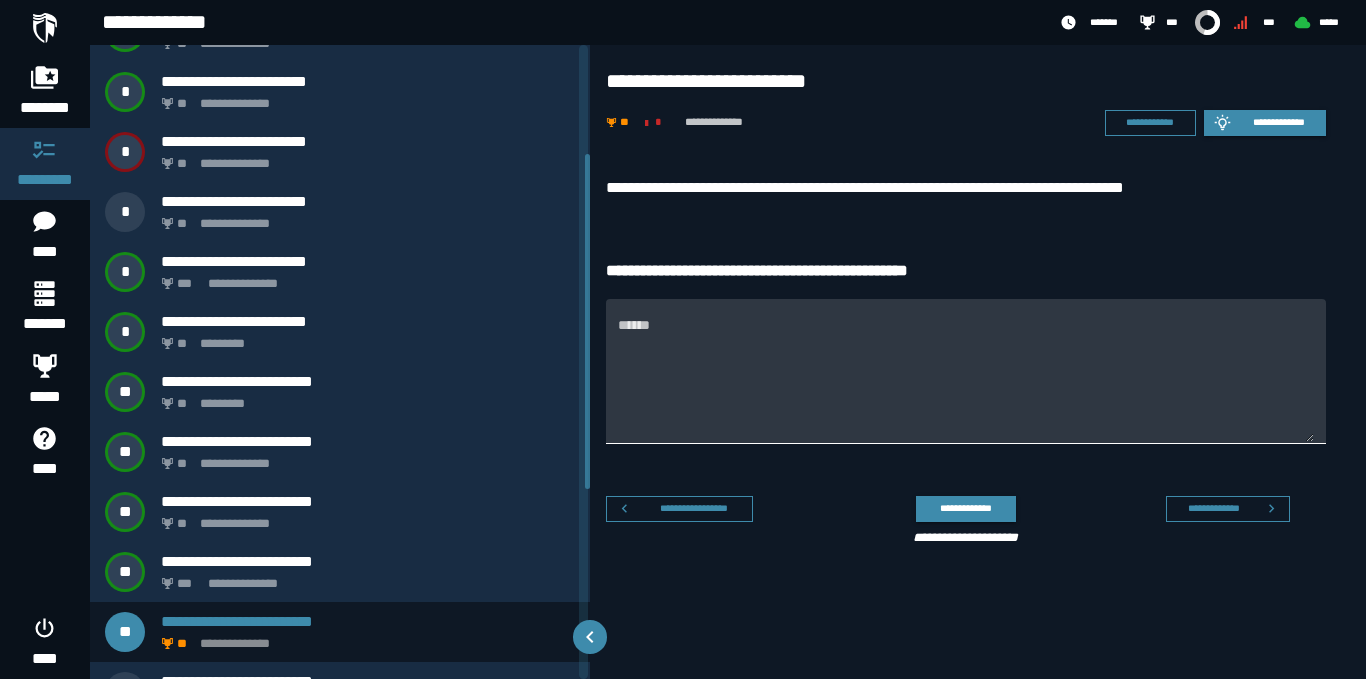 scroll, scrollTop: 206, scrollLeft: 0, axis: vertical 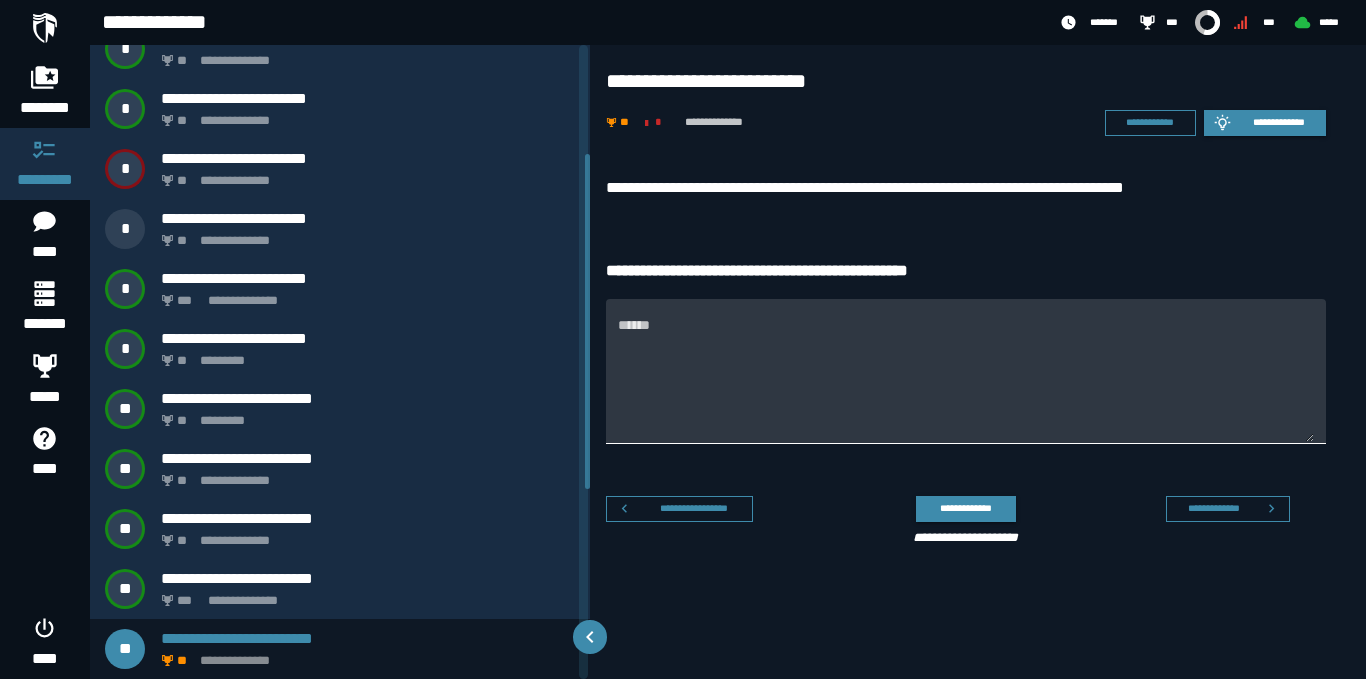 click on "******" at bounding box center [966, 383] 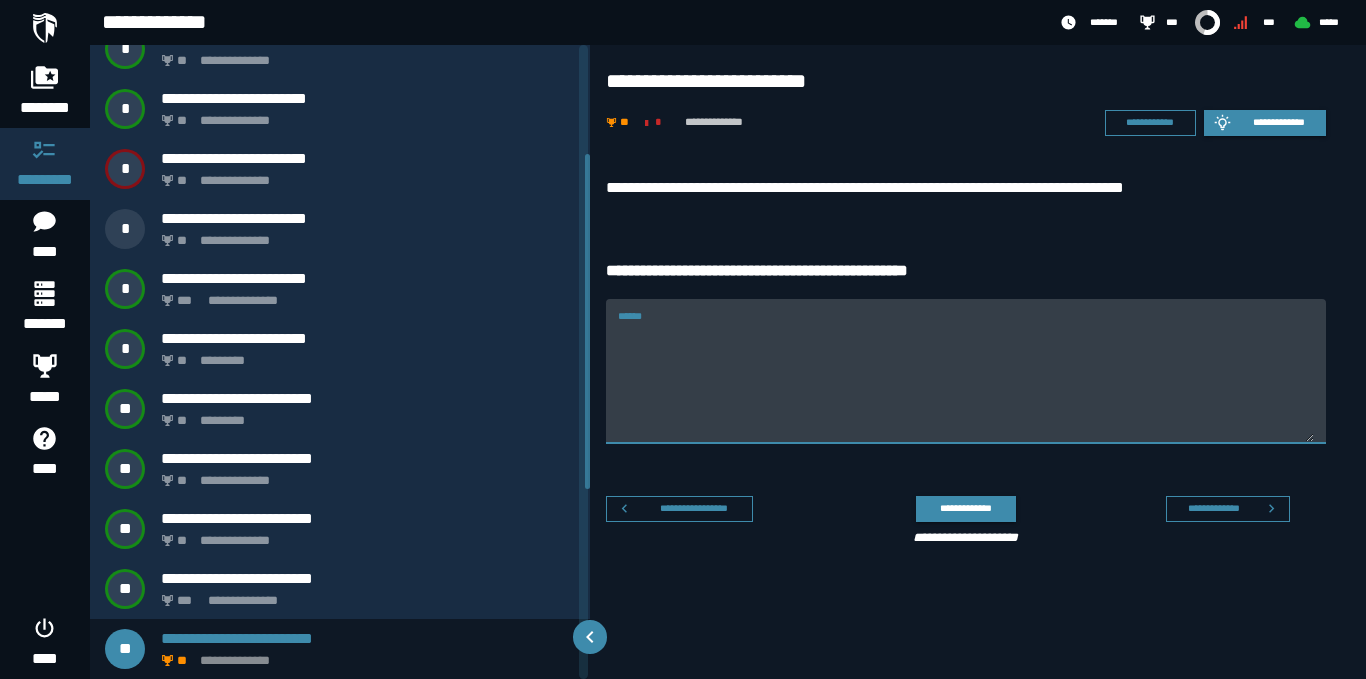 paste on "**********" 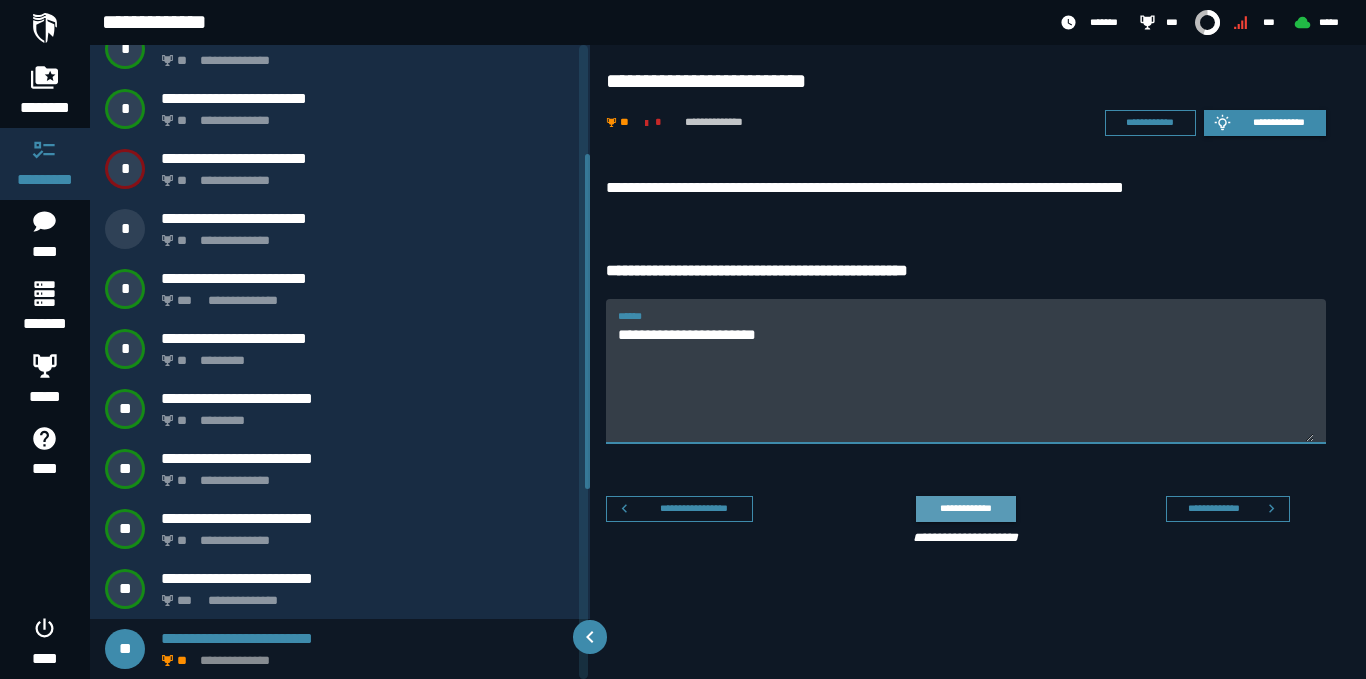 type on "**********" 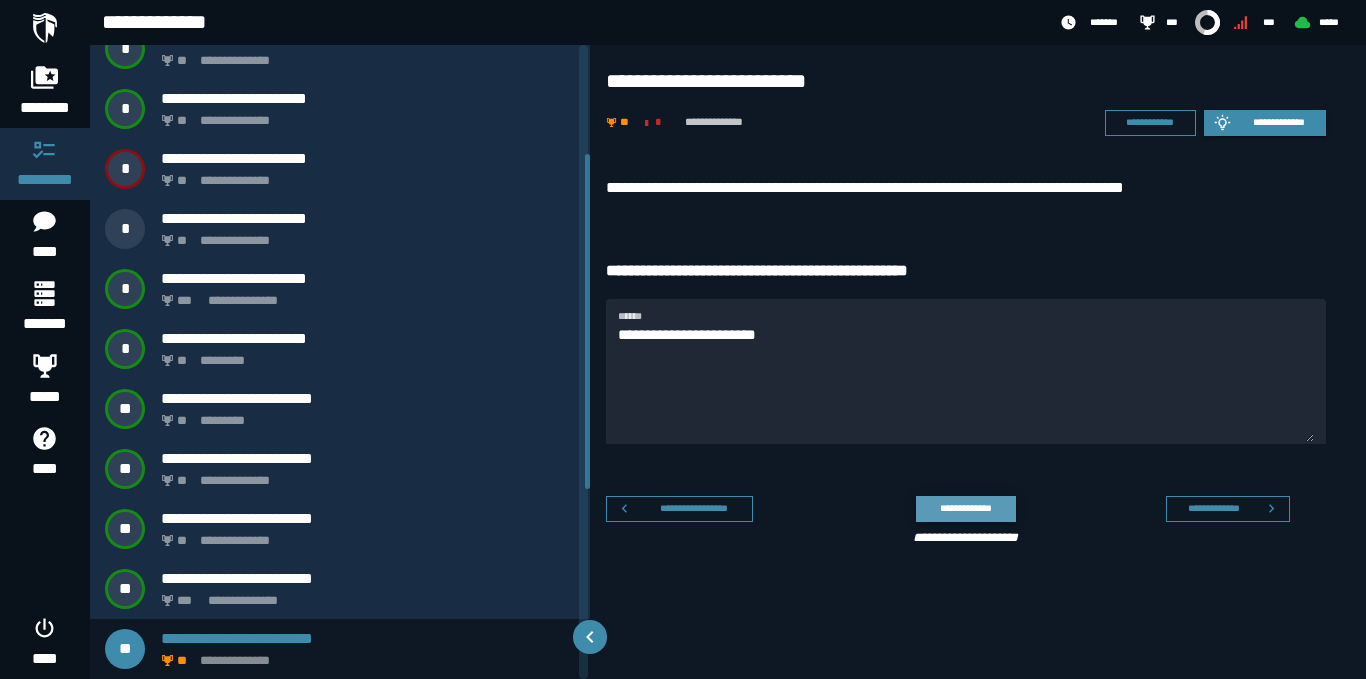 click on "**********" at bounding box center [965, 508] 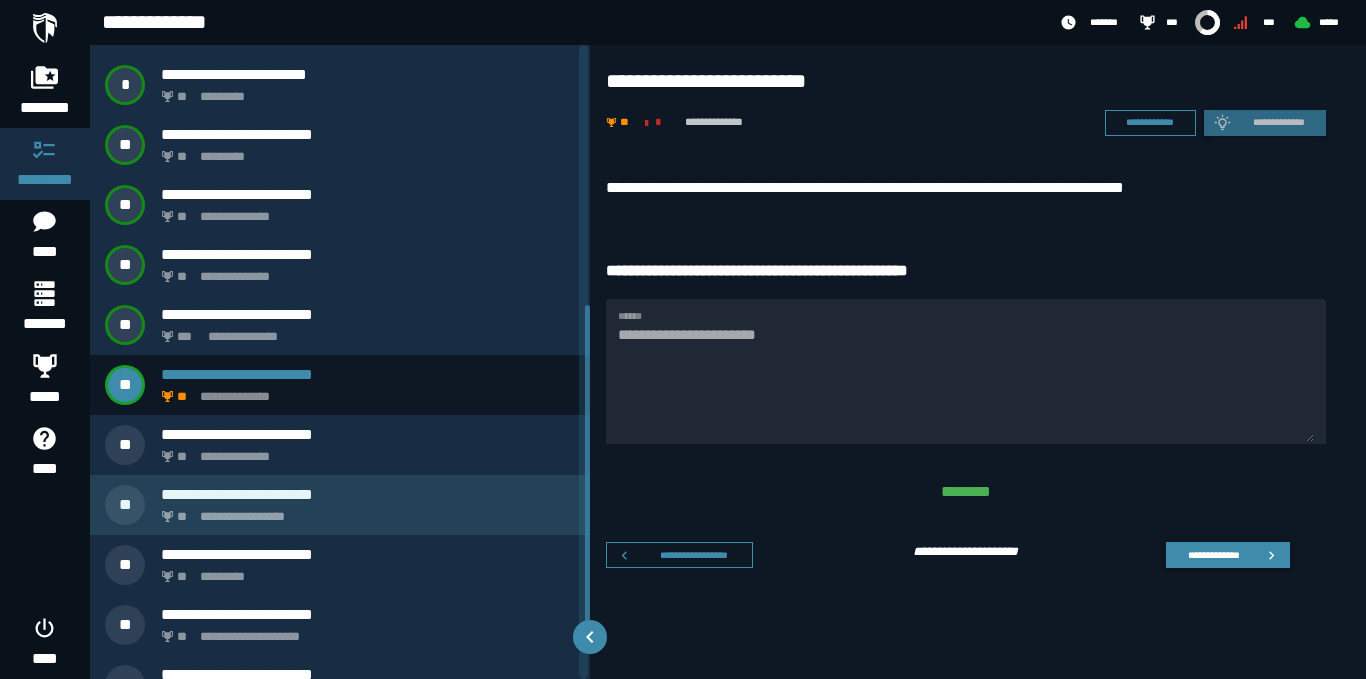 scroll, scrollTop: 506, scrollLeft: 0, axis: vertical 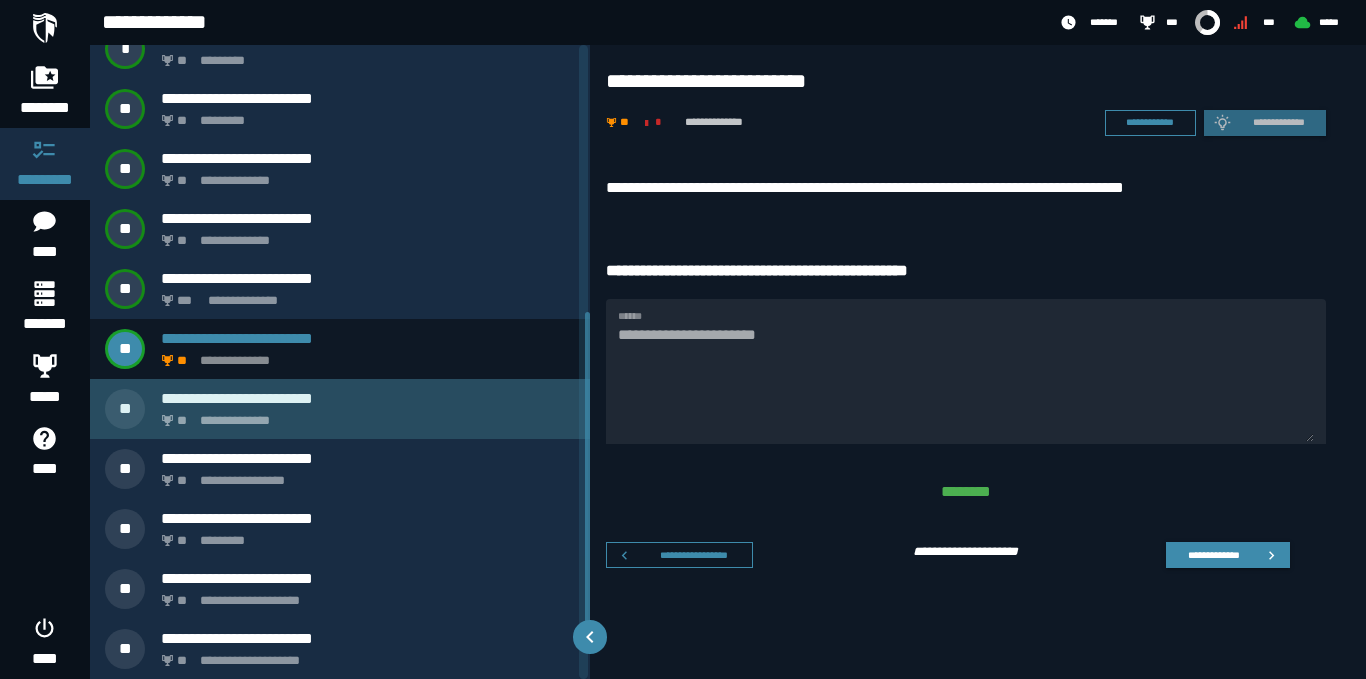 click on "**********" at bounding box center (340, 409) 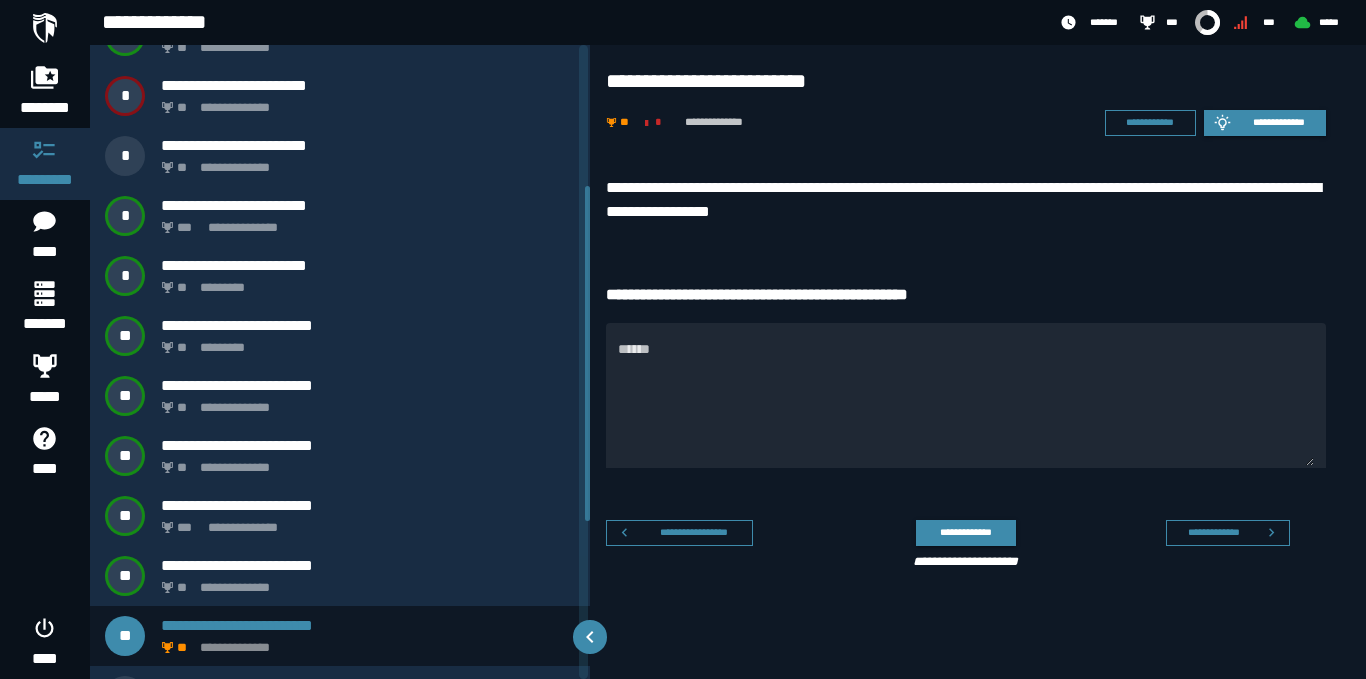 scroll, scrollTop: 266, scrollLeft: 0, axis: vertical 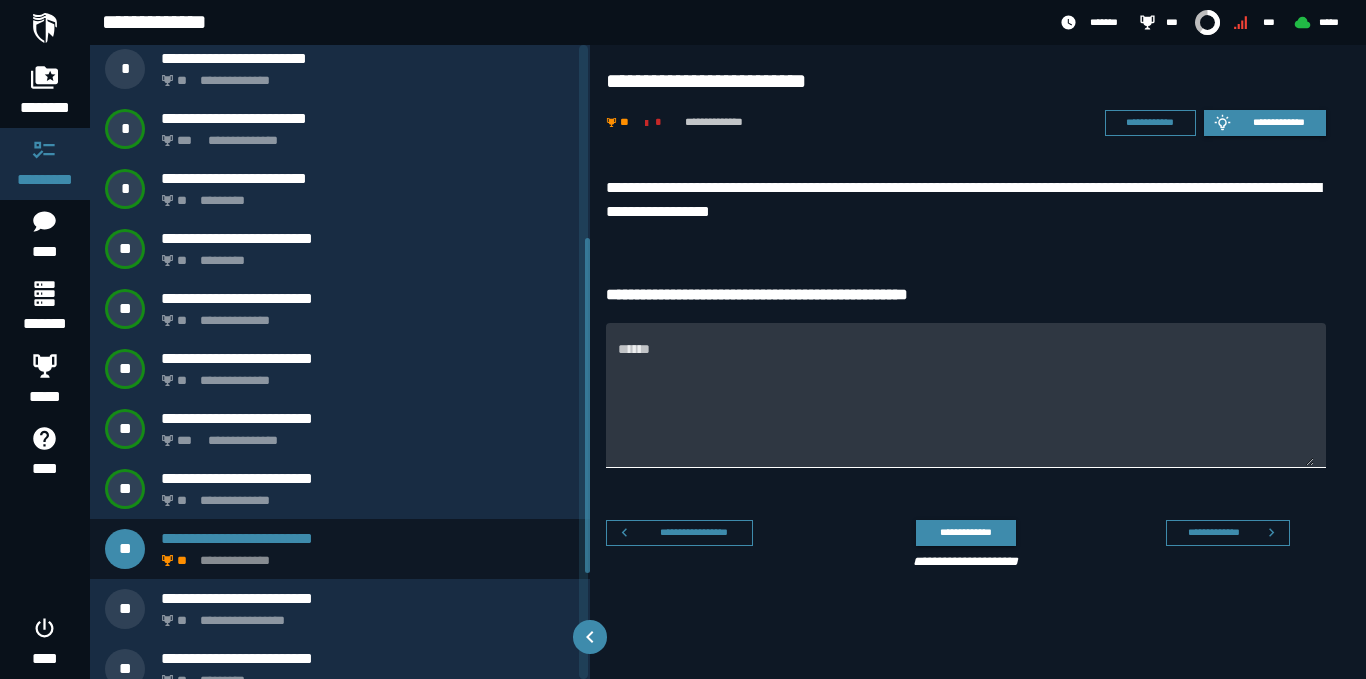 click on "******" at bounding box center (966, 407) 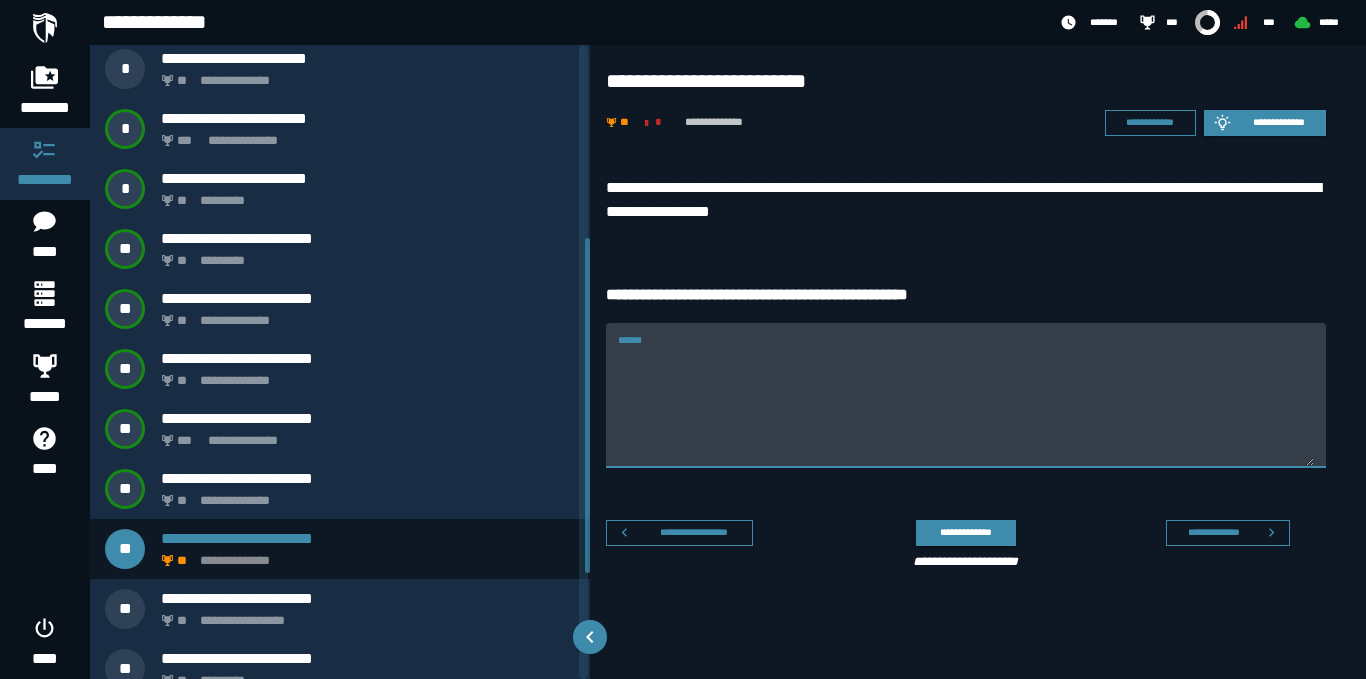 paste on "**********" 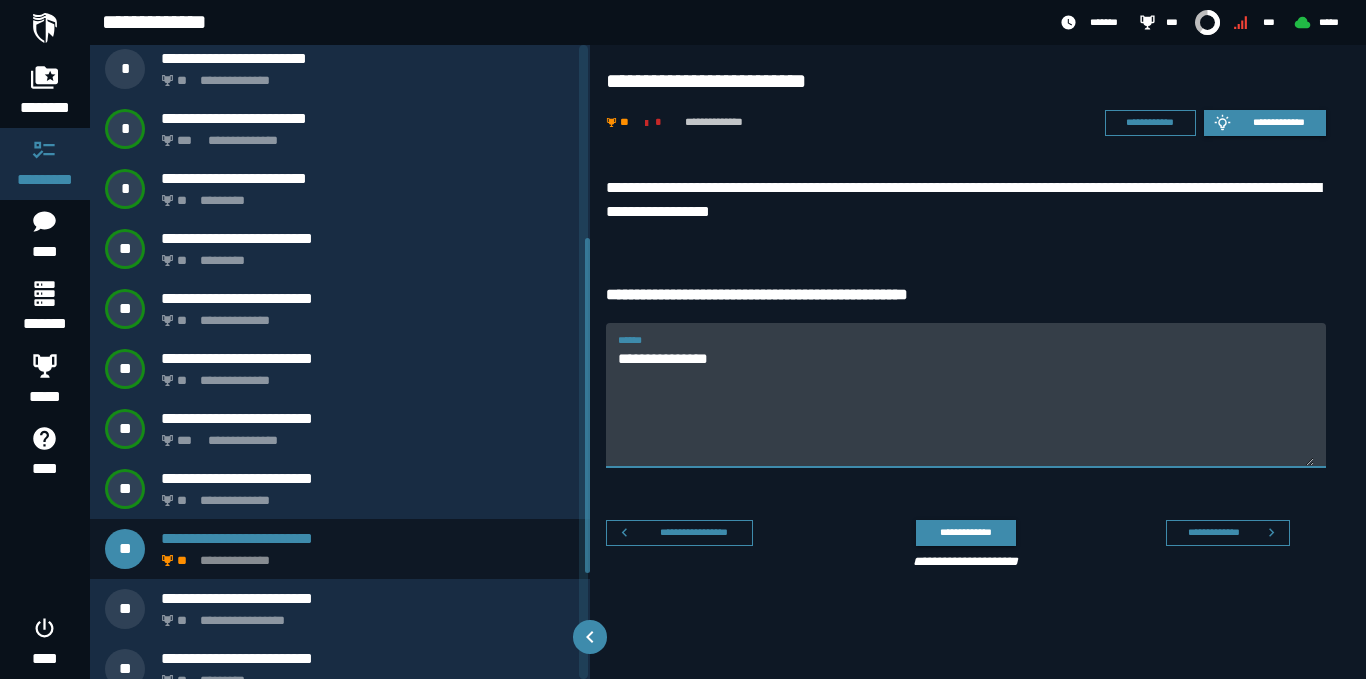 drag, startPoint x: 750, startPoint y: 359, endPoint x: 673, endPoint y: 351, distance: 77.41447 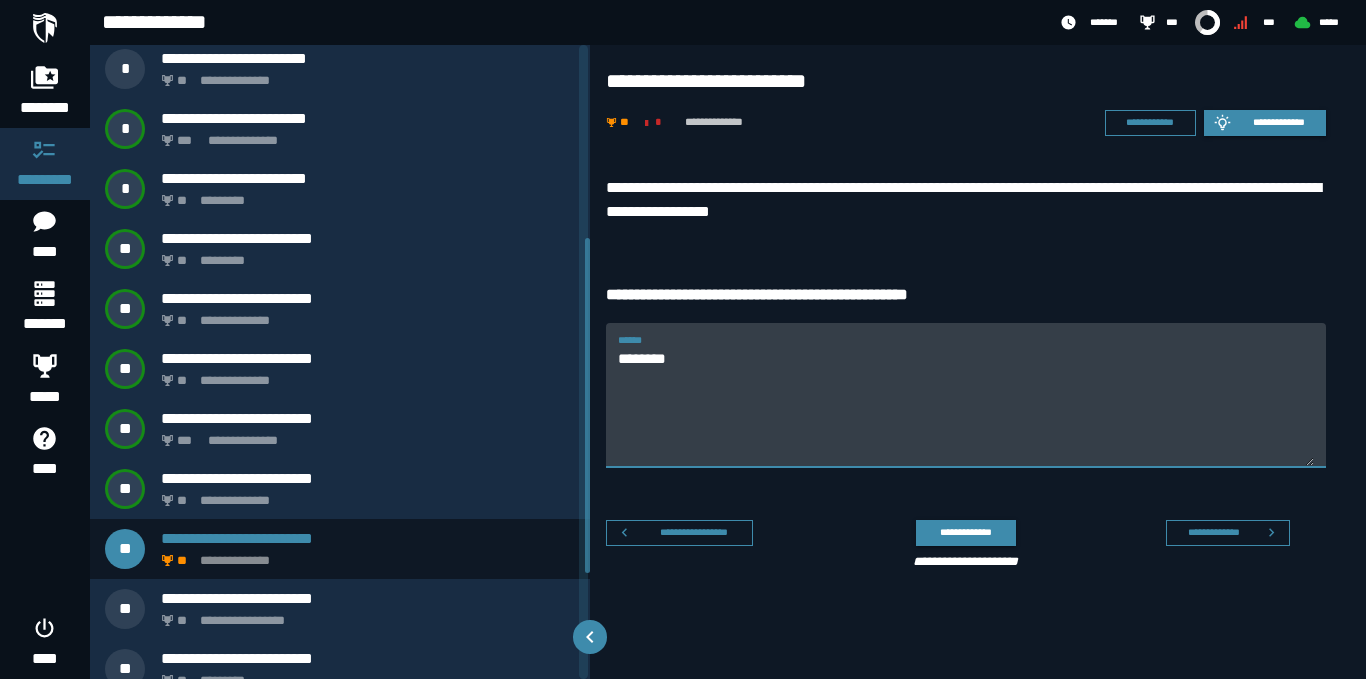 paste on "**********" 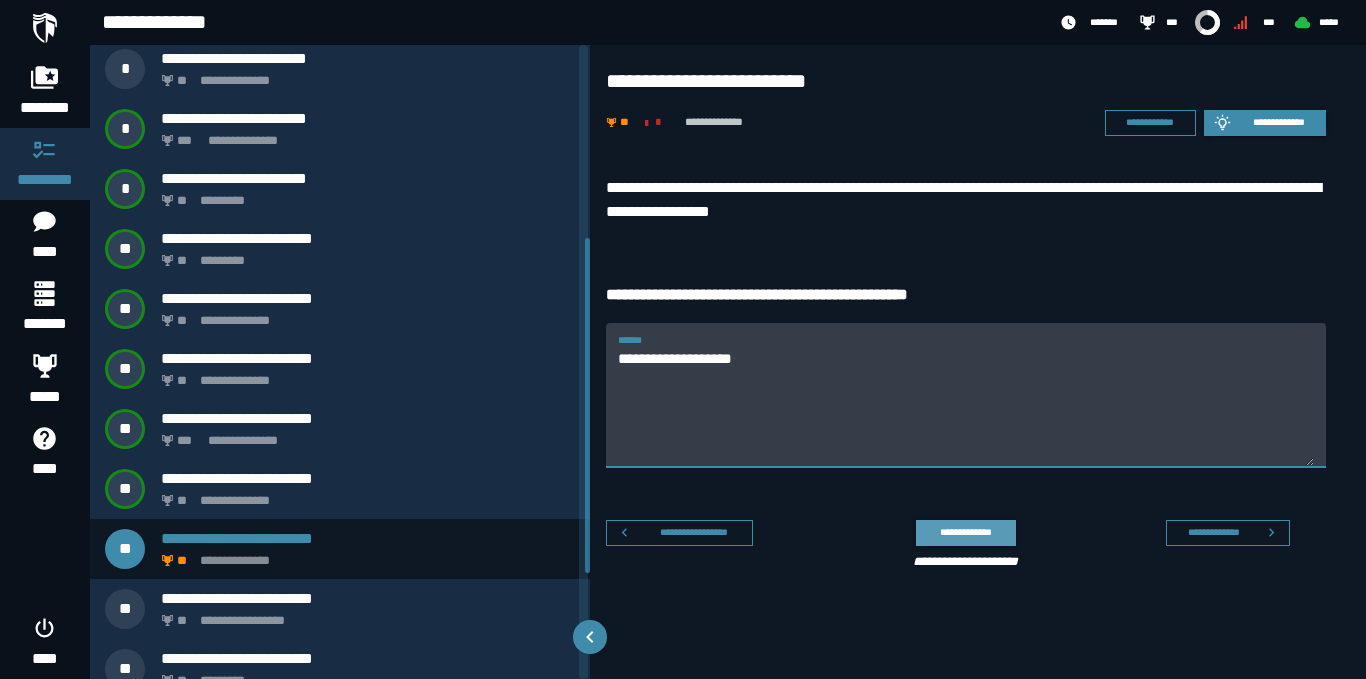 type on "**********" 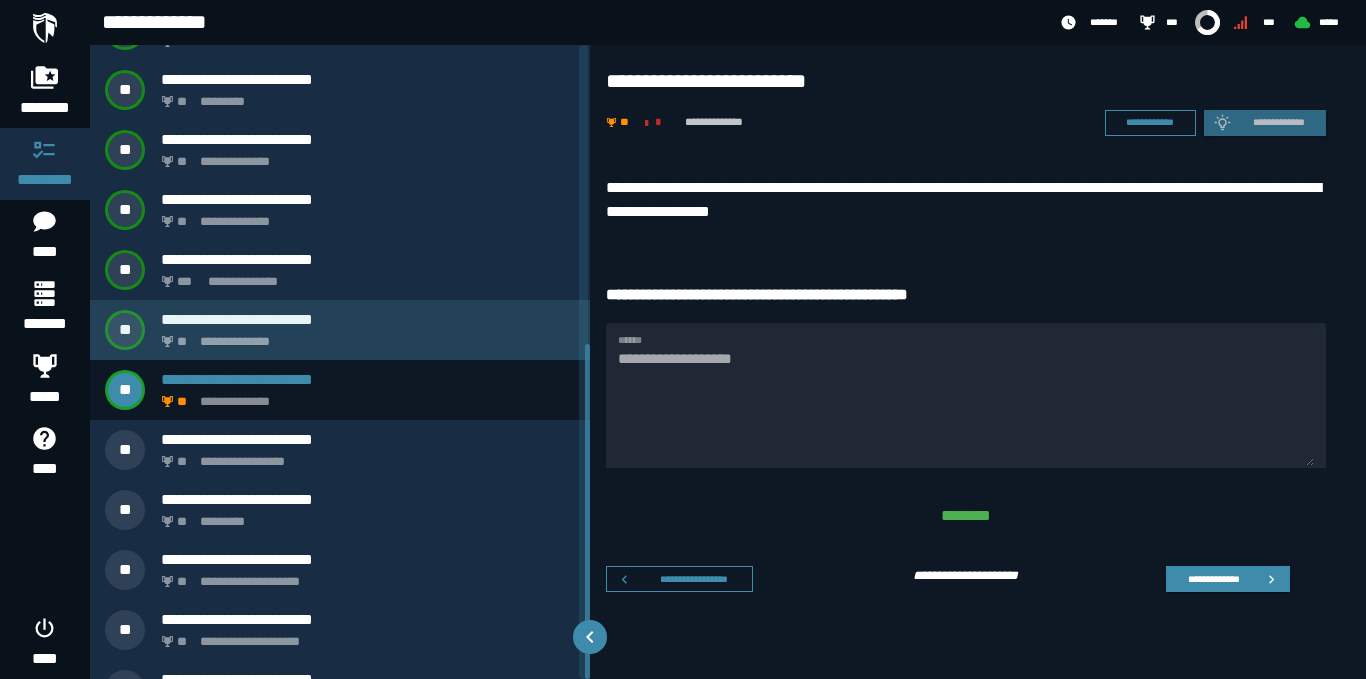 scroll, scrollTop: 566, scrollLeft: 0, axis: vertical 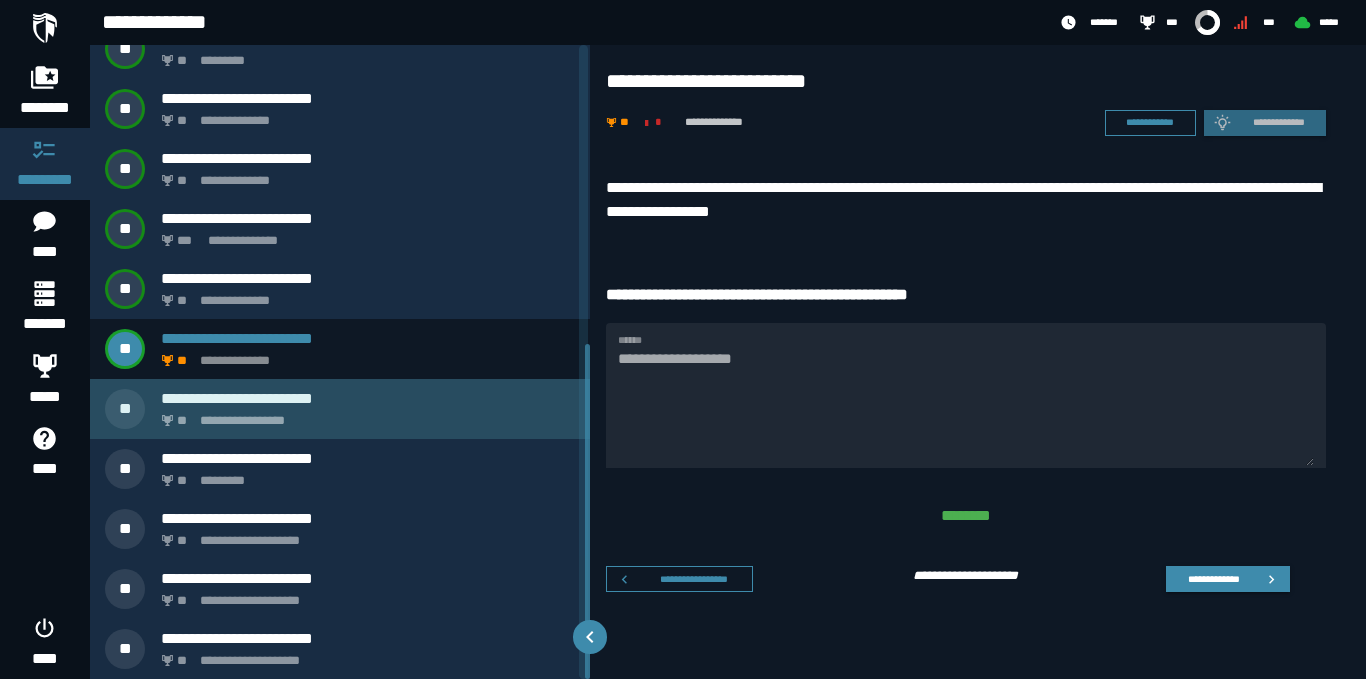 click on "**********" 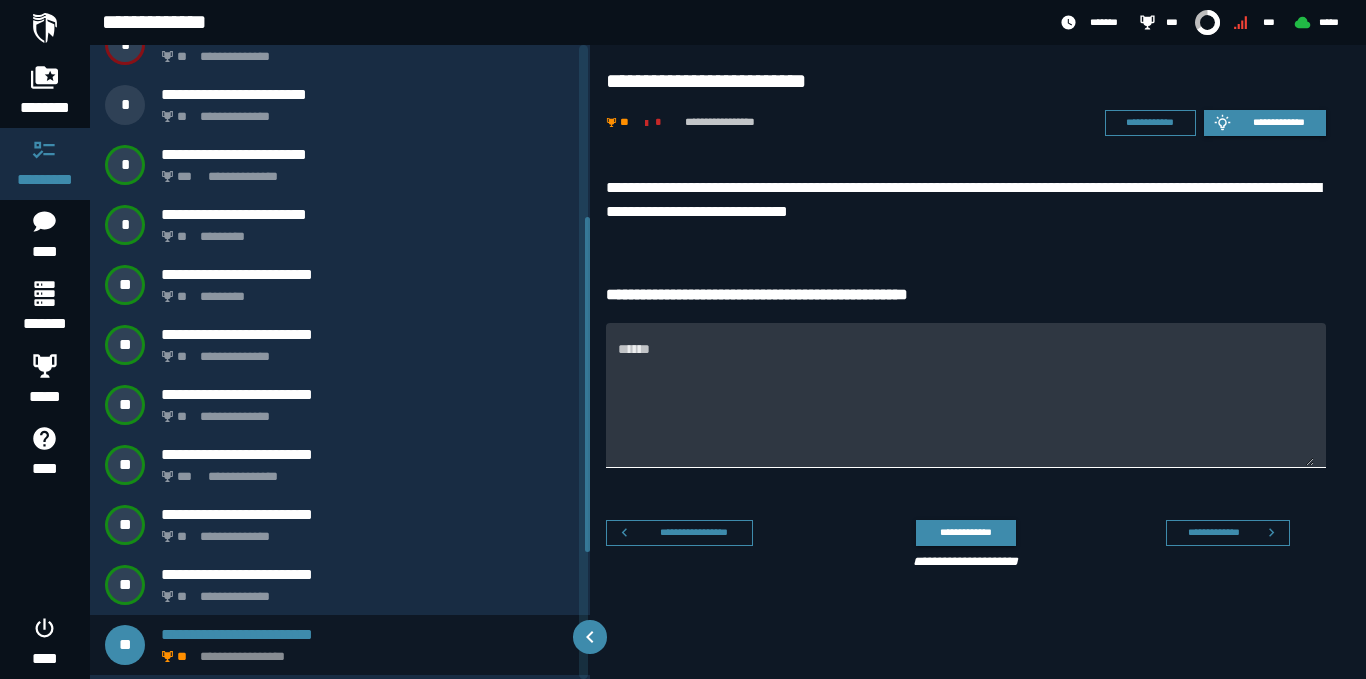 scroll, scrollTop: 326, scrollLeft: 0, axis: vertical 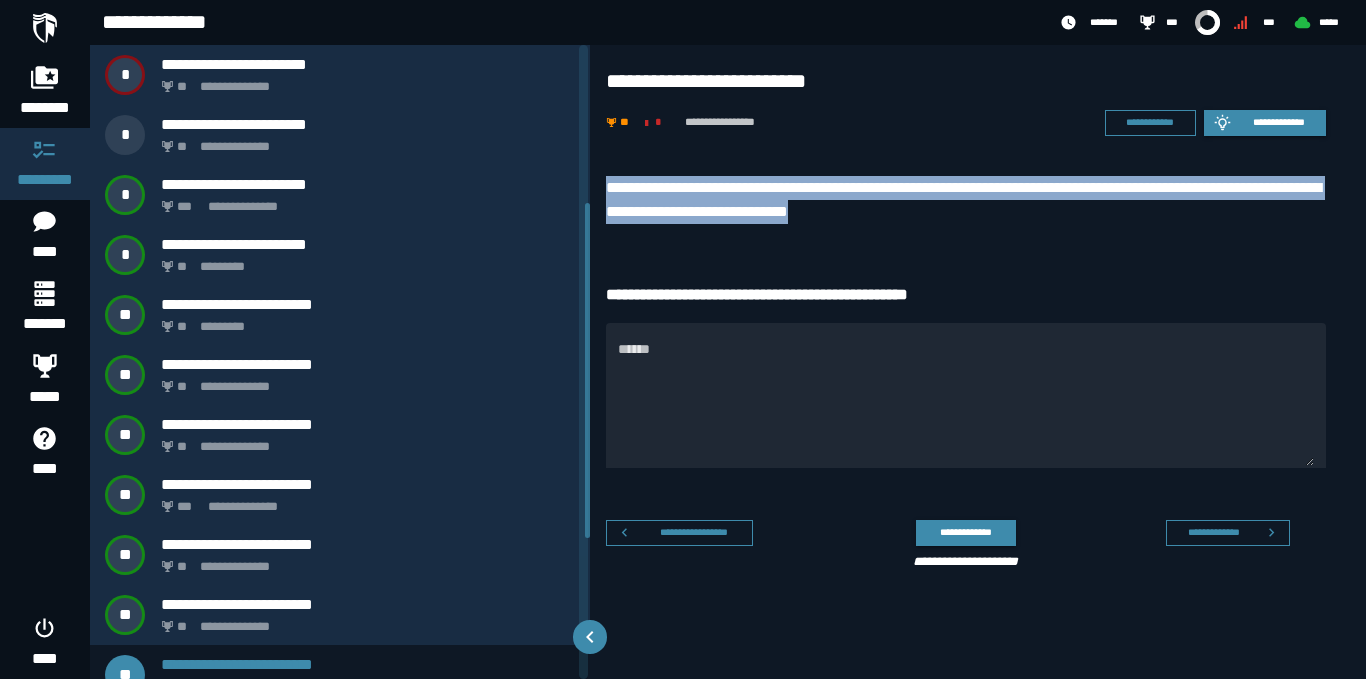 drag, startPoint x: 605, startPoint y: 175, endPoint x: 1004, endPoint y: 211, distance: 400.62076 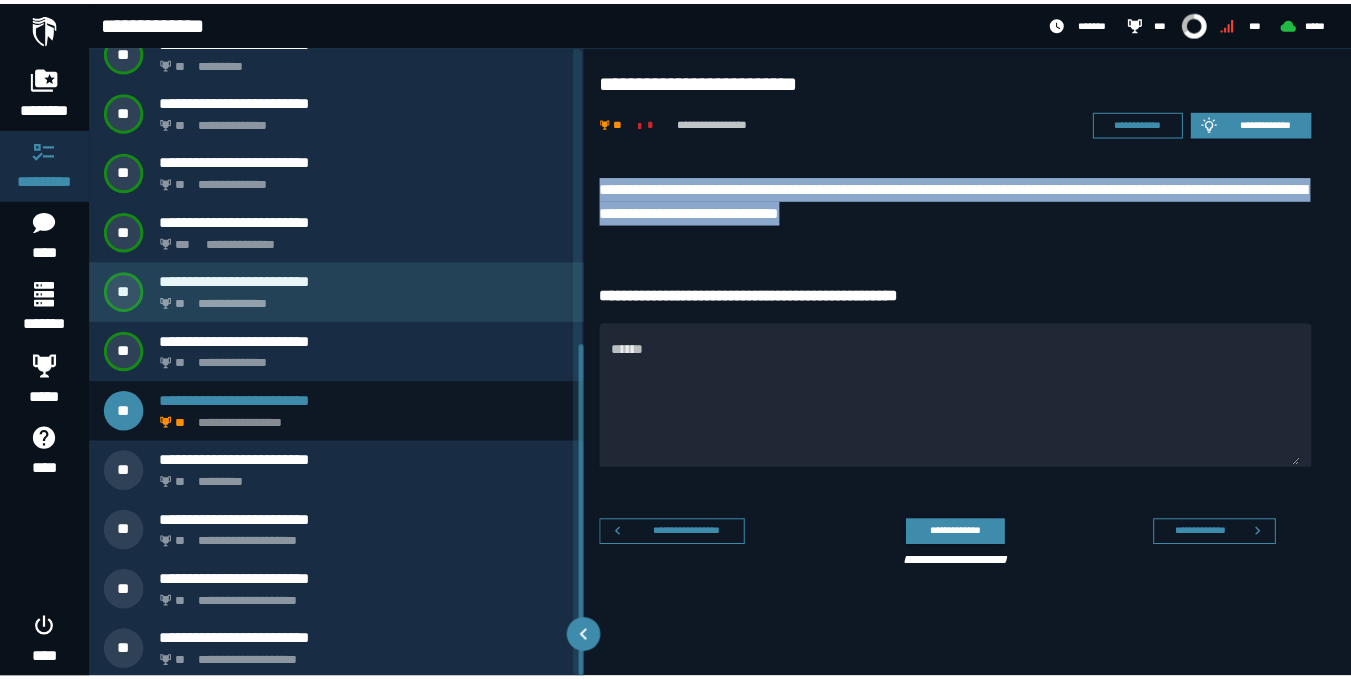 scroll, scrollTop: 566, scrollLeft: 0, axis: vertical 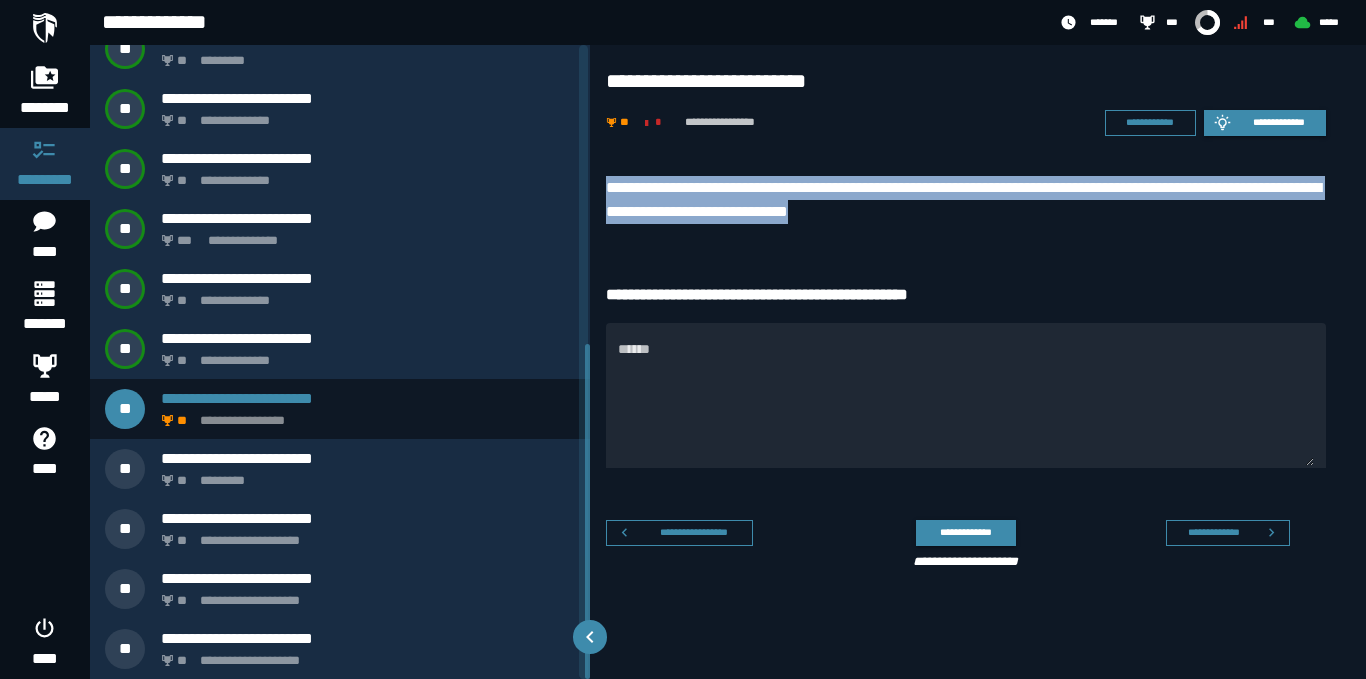 copy on "**********" 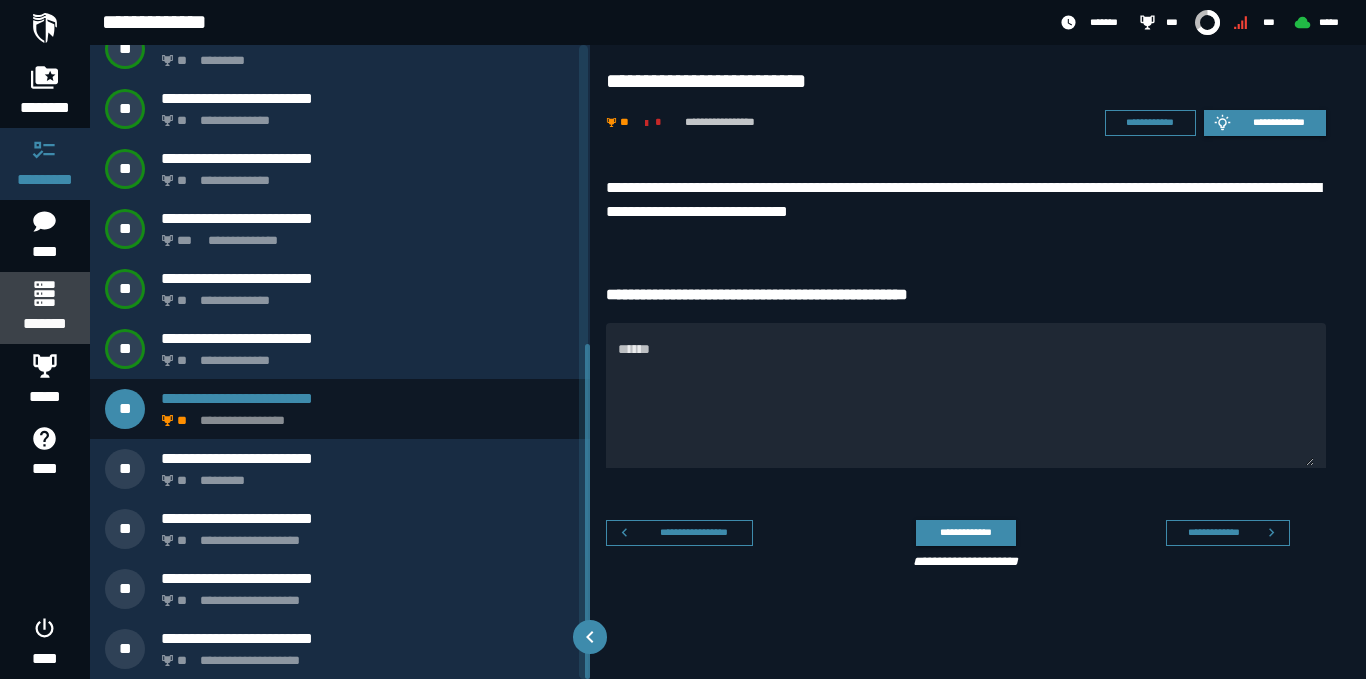click 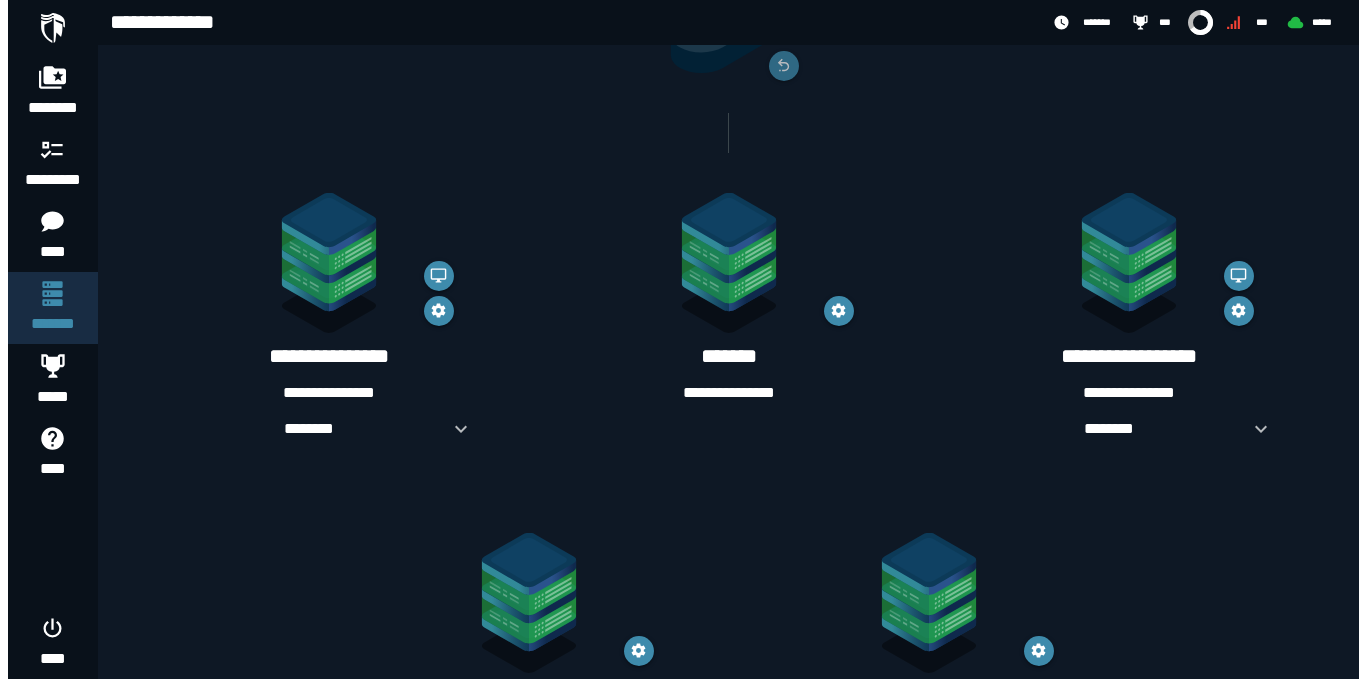 scroll, scrollTop: 0, scrollLeft: 0, axis: both 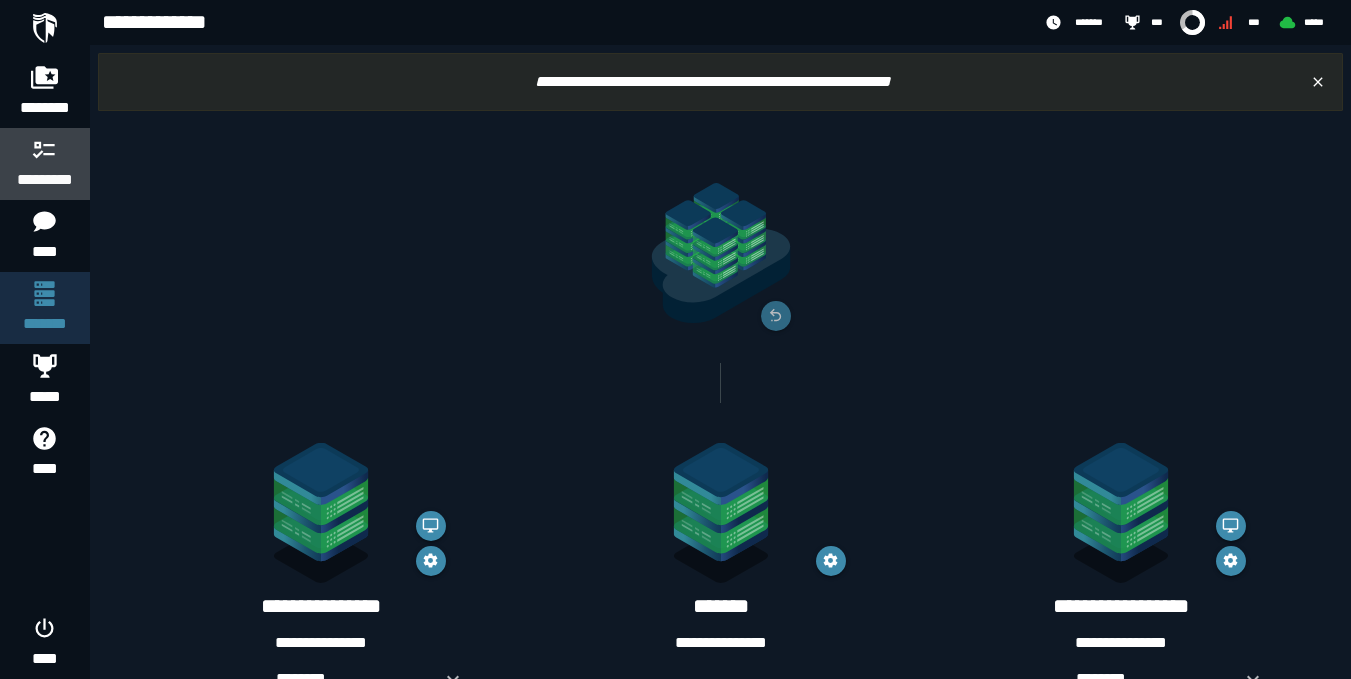 click on "*********" at bounding box center [45, 164] 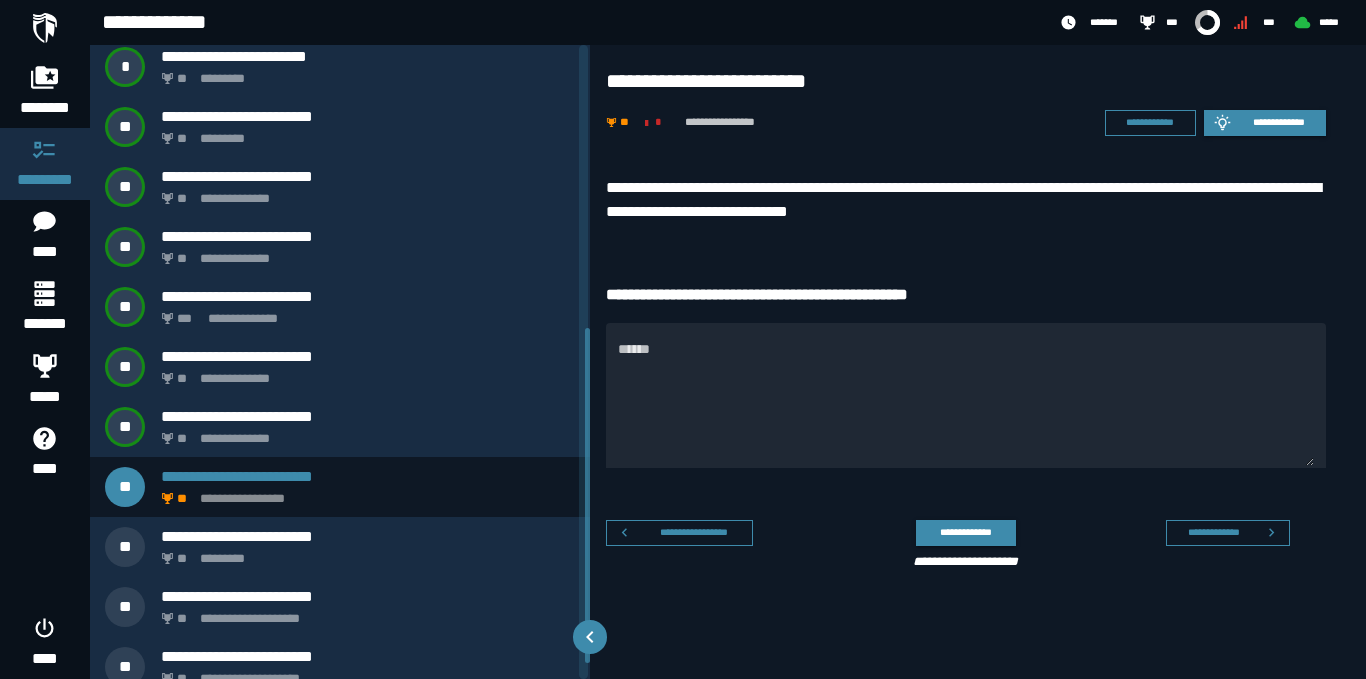 scroll, scrollTop: 544, scrollLeft: 0, axis: vertical 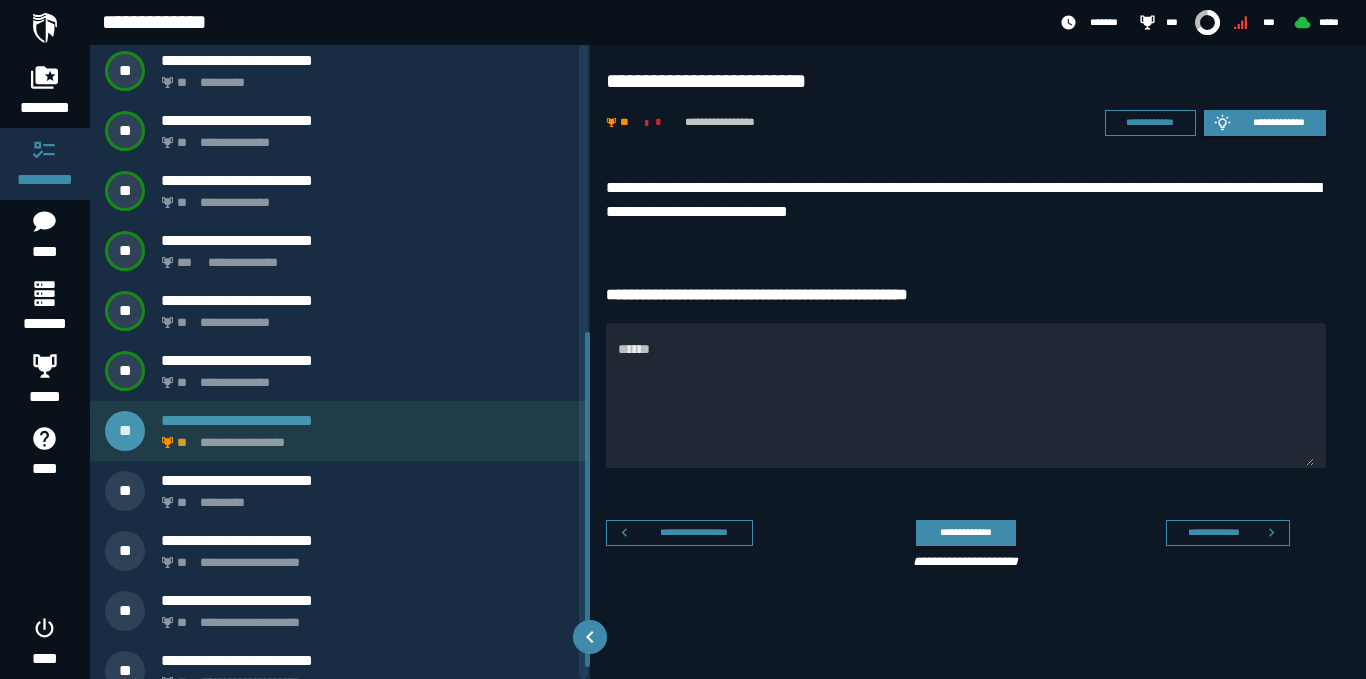 click on "**********" at bounding box center (364, 437) 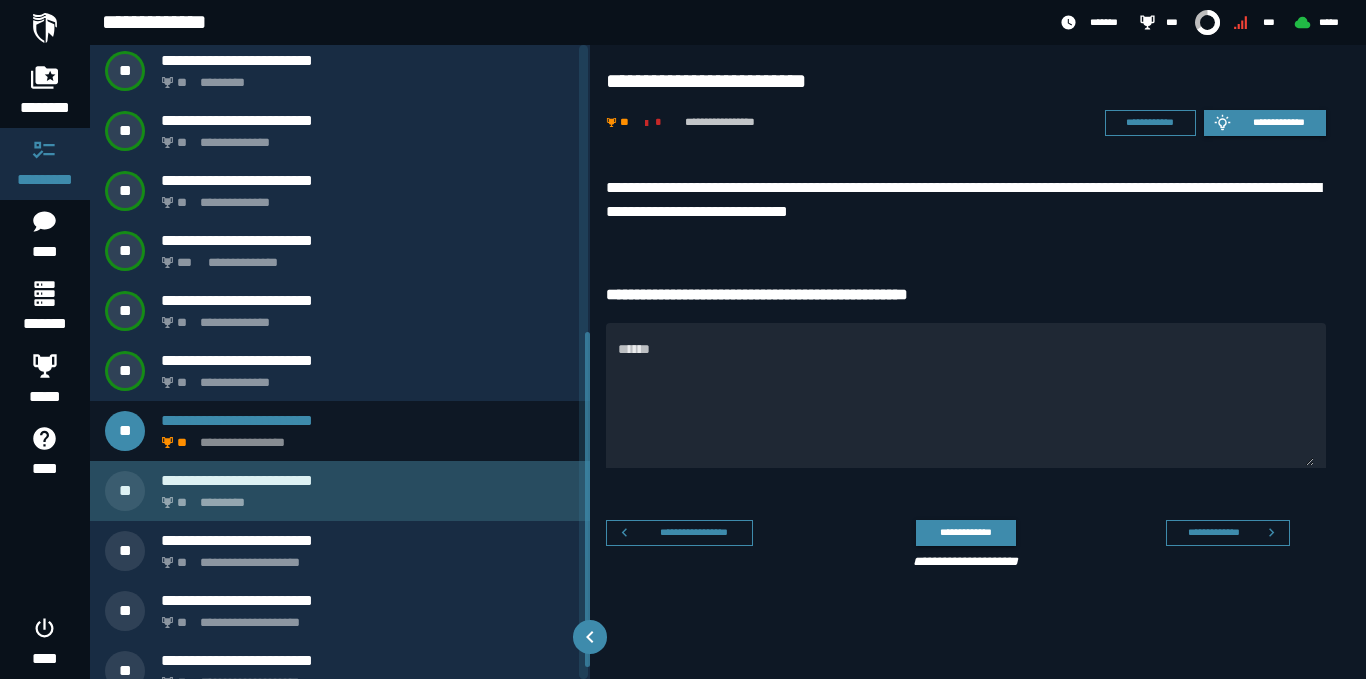 click on "**********" at bounding box center (368, 480) 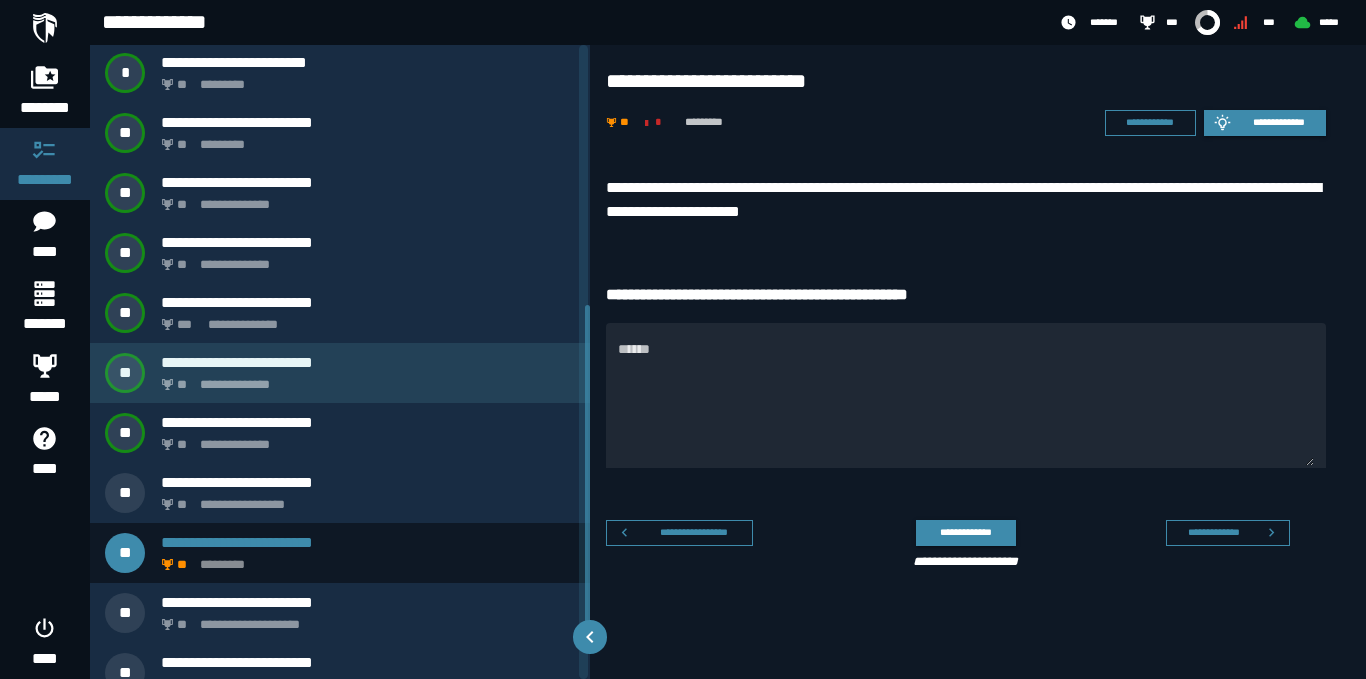 scroll, scrollTop: 549, scrollLeft: 0, axis: vertical 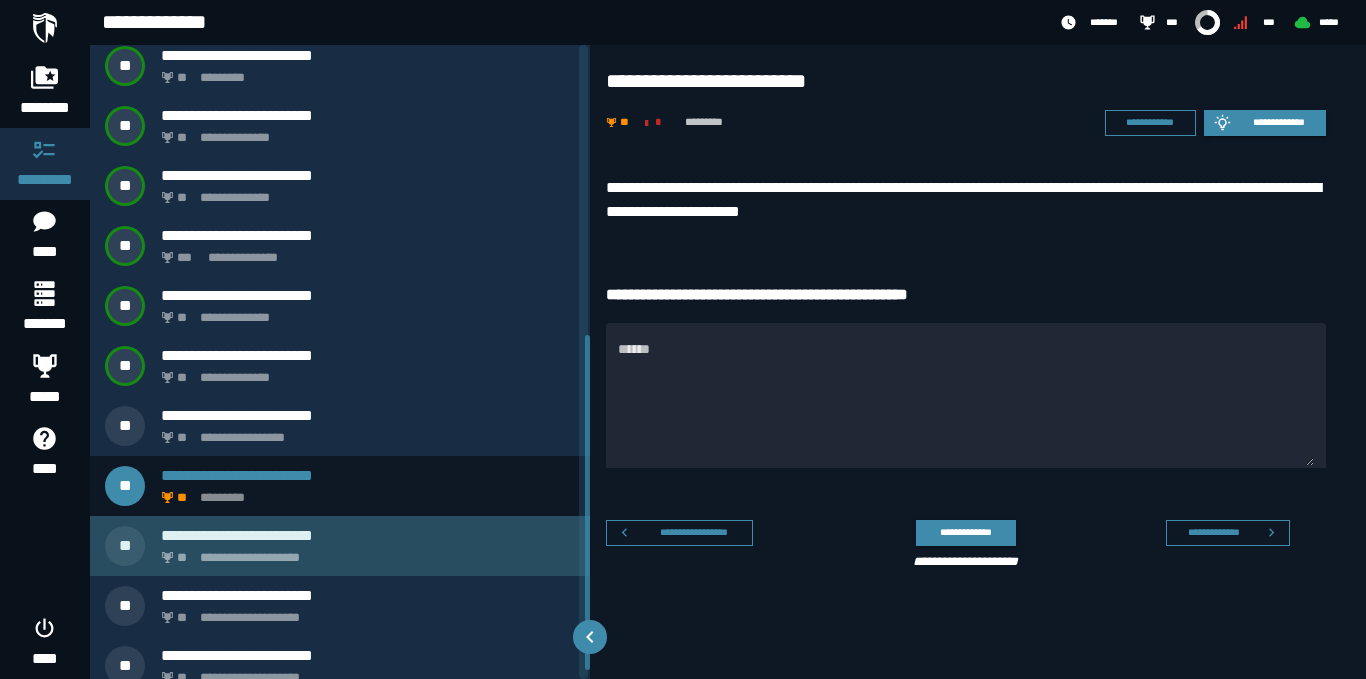 click on "**********" at bounding box center [364, 552] 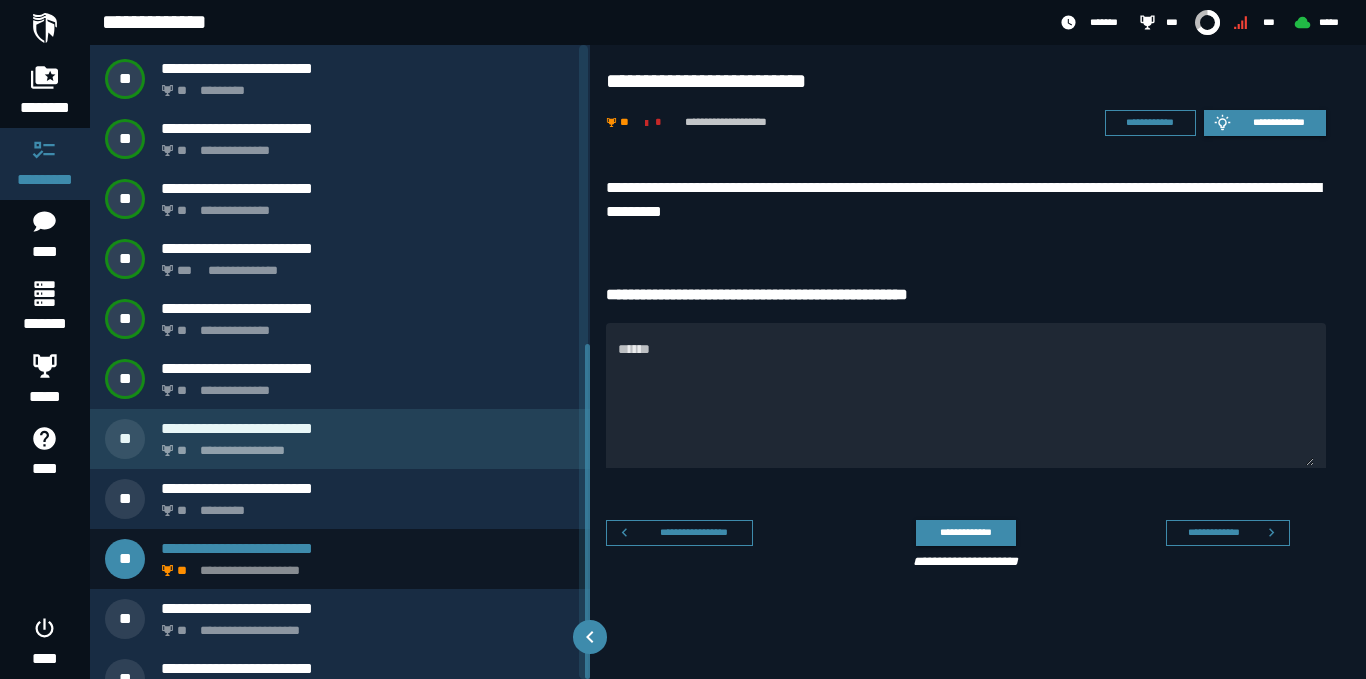 scroll, scrollTop: 566, scrollLeft: 0, axis: vertical 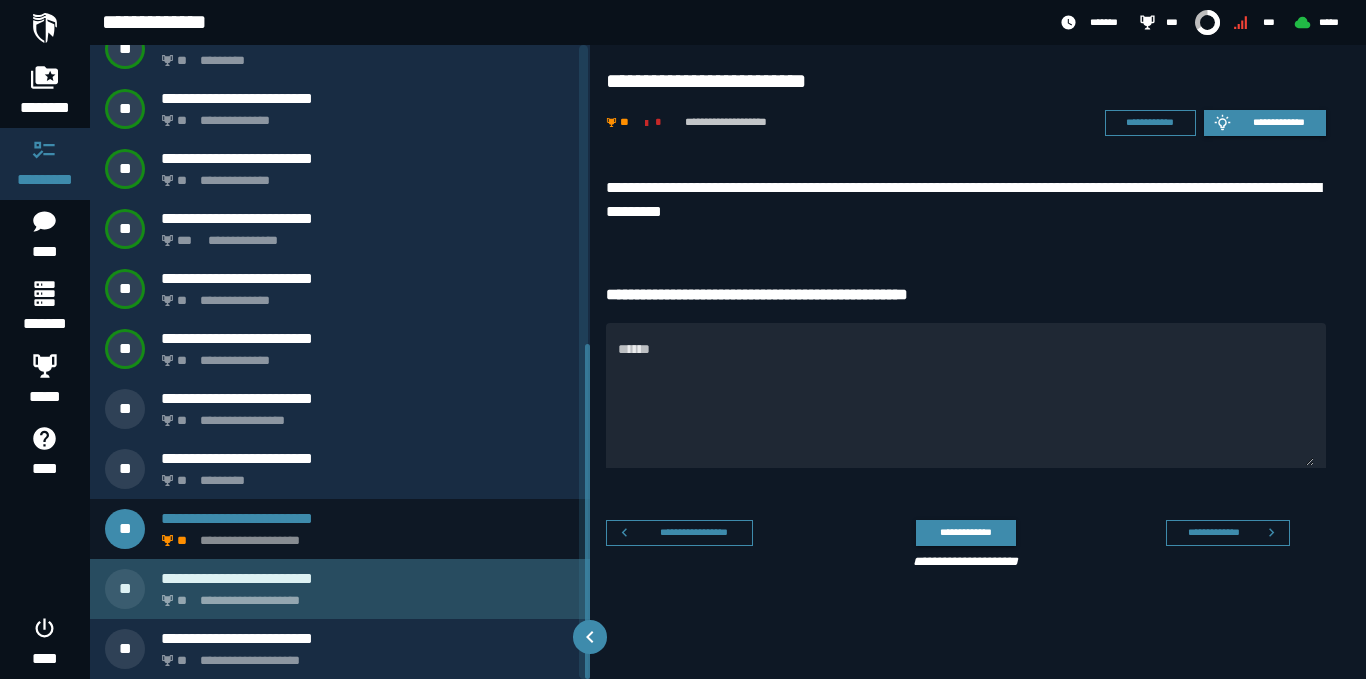 click on "**********" at bounding box center (364, 595) 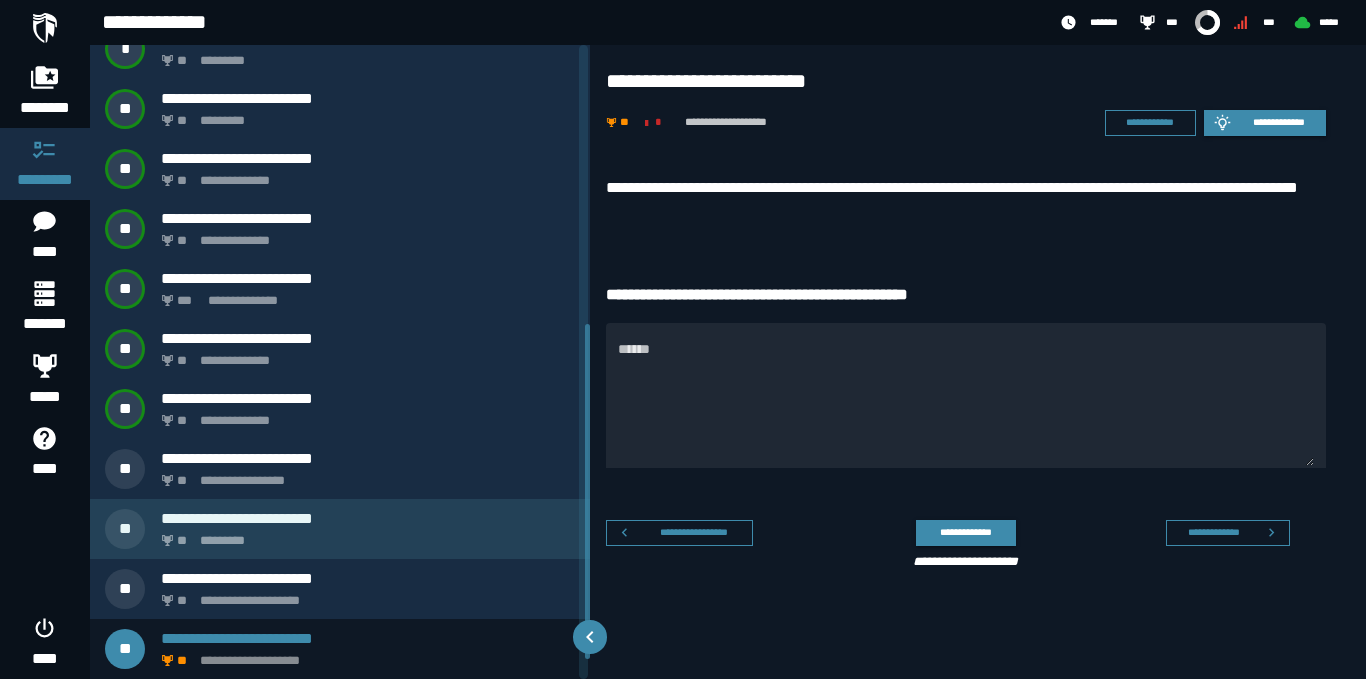 scroll, scrollTop: 566, scrollLeft: 0, axis: vertical 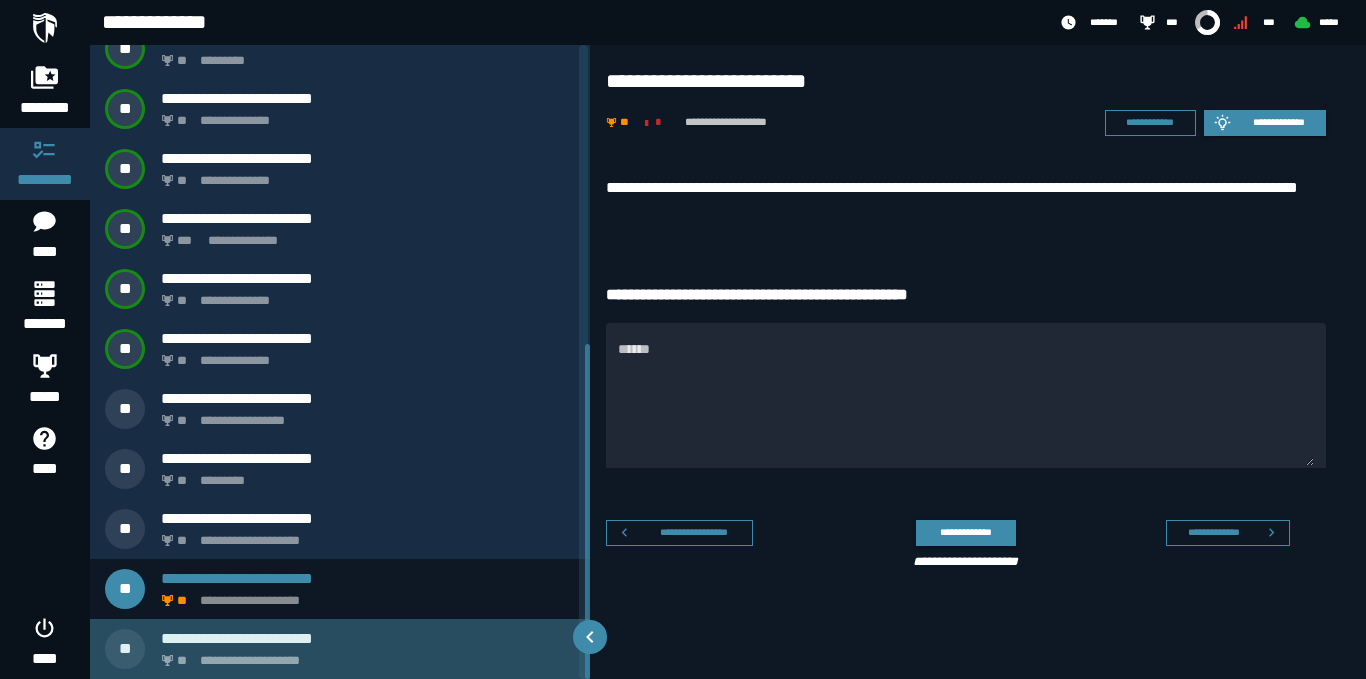 click on "**********" at bounding box center (368, 638) 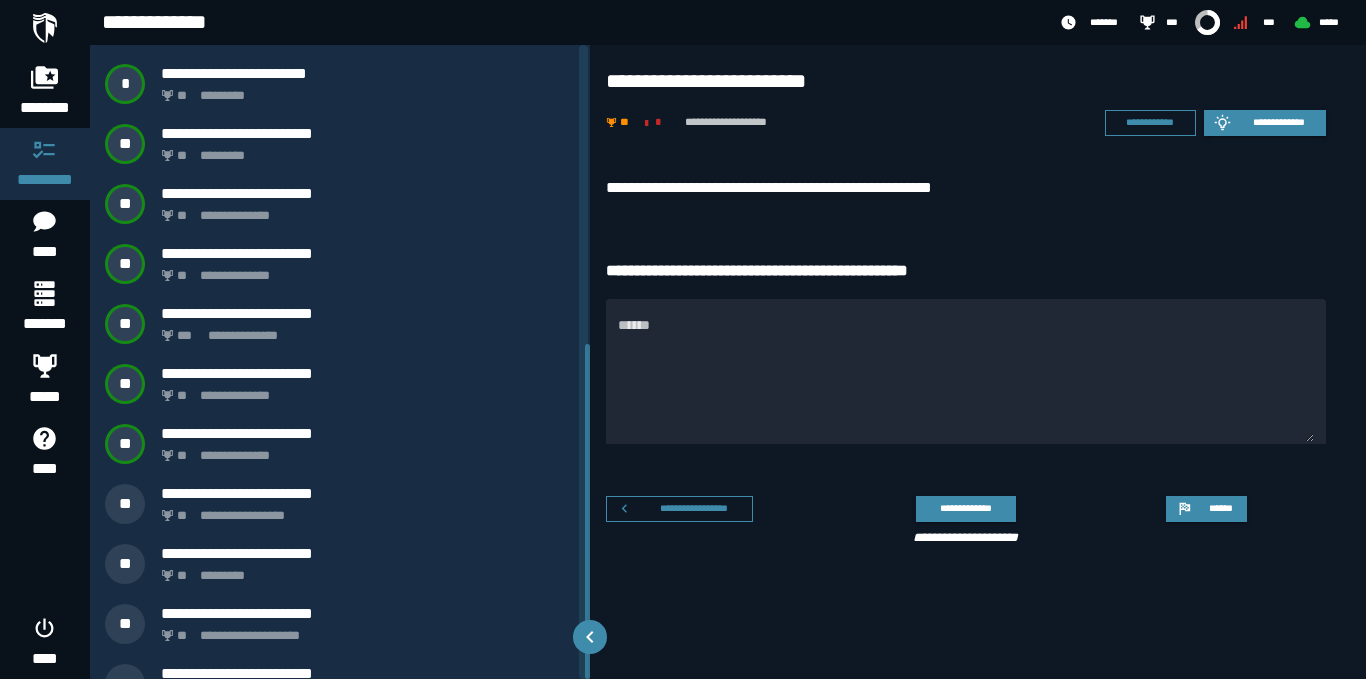 scroll, scrollTop: 566, scrollLeft: 0, axis: vertical 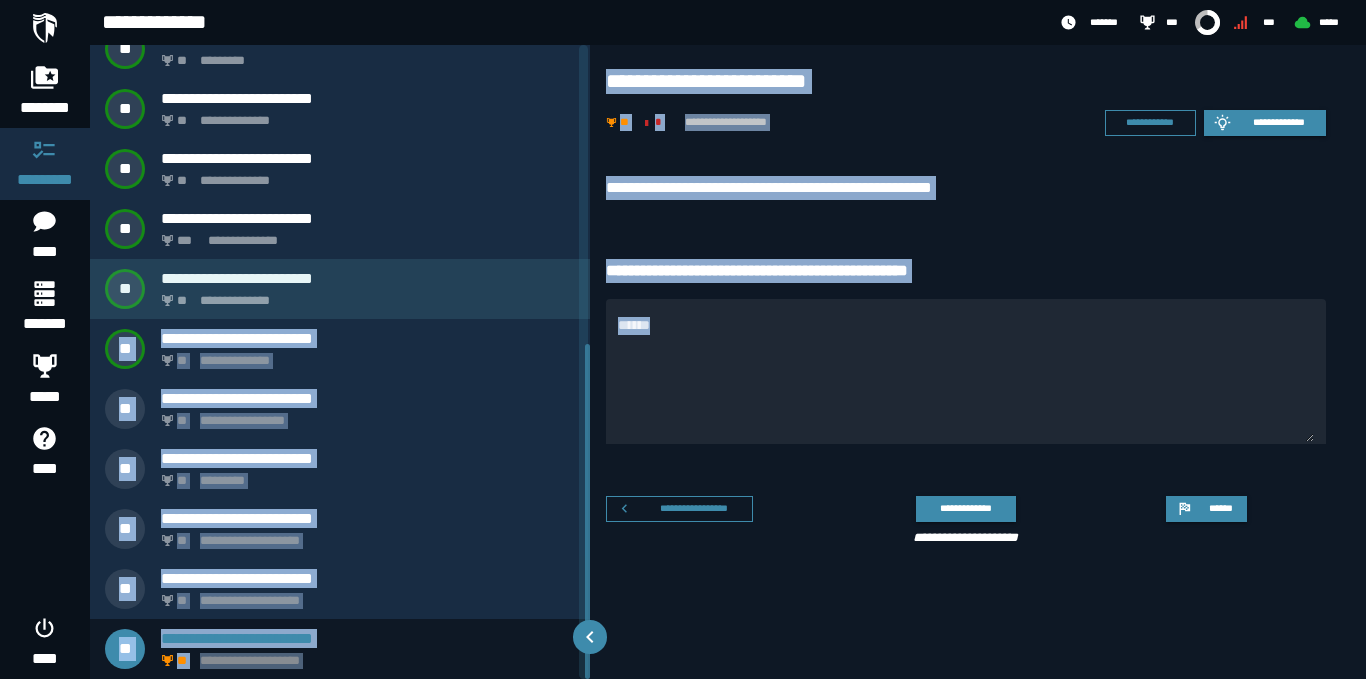 drag, startPoint x: 728, startPoint y: 446, endPoint x: 551, endPoint y: 299, distance: 230.0826 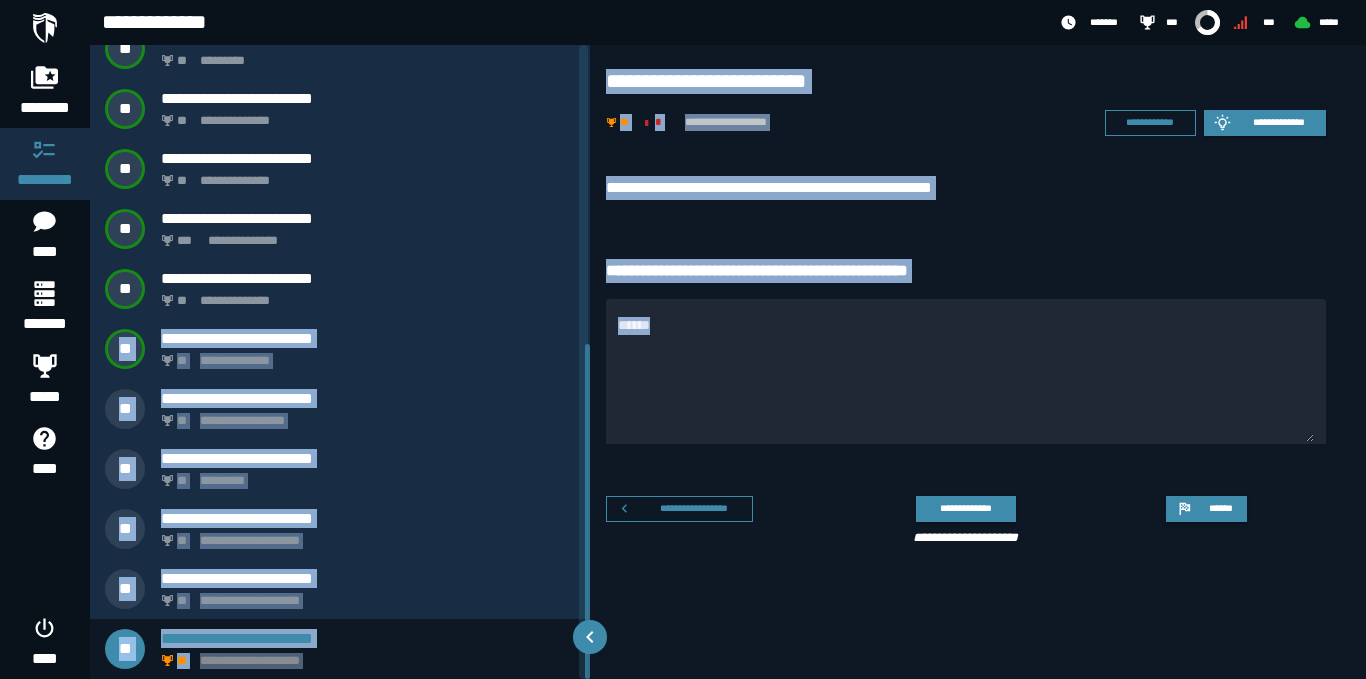 drag, startPoint x: 712, startPoint y: 250, endPoint x: 682, endPoint y: 237, distance: 32.695564 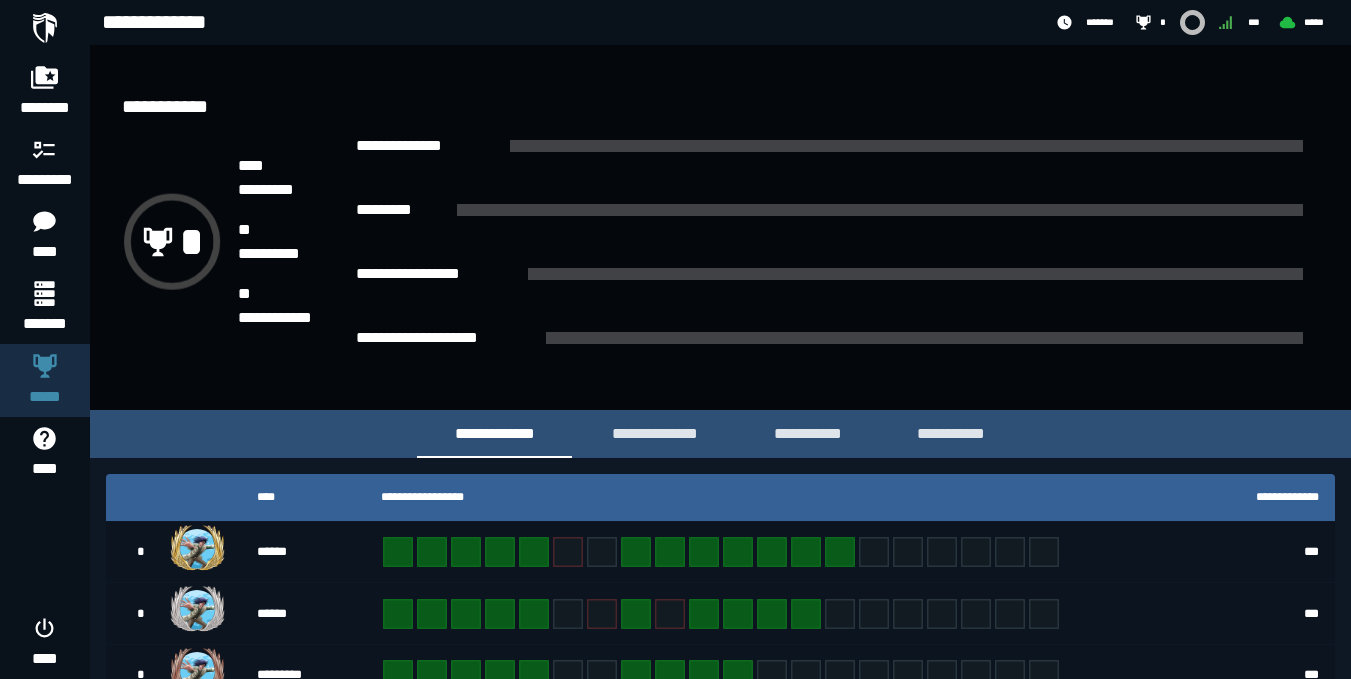 scroll, scrollTop: 0, scrollLeft: 0, axis: both 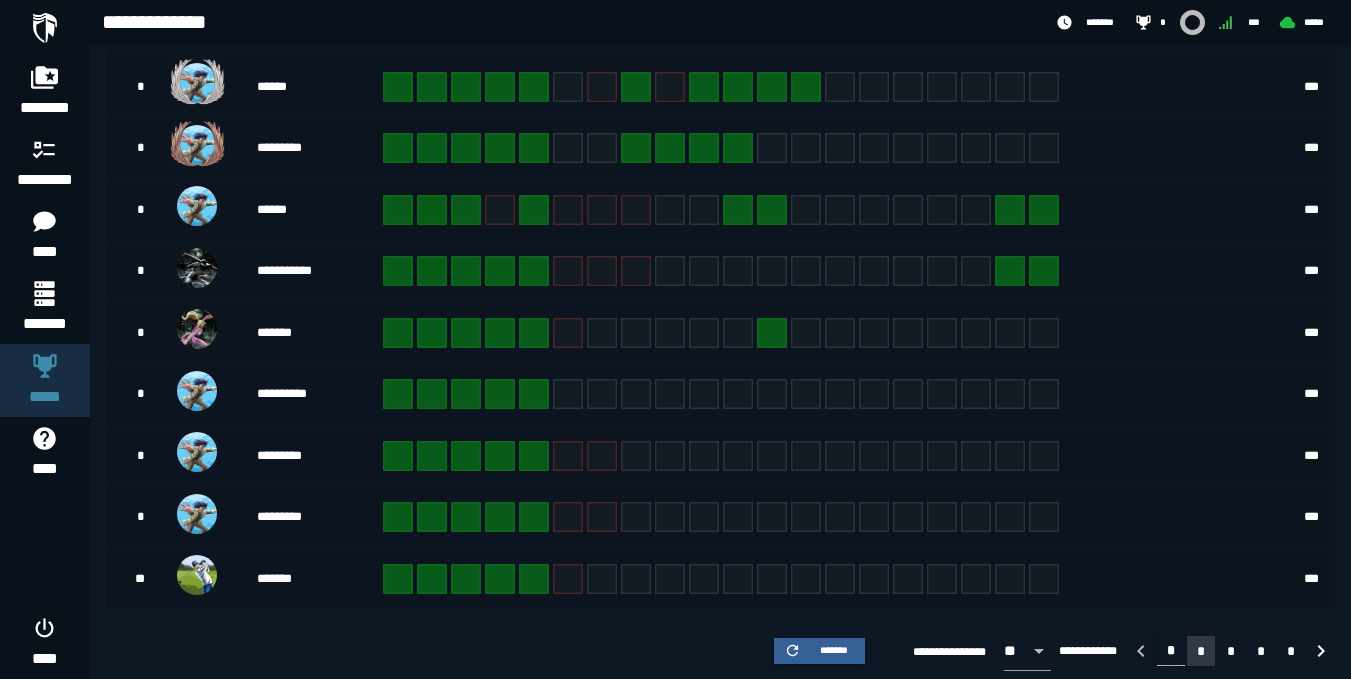 click on "*" at bounding box center (1201, 651) 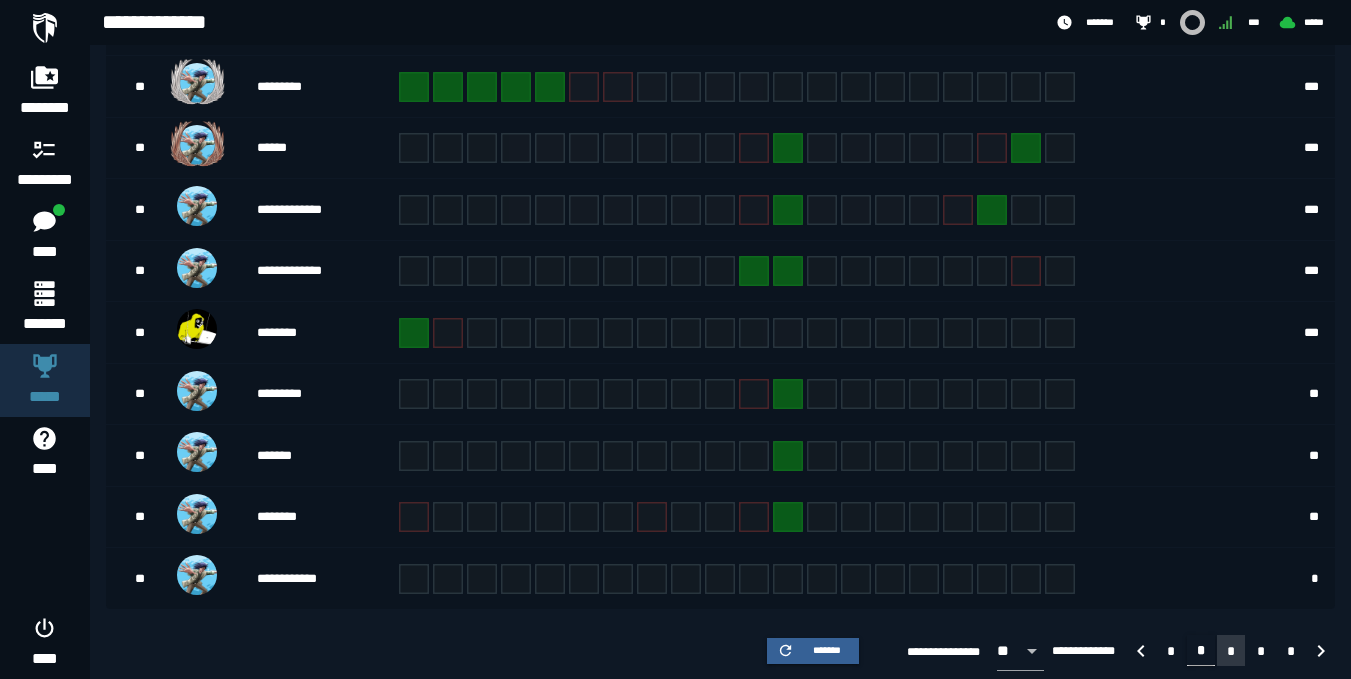 click on "*" at bounding box center (1231, 650) 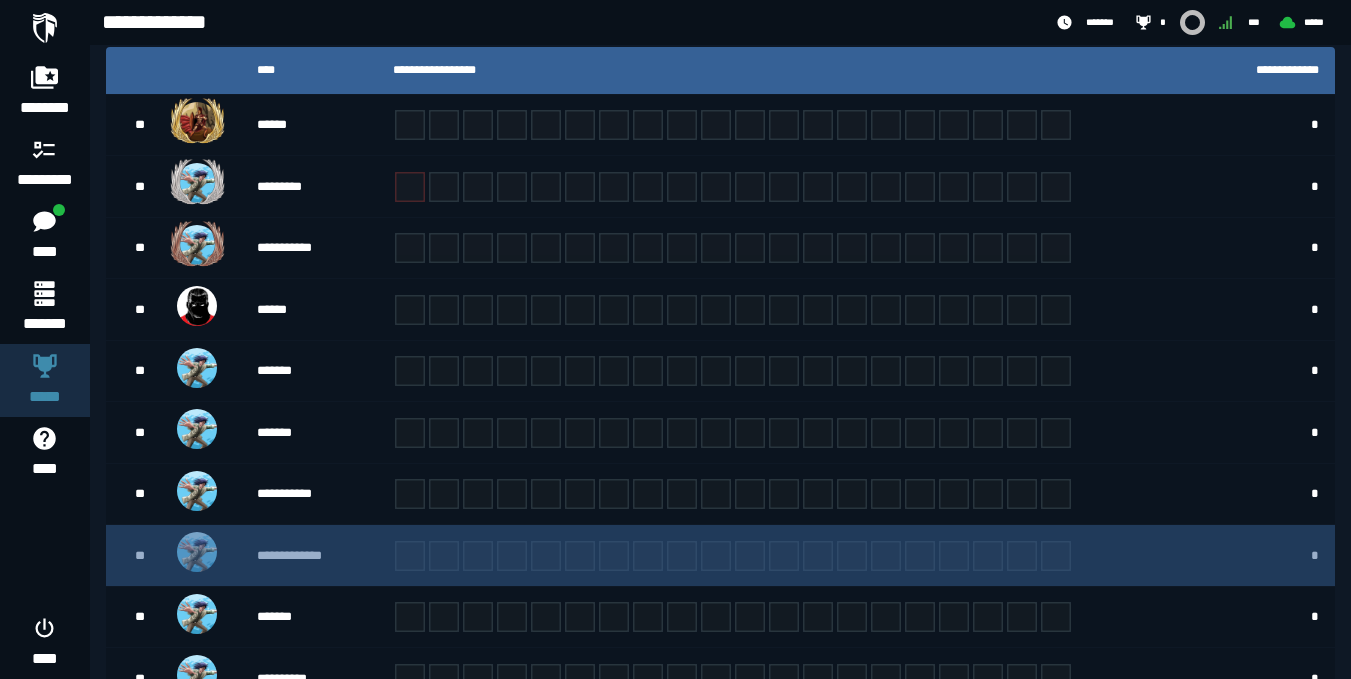 scroll, scrollTop: 527, scrollLeft: 0, axis: vertical 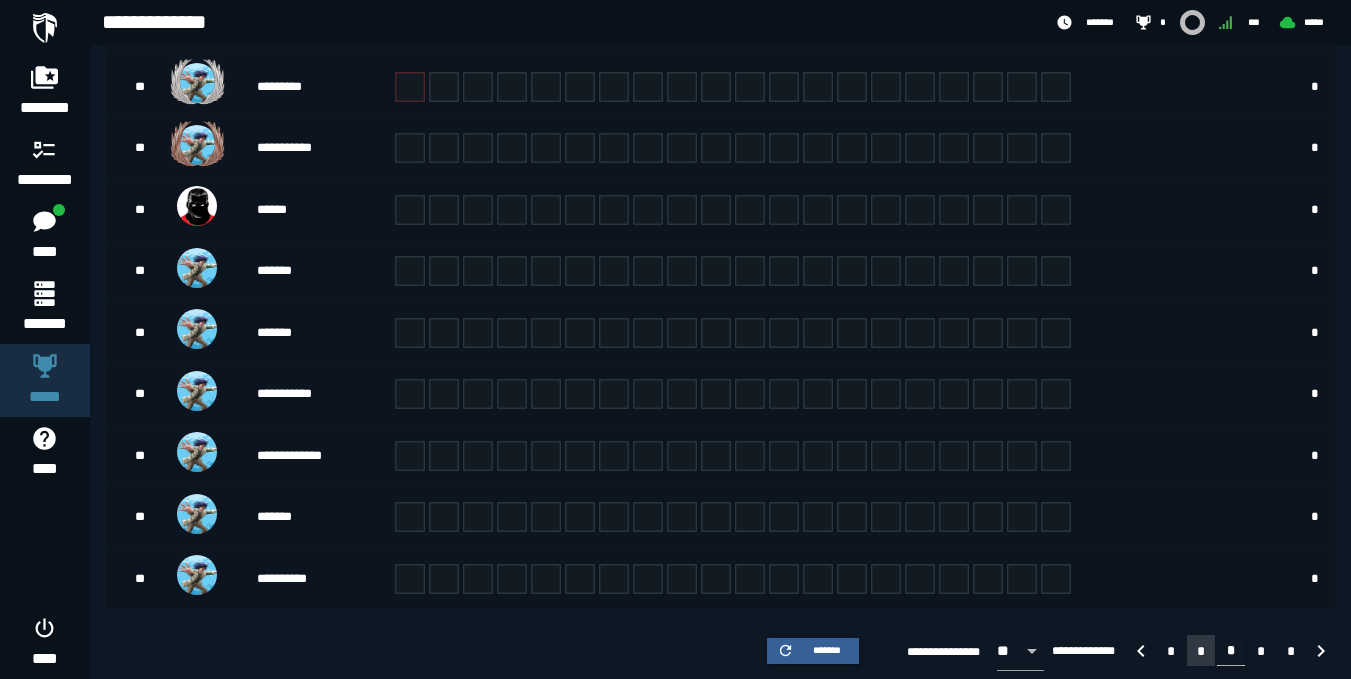 click on "*" at bounding box center [1201, 650] 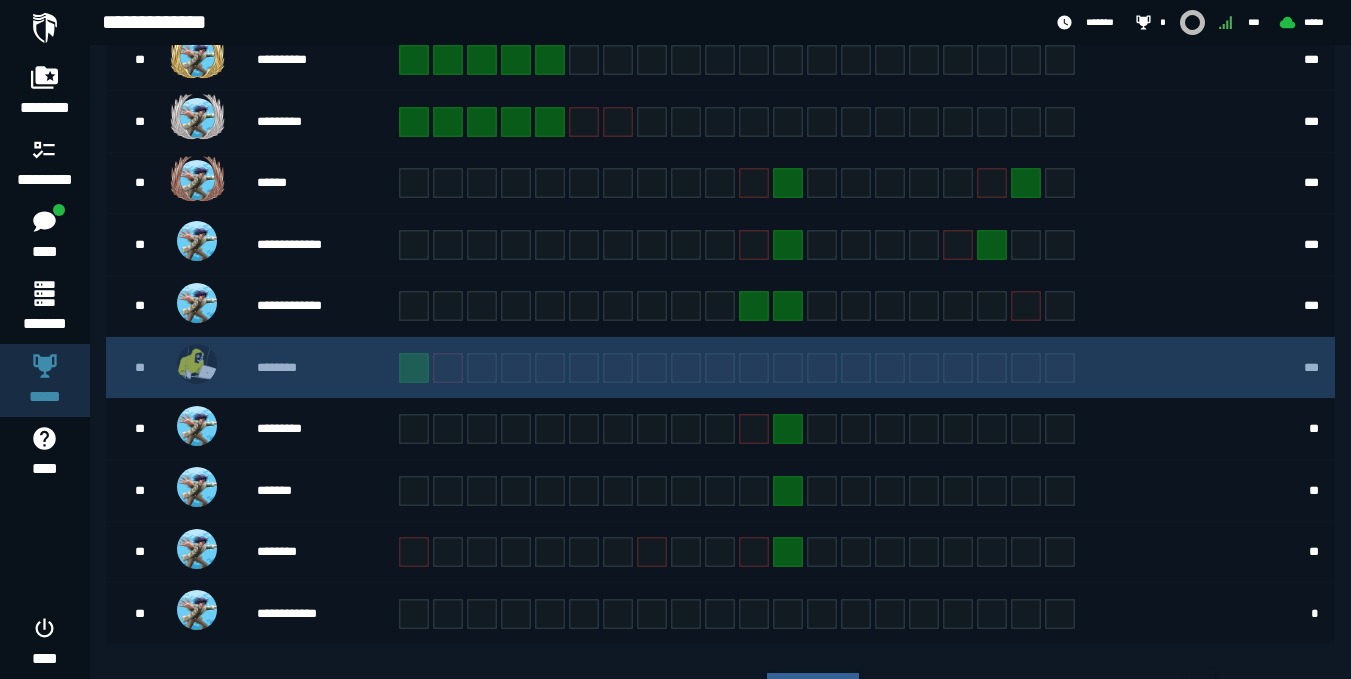 scroll, scrollTop: 527, scrollLeft: 0, axis: vertical 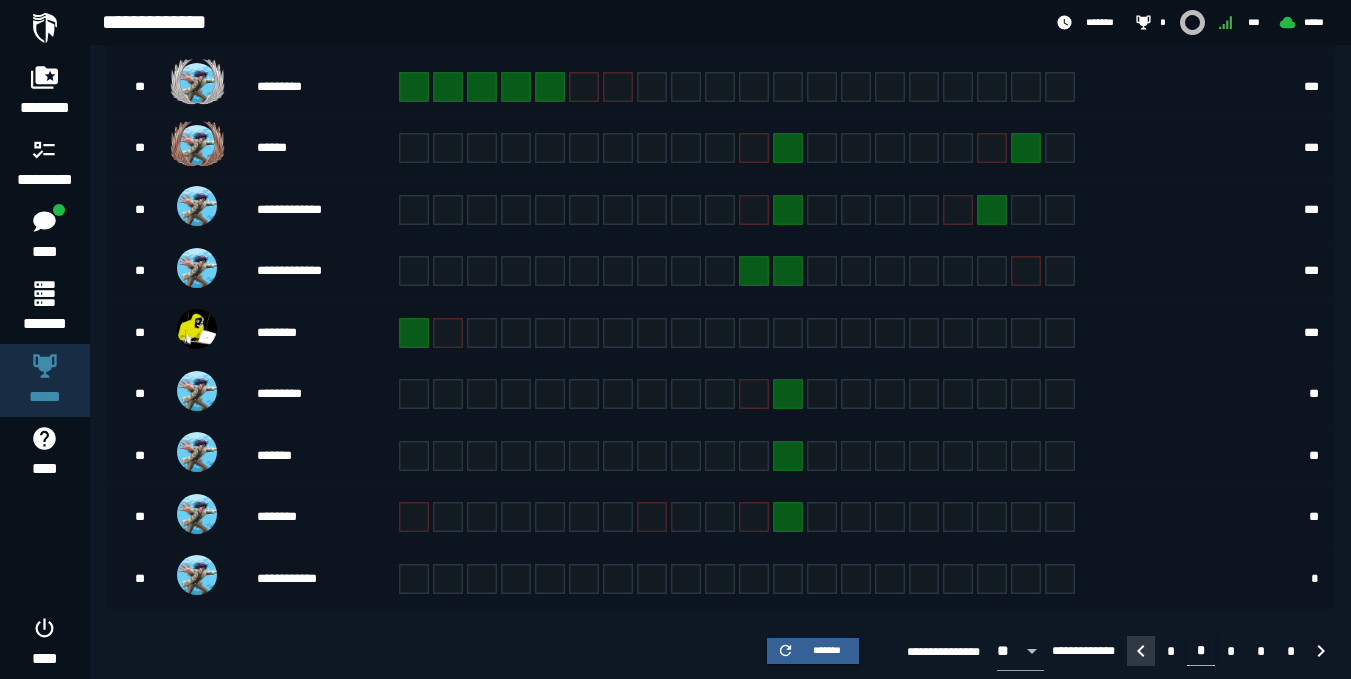 click 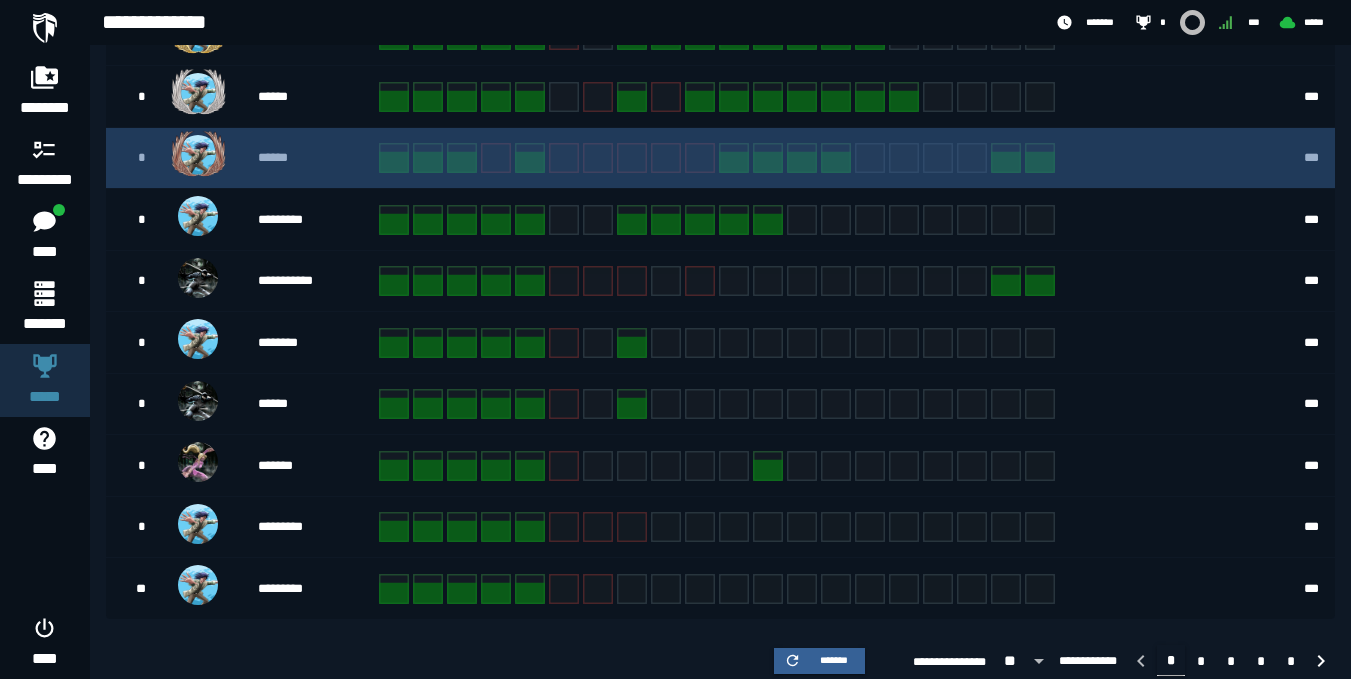 scroll, scrollTop: 527, scrollLeft: 0, axis: vertical 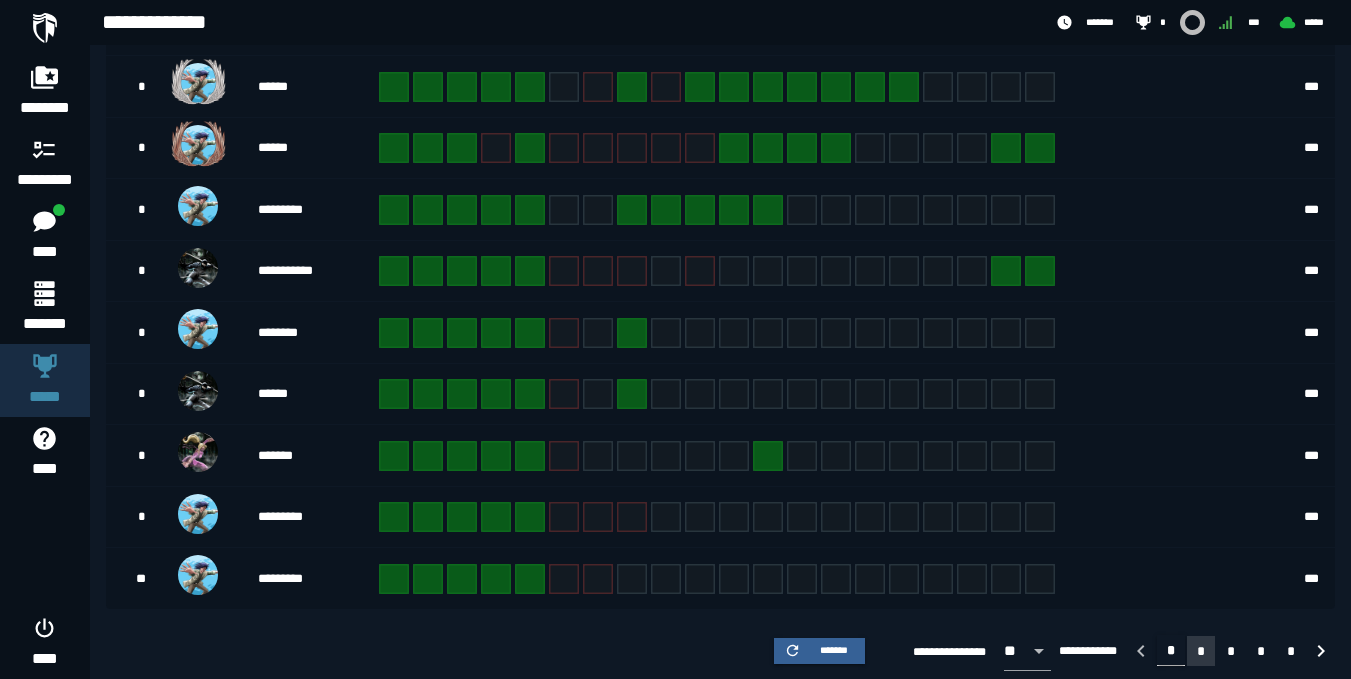 click on "*" at bounding box center [1201, 651] 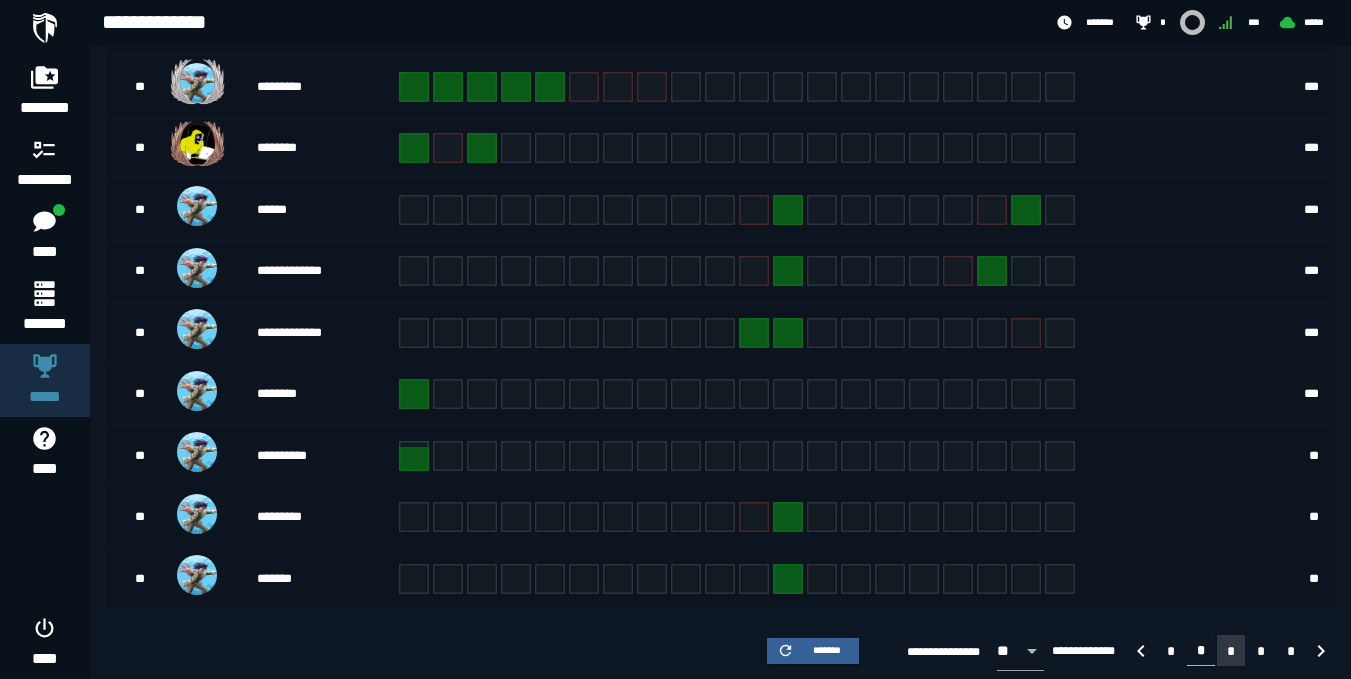 click on "*" at bounding box center [1231, 651] 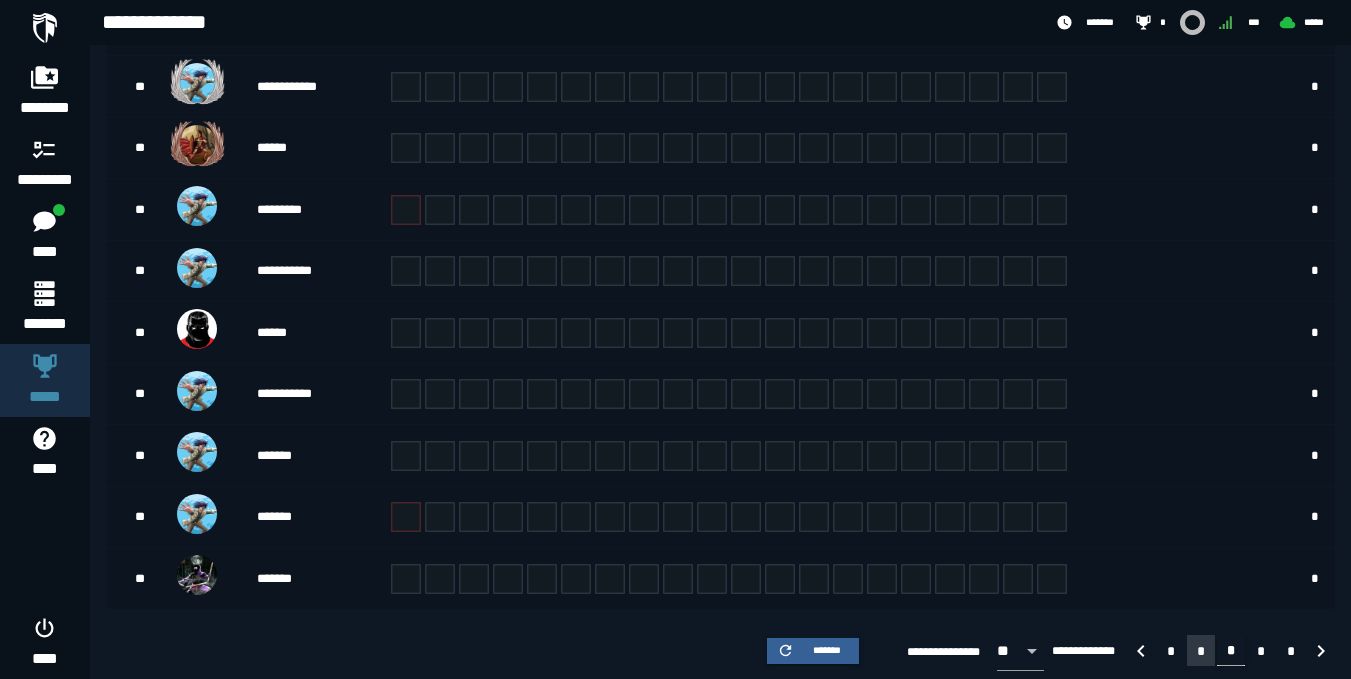 click on "*" at bounding box center [1201, 651] 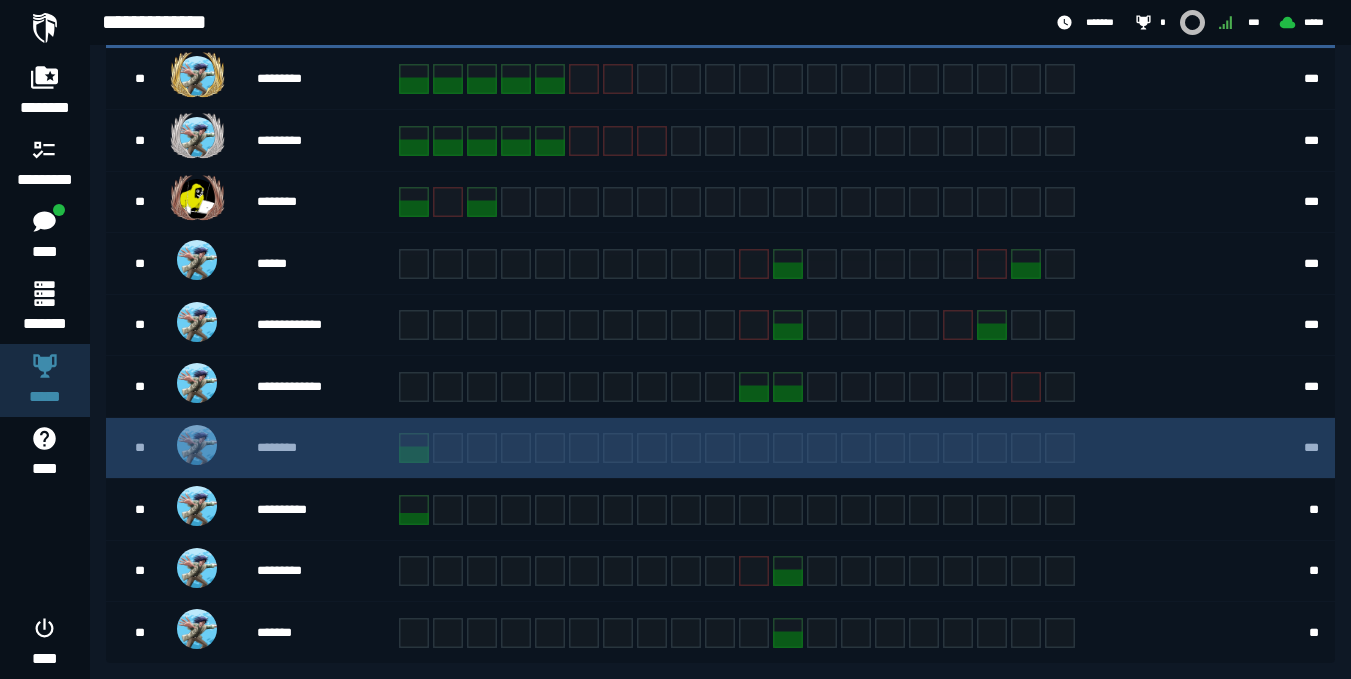 scroll, scrollTop: 527, scrollLeft: 0, axis: vertical 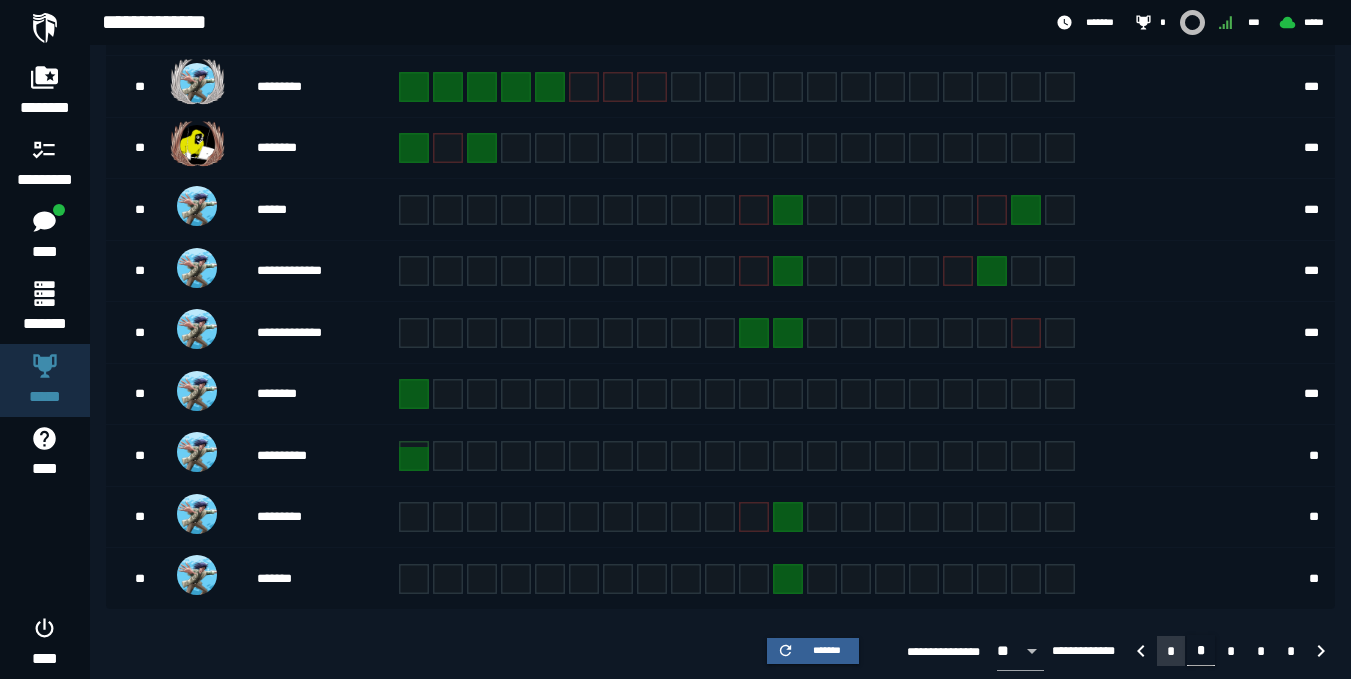click on "*" at bounding box center (1171, 651) 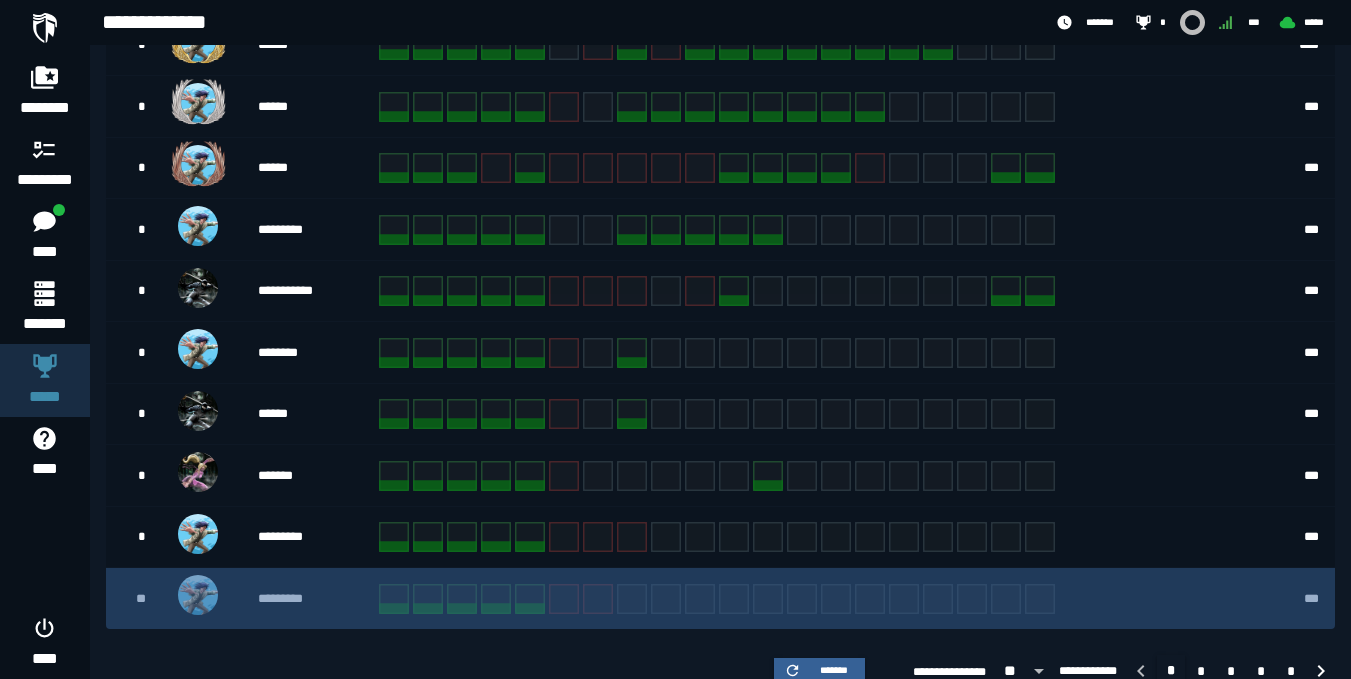 scroll, scrollTop: 527, scrollLeft: 0, axis: vertical 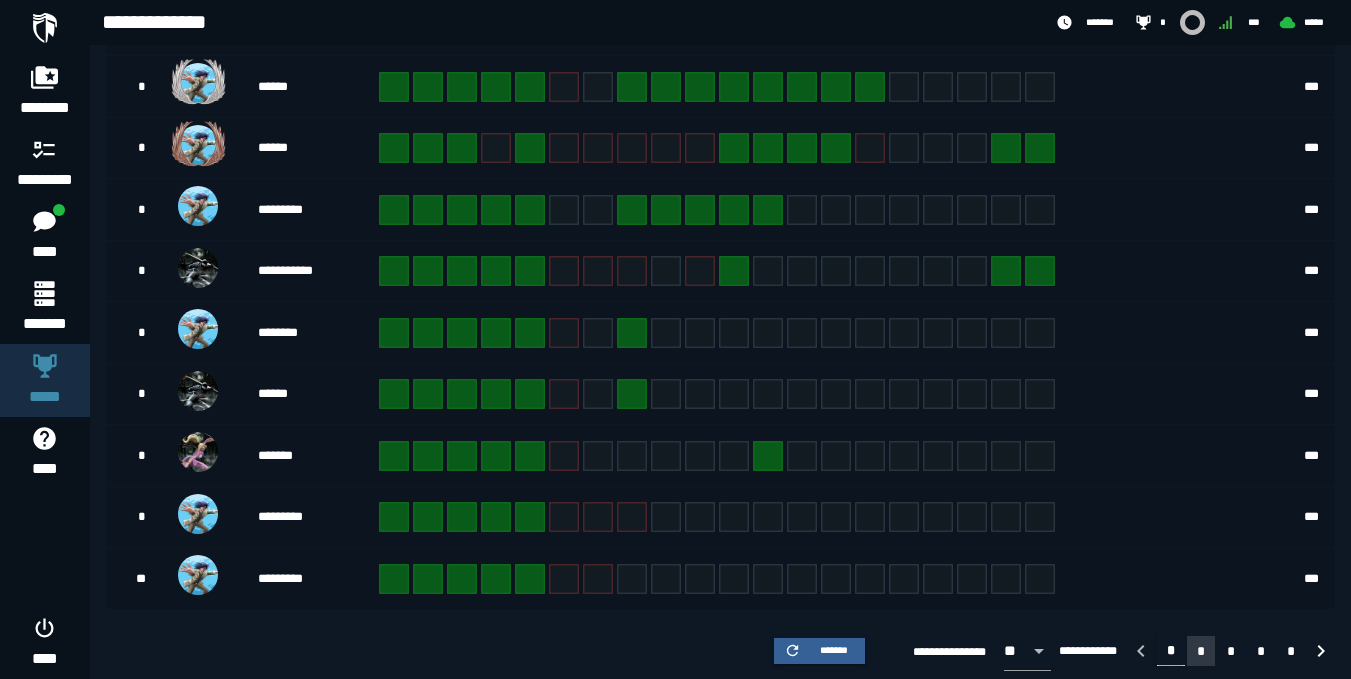 click on "*" at bounding box center (1201, 651) 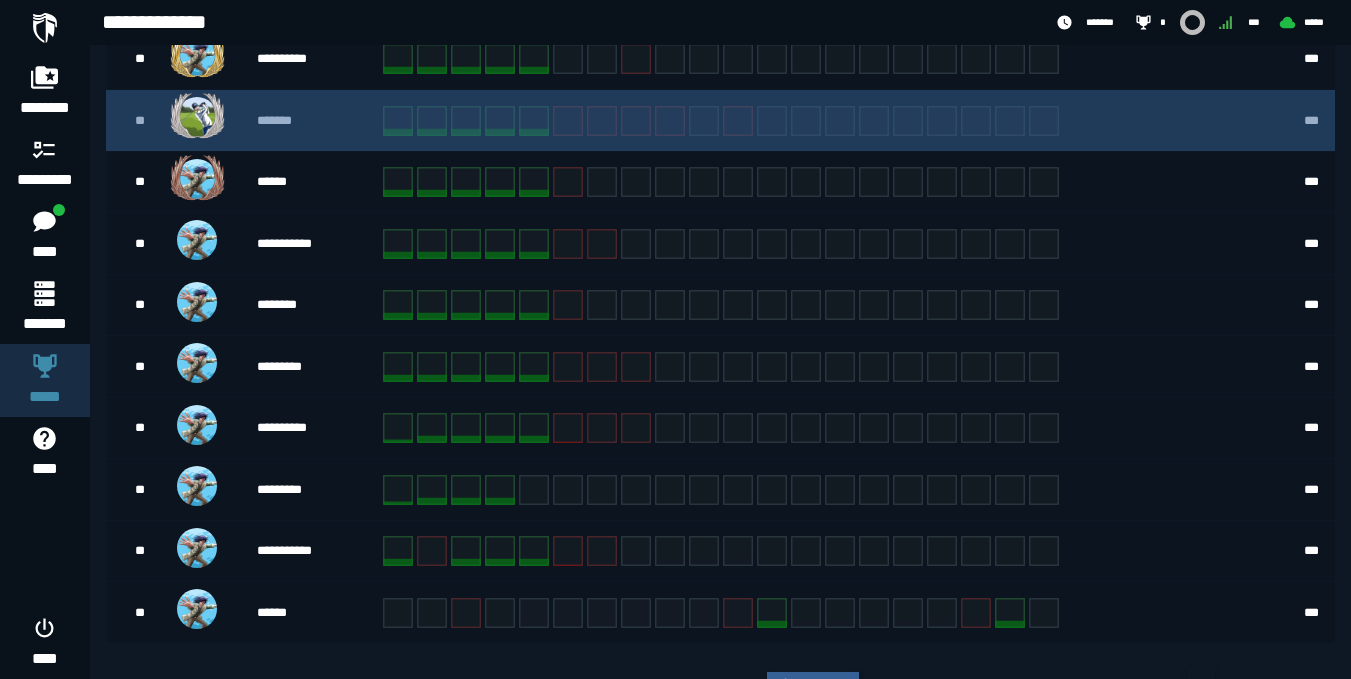 scroll, scrollTop: 527, scrollLeft: 0, axis: vertical 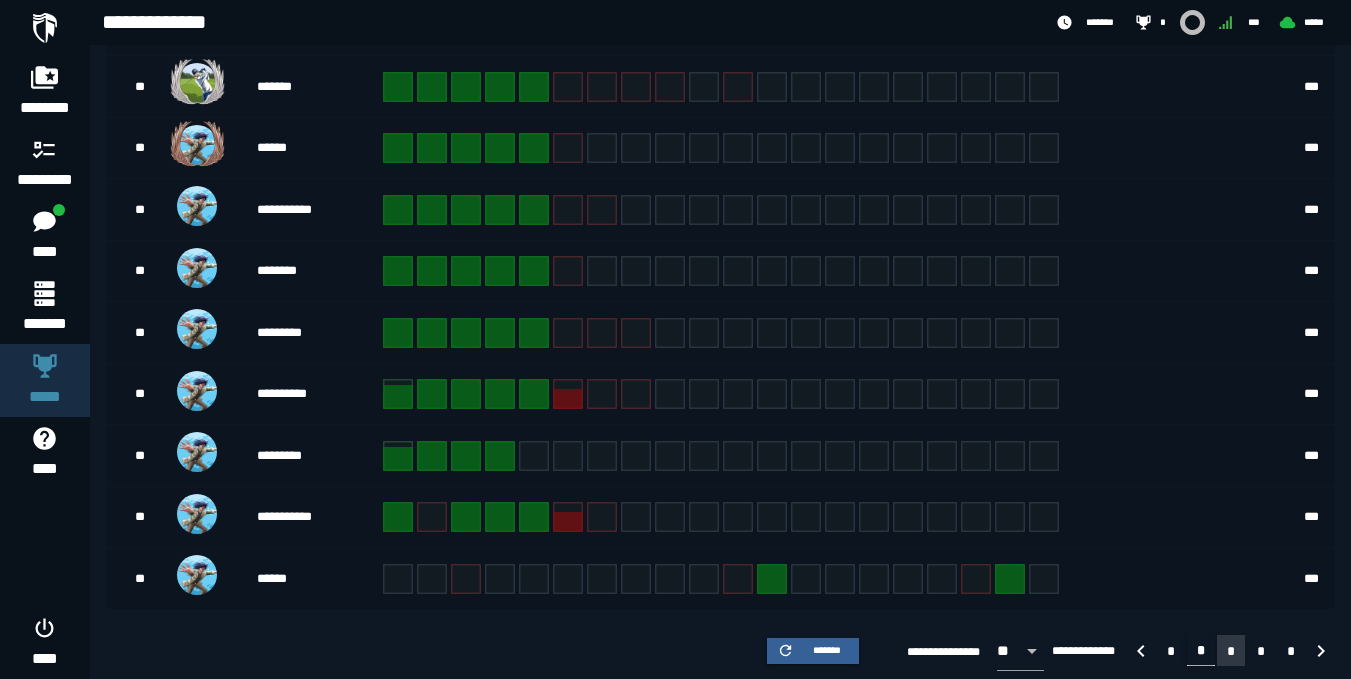 click on "*" at bounding box center (1231, 651) 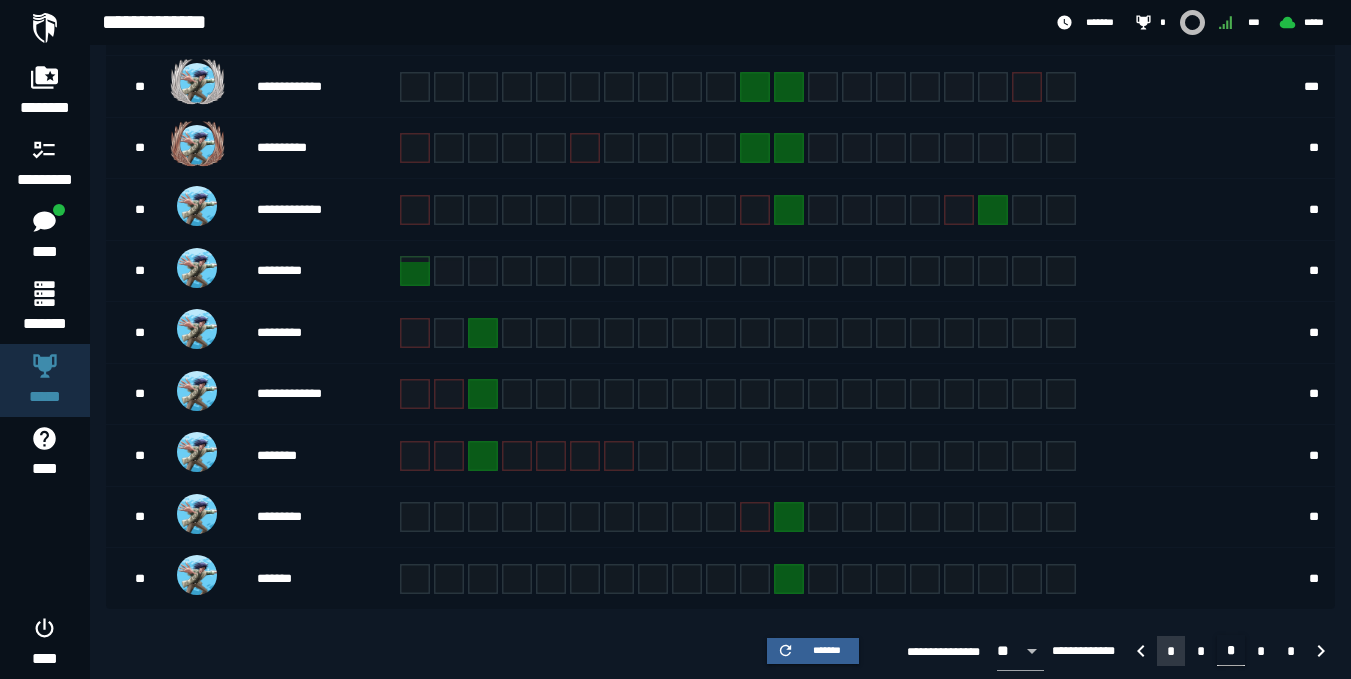 click on "*" at bounding box center [1171, 651] 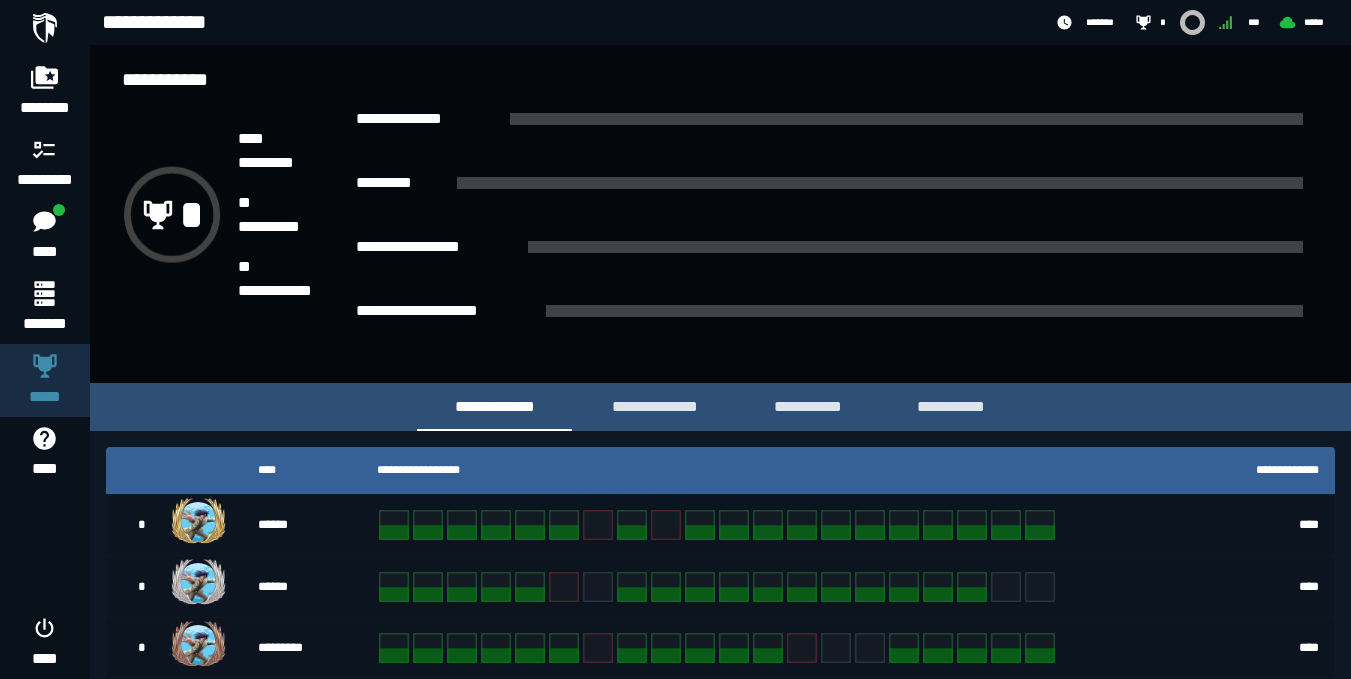 scroll, scrollTop: 0, scrollLeft: 0, axis: both 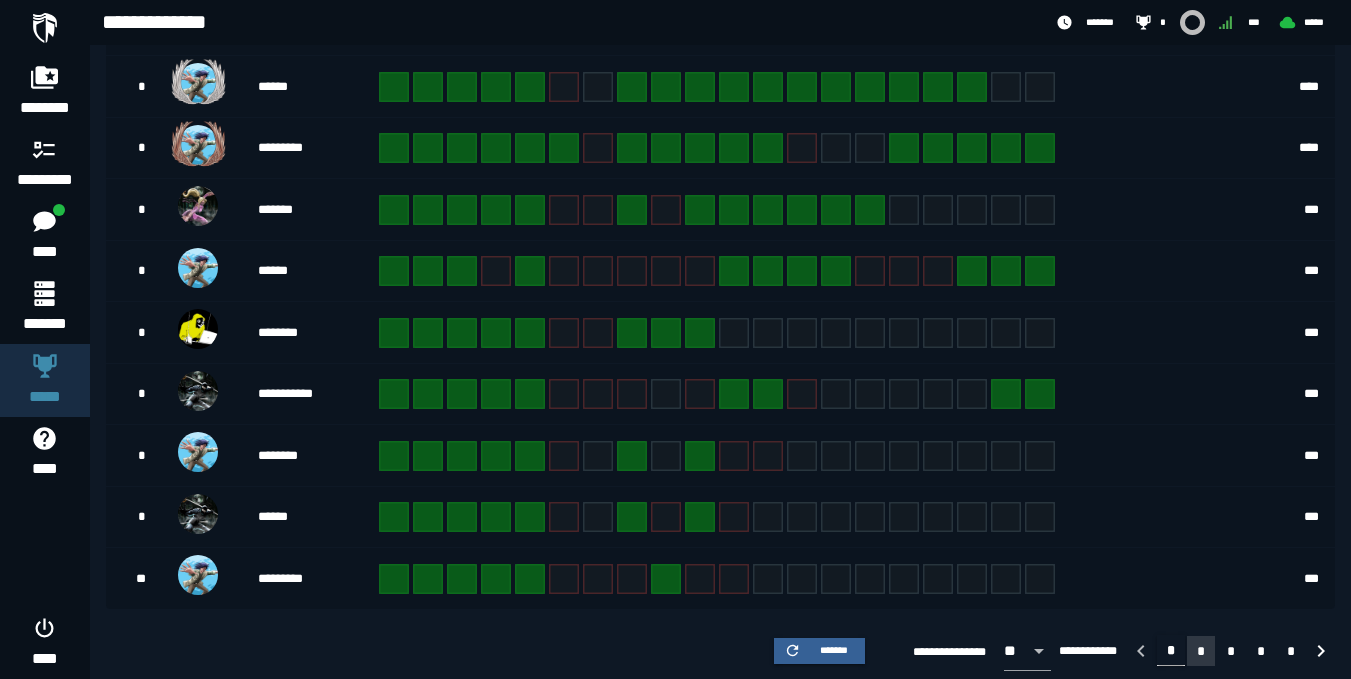 click on "*" at bounding box center (1201, 651) 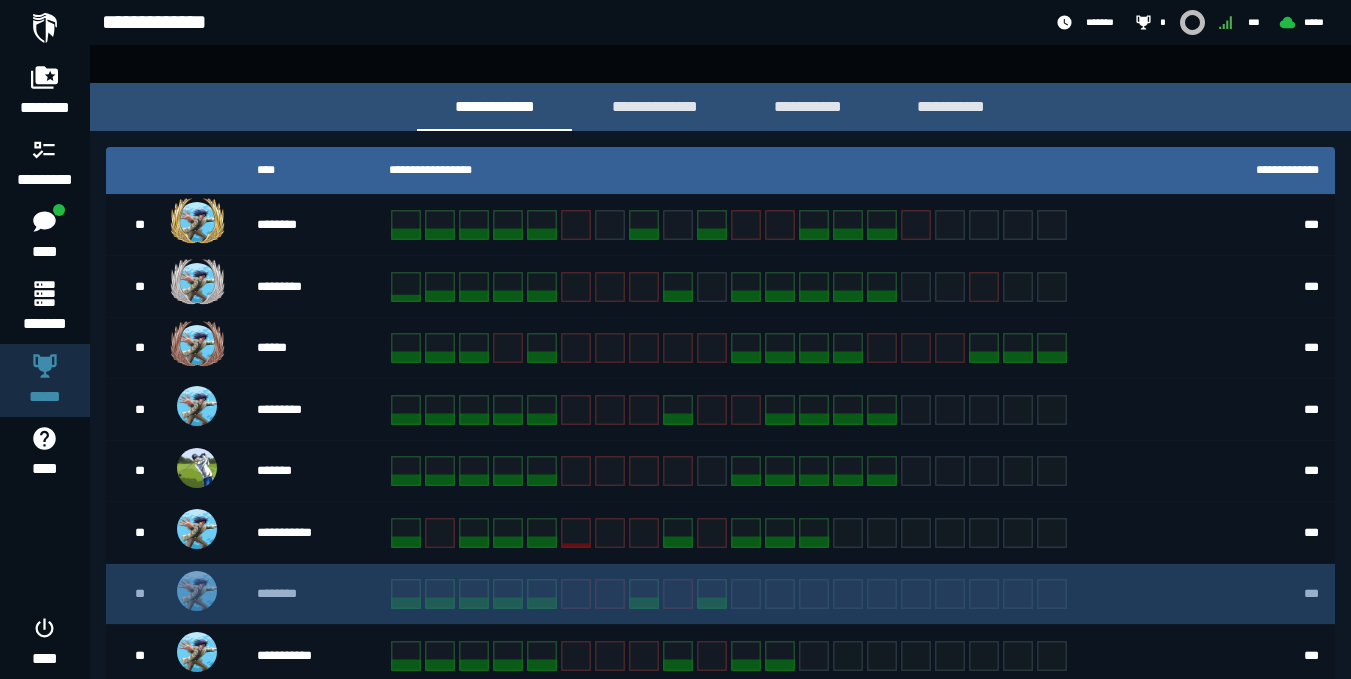 scroll, scrollTop: 527, scrollLeft: 0, axis: vertical 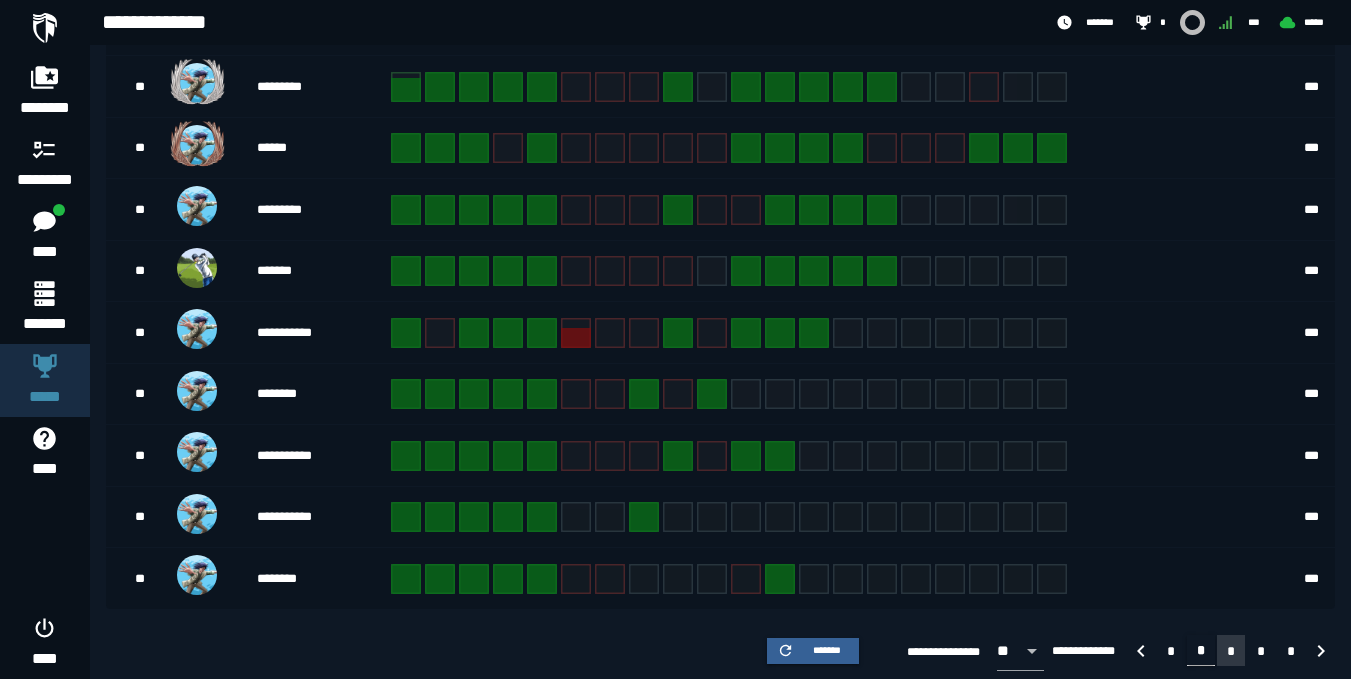 click on "*" at bounding box center [1231, 650] 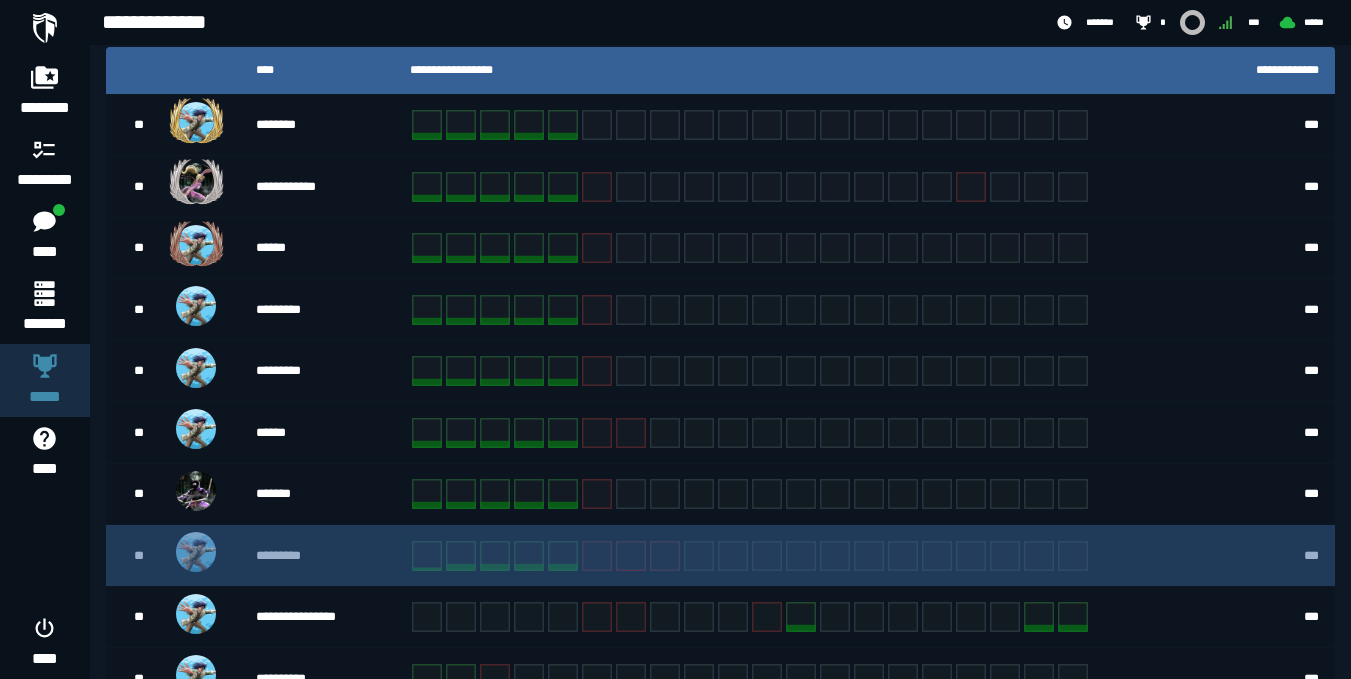 scroll, scrollTop: 327, scrollLeft: 0, axis: vertical 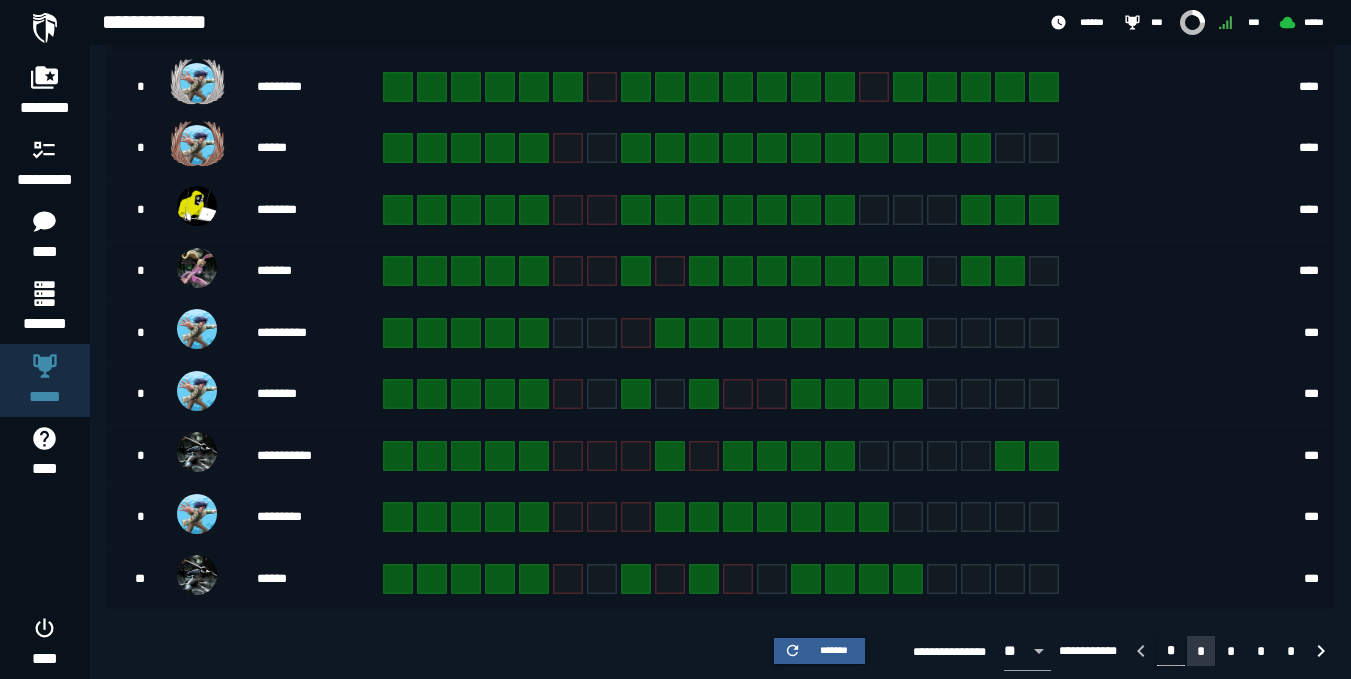 click on "*" at bounding box center (1201, 651) 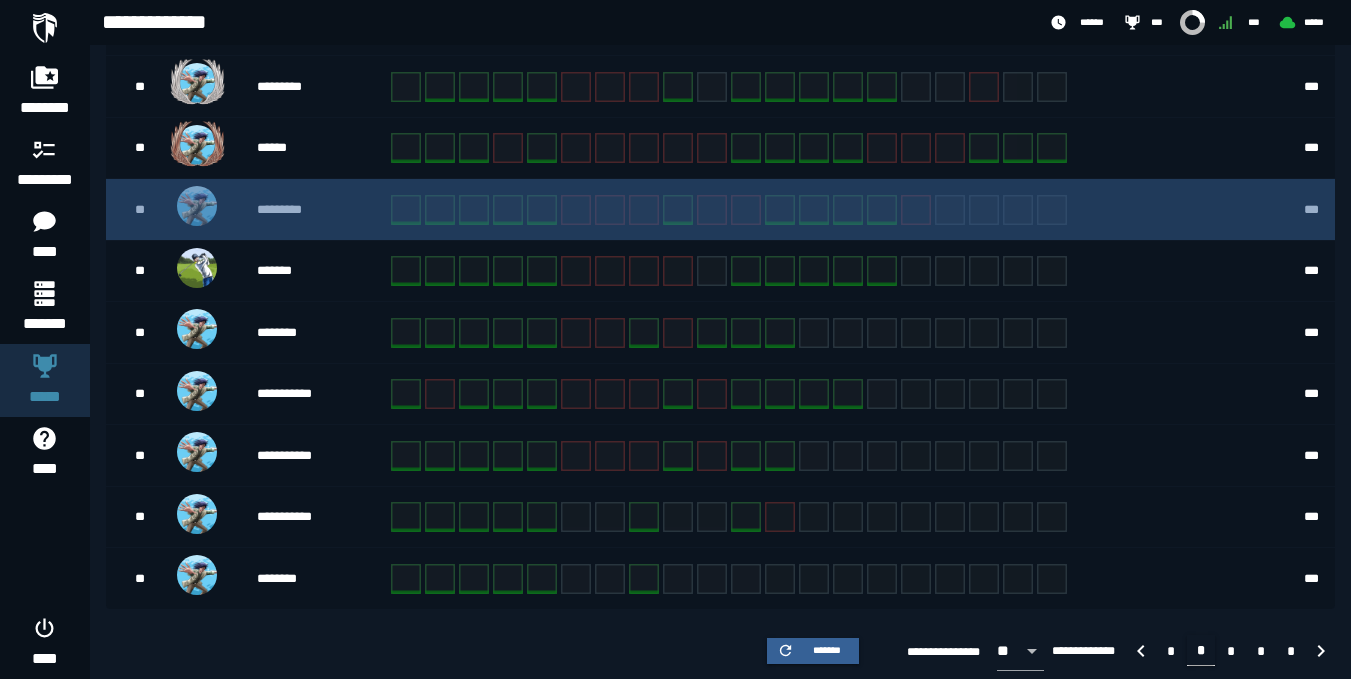 scroll, scrollTop: 427, scrollLeft: 0, axis: vertical 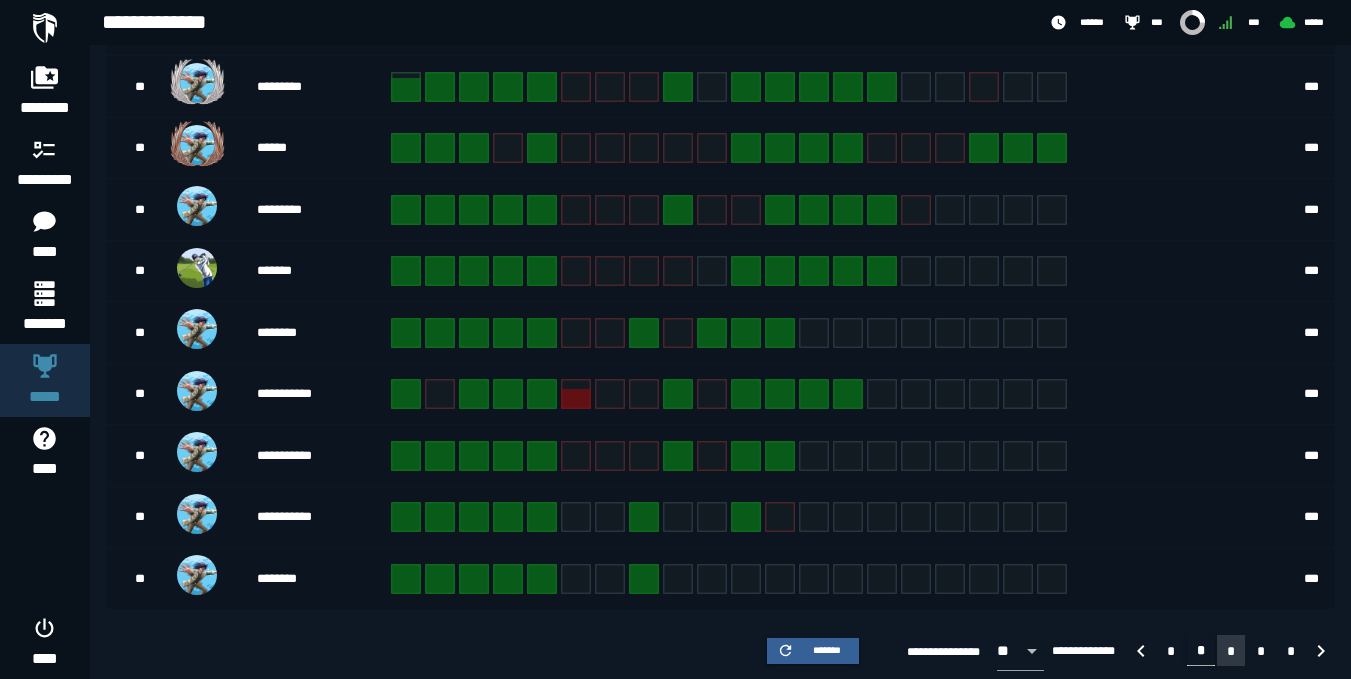 click on "*" at bounding box center (1231, 650) 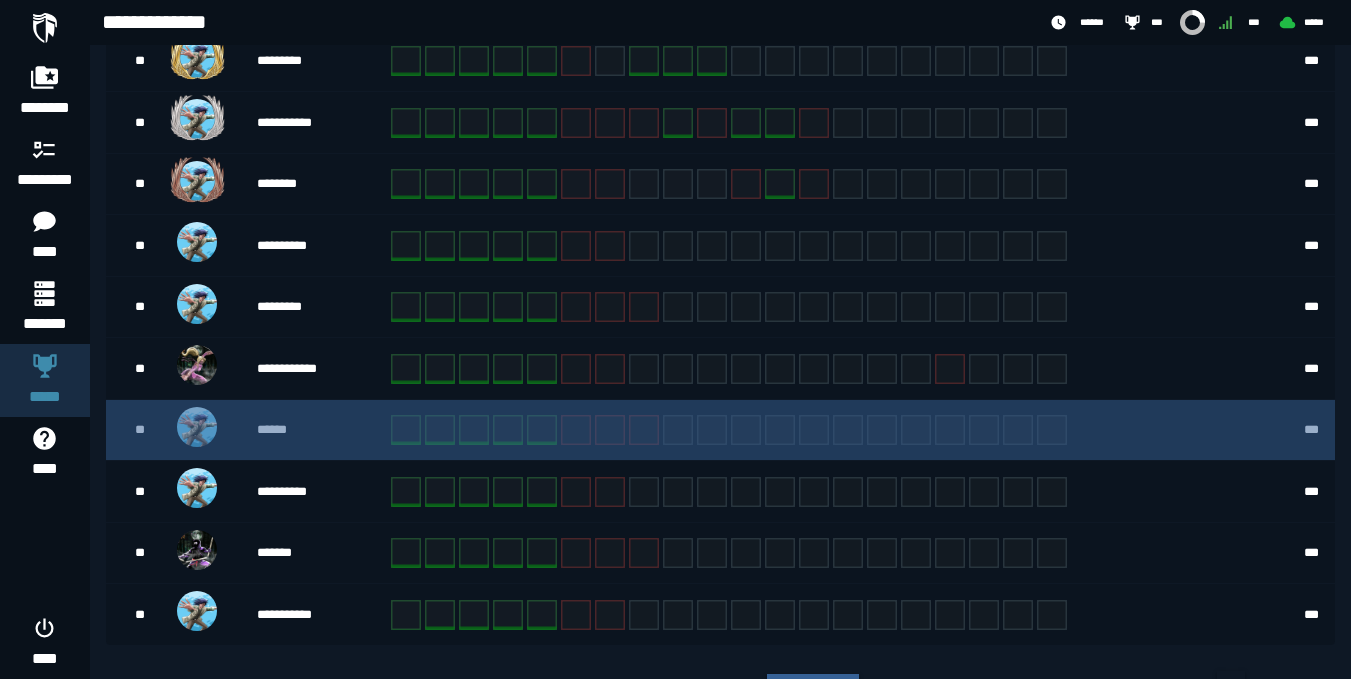 scroll, scrollTop: 527, scrollLeft: 0, axis: vertical 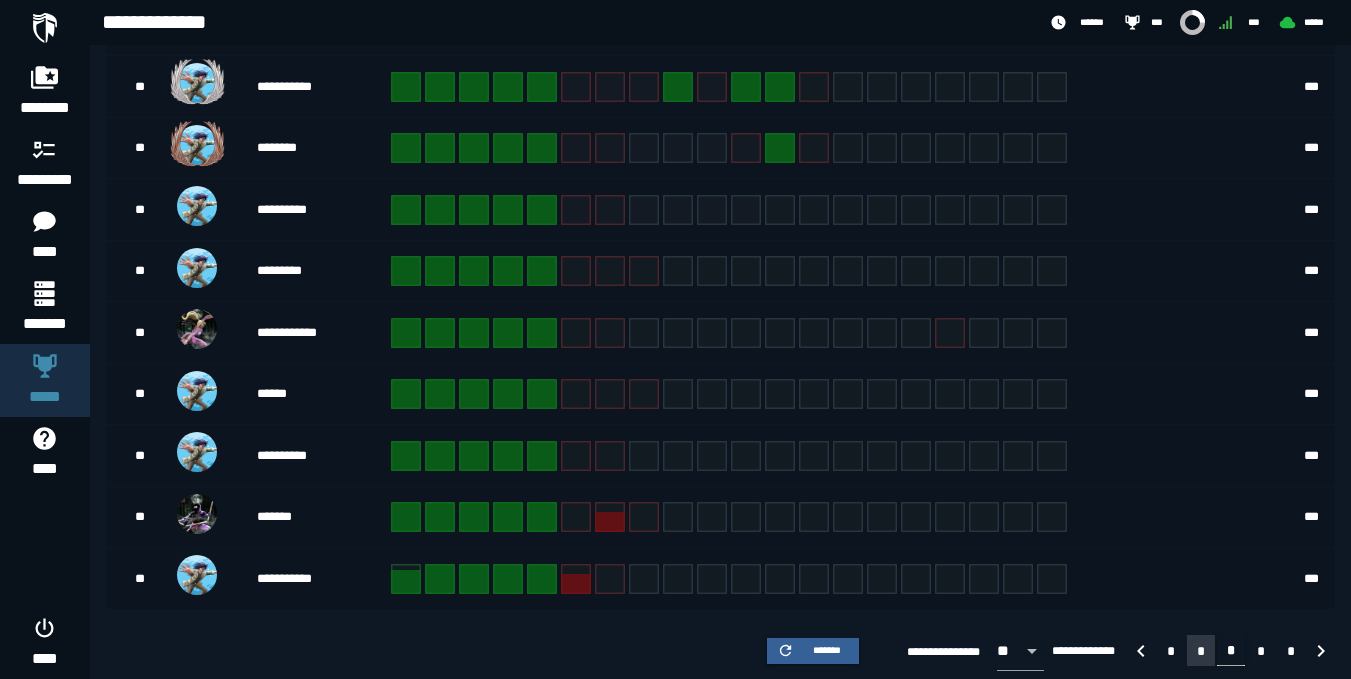 click on "*" at bounding box center [1201, 650] 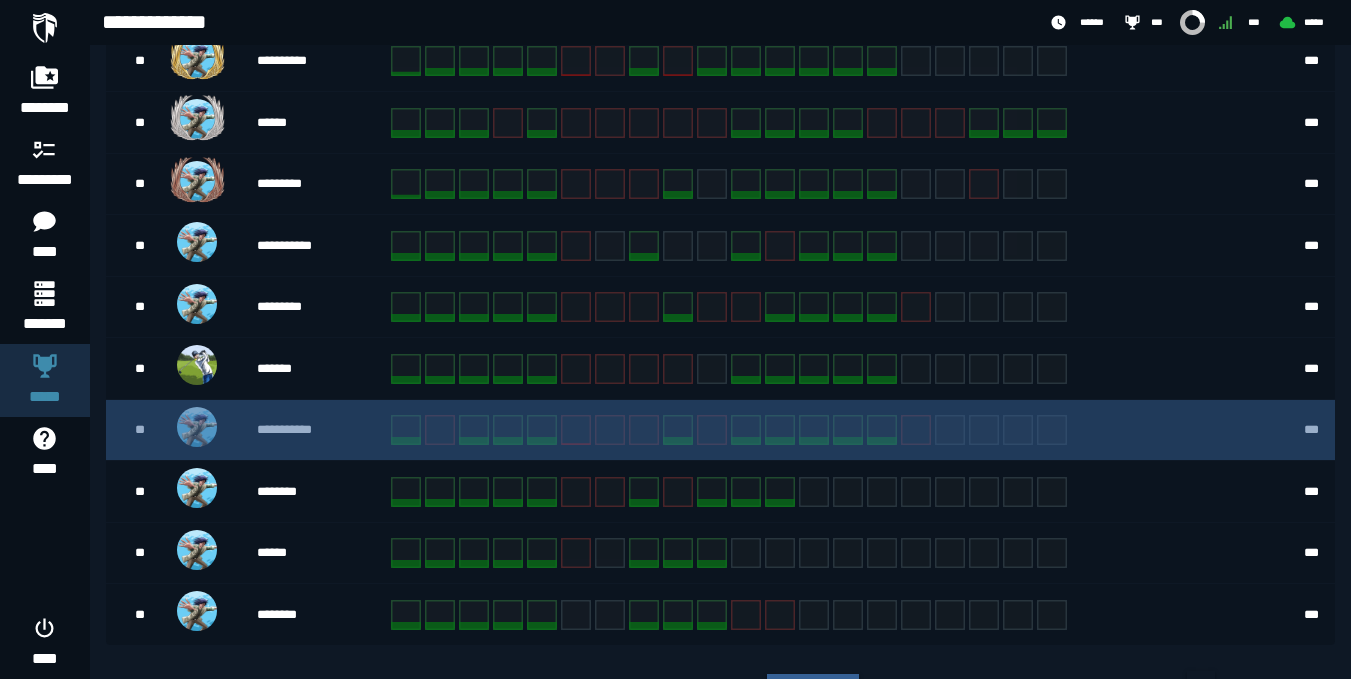 scroll, scrollTop: 527, scrollLeft: 0, axis: vertical 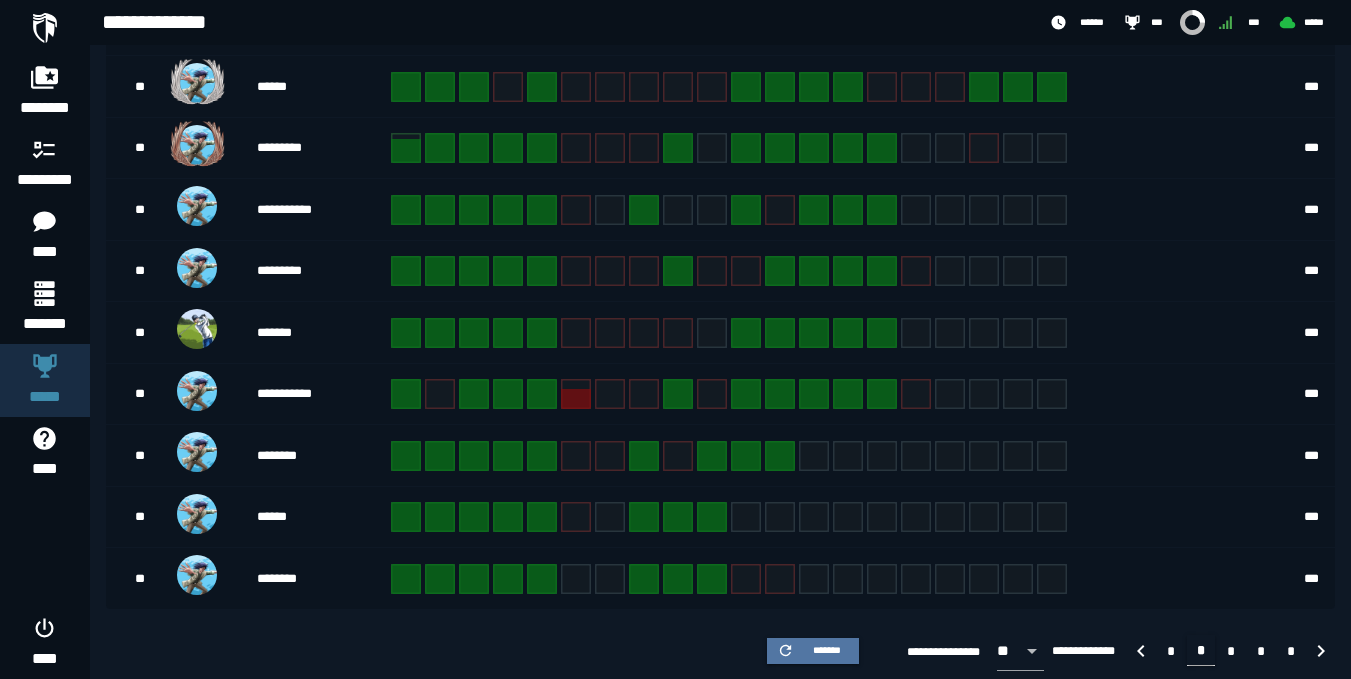 click on "*******" at bounding box center [827, 650] 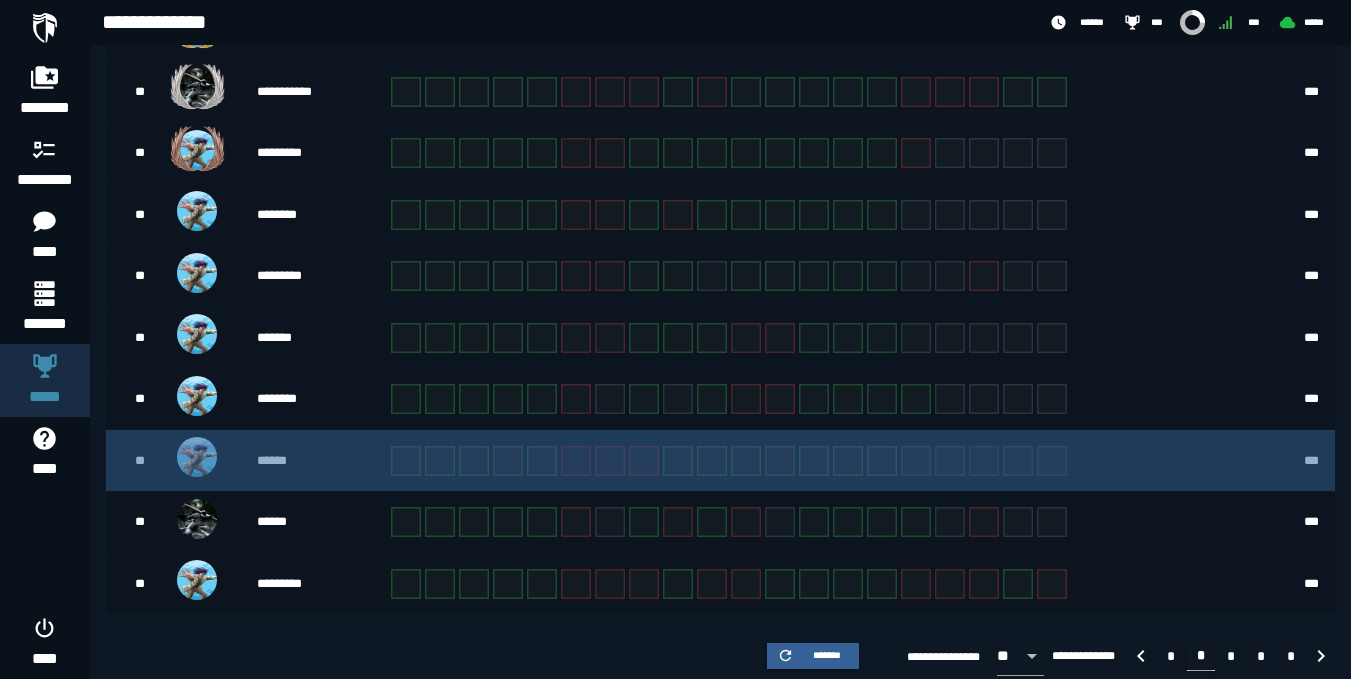 scroll, scrollTop: 527, scrollLeft: 0, axis: vertical 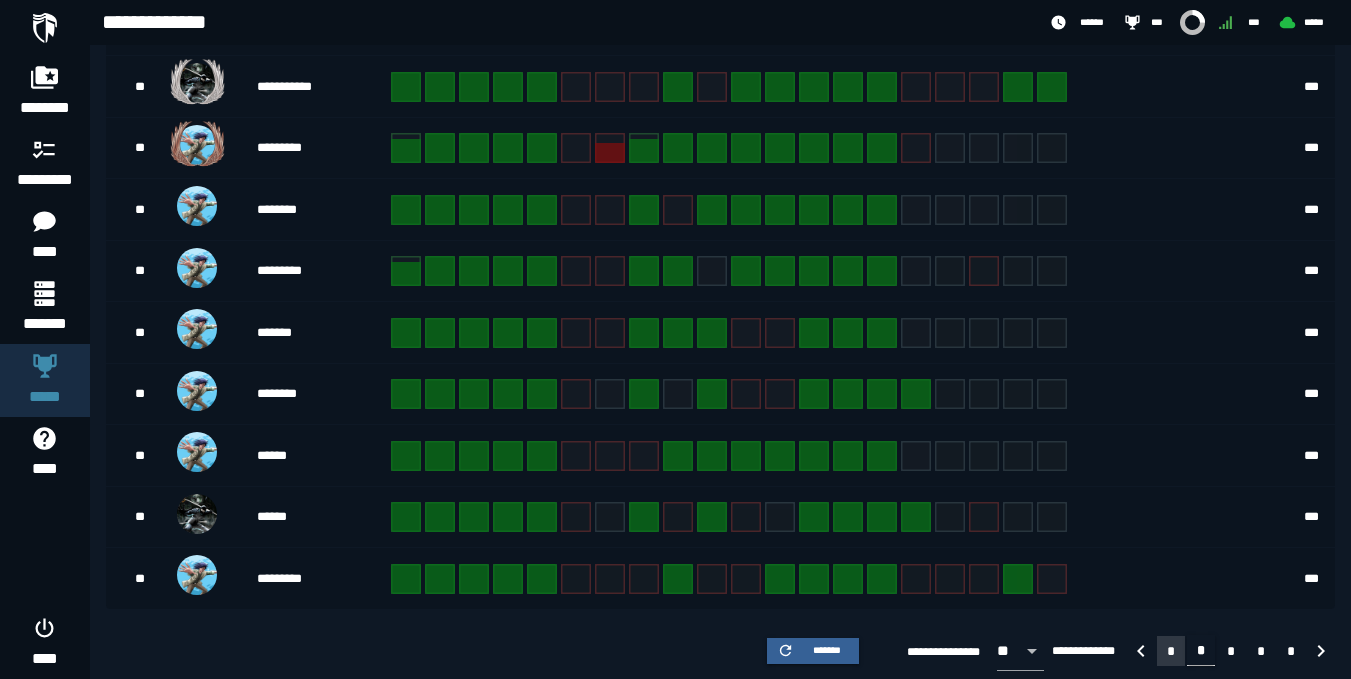click on "*" at bounding box center [1171, 651] 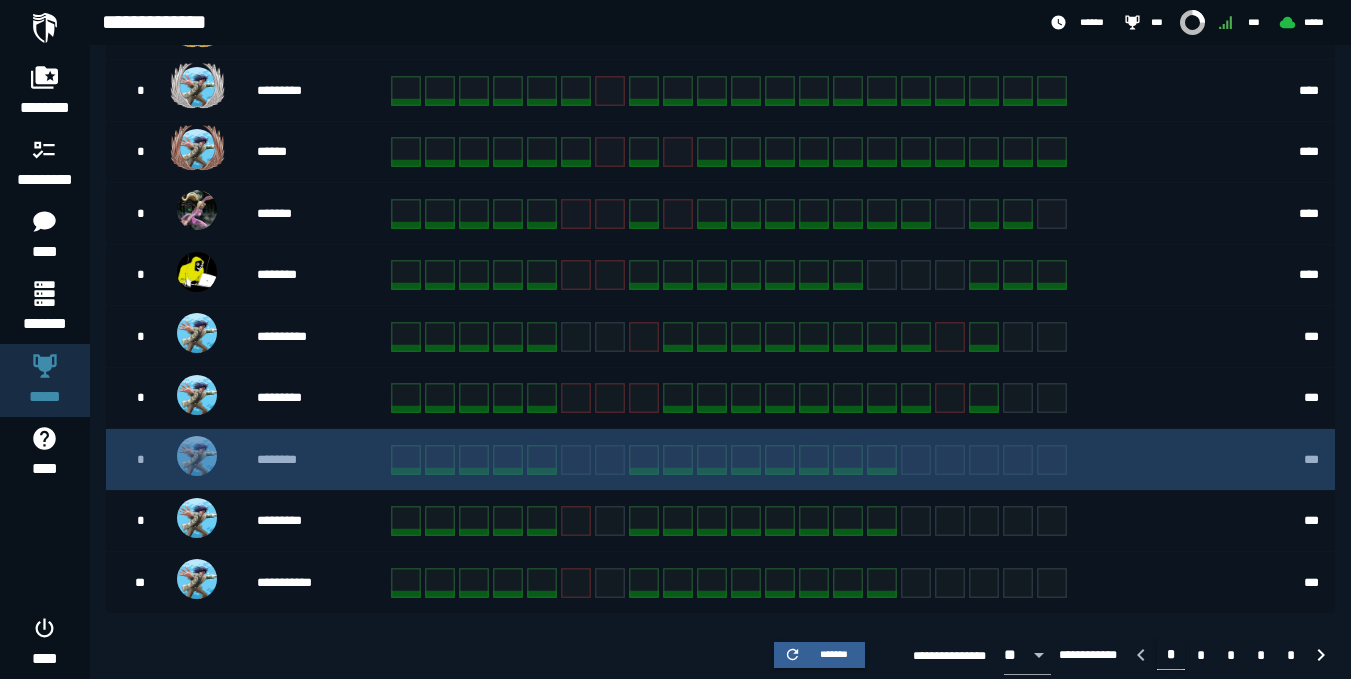 scroll, scrollTop: 527, scrollLeft: 0, axis: vertical 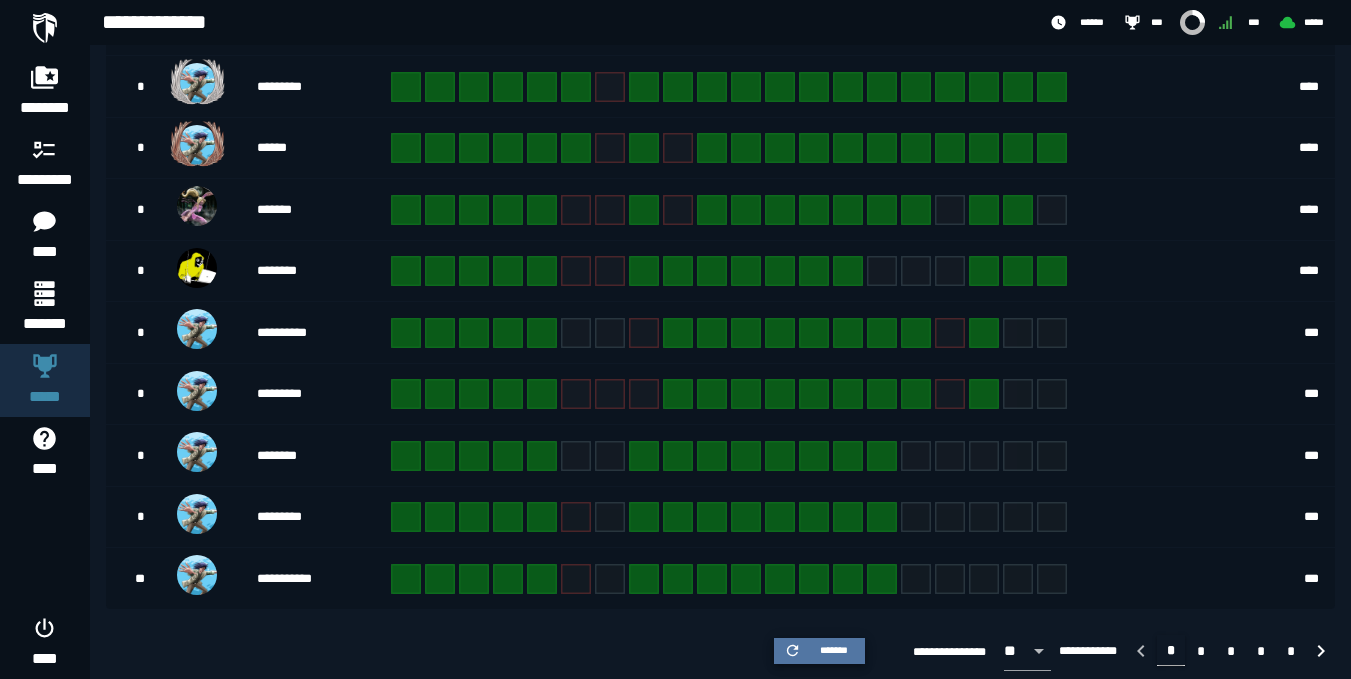 click on "*******" at bounding box center (834, 650) 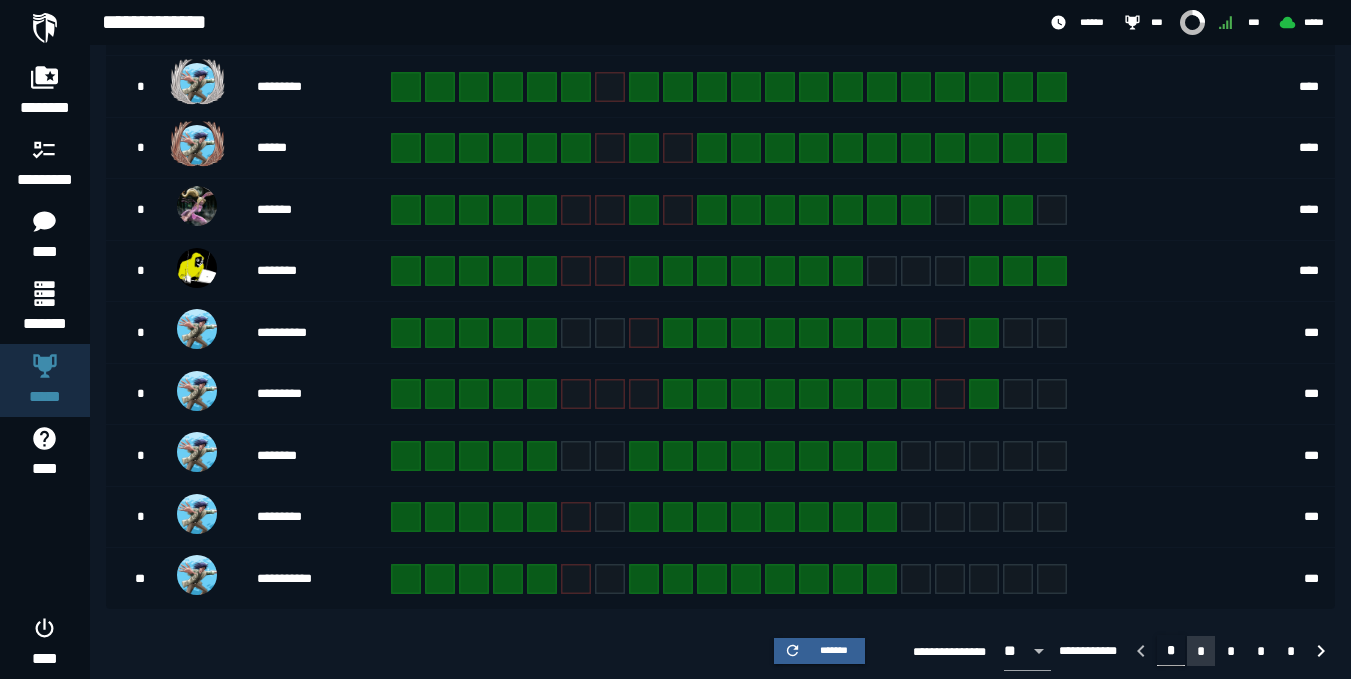 click on "*" at bounding box center [1201, 651] 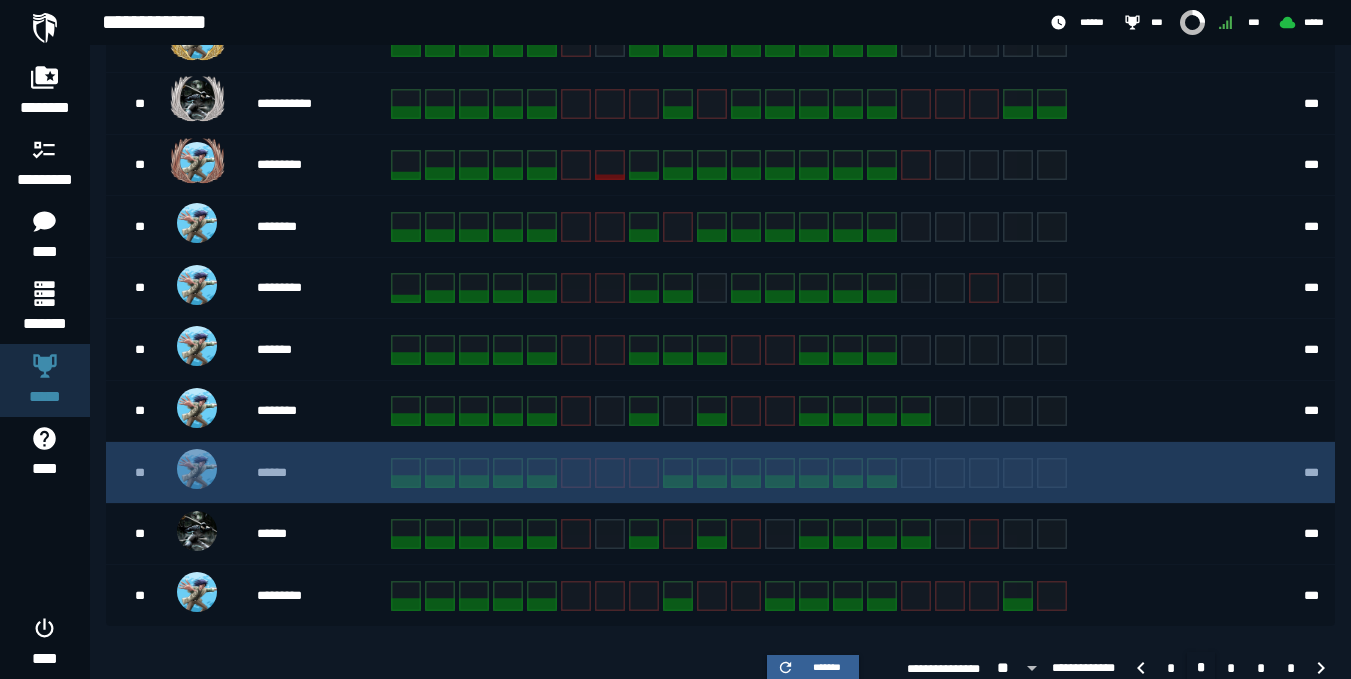scroll, scrollTop: 527, scrollLeft: 0, axis: vertical 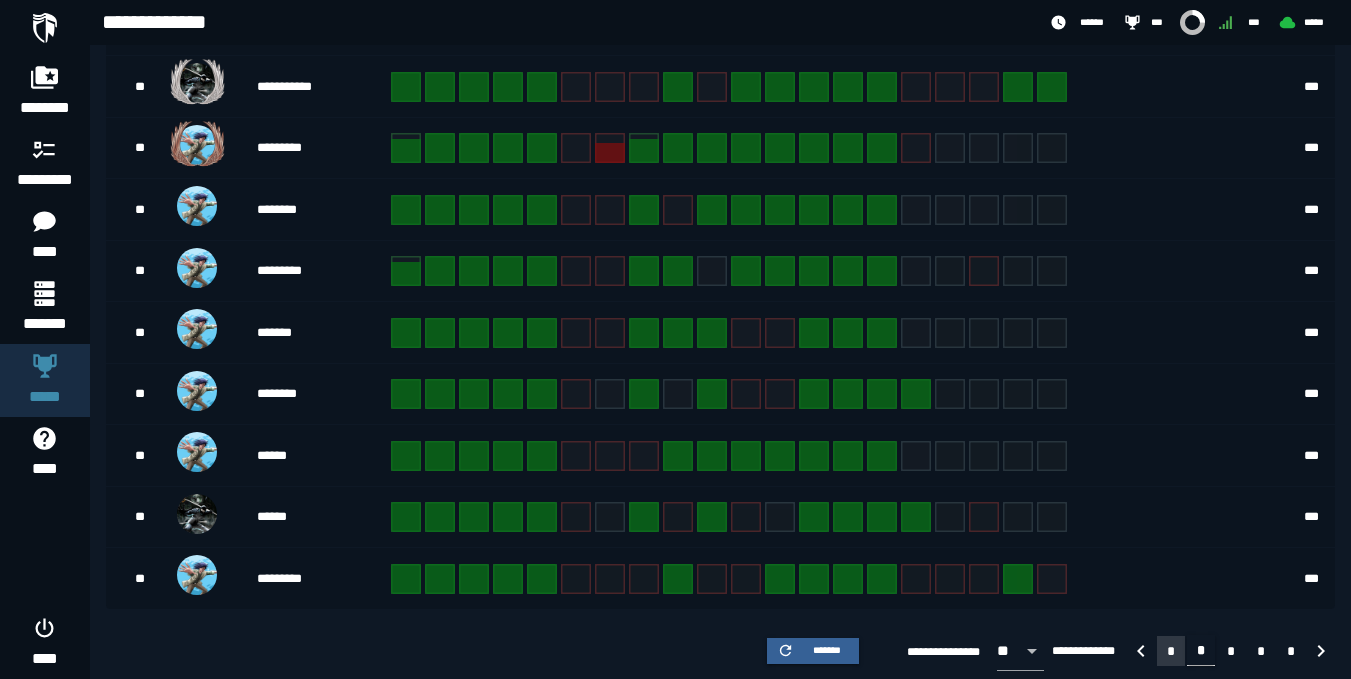 click on "*" at bounding box center [1171, 651] 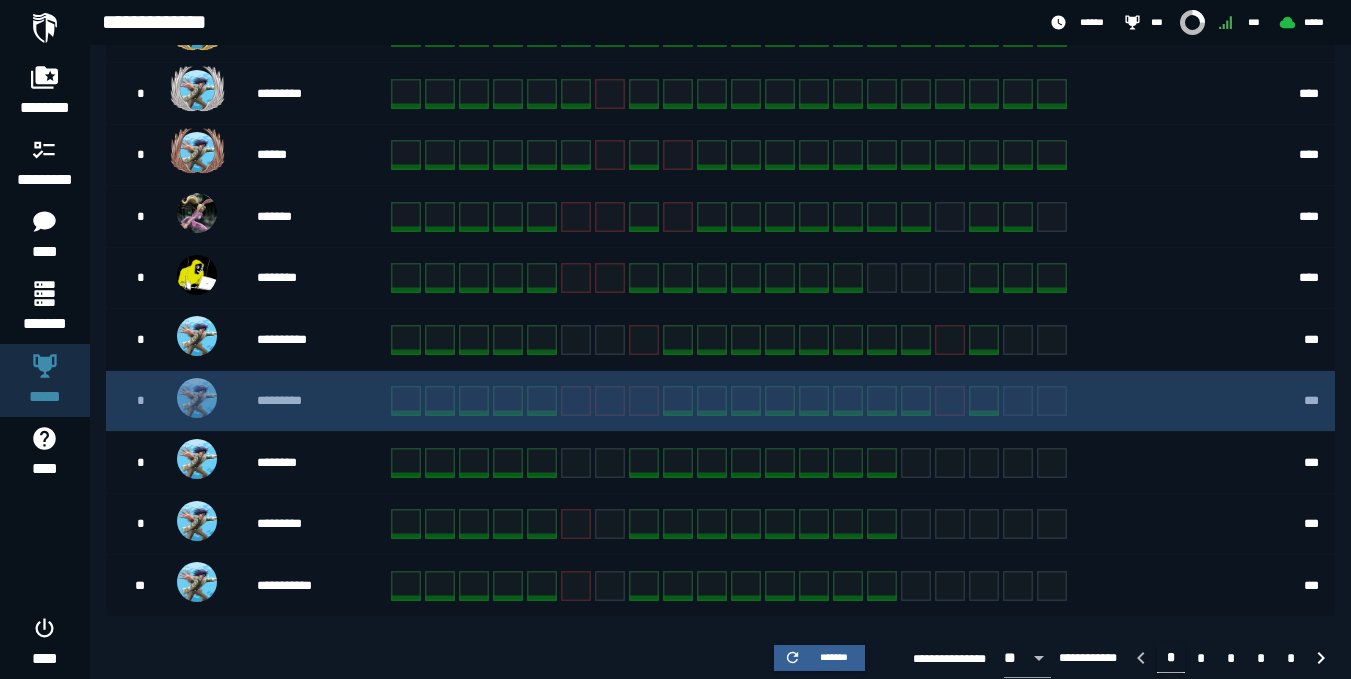 scroll, scrollTop: 527, scrollLeft: 0, axis: vertical 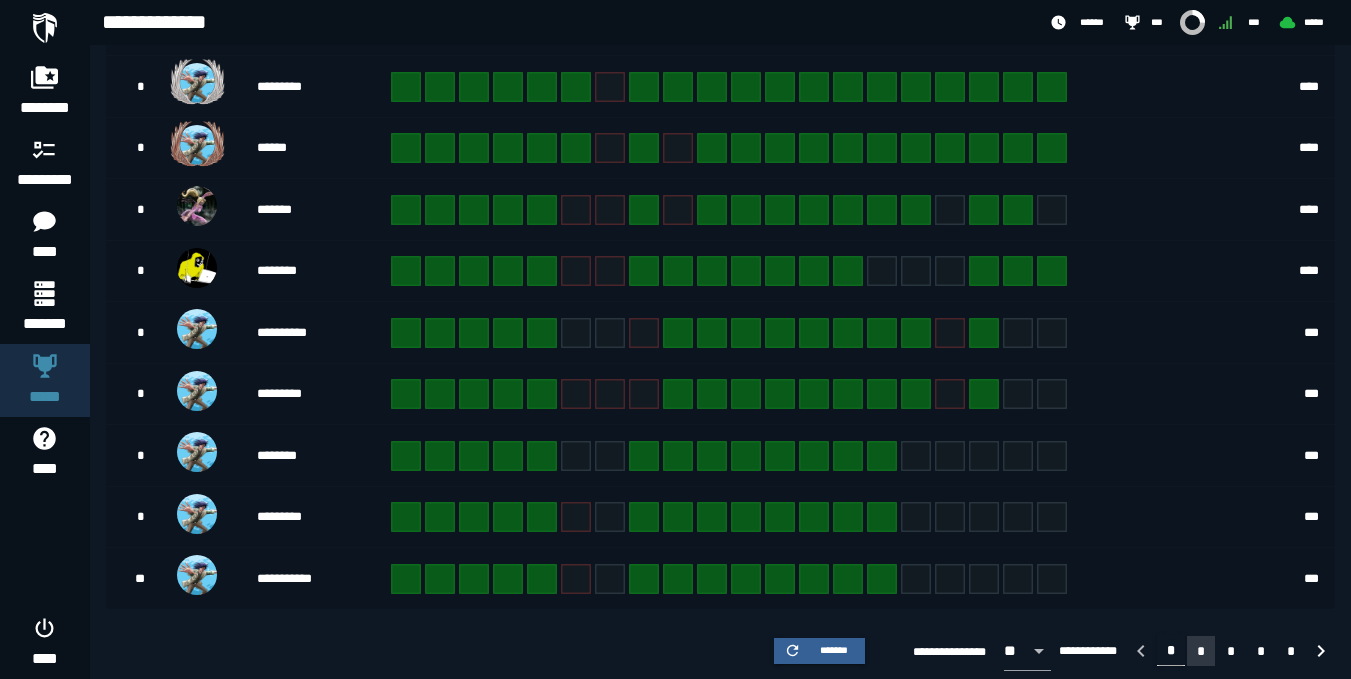 click on "*" at bounding box center (1201, 651) 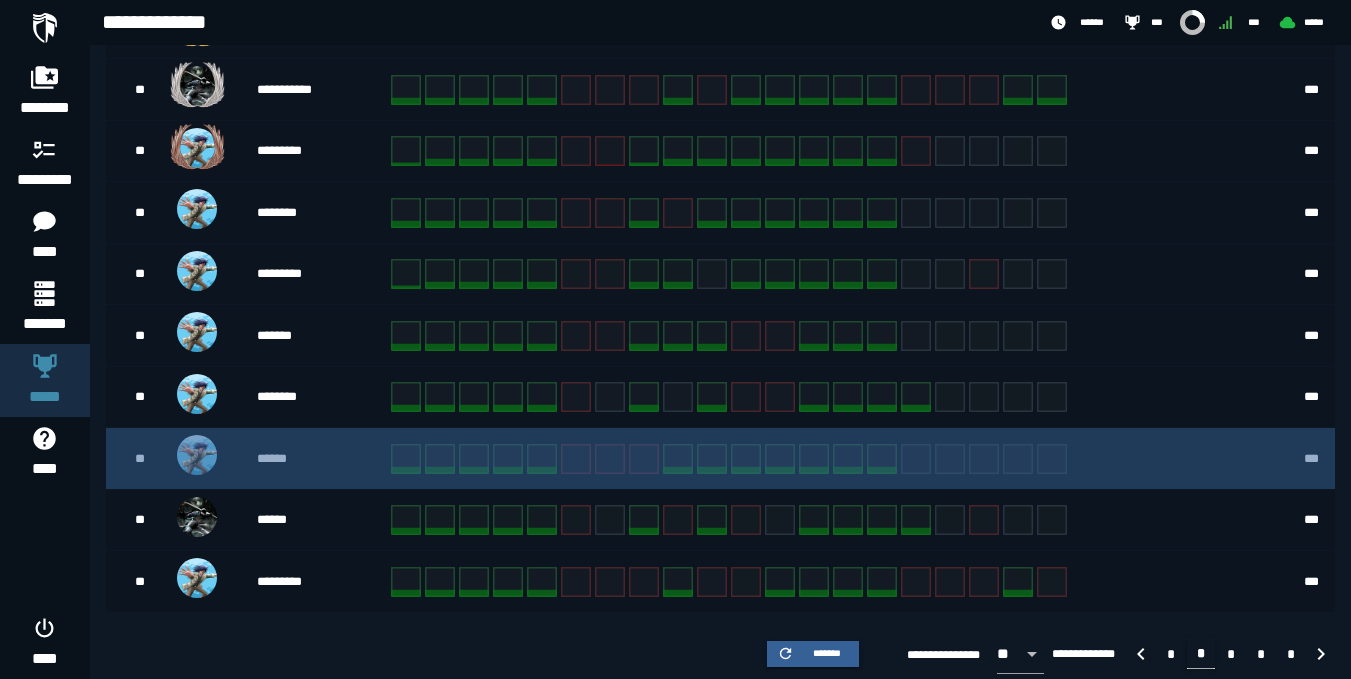 scroll, scrollTop: 527, scrollLeft: 0, axis: vertical 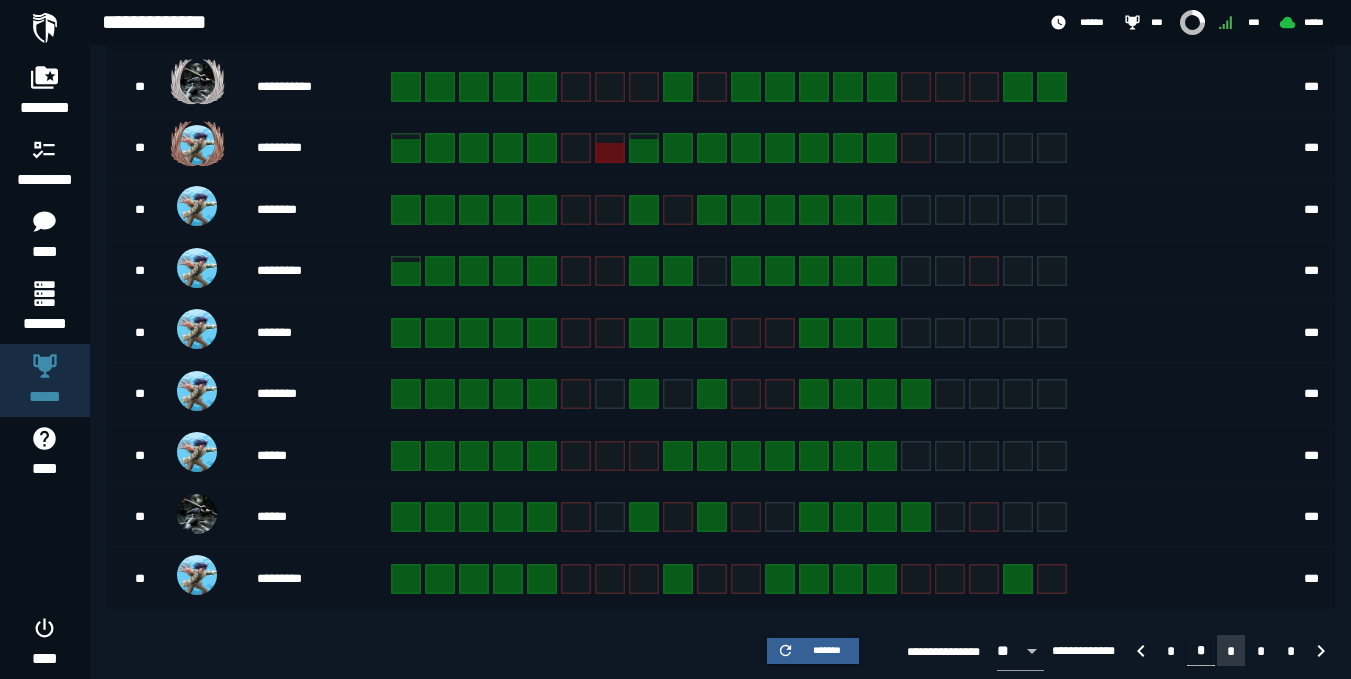 click on "*" at bounding box center (1231, 650) 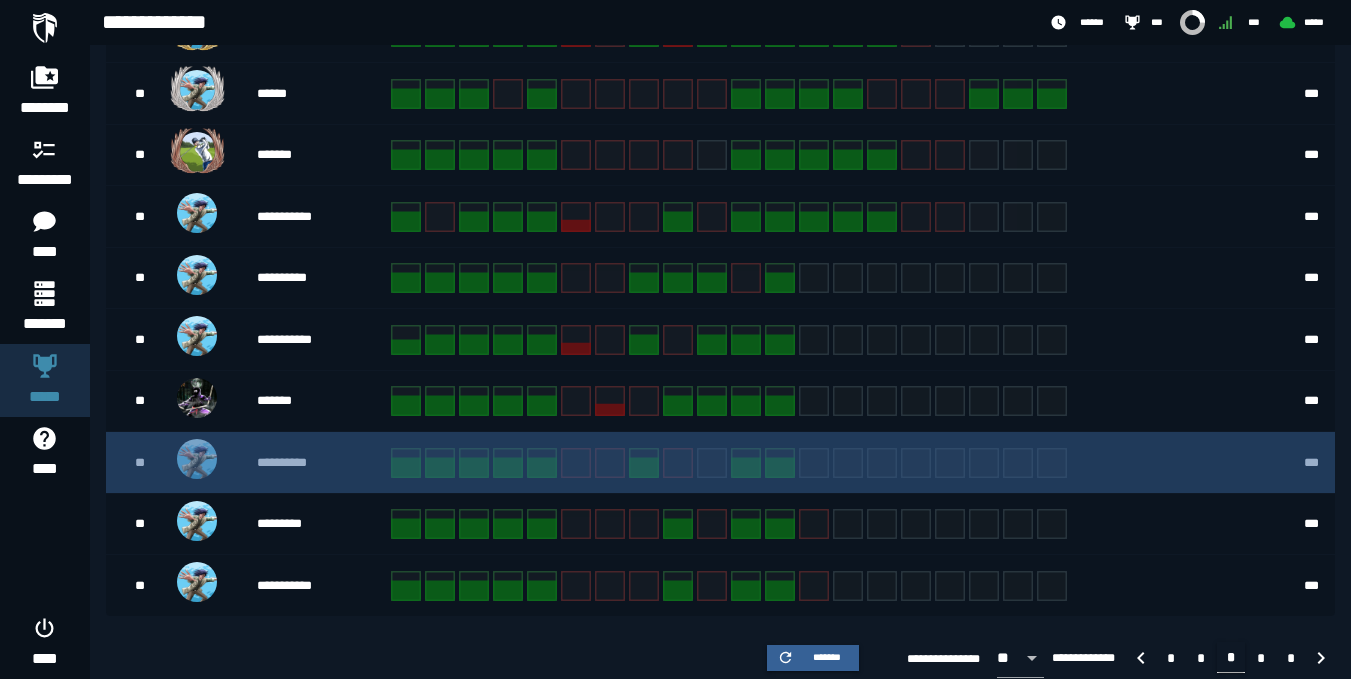 scroll, scrollTop: 527, scrollLeft: 0, axis: vertical 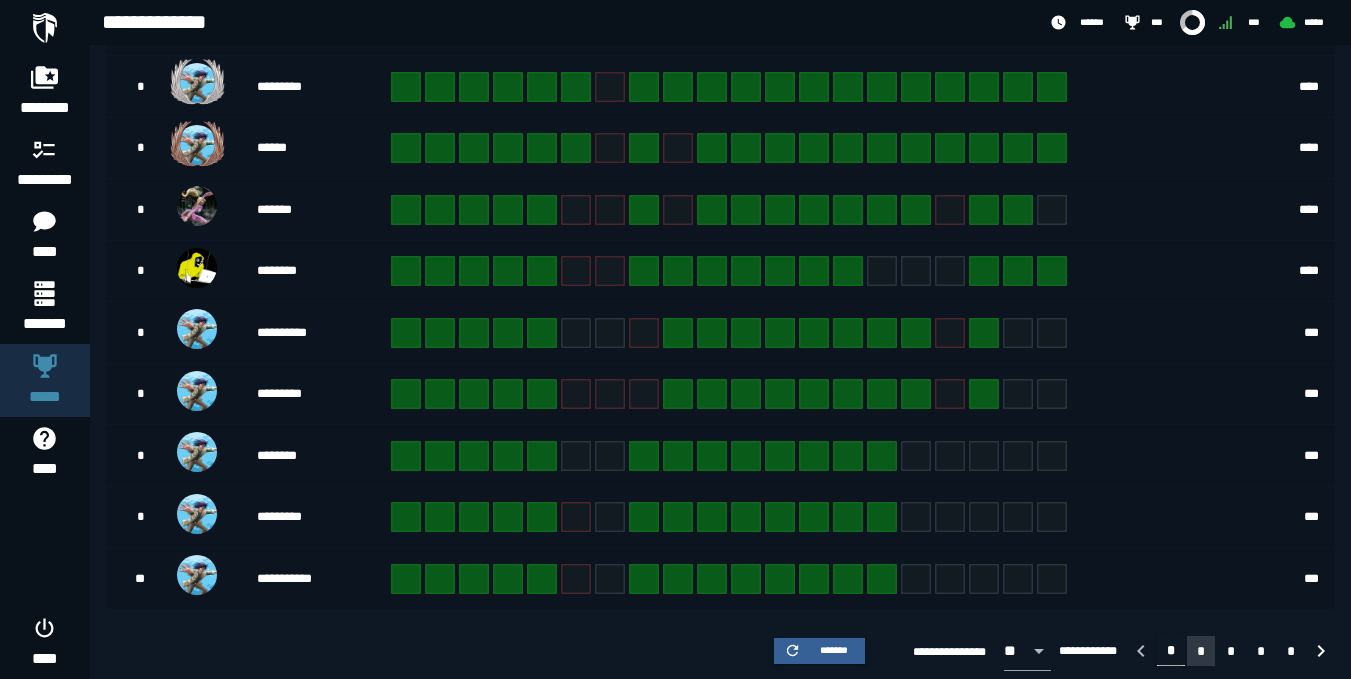 click on "*" at bounding box center (1201, 651) 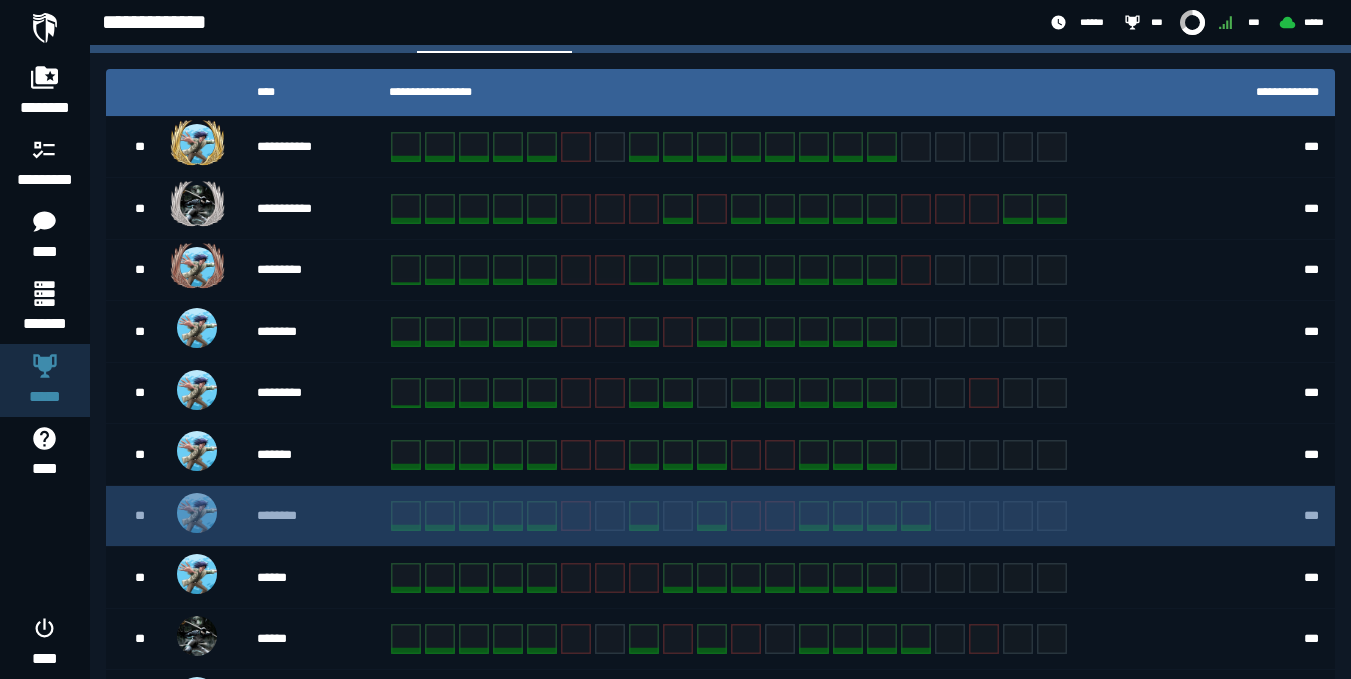 scroll, scrollTop: 379, scrollLeft: 0, axis: vertical 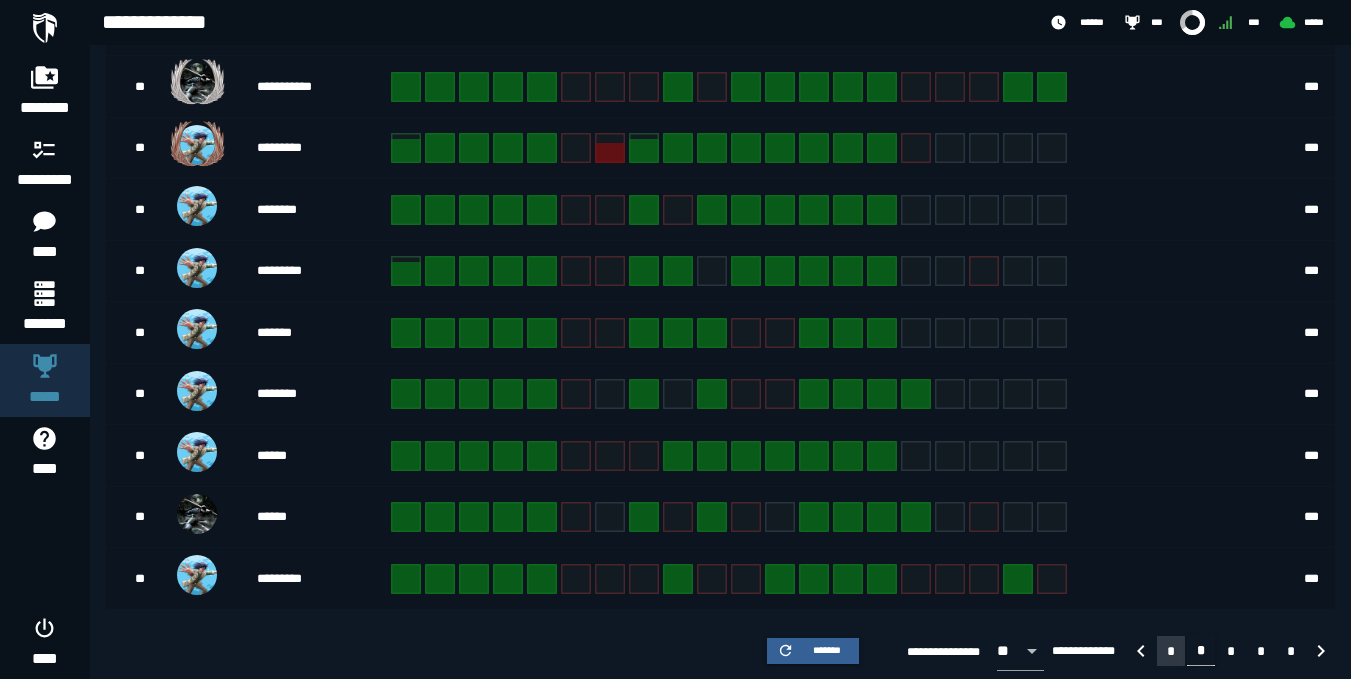 click on "*" at bounding box center (1171, 651) 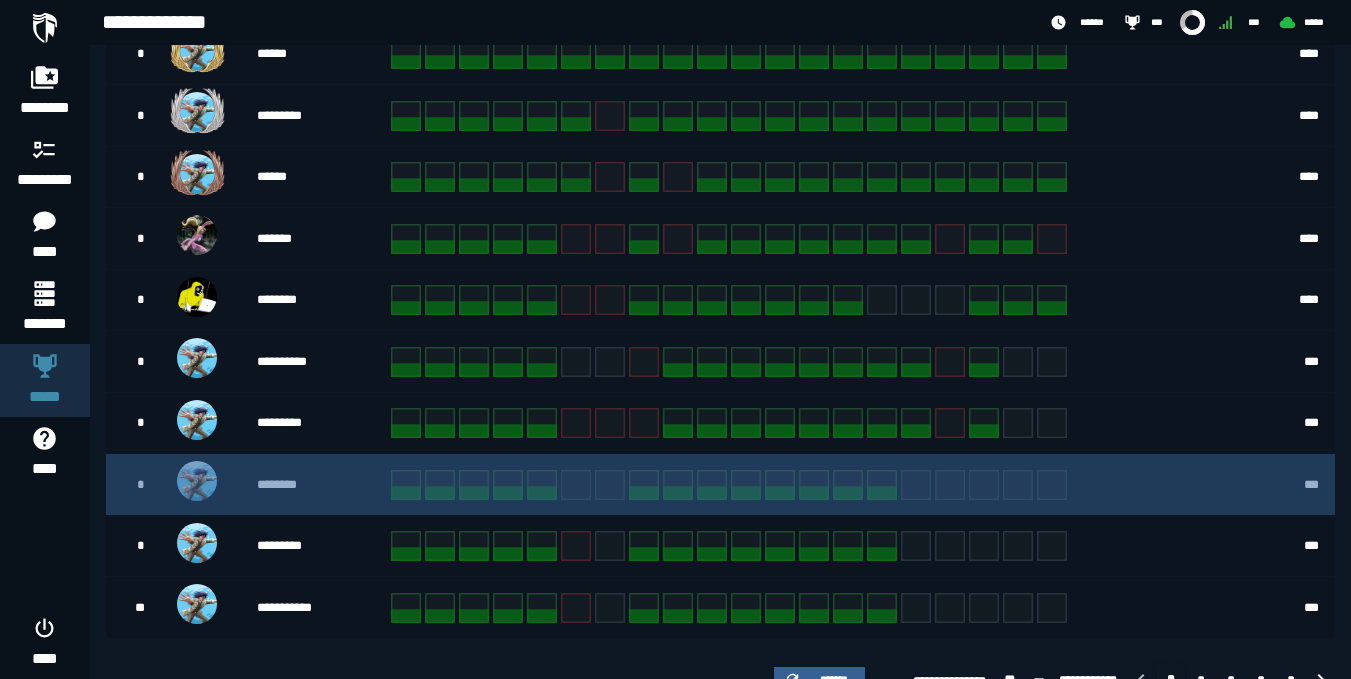 scroll, scrollTop: 527, scrollLeft: 0, axis: vertical 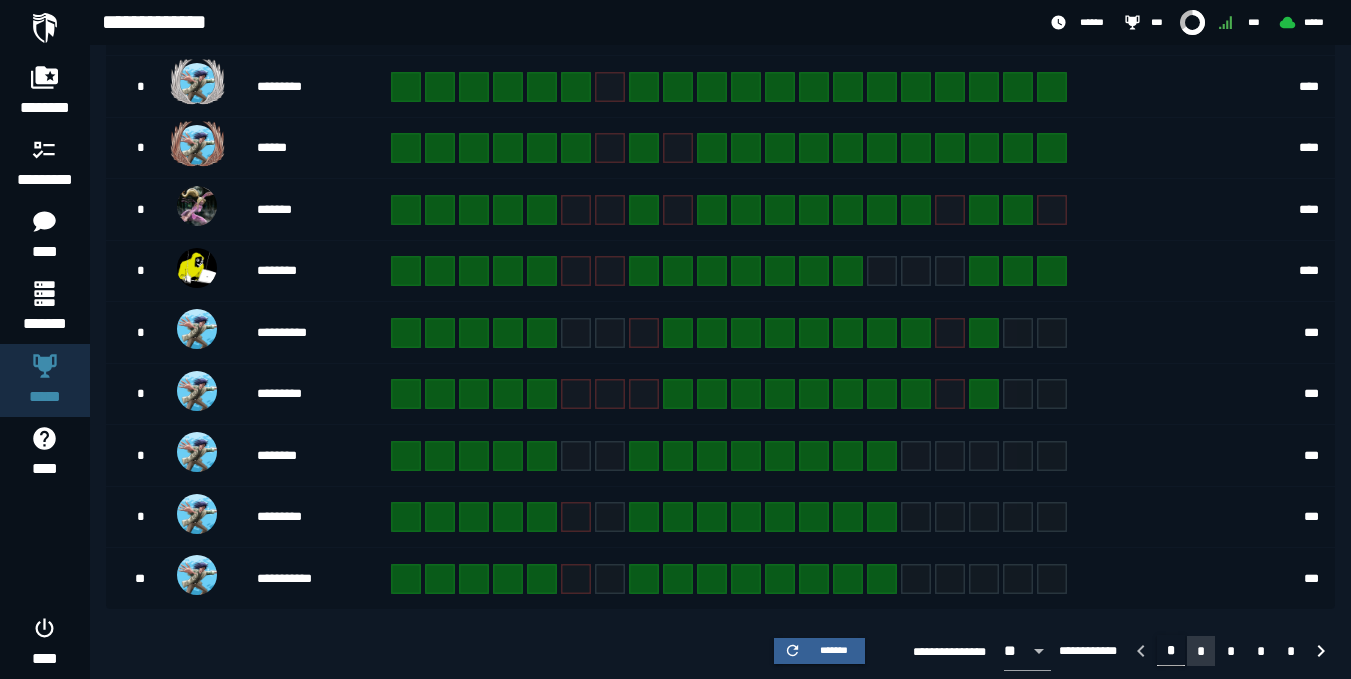 click on "*" at bounding box center (1201, 651) 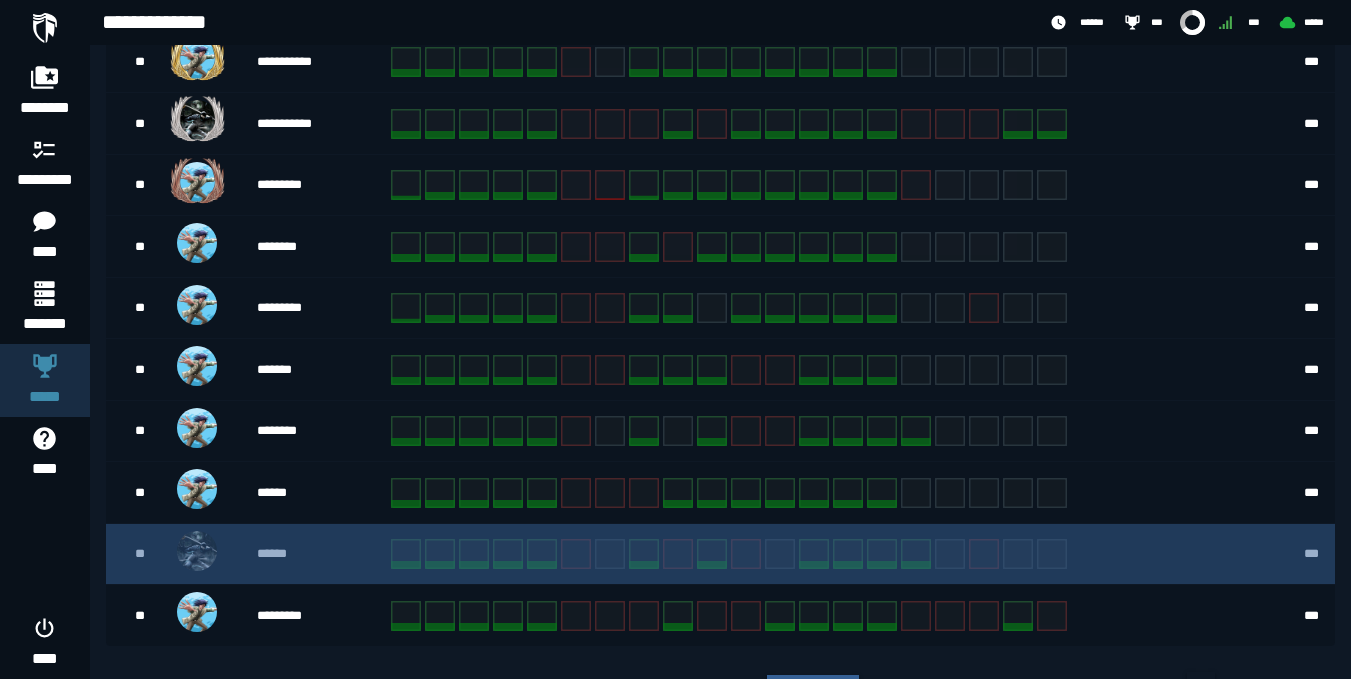 scroll, scrollTop: 527, scrollLeft: 0, axis: vertical 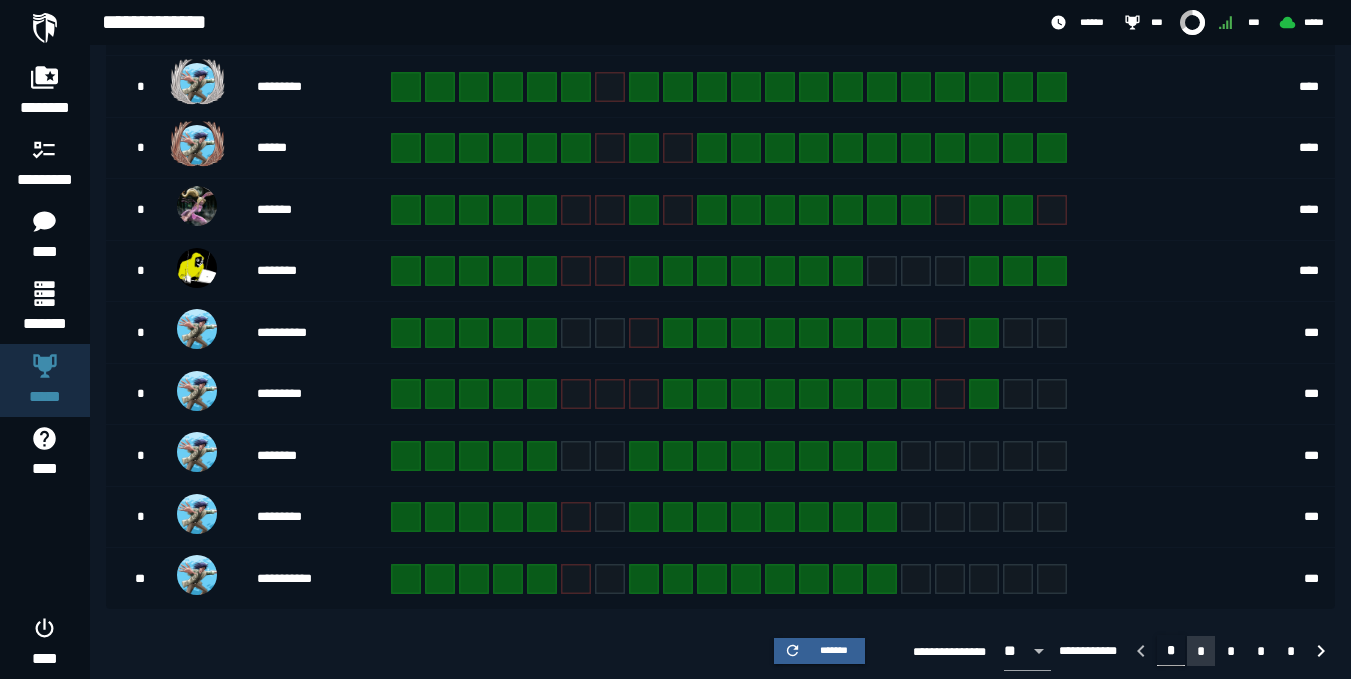 click on "*" at bounding box center (1201, 651) 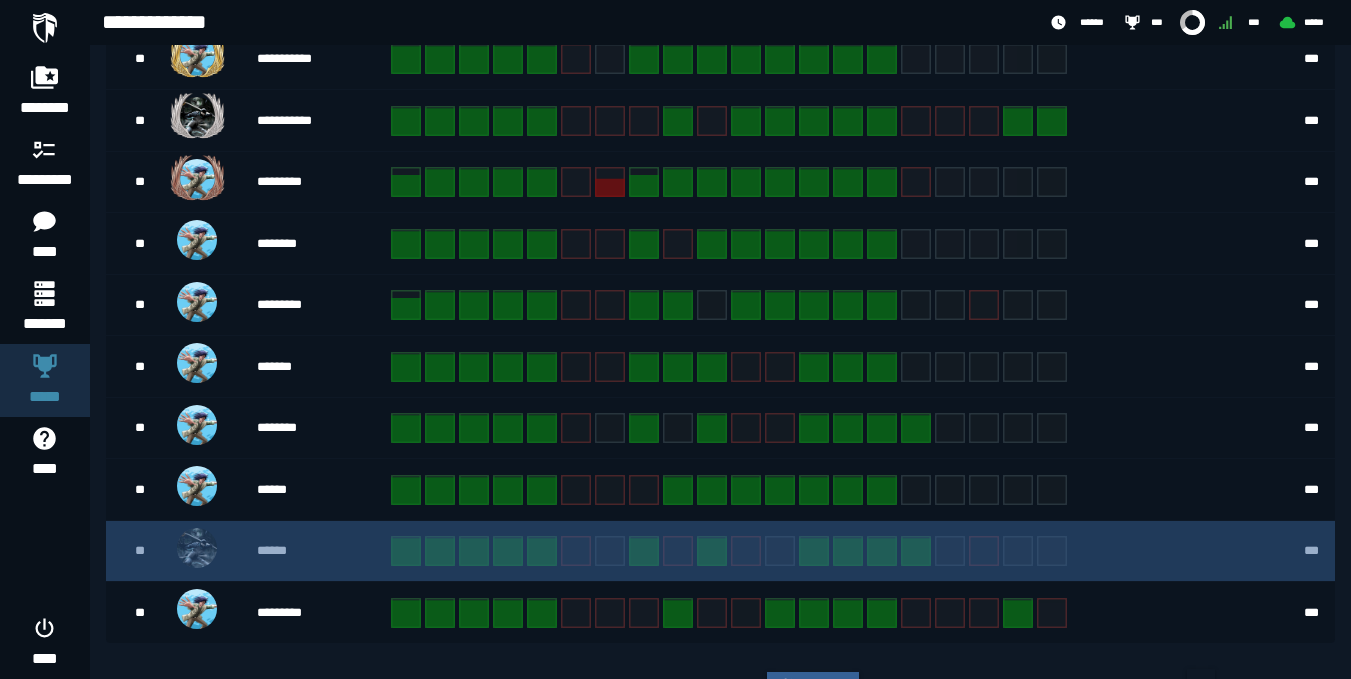 scroll, scrollTop: 527, scrollLeft: 0, axis: vertical 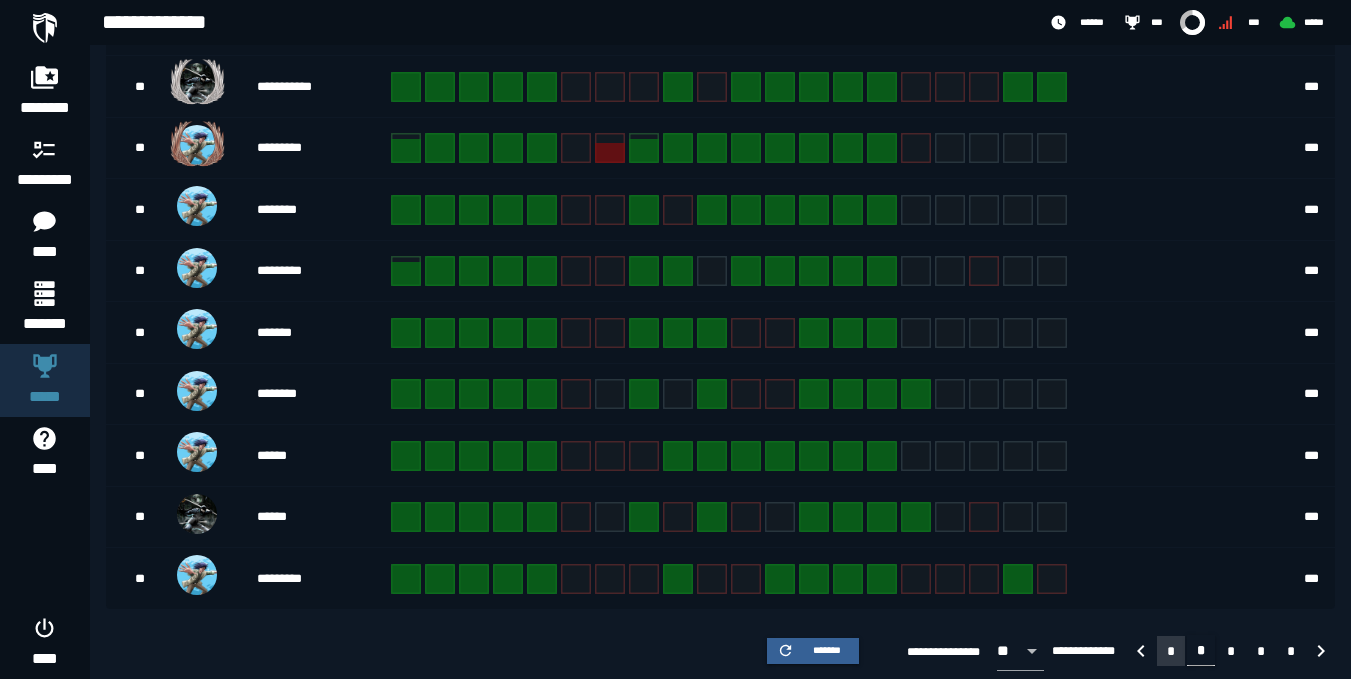 click on "*" at bounding box center (1171, 651) 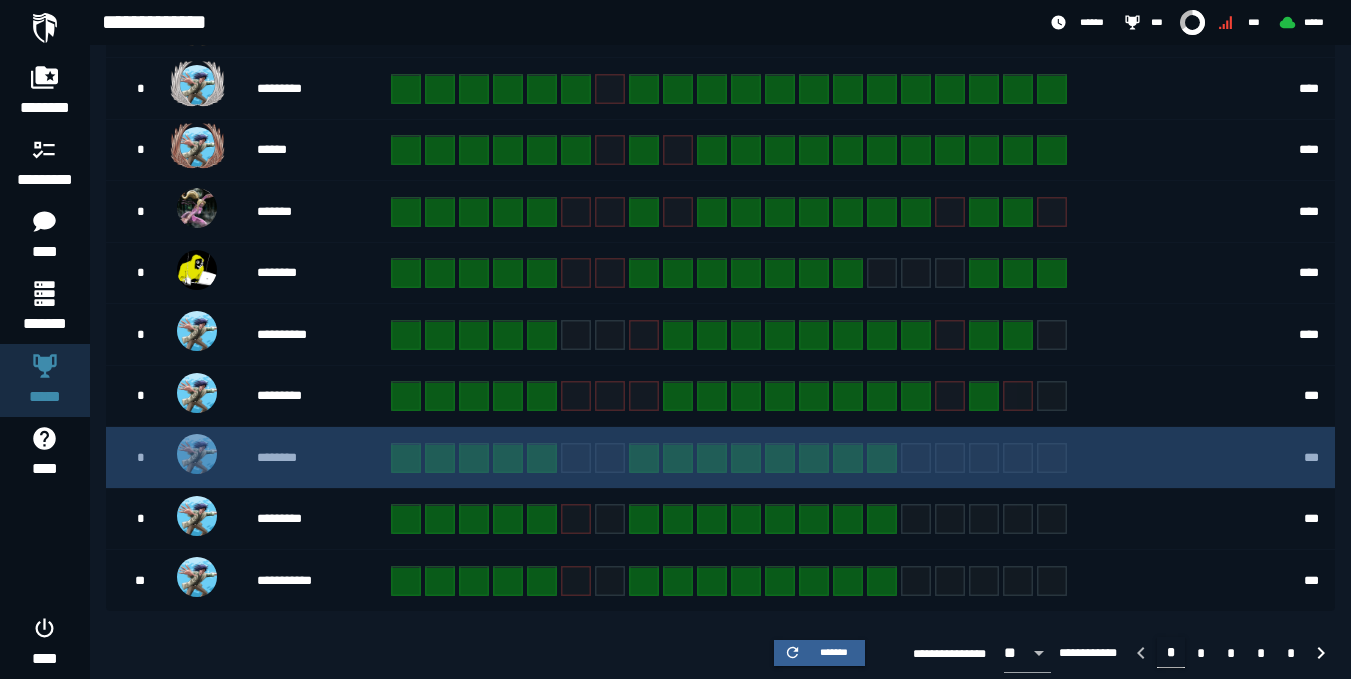 scroll, scrollTop: 527, scrollLeft: 0, axis: vertical 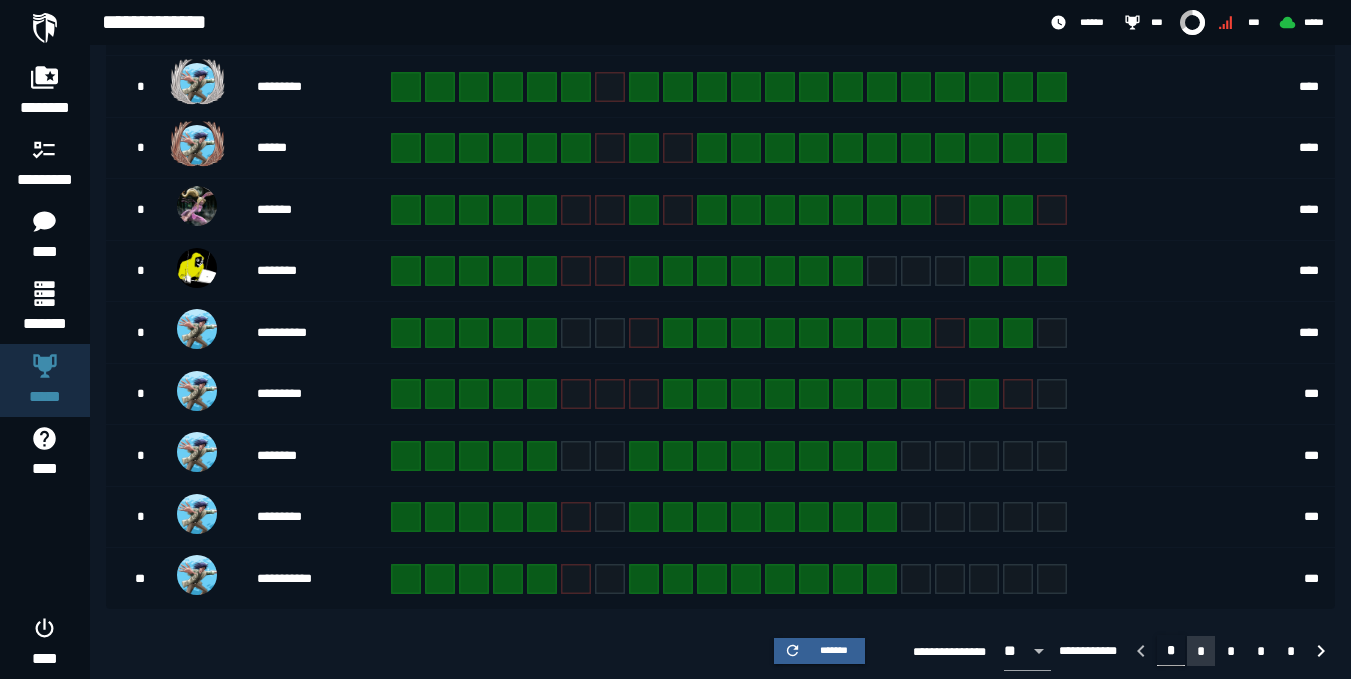 click on "*" at bounding box center (1201, 651) 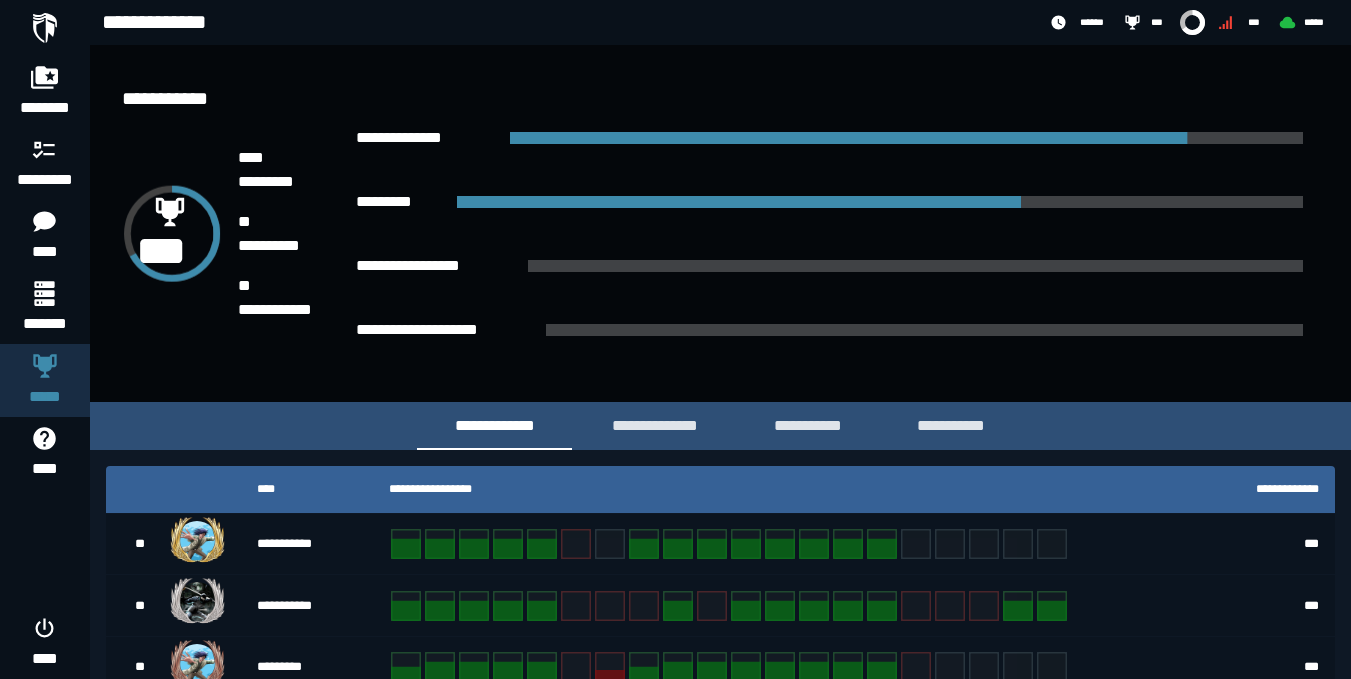 scroll, scrollTop: 0, scrollLeft: 0, axis: both 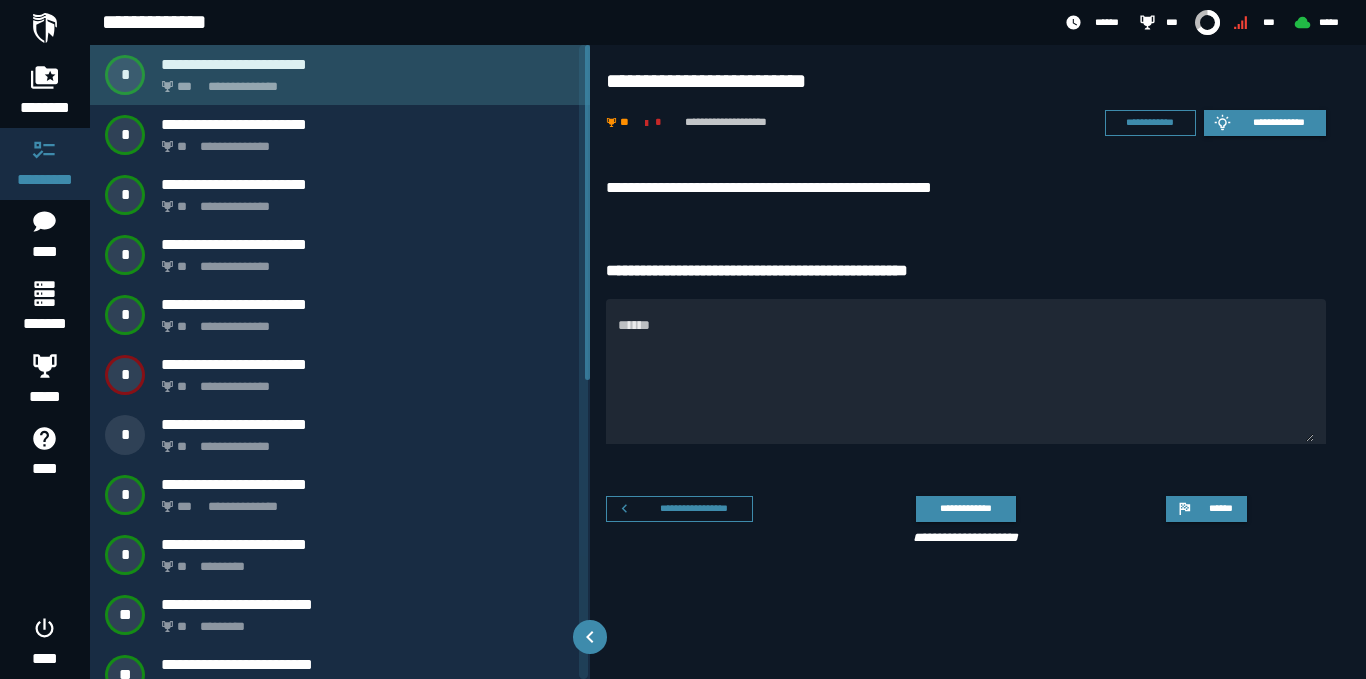 click on "**********" 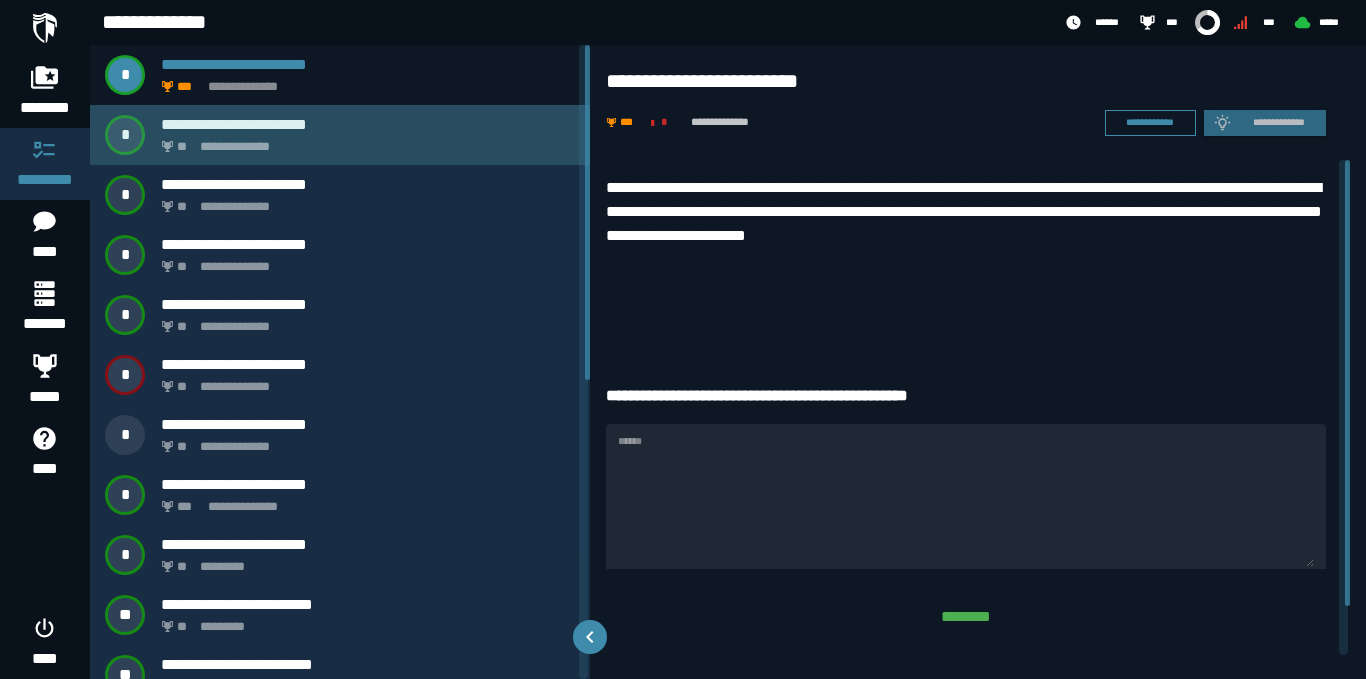 click on "**********" at bounding box center [364, 141] 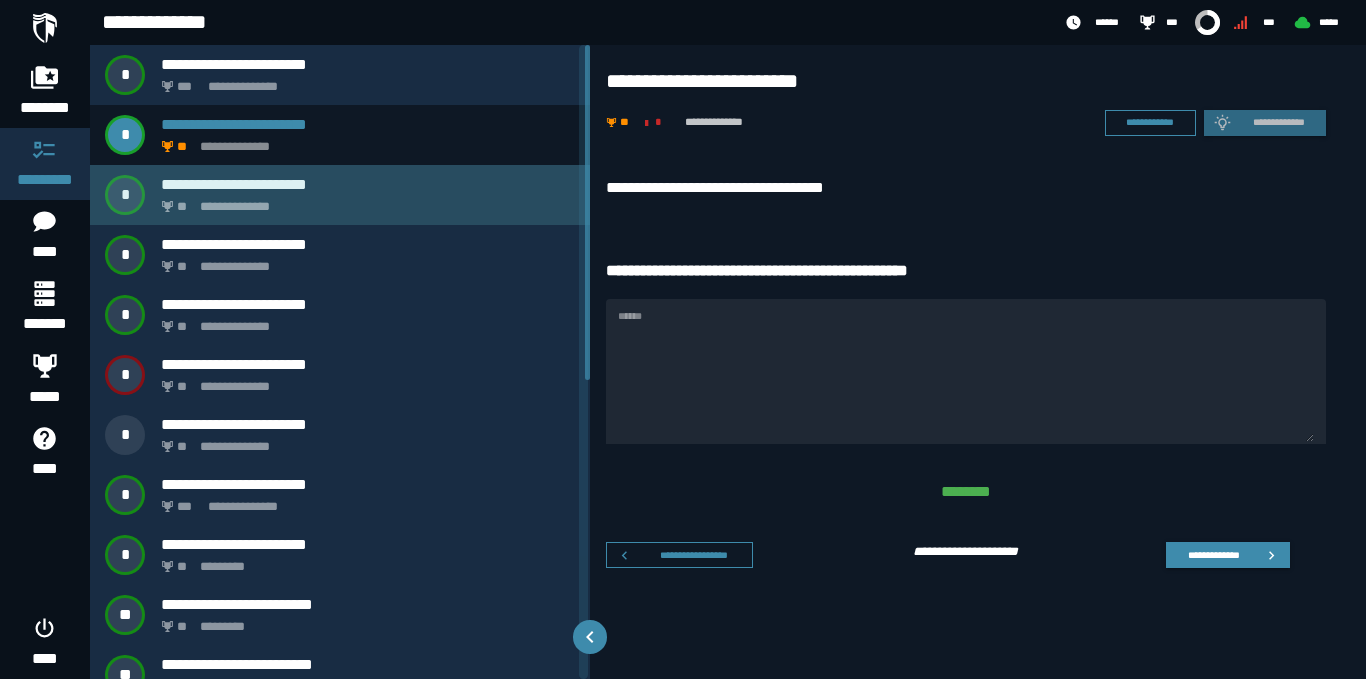 click on "**********" at bounding box center (340, 195) 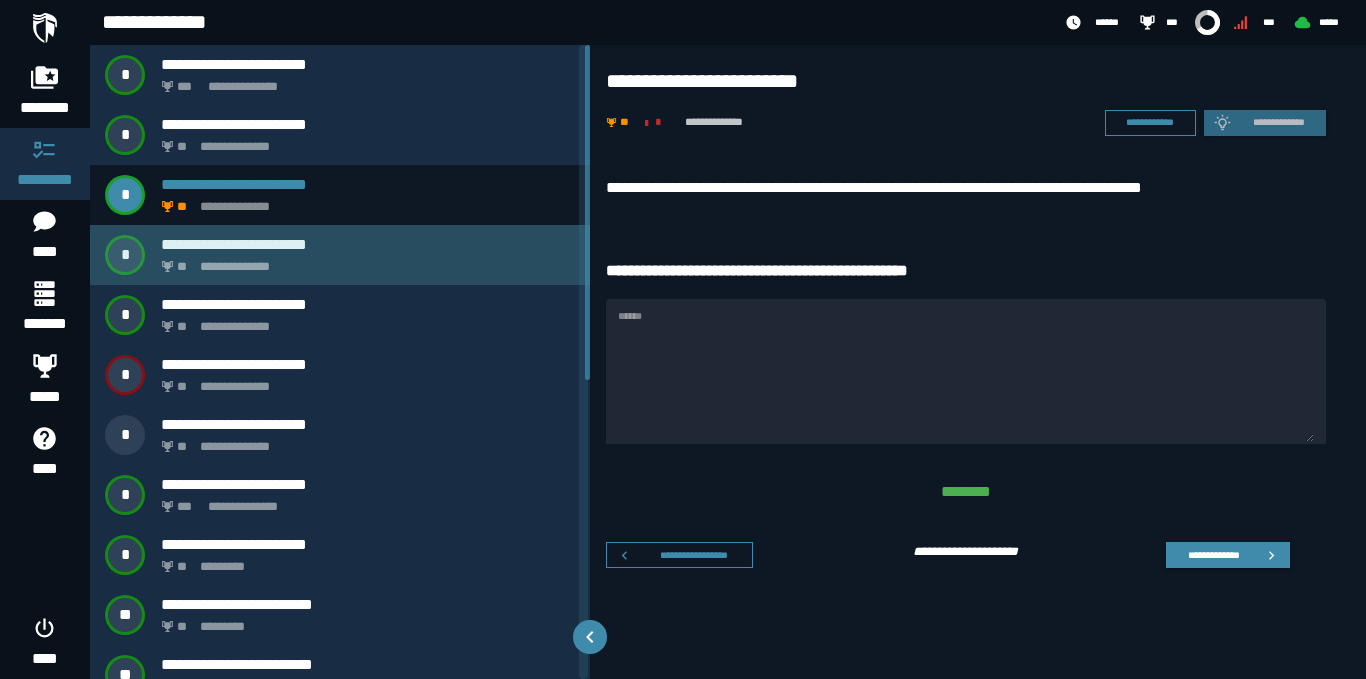 click on "**********" 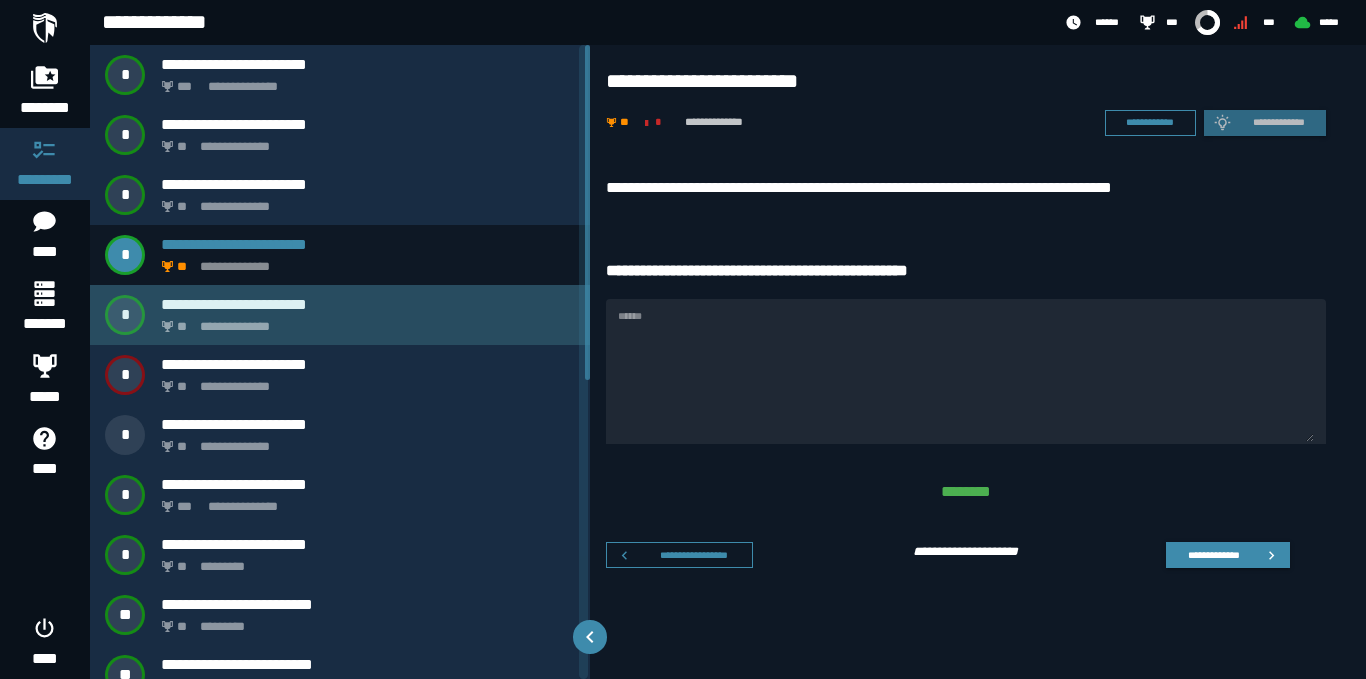click on "**********" at bounding box center (364, 321) 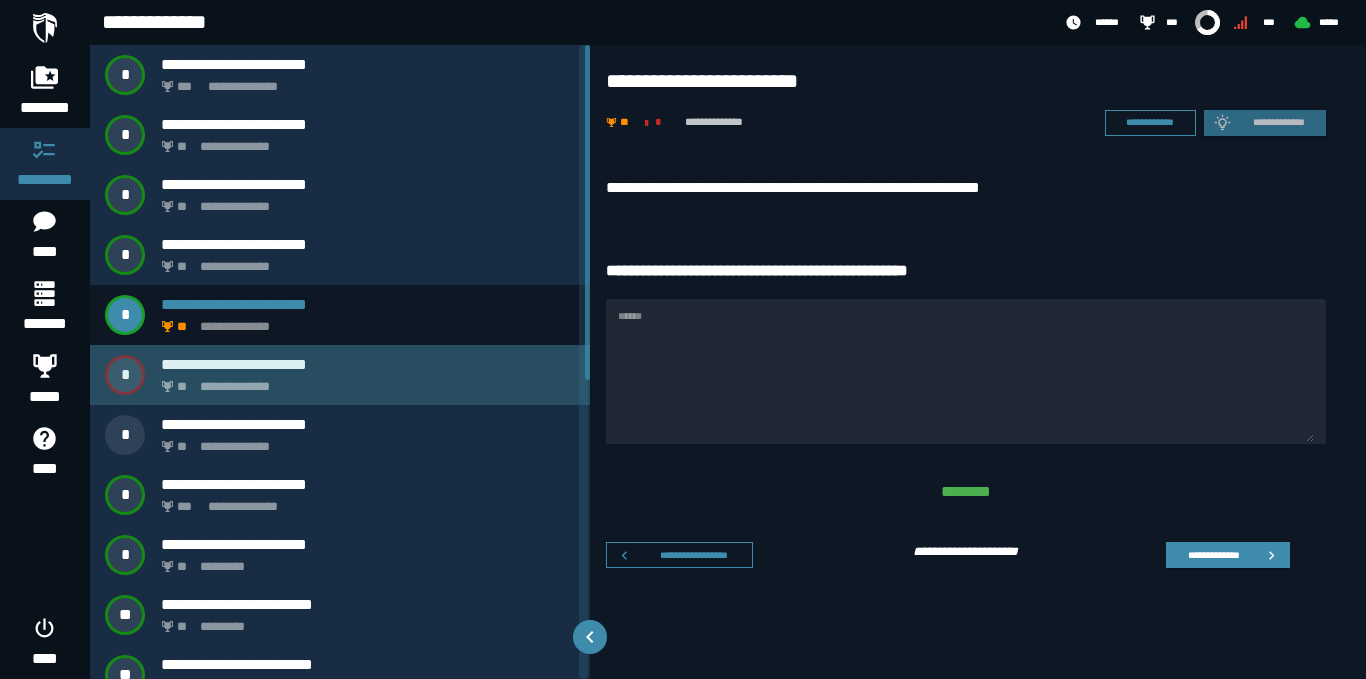 click on "**********" 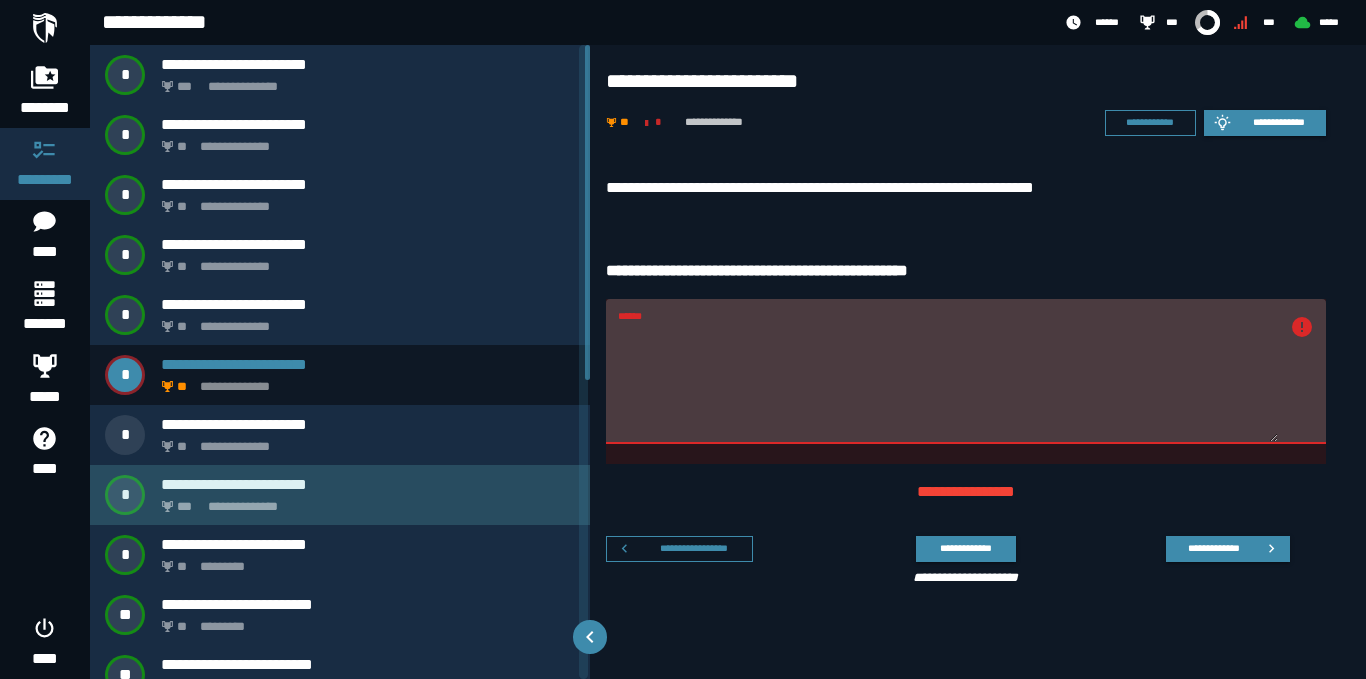 click on "**********" at bounding box center (368, 484) 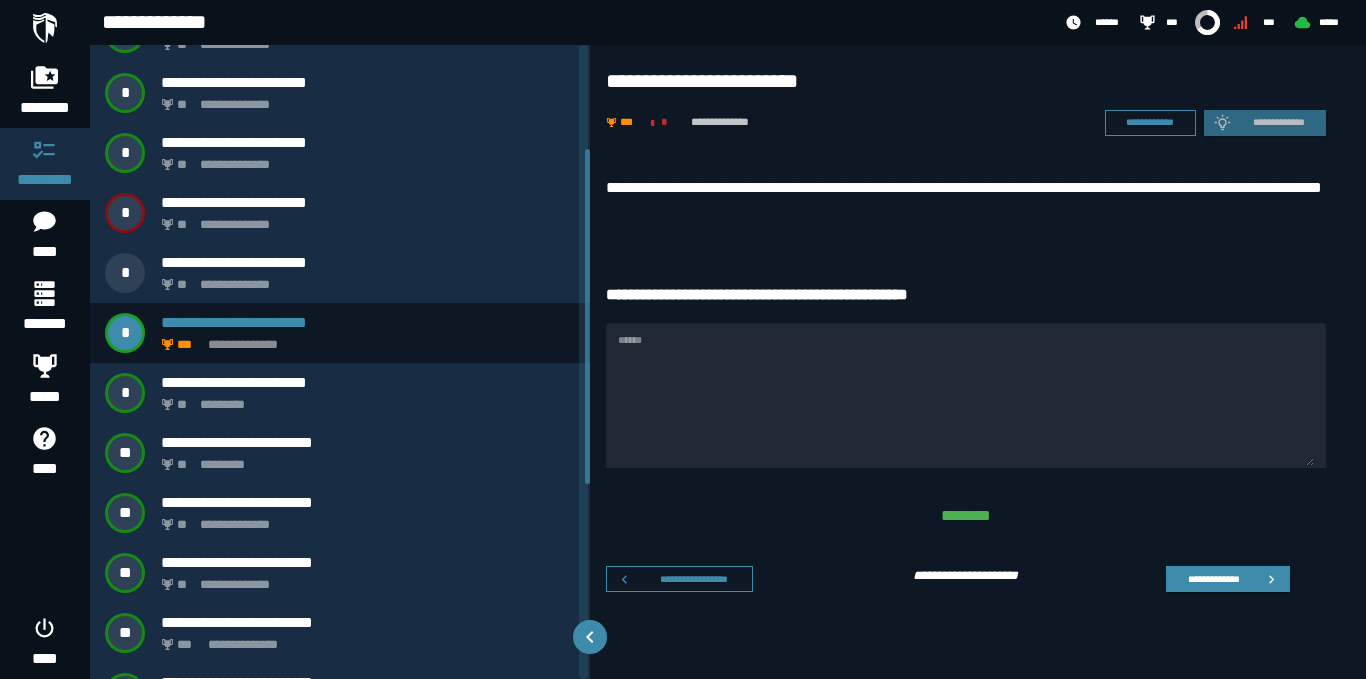 scroll, scrollTop: 200, scrollLeft: 0, axis: vertical 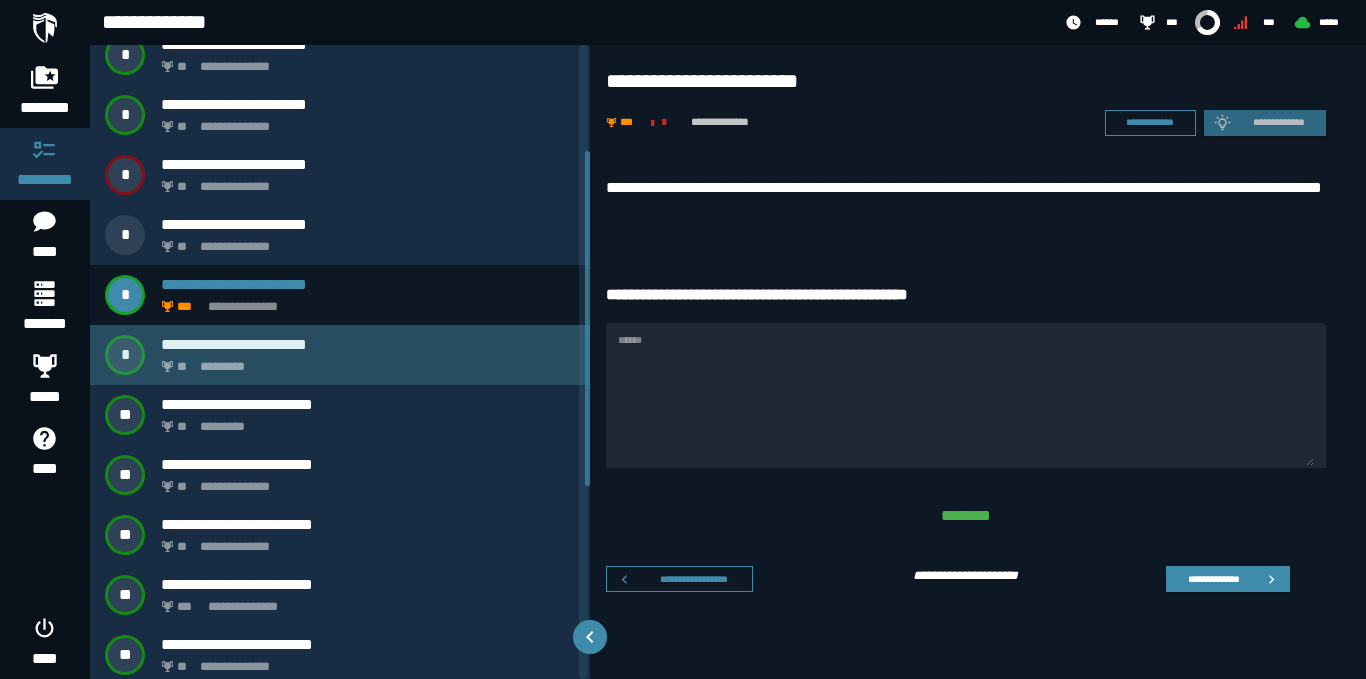 click on "** *********" at bounding box center [364, 361] 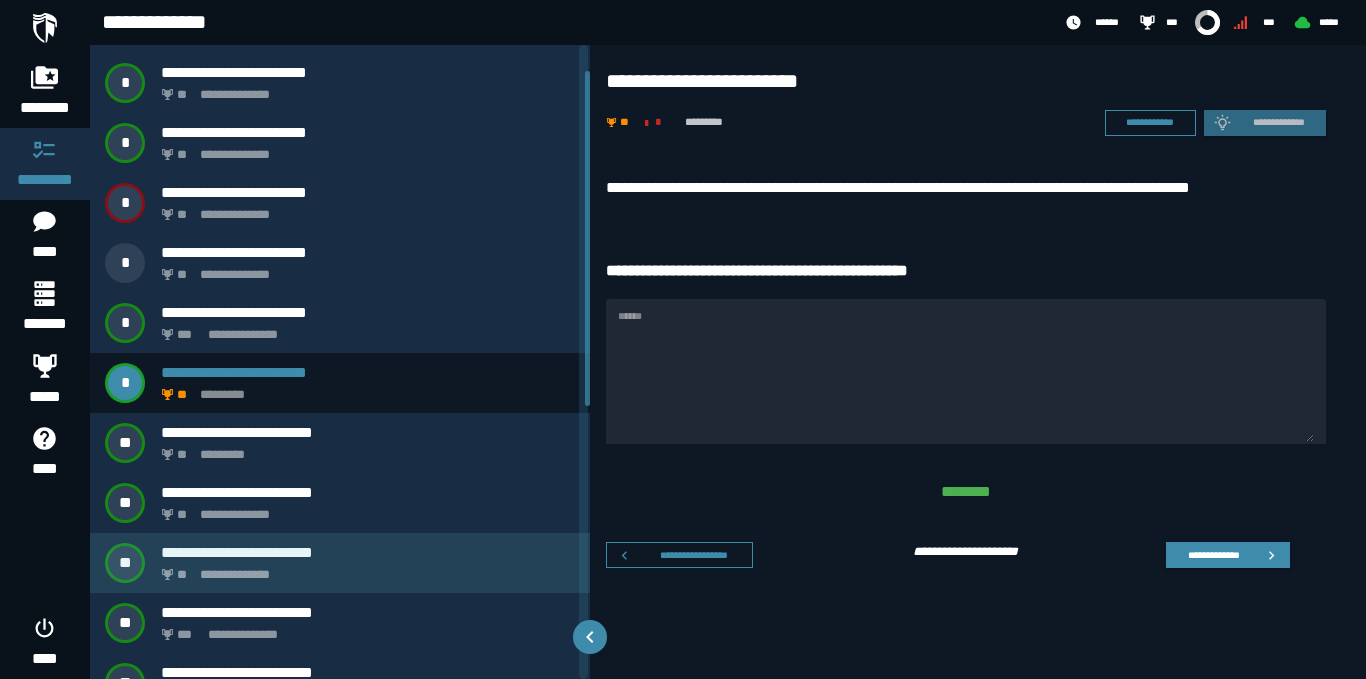 scroll, scrollTop: 200, scrollLeft: 0, axis: vertical 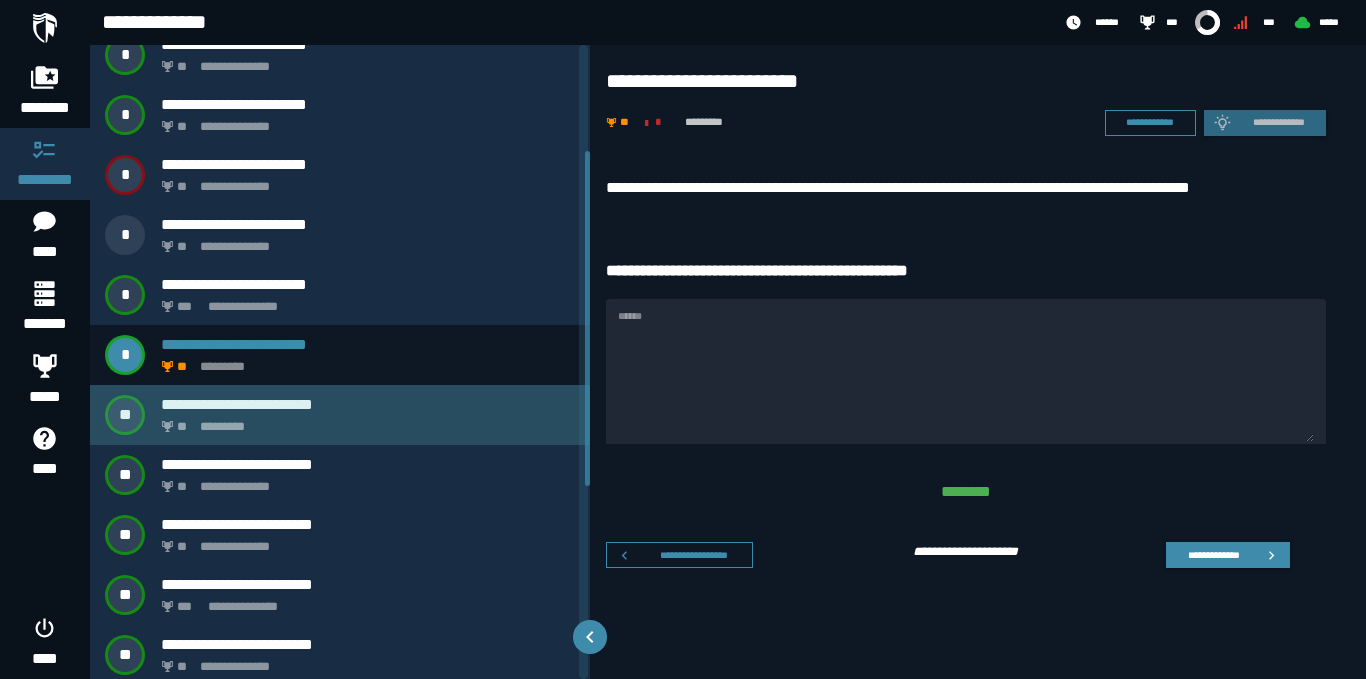 click on "** *********" at bounding box center (364, 421) 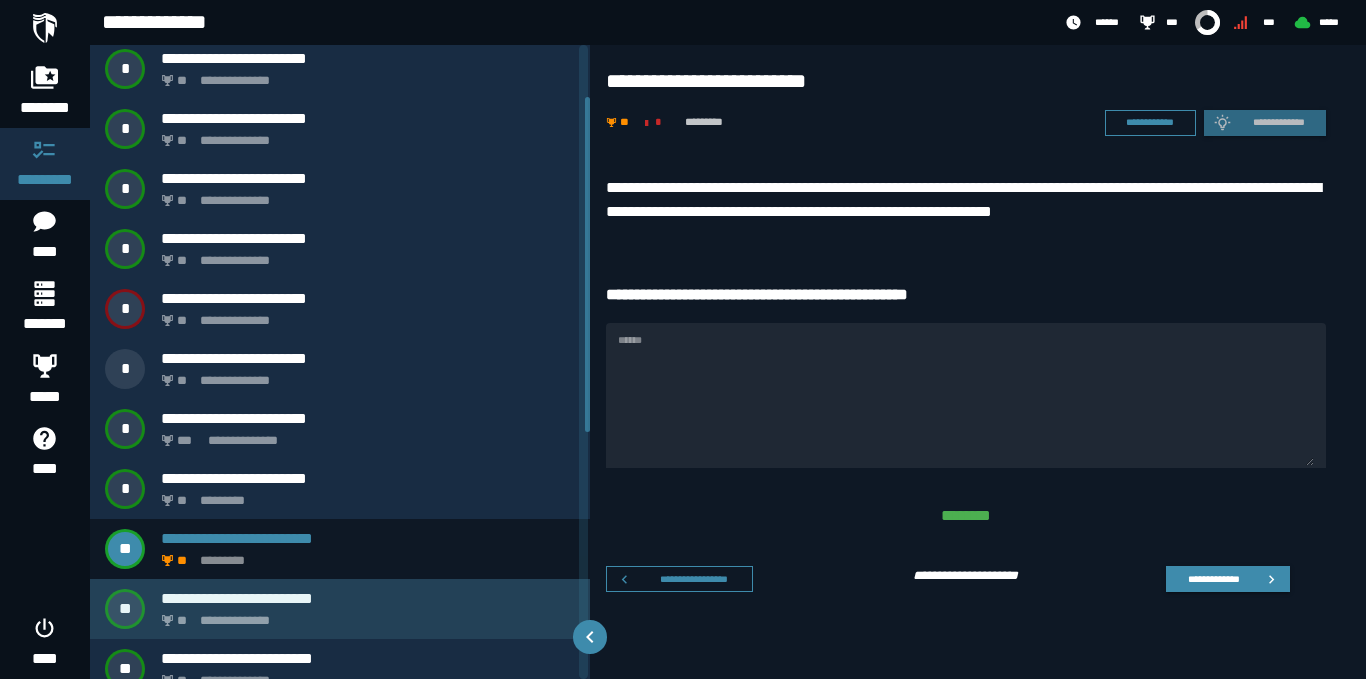 scroll, scrollTop: 100, scrollLeft: 0, axis: vertical 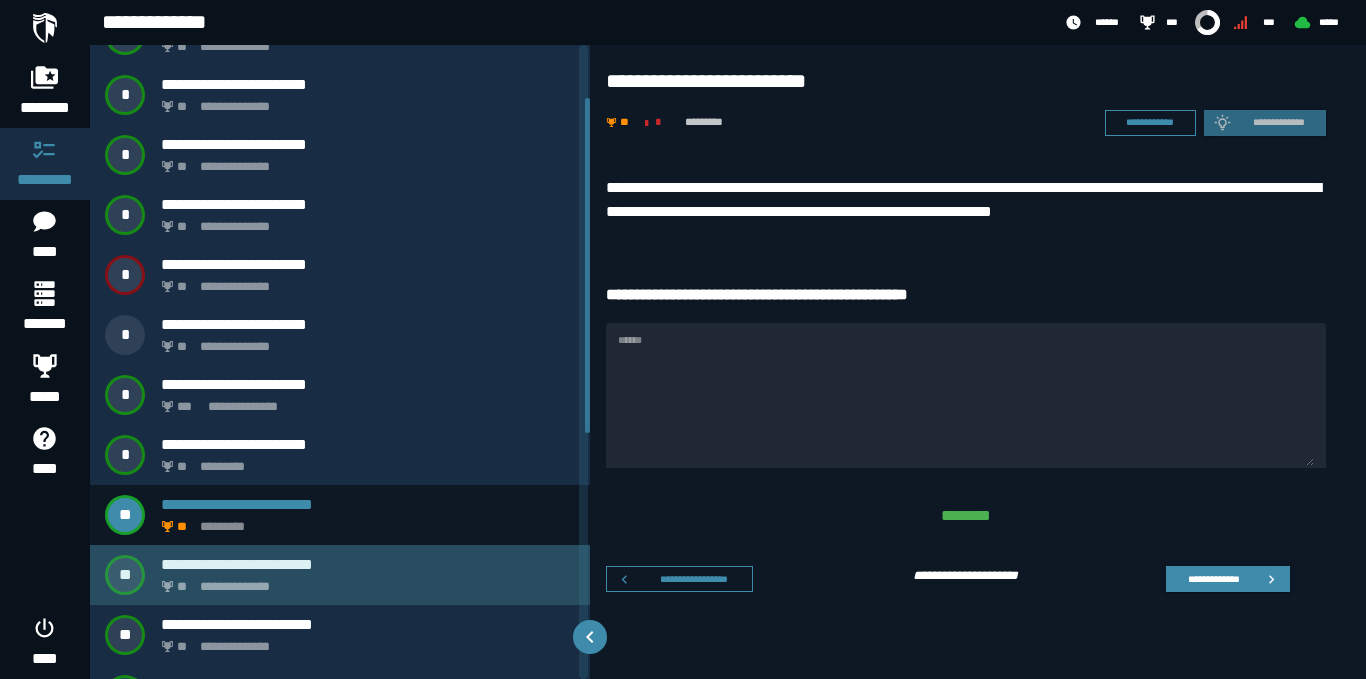 click on "**********" 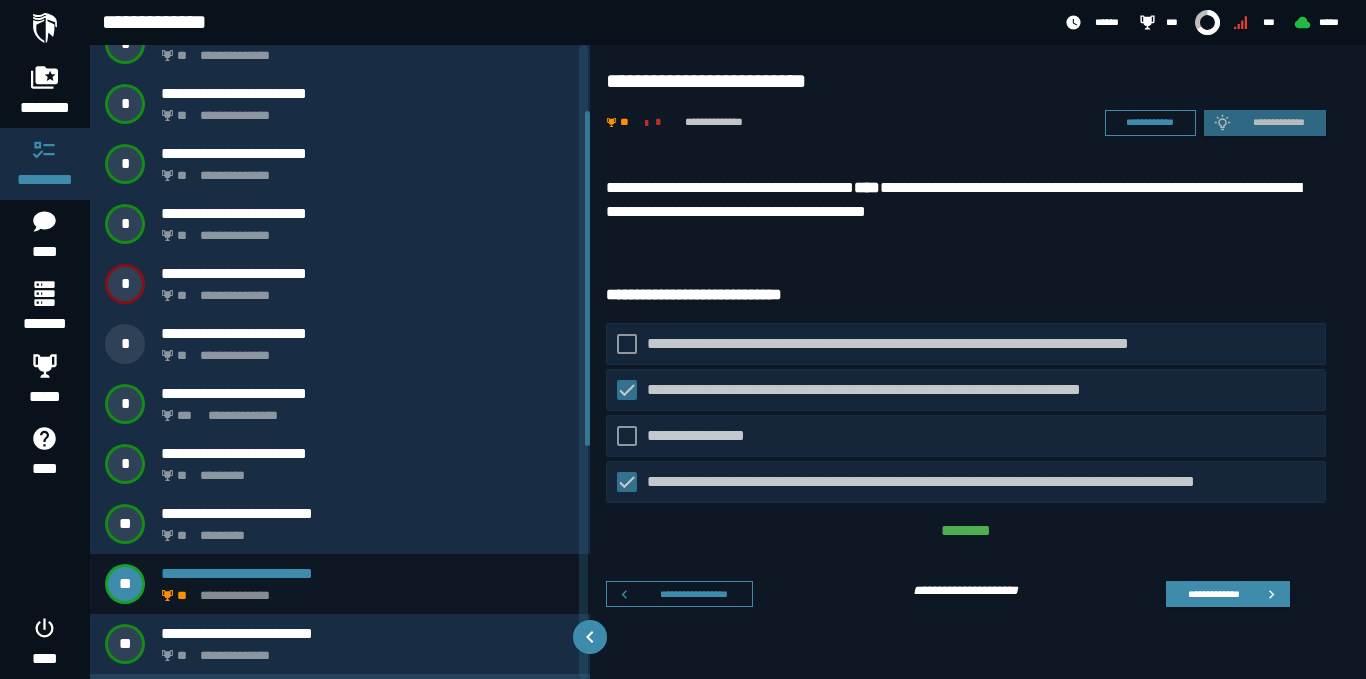 scroll, scrollTop: 226, scrollLeft: 0, axis: vertical 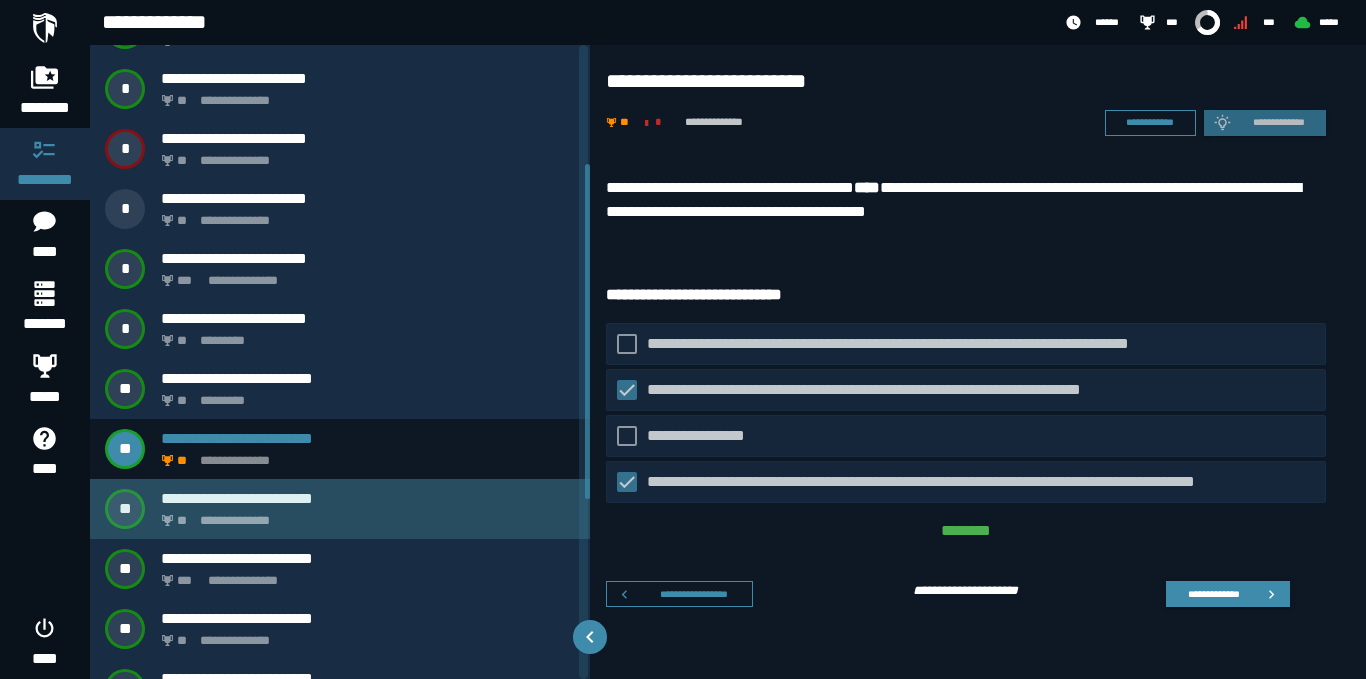 click on "**********" at bounding box center [368, 498] 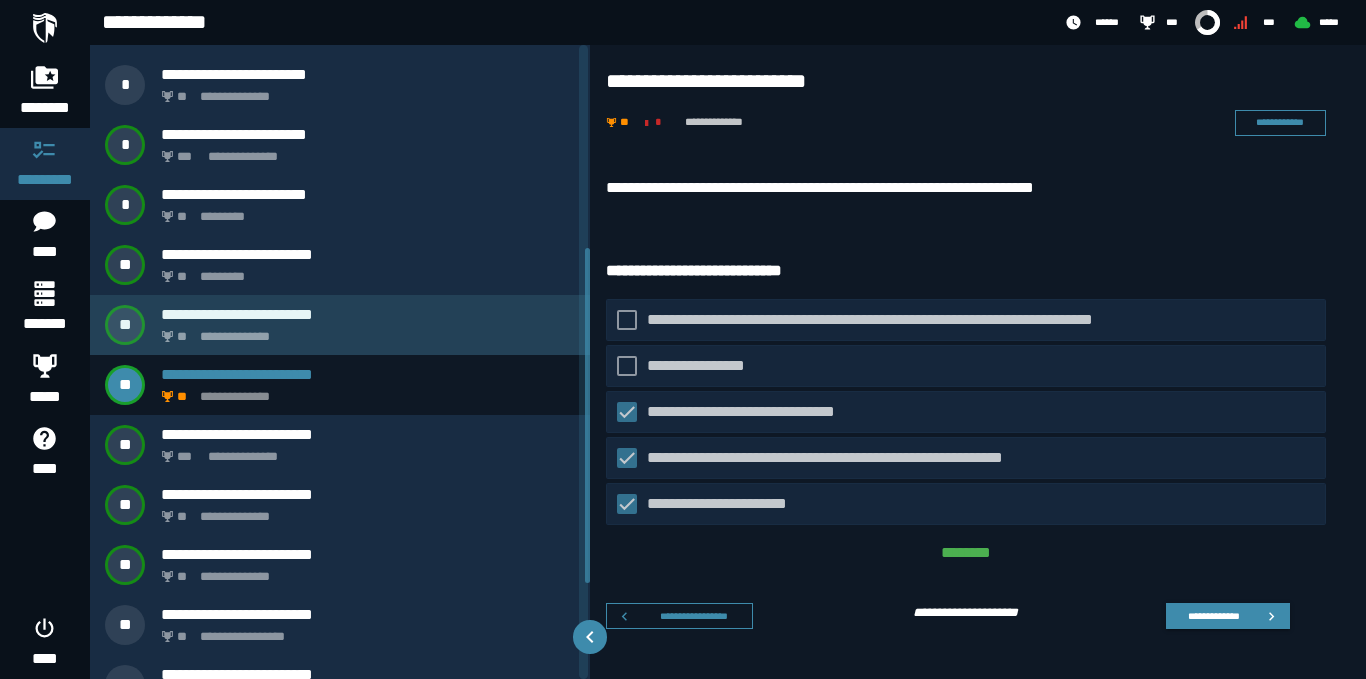 scroll, scrollTop: 386, scrollLeft: 0, axis: vertical 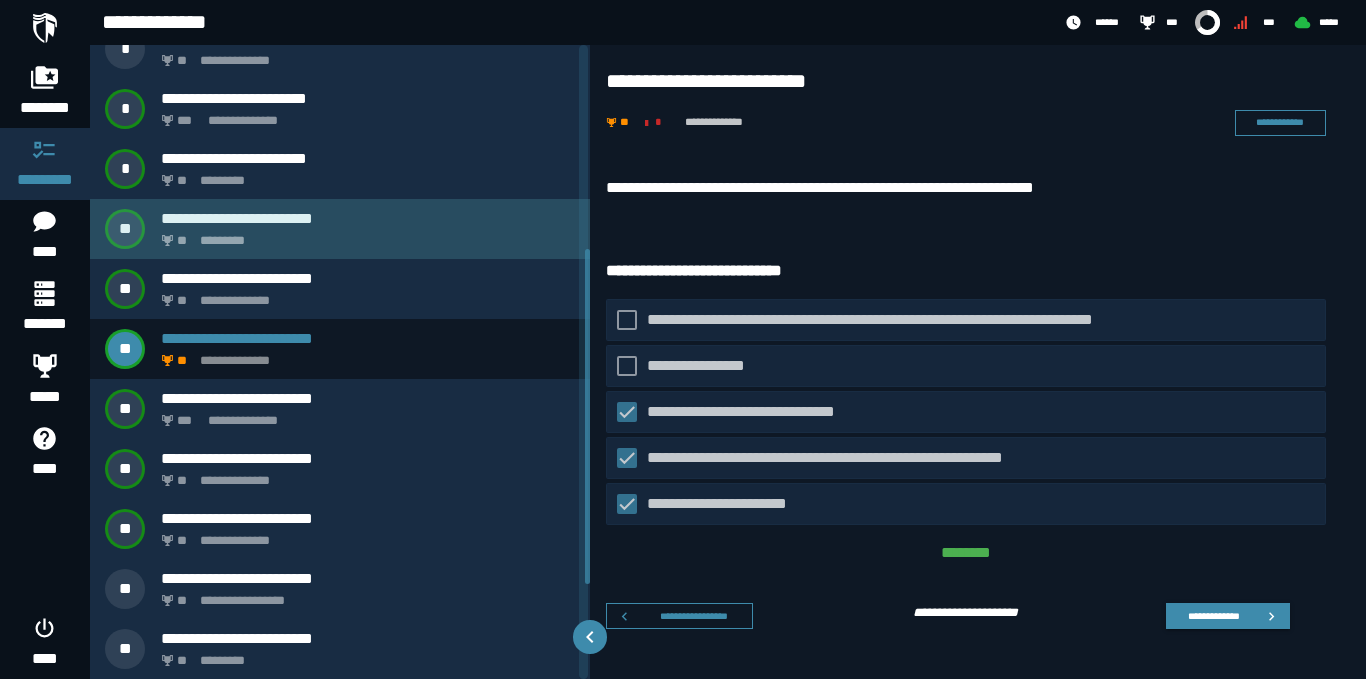 click on "**********" at bounding box center (340, 229) 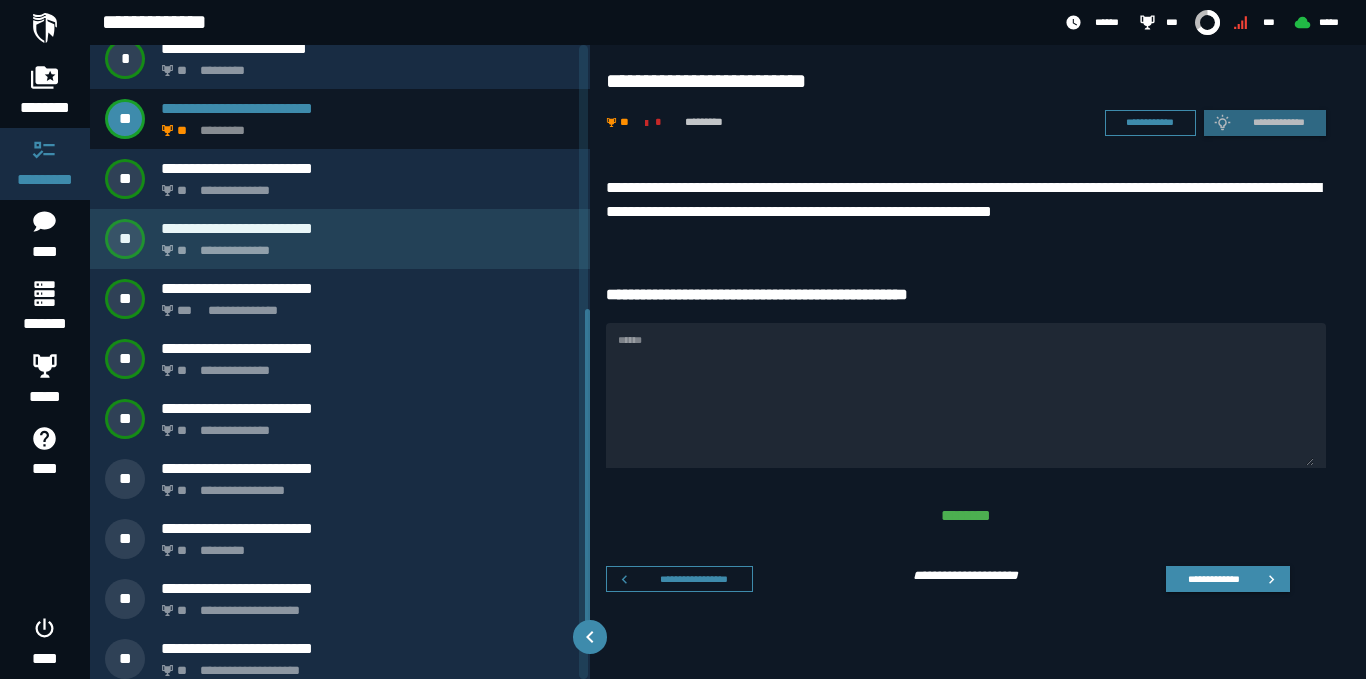 scroll, scrollTop: 500, scrollLeft: 0, axis: vertical 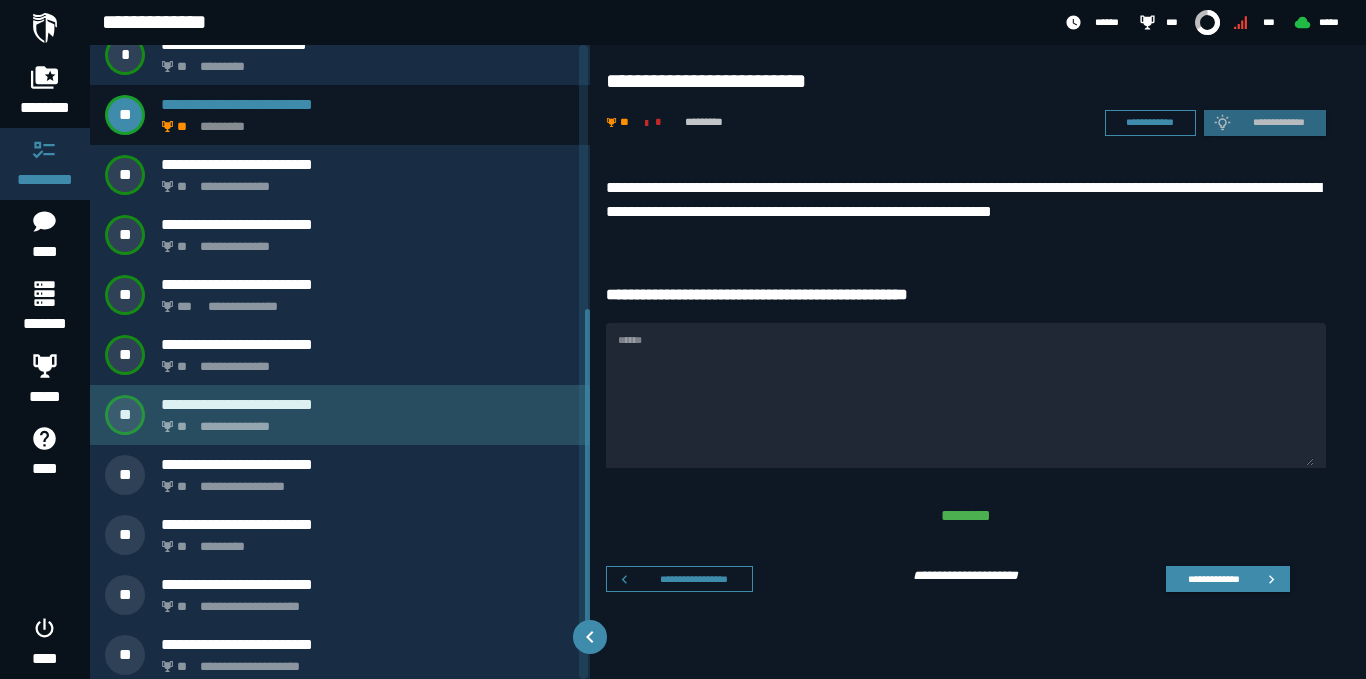 click on "**********" at bounding box center [340, 415] 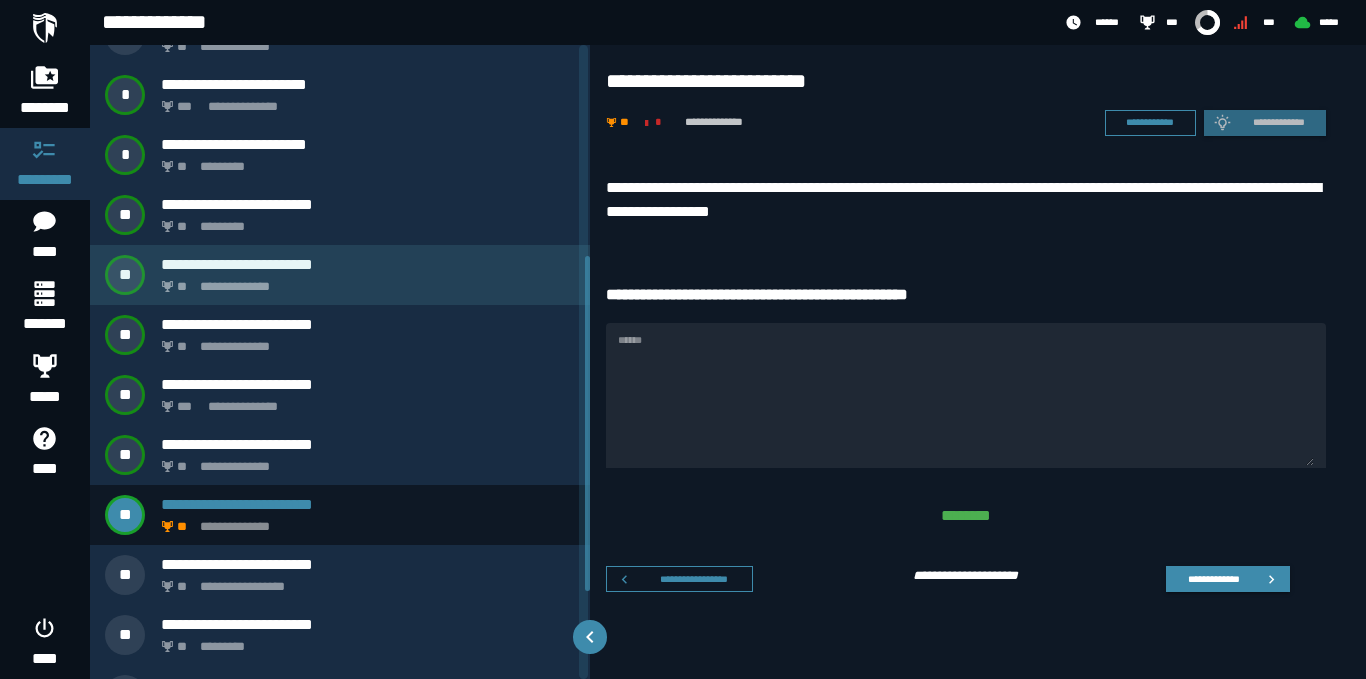 scroll, scrollTop: 266, scrollLeft: 0, axis: vertical 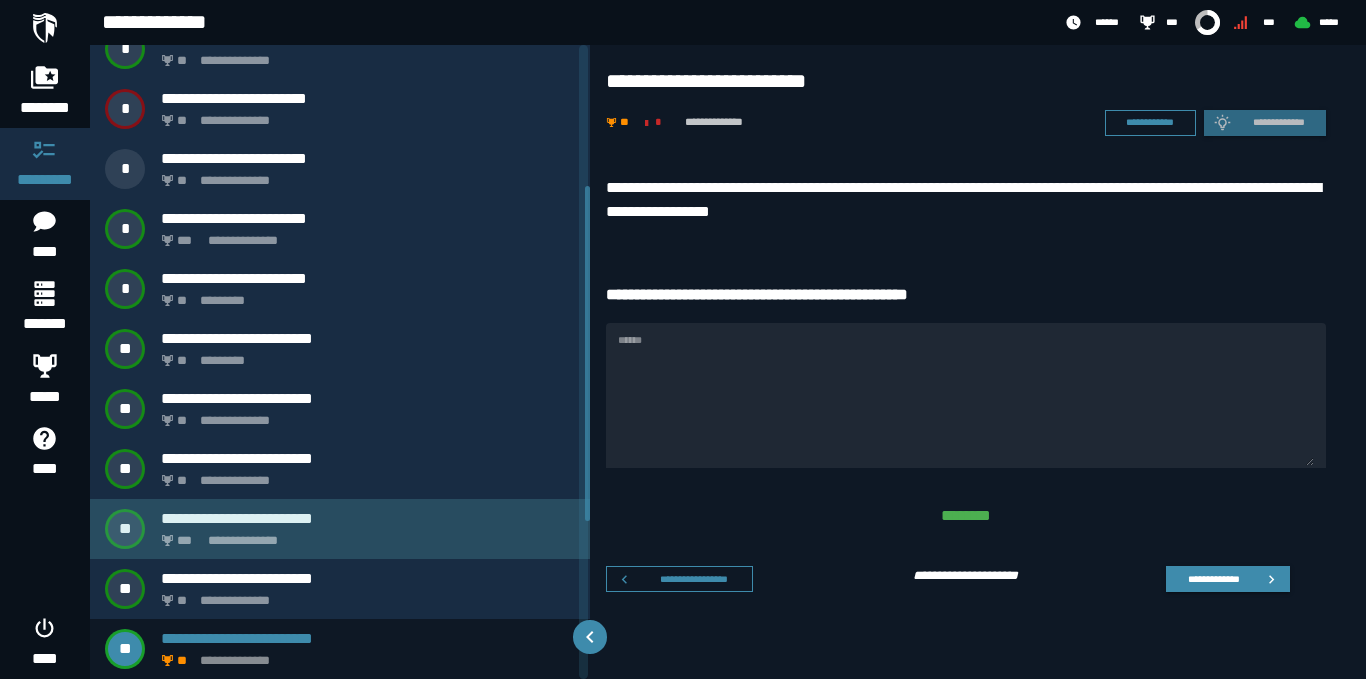 click on "**********" 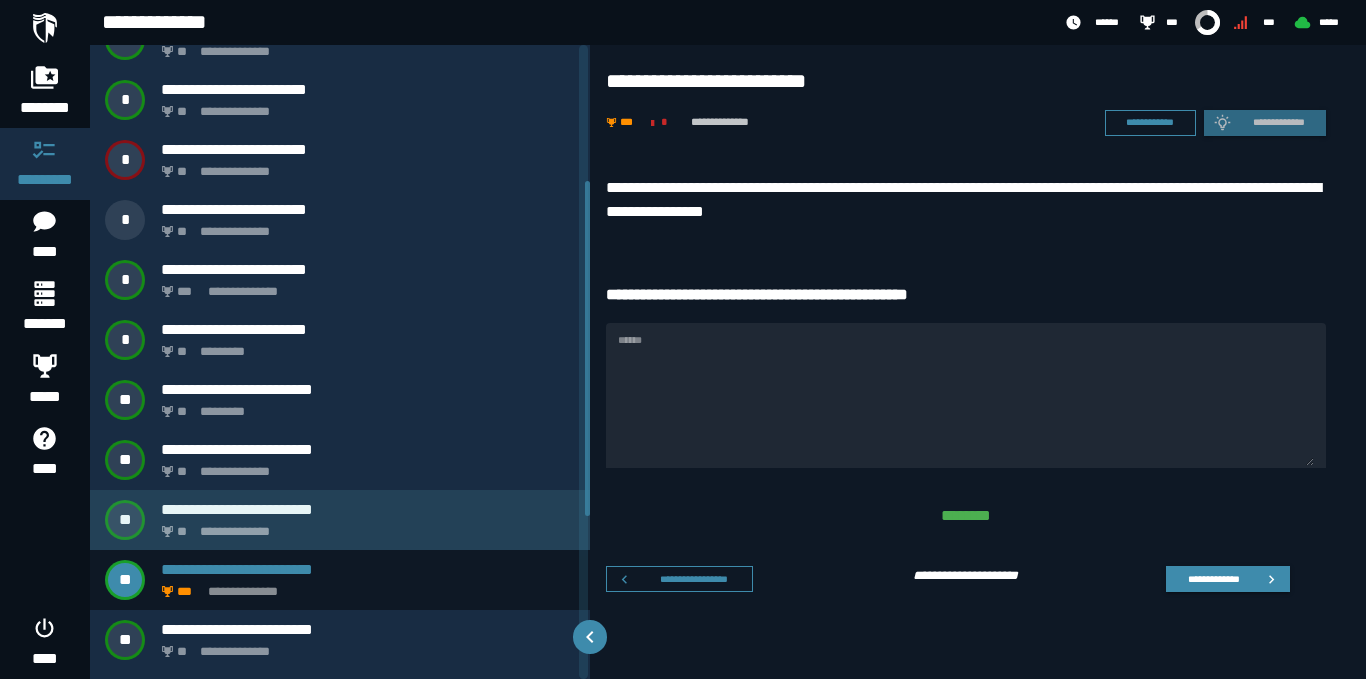 scroll, scrollTop: 146, scrollLeft: 0, axis: vertical 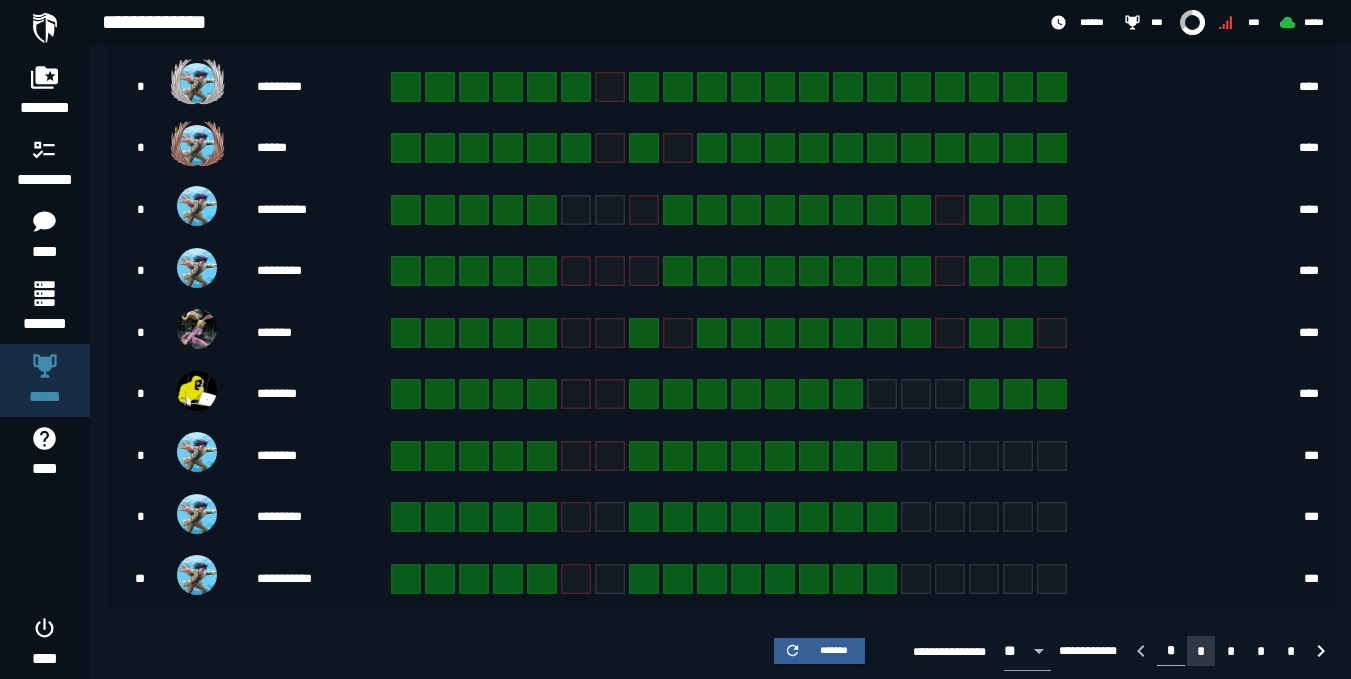 click on "*" at bounding box center (1201, 651) 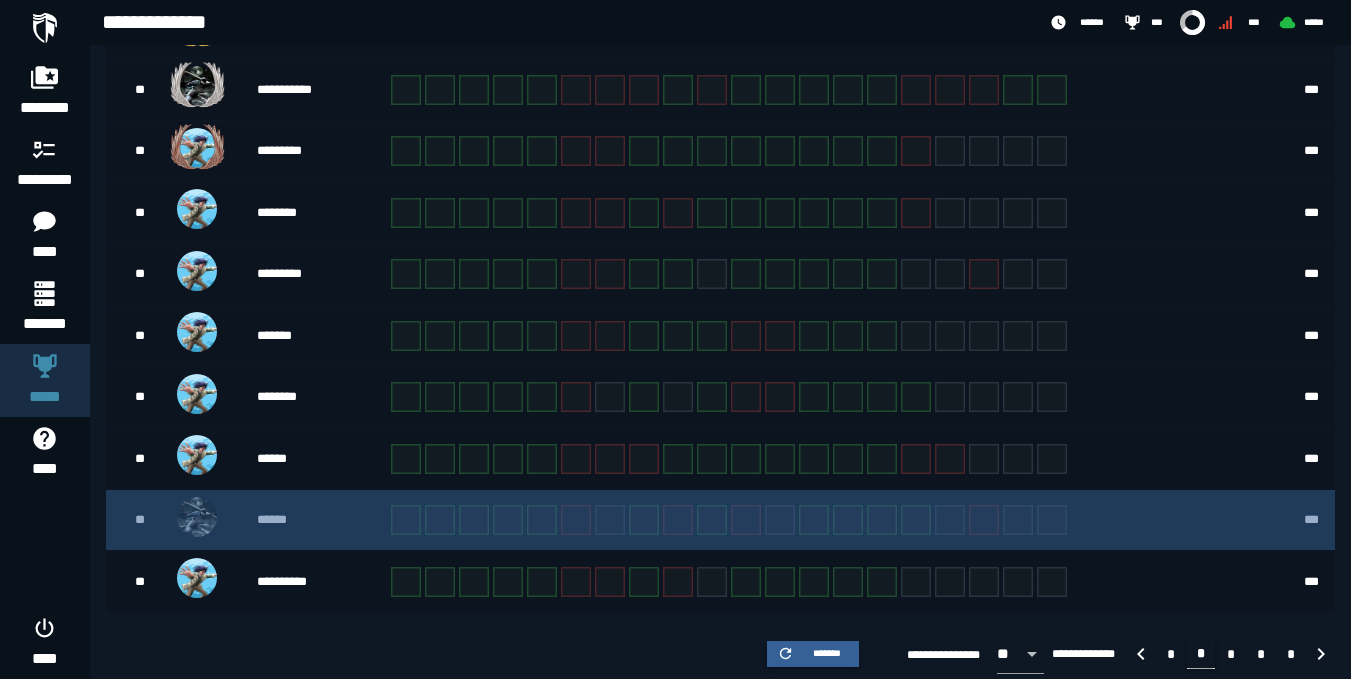 scroll, scrollTop: 527, scrollLeft: 0, axis: vertical 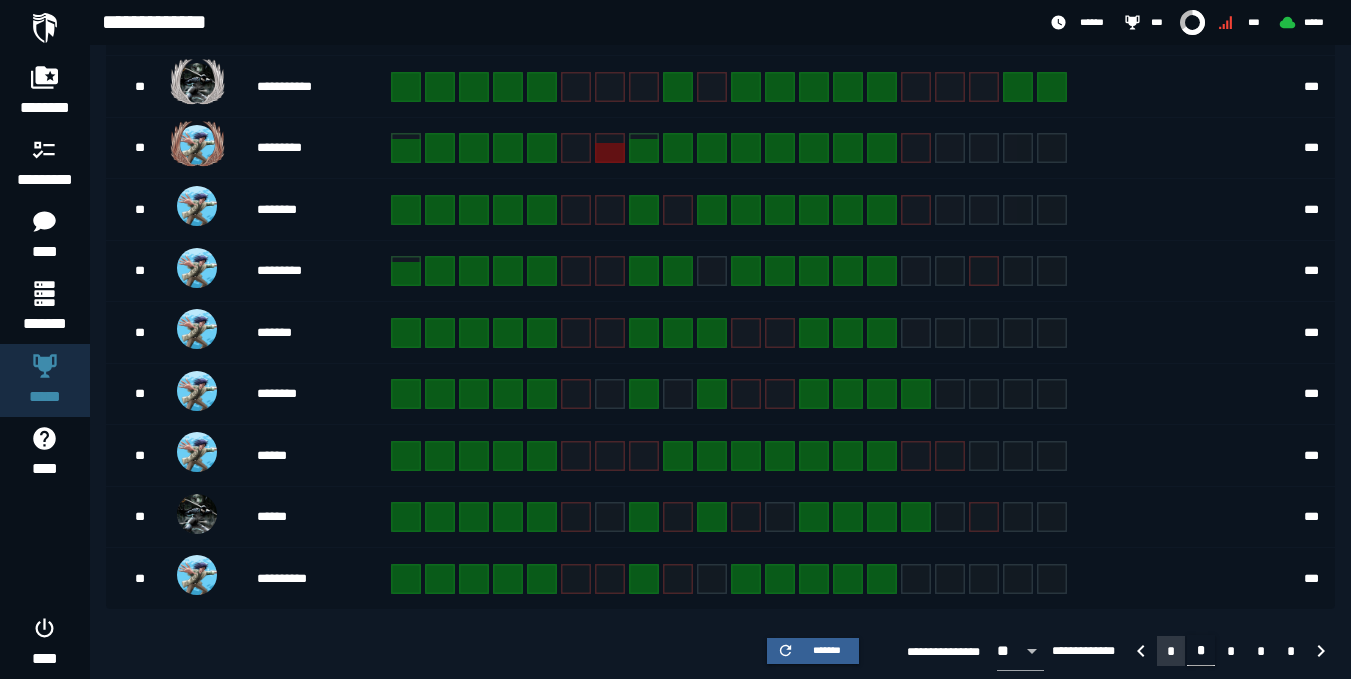 click on "*" at bounding box center [1171, 651] 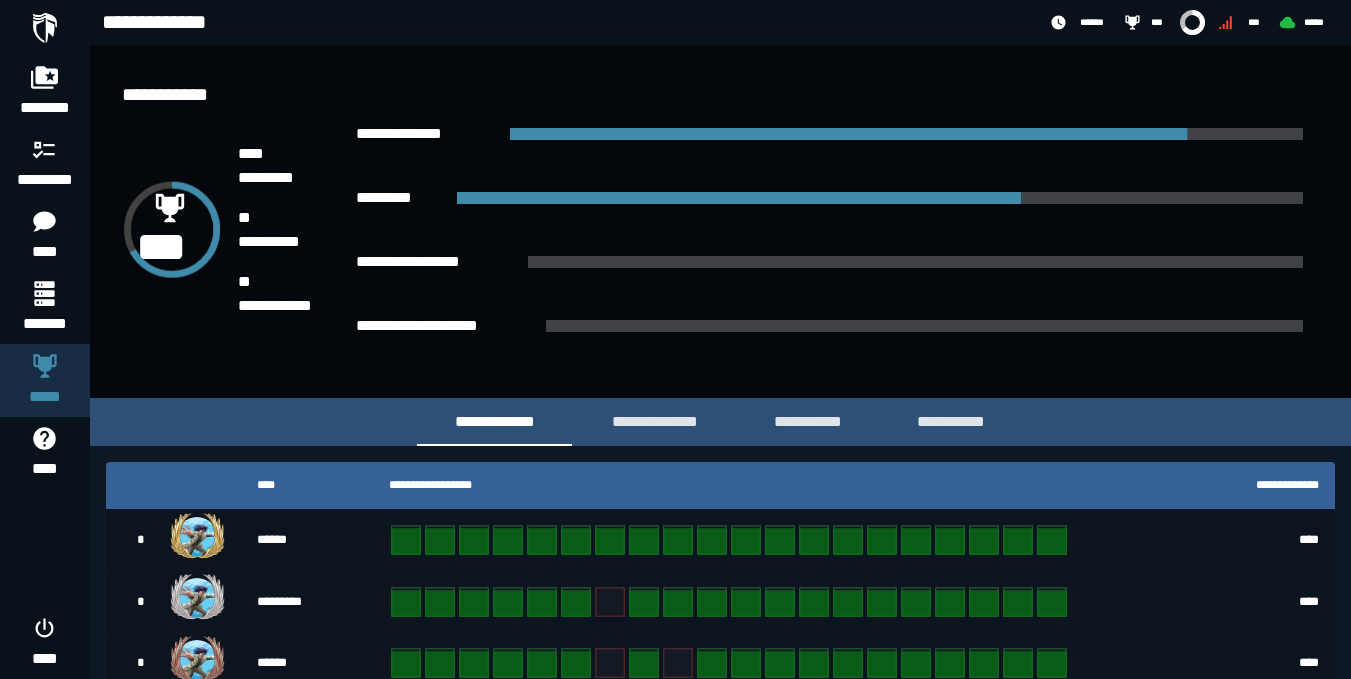 scroll, scrollTop: 0, scrollLeft: 0, axis: both 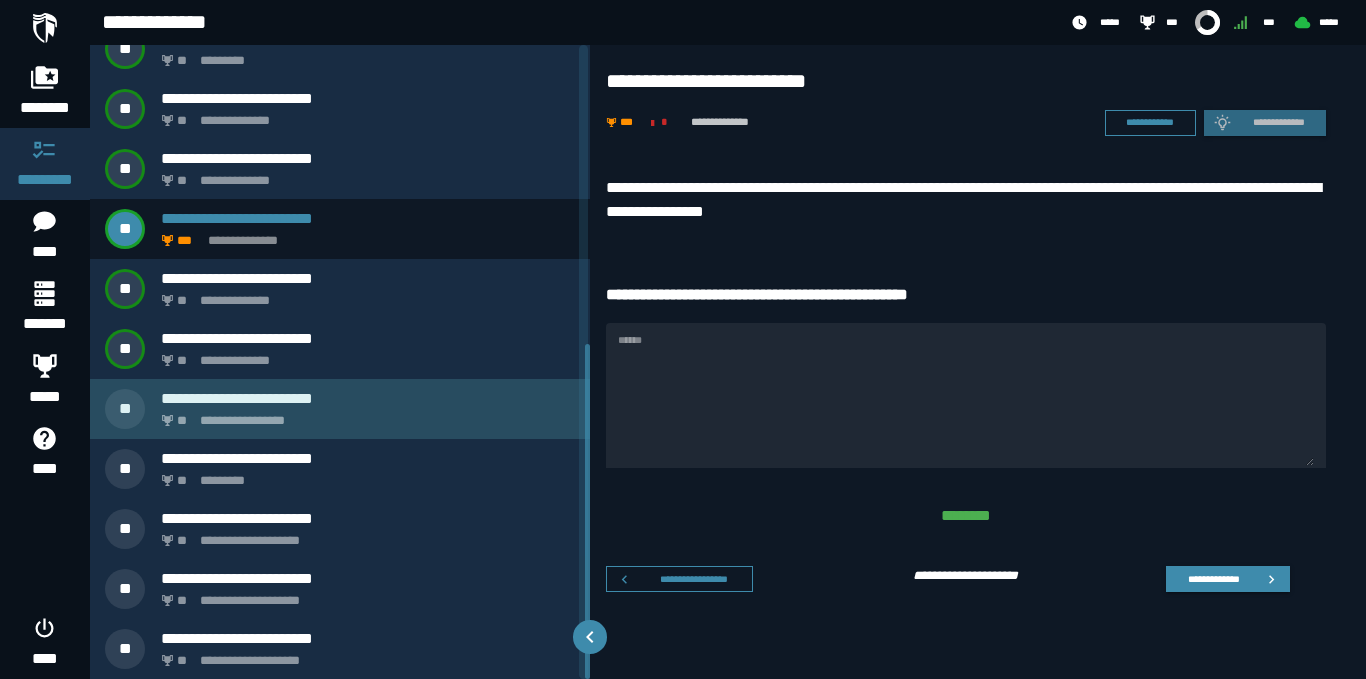 click on "**********" at bounding box center (364, 415) 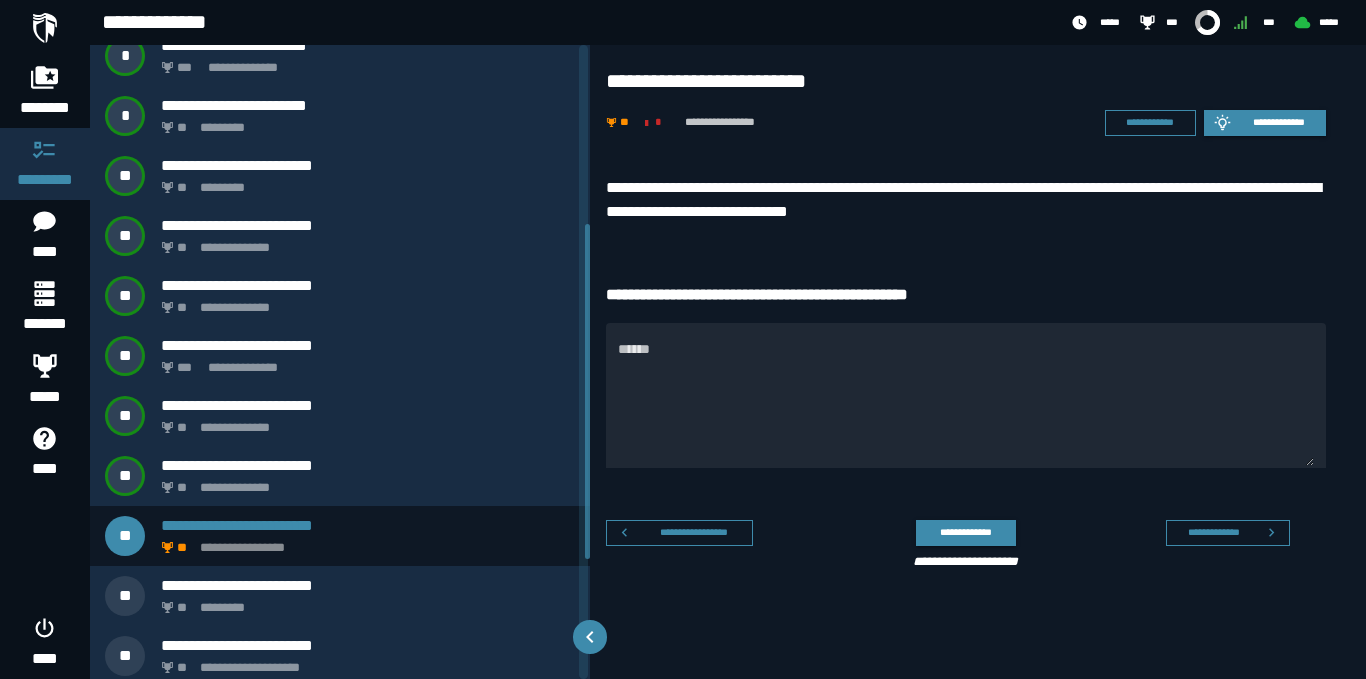 scroll, scrollTop: 326, scrollLeft: 0, axis: vertical 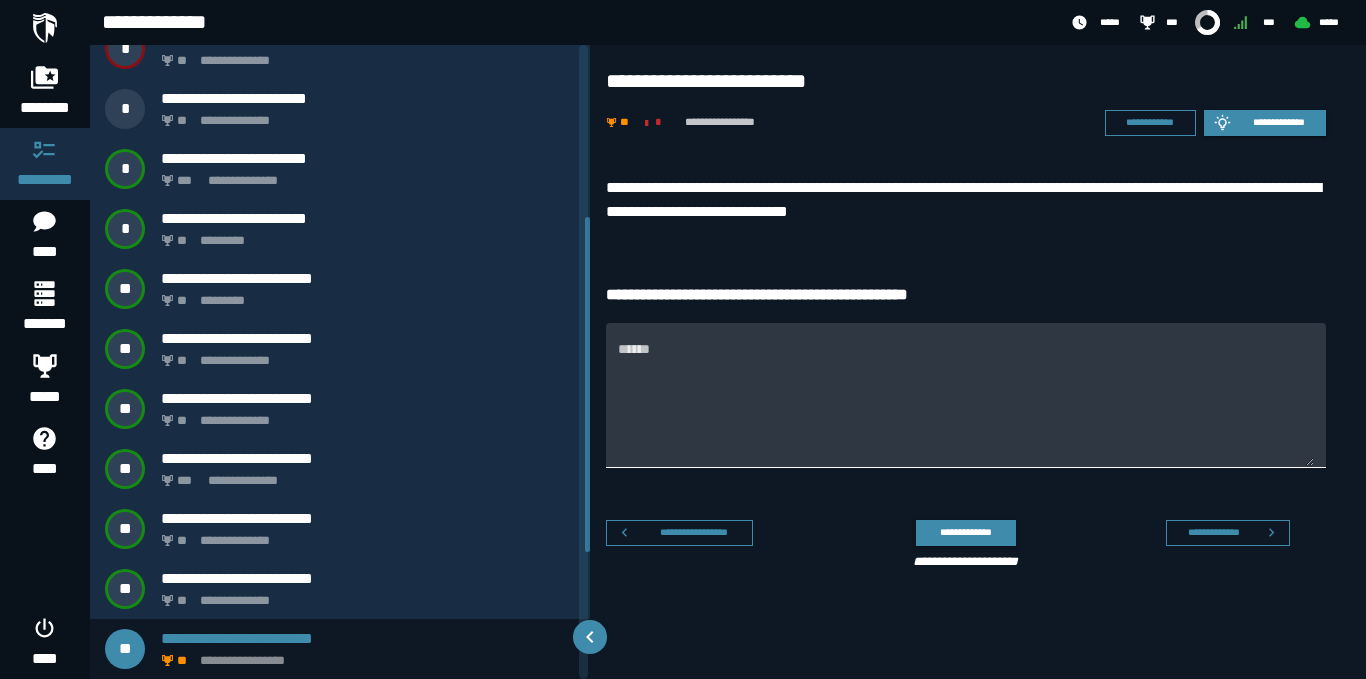 click on "******" at bounding box center [966, 407] 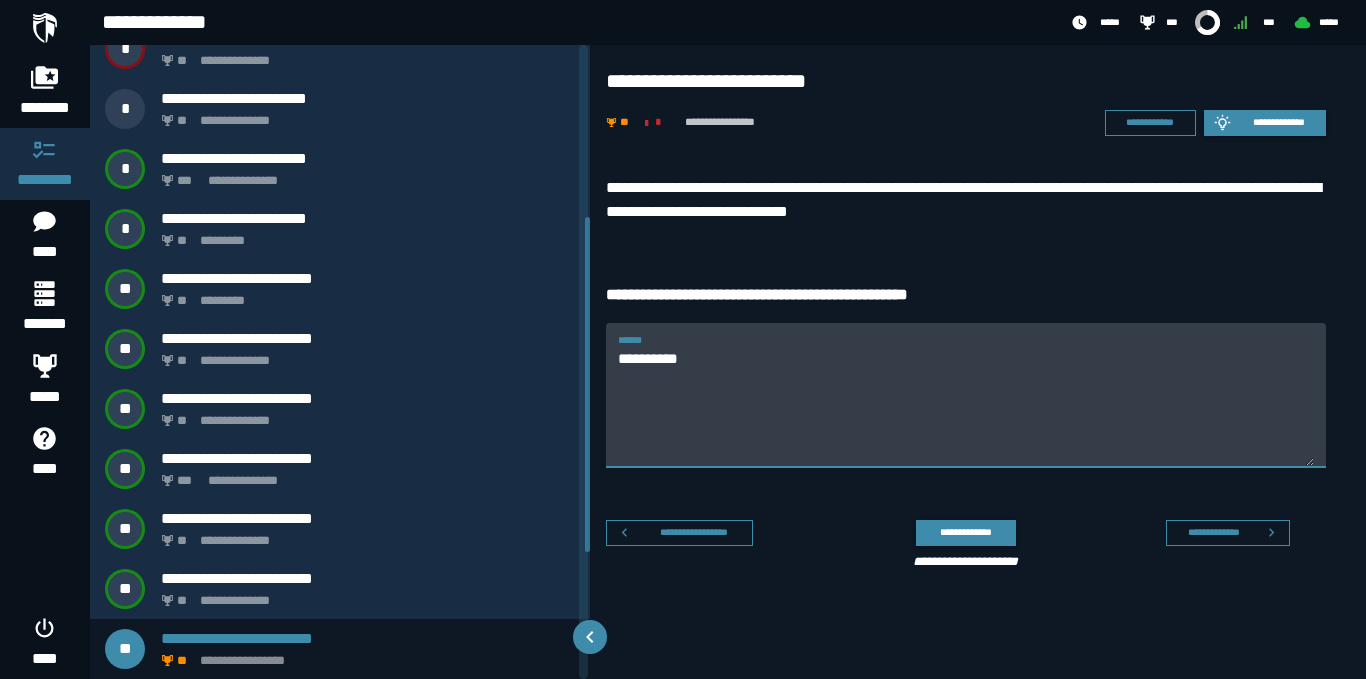 click on "**********" at bounding box center (966, 407) 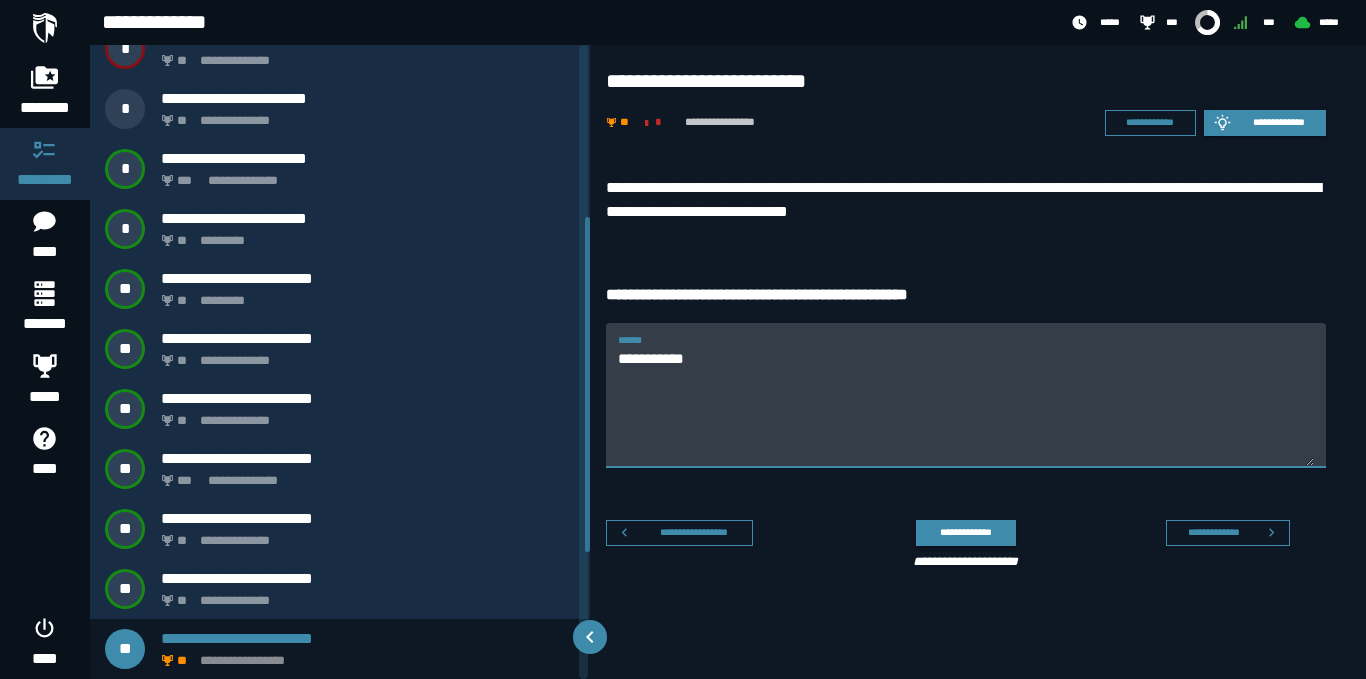 type on "**********" 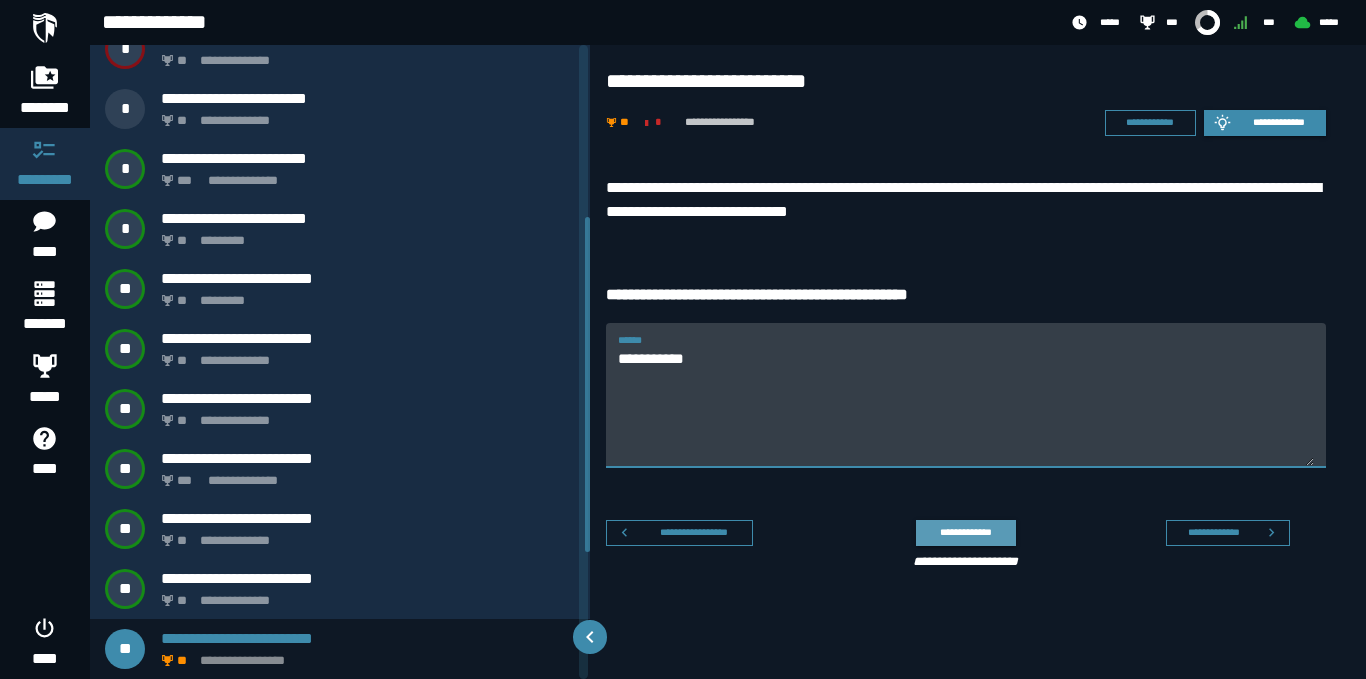 click on "**********" at bounding box center [965, 532] 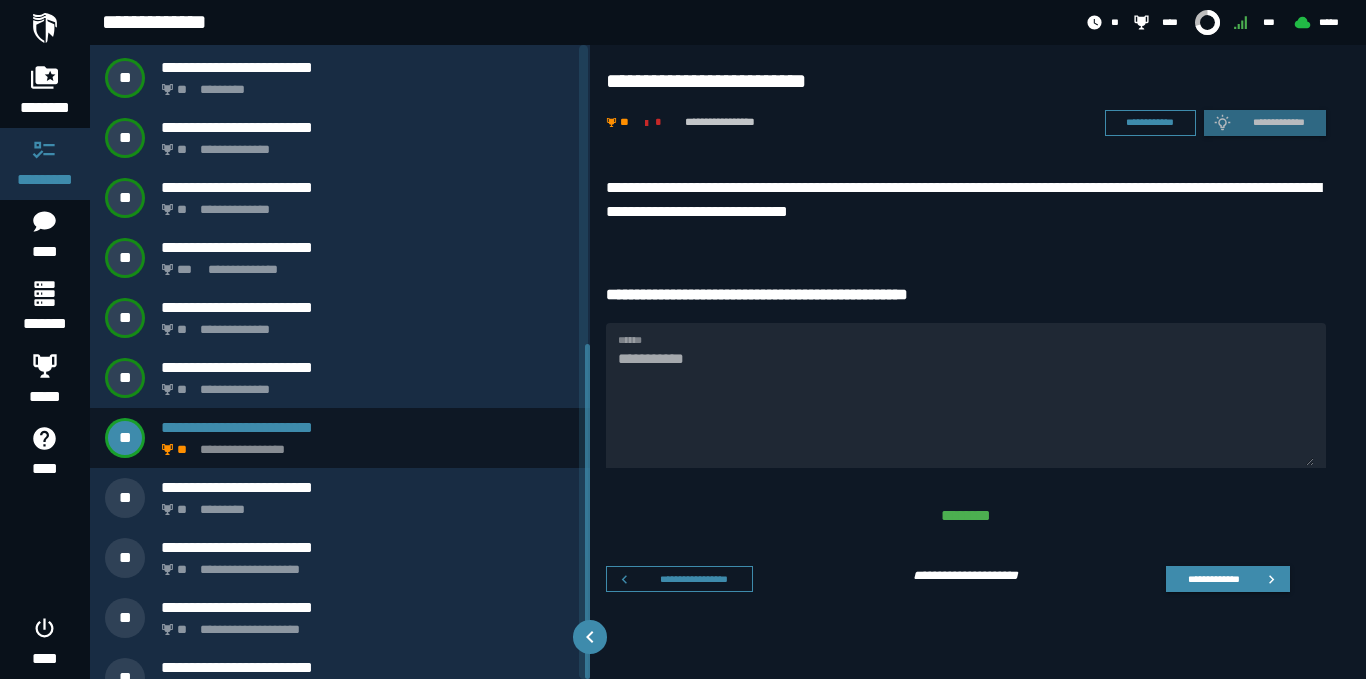 scroll, scrollTop: 566, scrollLeft: 0, axis: vertical 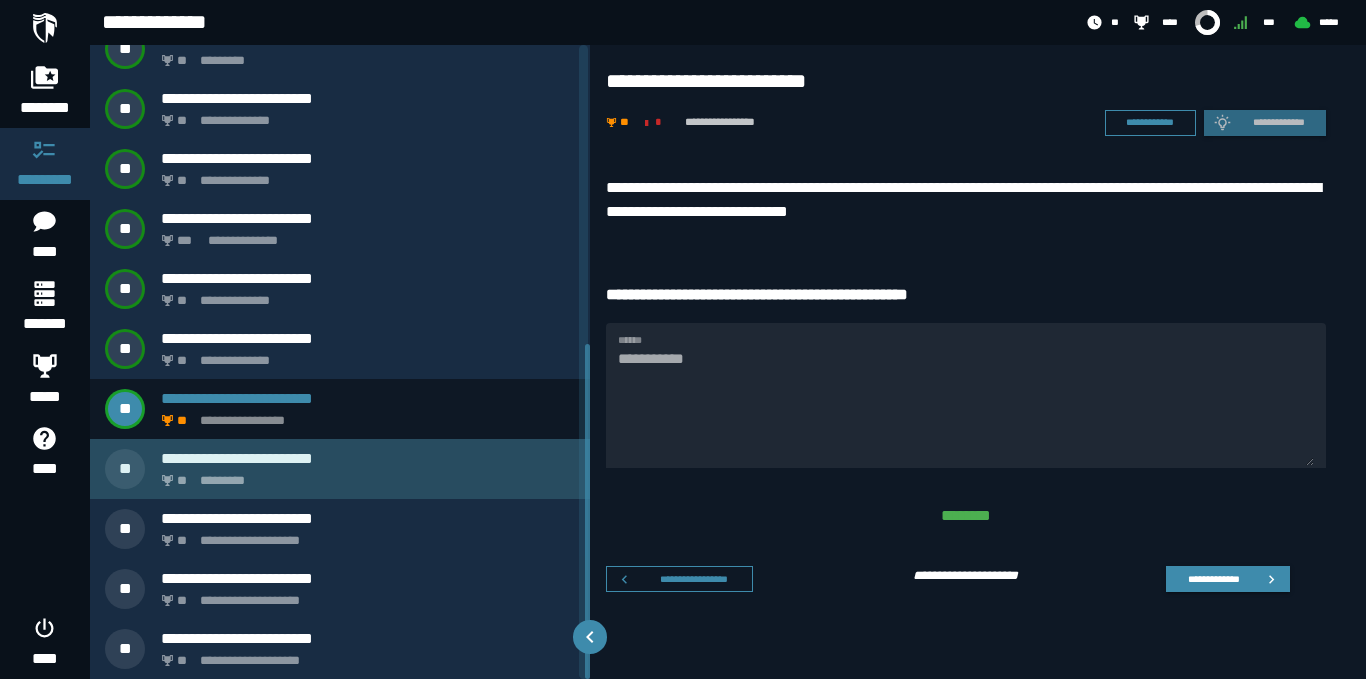 click on "*********" 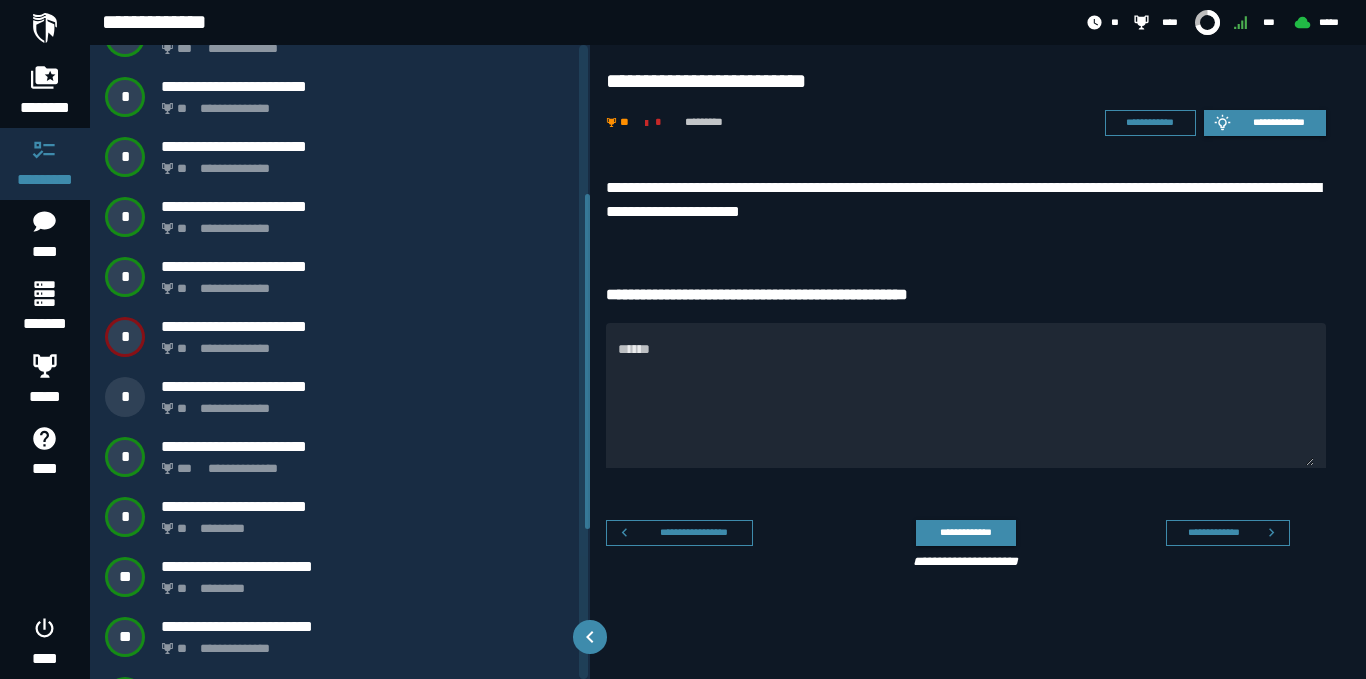 scroll, scrollTop: 0, scrollLeft: 0, axis: both 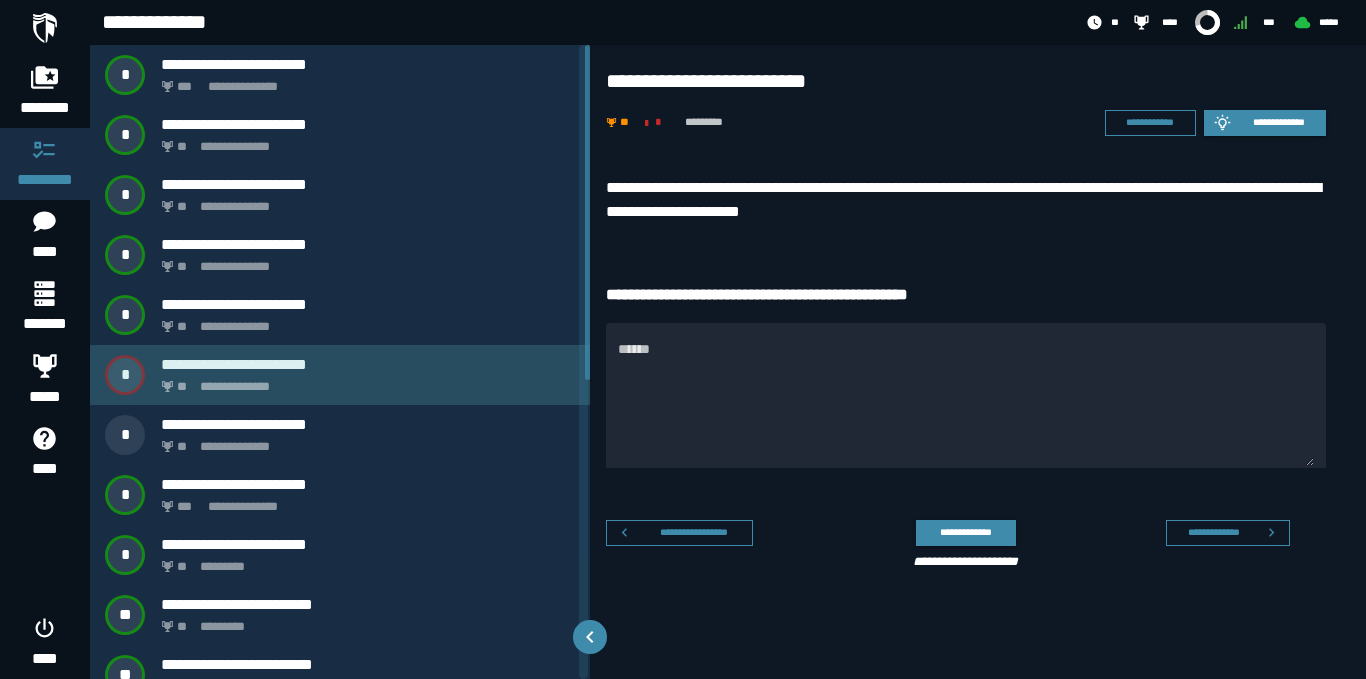 click on "**********" at bounding box center (368, 364) 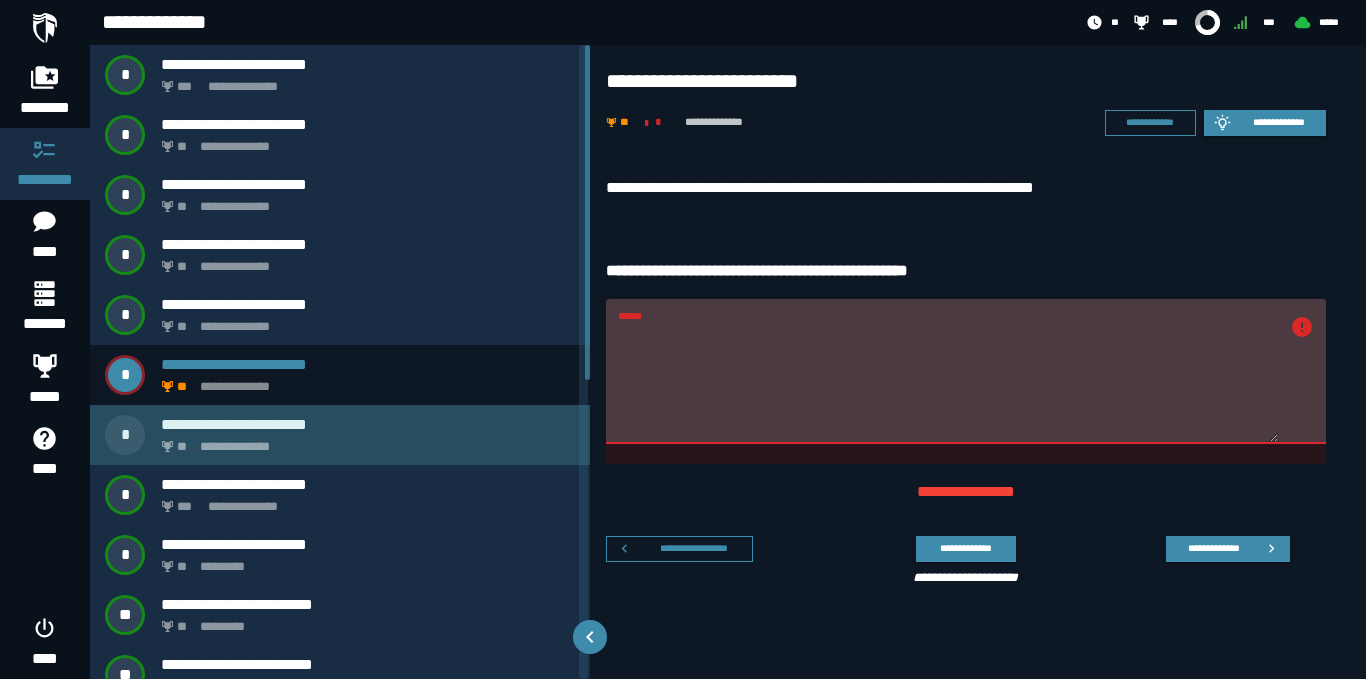 click on "**********" at bounding box center (364, 441) 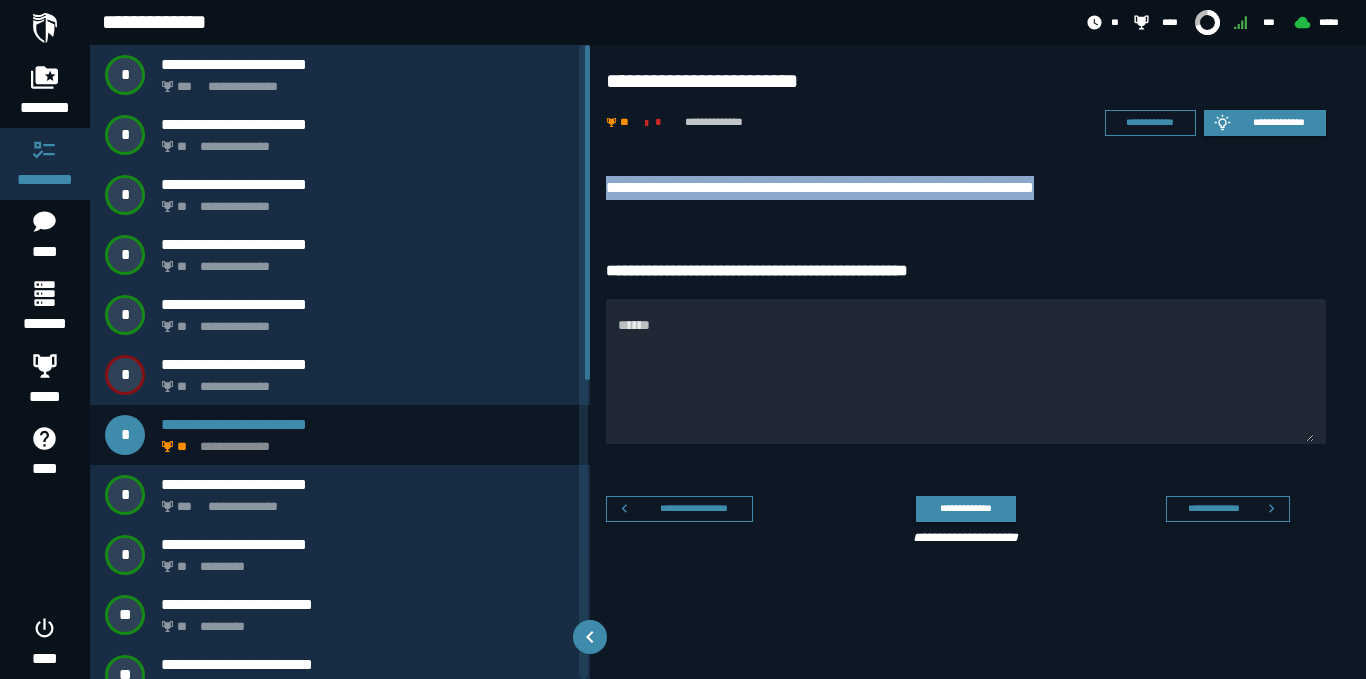 drag, startPoint x: 1146, startPoint y: 190, endPoint x: 605, endPoint y: 181, distance: 541.0748 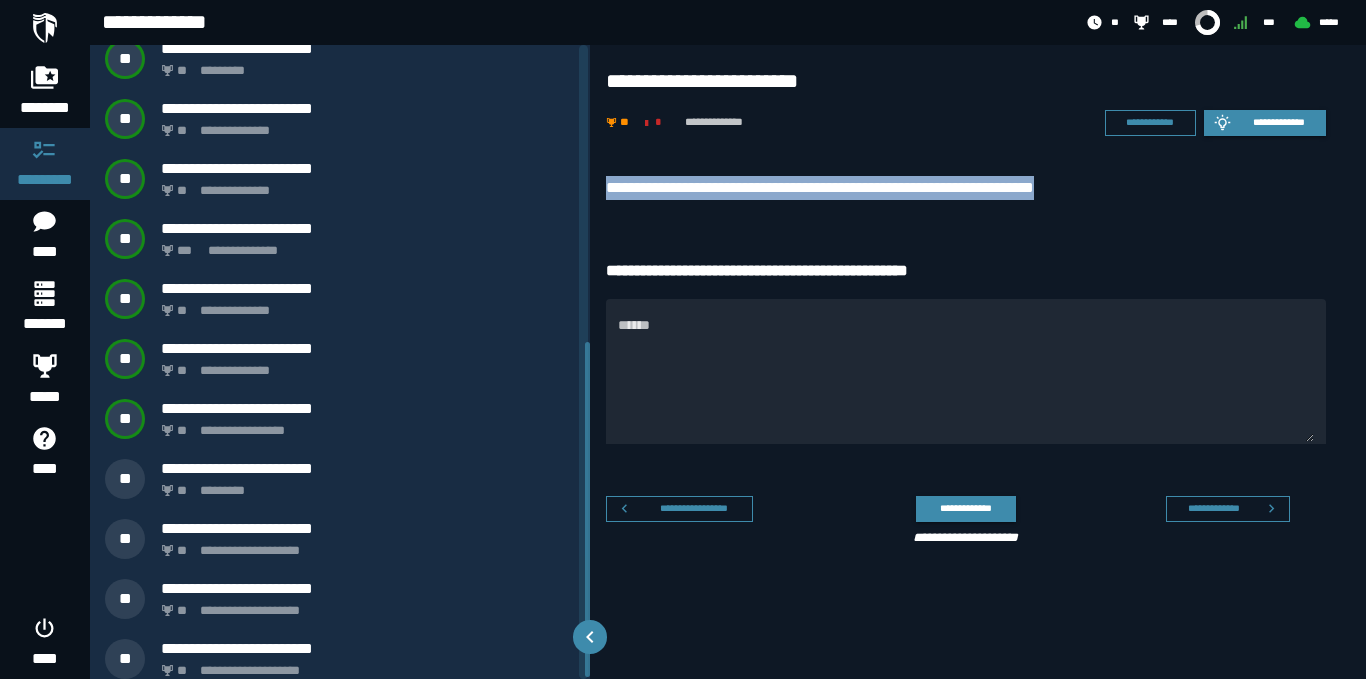 scroll, scrollTop: 566, scrollLeft: 0, axis: vertical 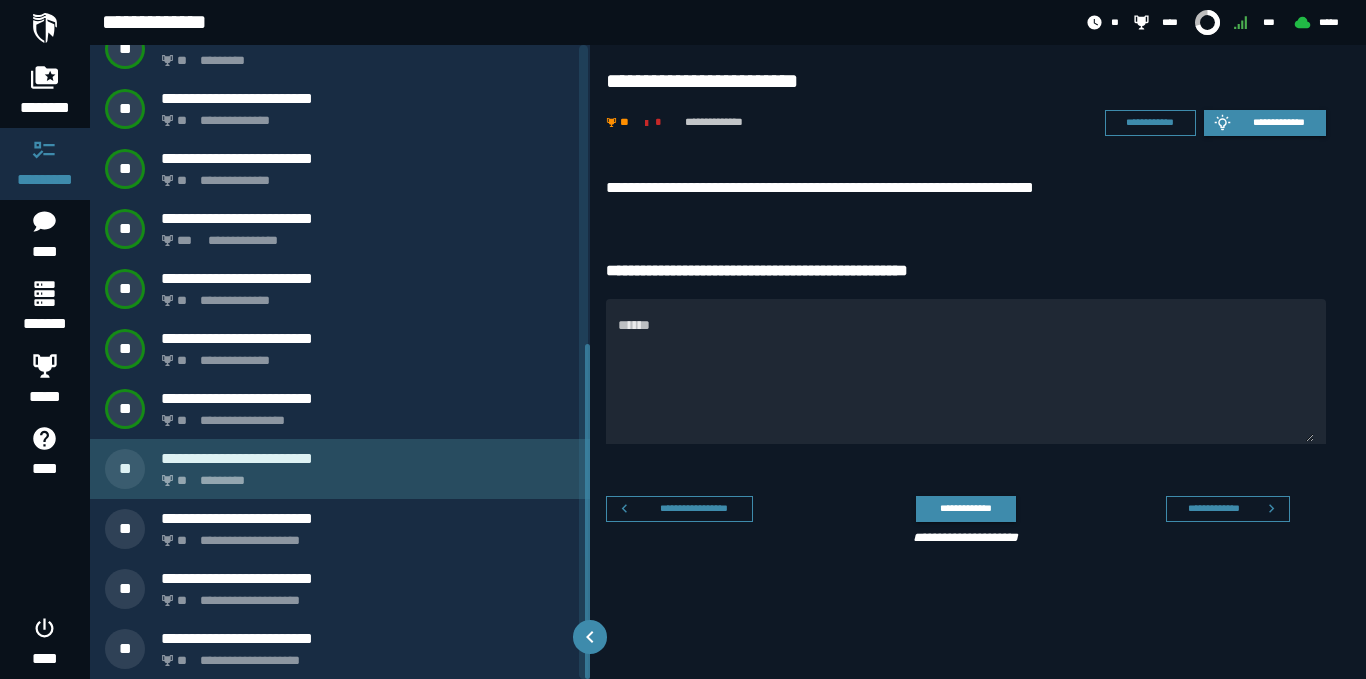 click on "** *********" at bounding box center (364, 475) 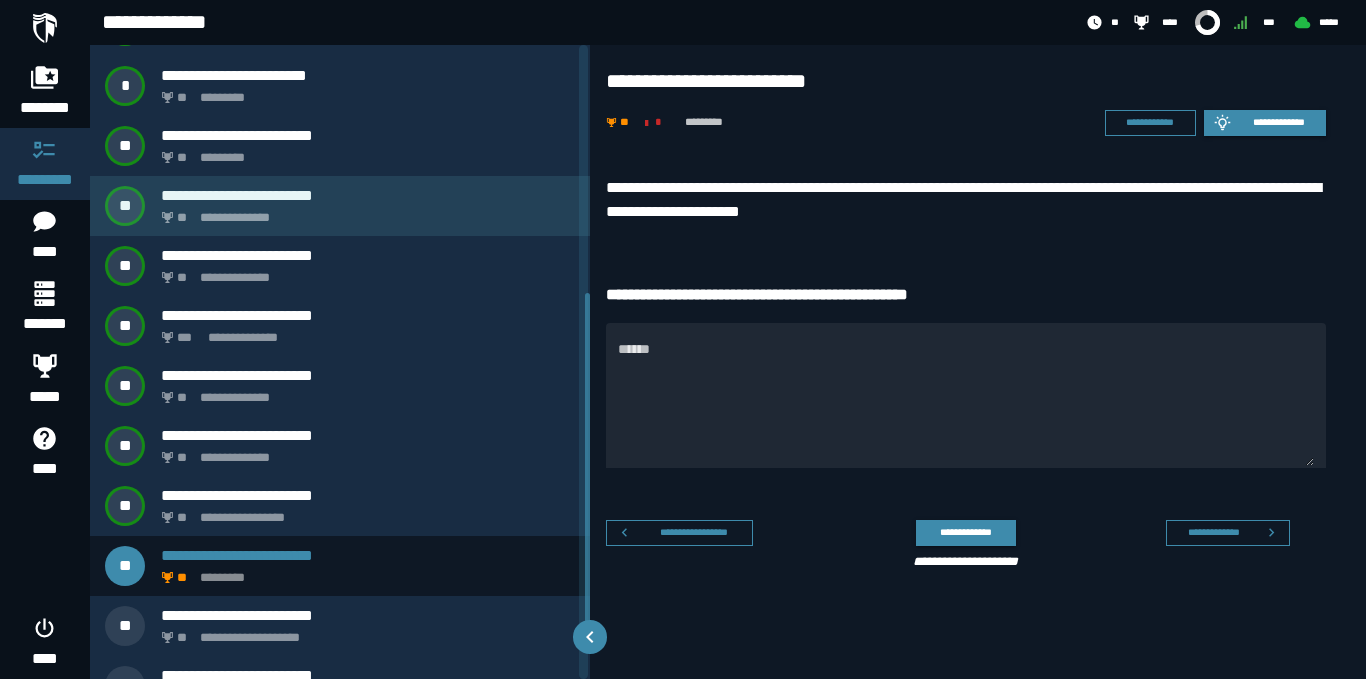 scroll, scrollTop: 386, scrollLeft: 0, axis: vertical 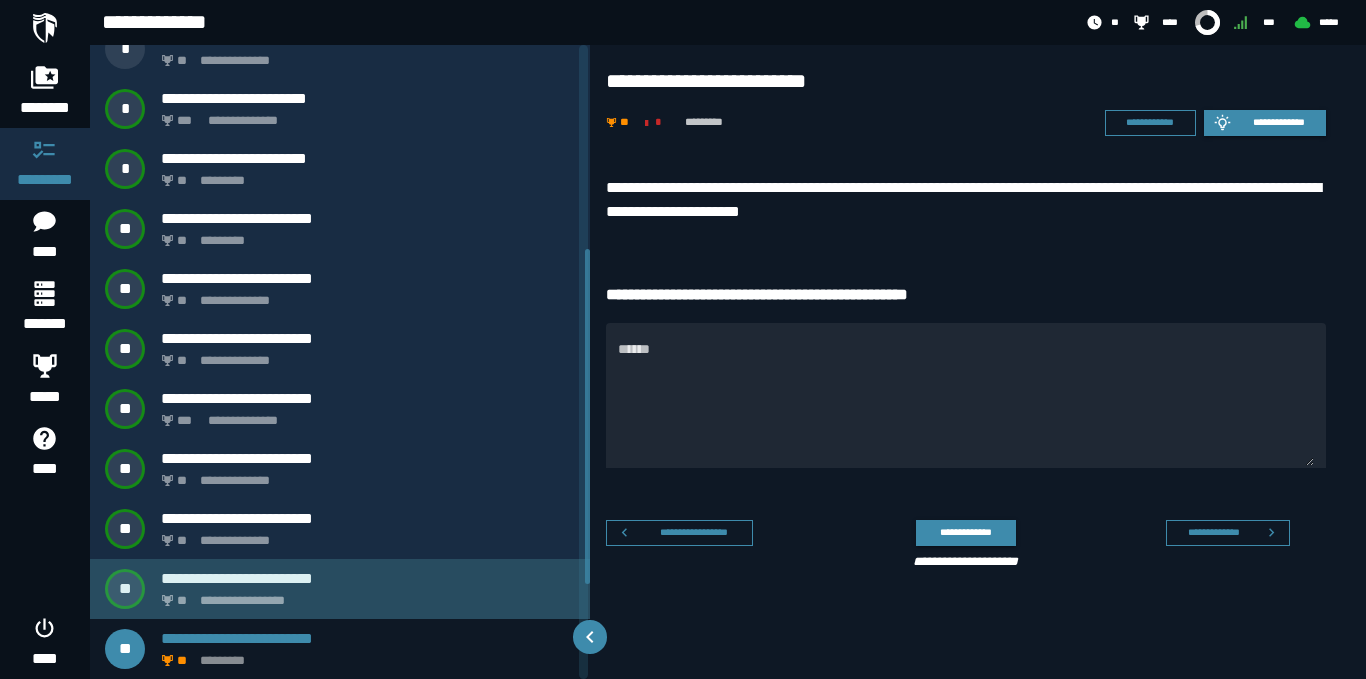 click on "**********" at bounding box center (340, 589) 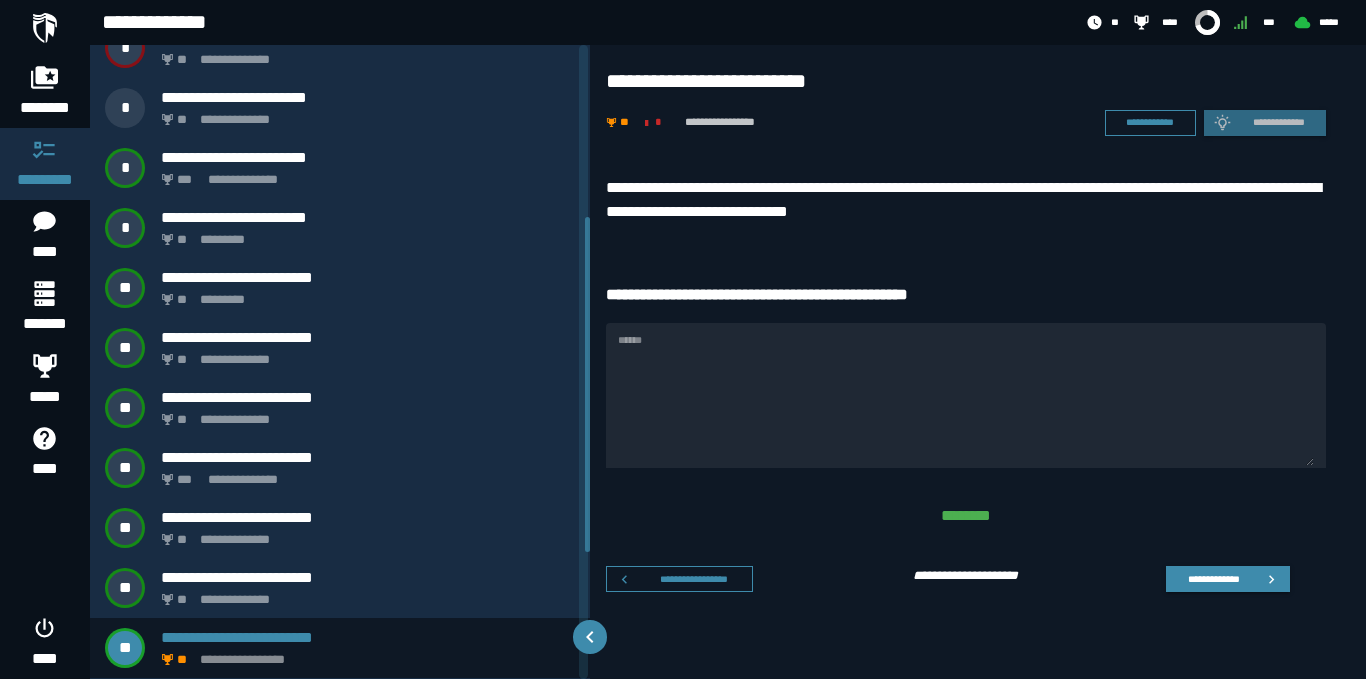 scroll, scrollTop: 326, scrollLeft: 0, axis: vertical 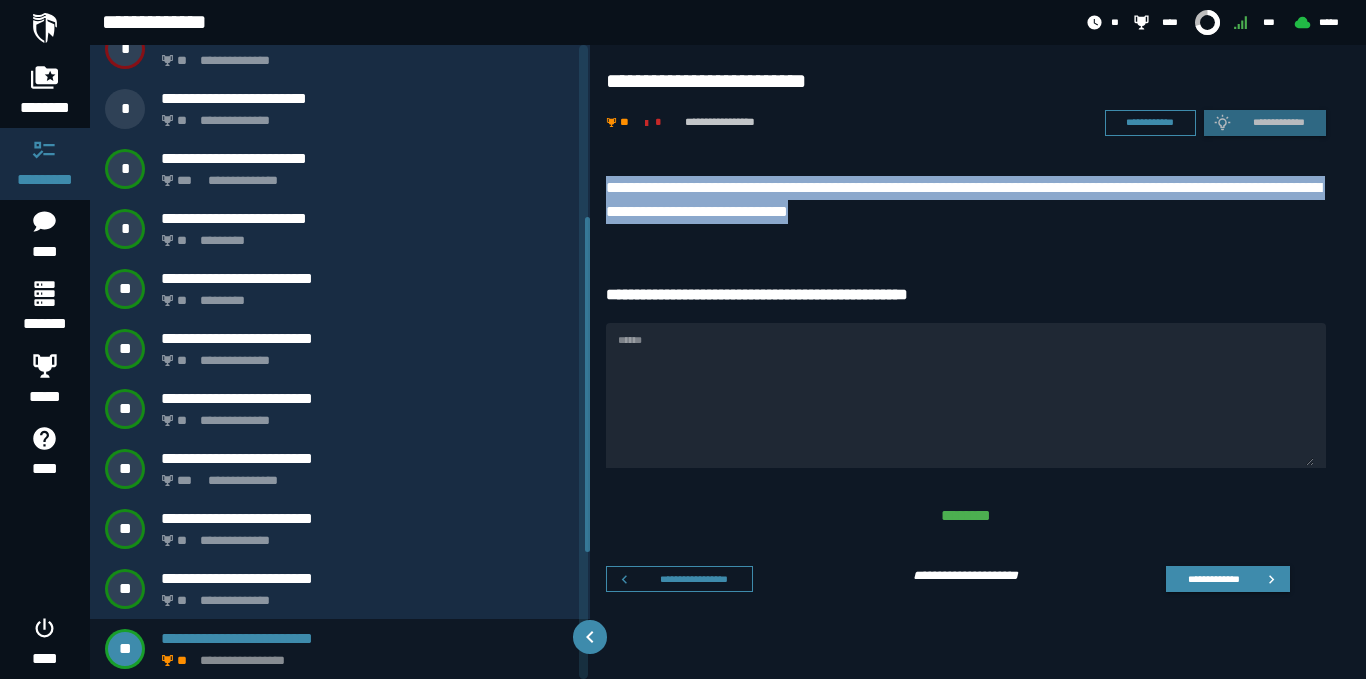 drag, startPoint x: 980, startPoint y: 209, endPoint x: 609, endPoint y: 182, distance: 371.98117 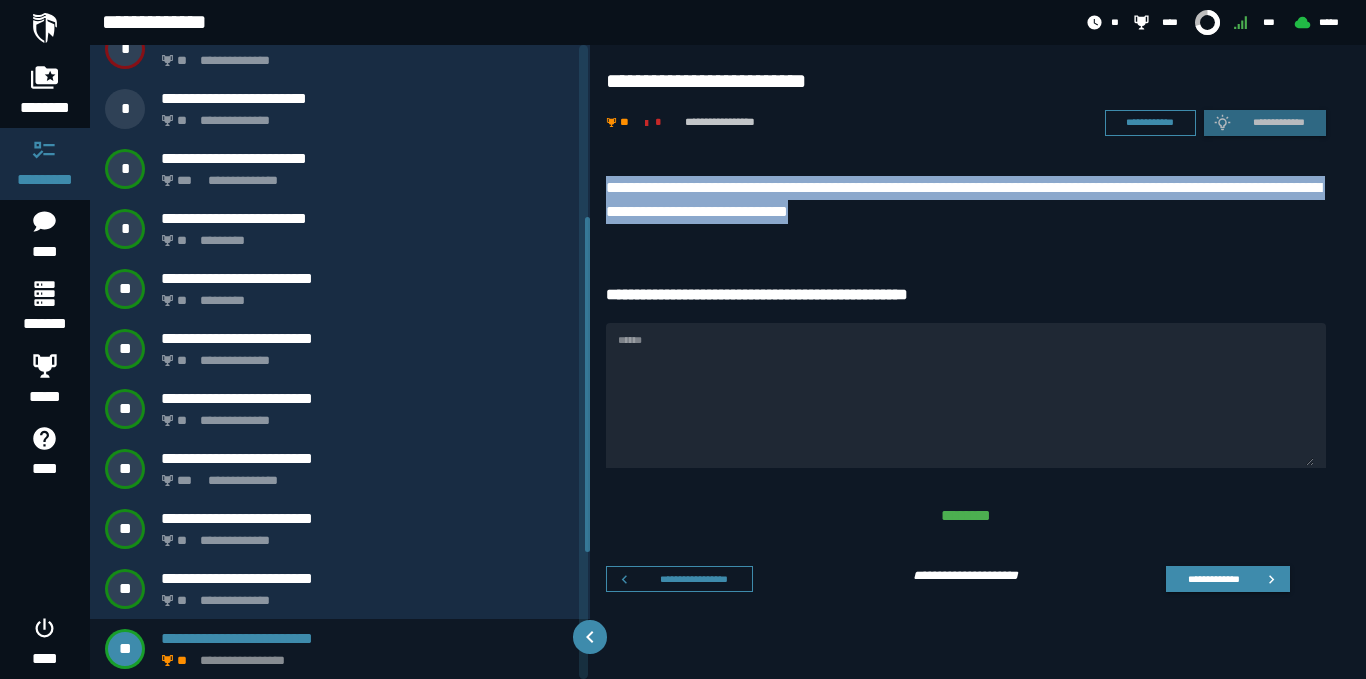 copy on "**********" 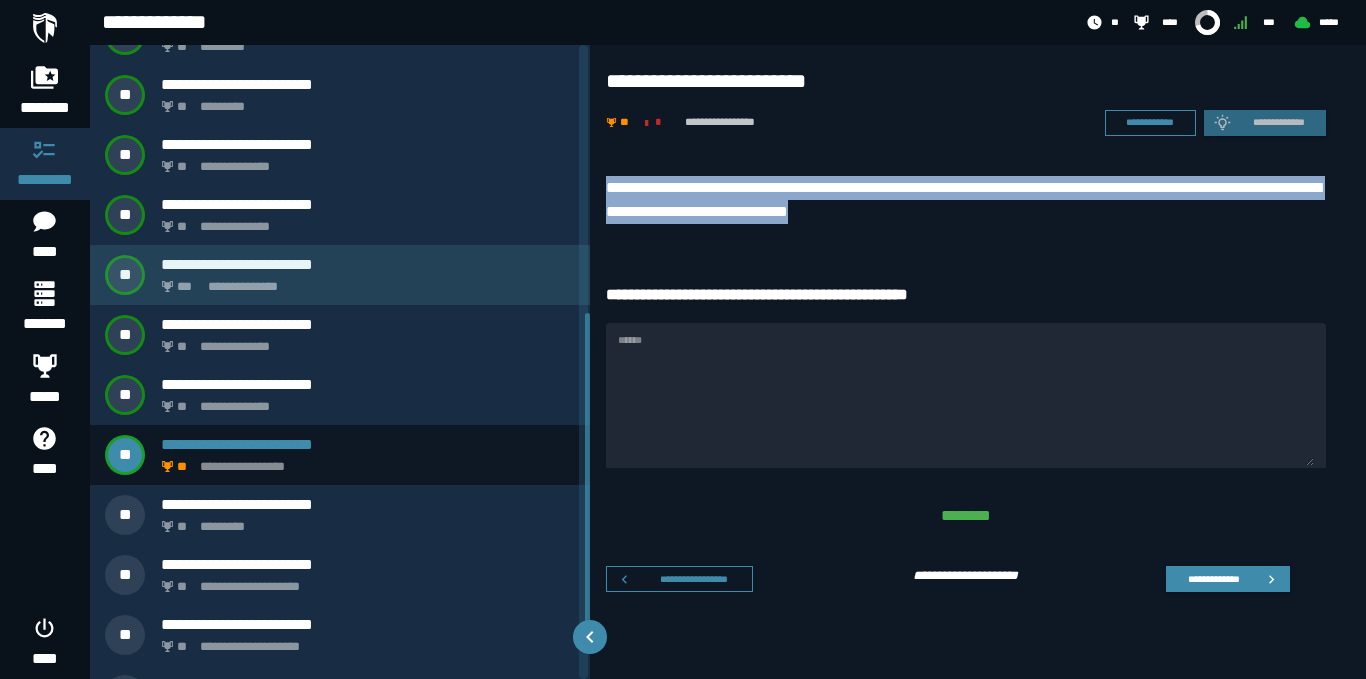 scroll, scrollTop: 536, scrollLeft: 0, axis: vertical 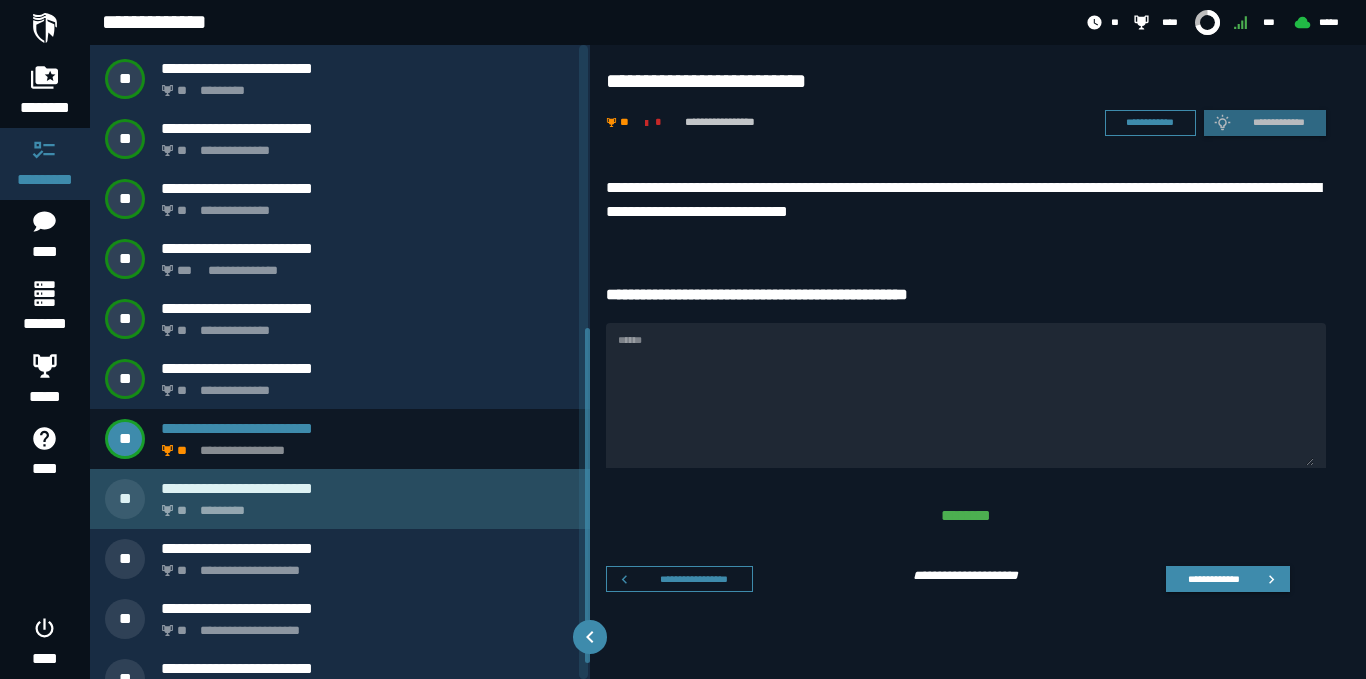click on "** *********" at bounding box center (364, 505) 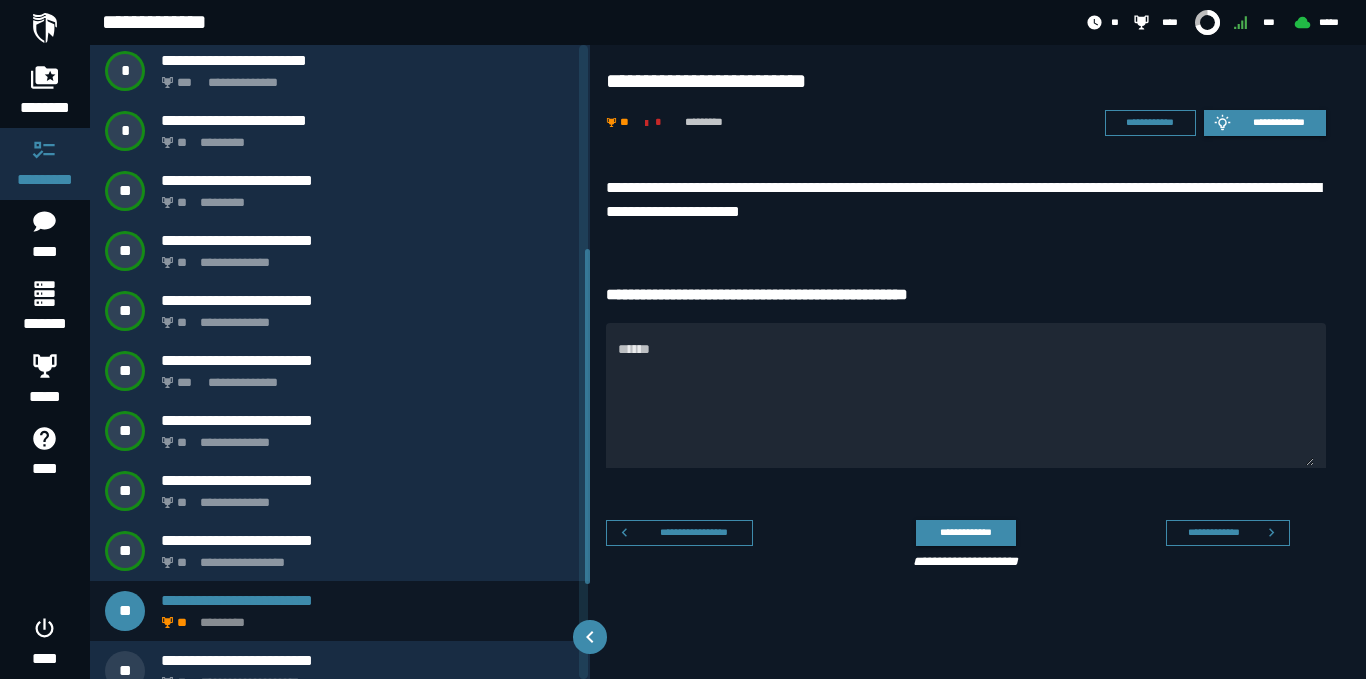 scroll, scrollTop: 386, scrollLeft: 0, axis: vertical 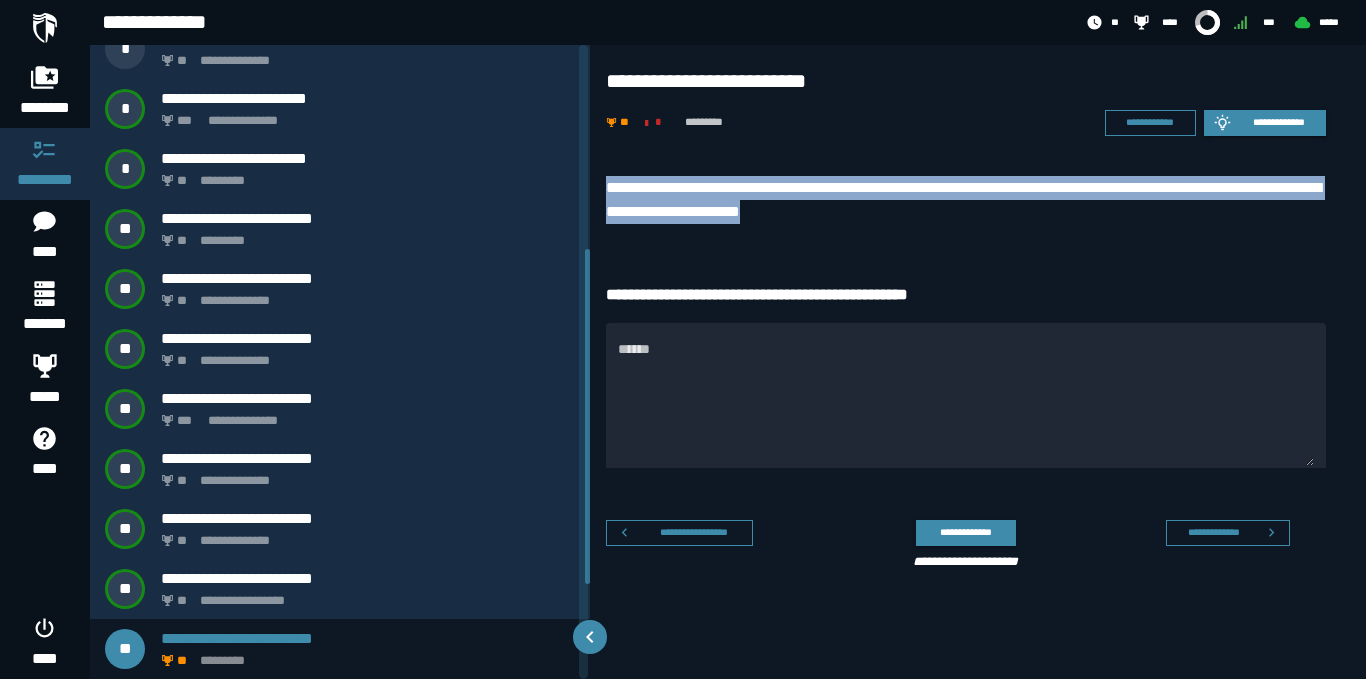 drag, startPoint x: 904, startPoint y: 209, endPoint x: 591, endPoint y: 174, distance: 314.95078 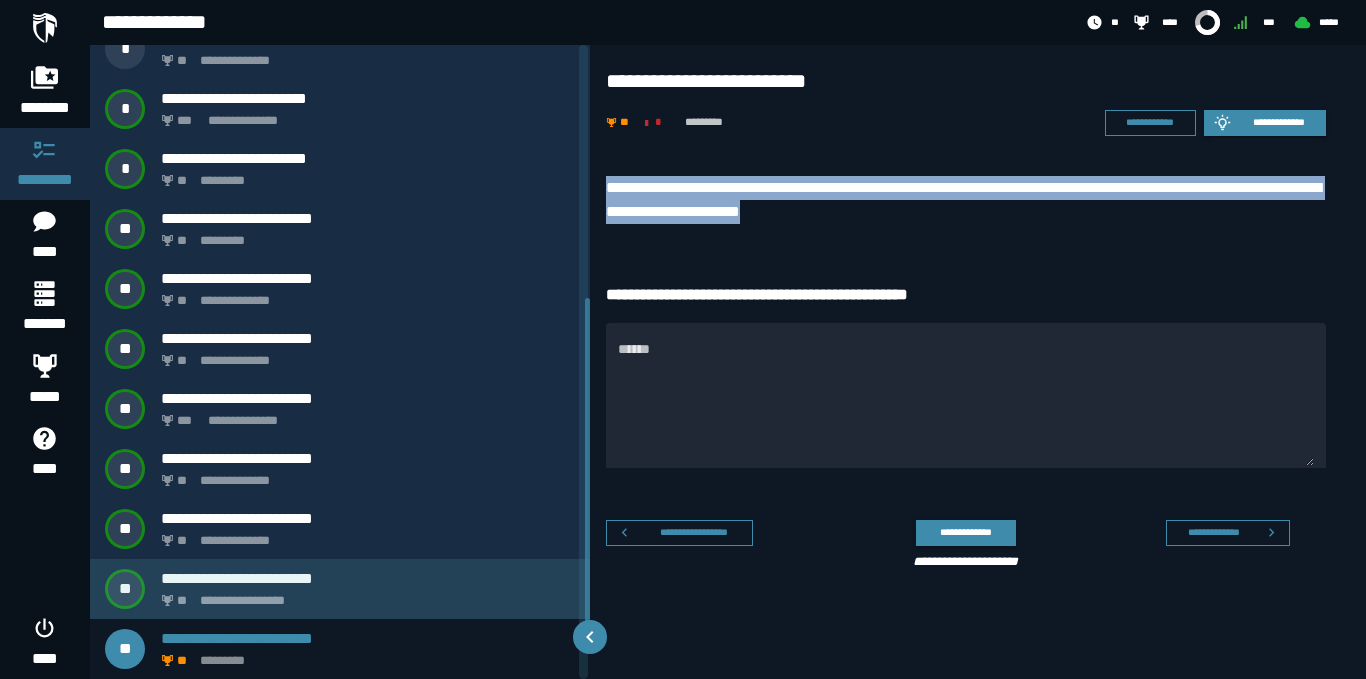 scroll, scrollTop: 566, scrollLeft: 0, axis: vertical 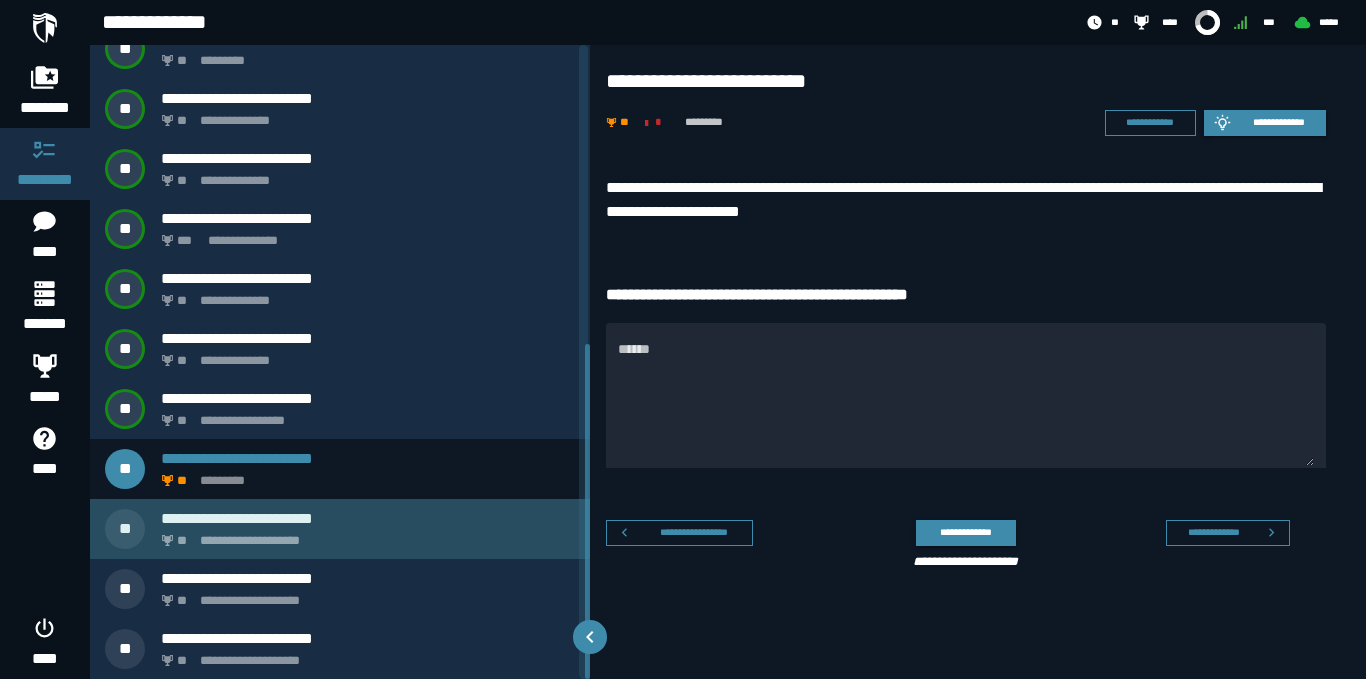 click on "**********" at bounding box center (364, 535) 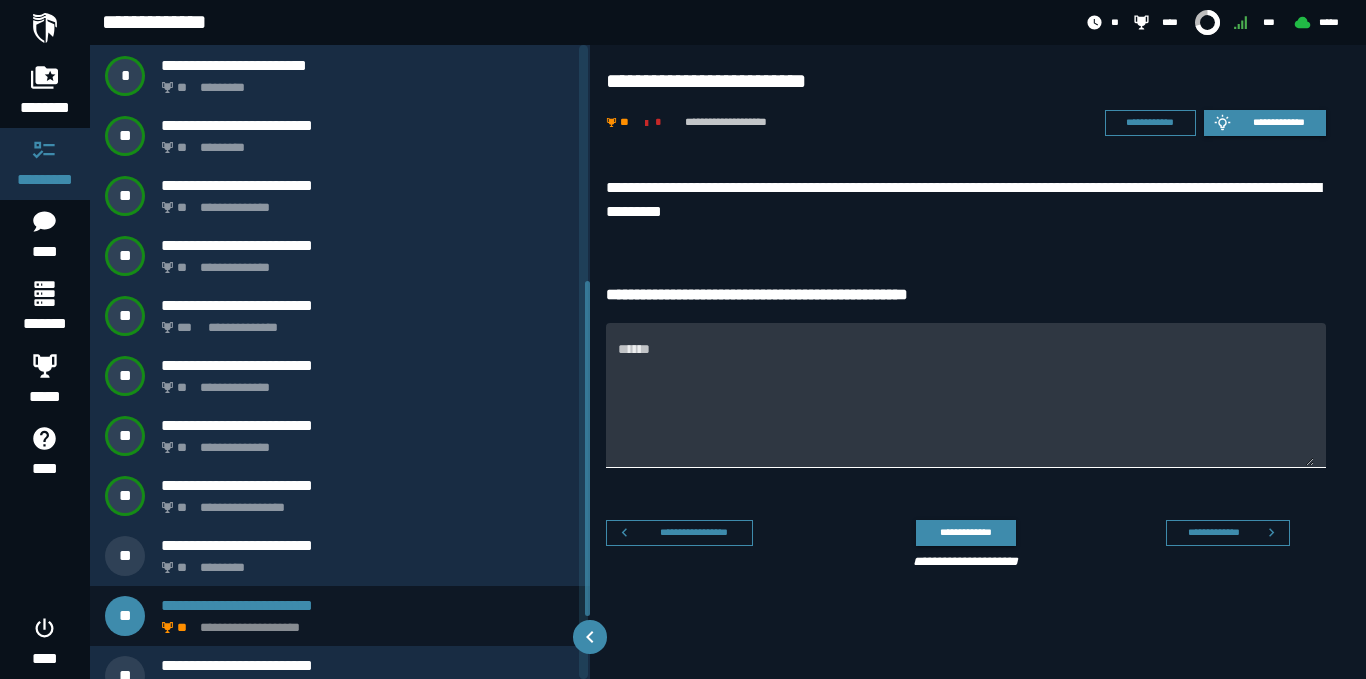 scroll, scrollTop: 446, scrollLeft: 0, axis: vertical 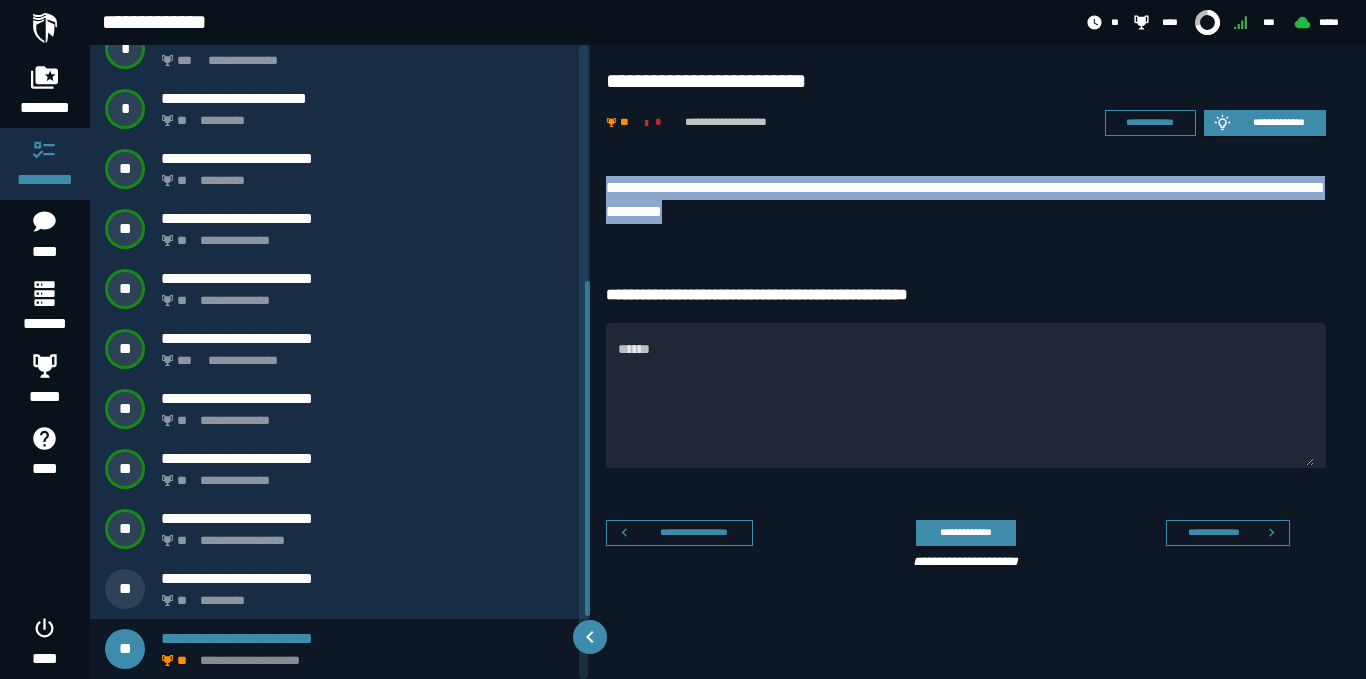 drag, startPoint x: 848, startPoint y: 207, endPoint x: 605, endPoint y: 186, distance: 243.90572 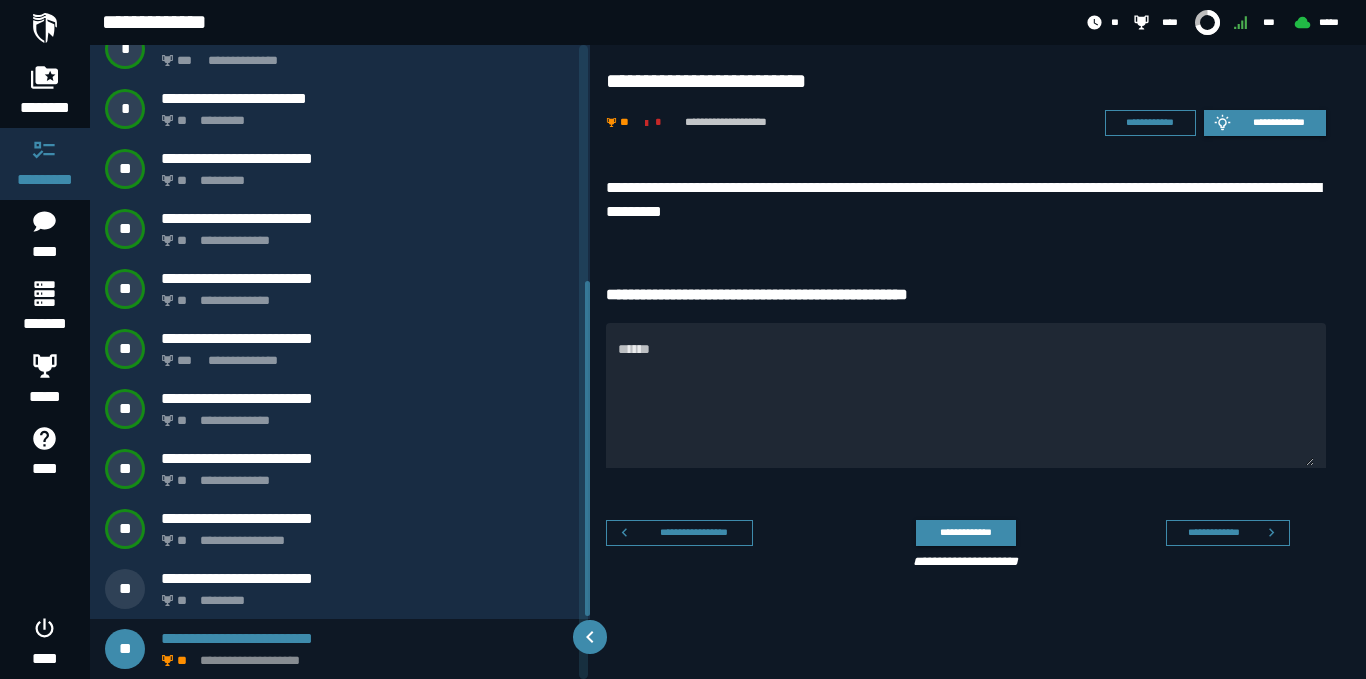 drag, startPoint x: 604, startPoint y: 187, endPoint x: 1007, endPoint y: 183, distance: 403.01984 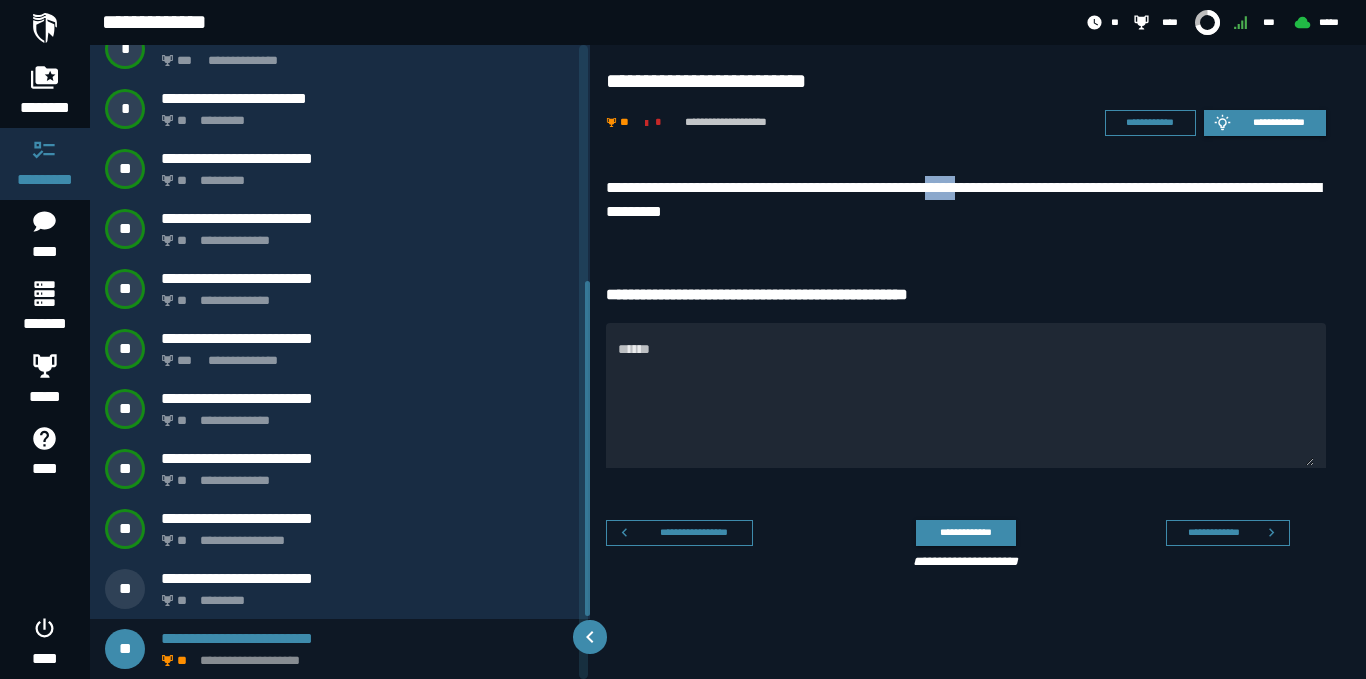 click on "**********" at bounding box center (966, 200) 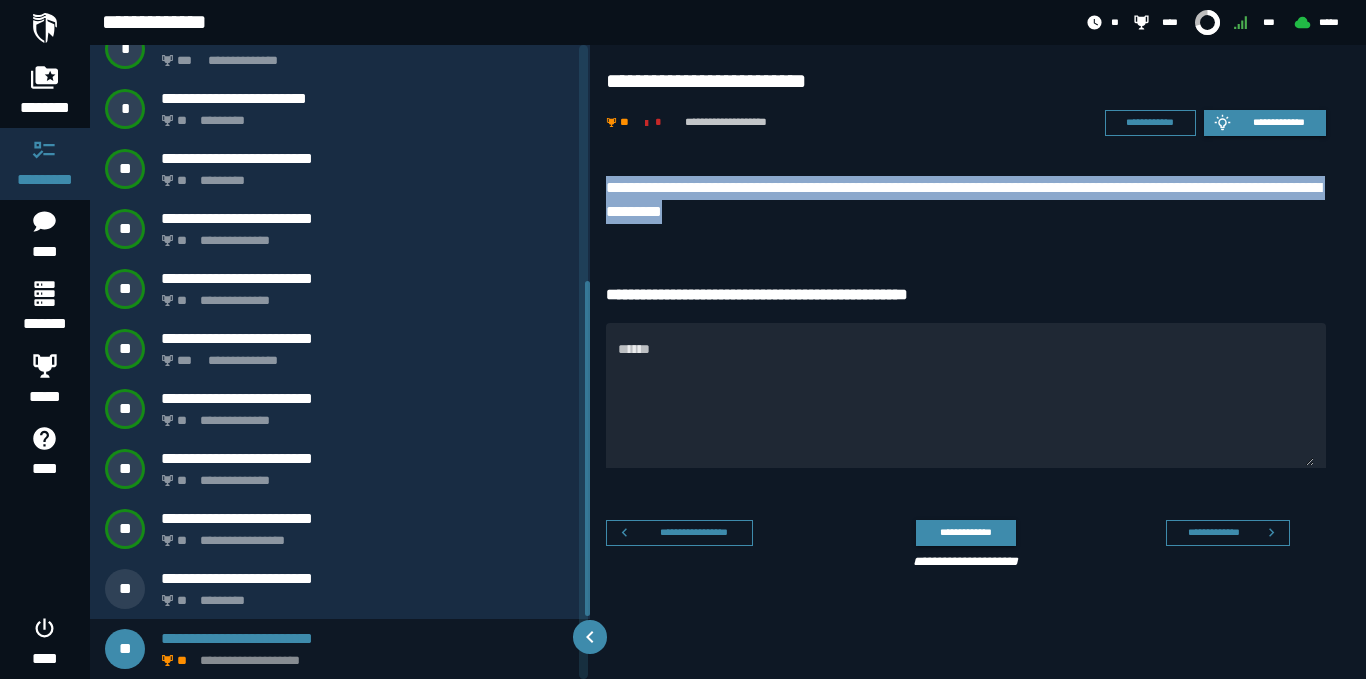 drag, startPoint x: 880, startPoint y: 214, endPoint x: 600, endPoint y: 190, distance: 281.0267 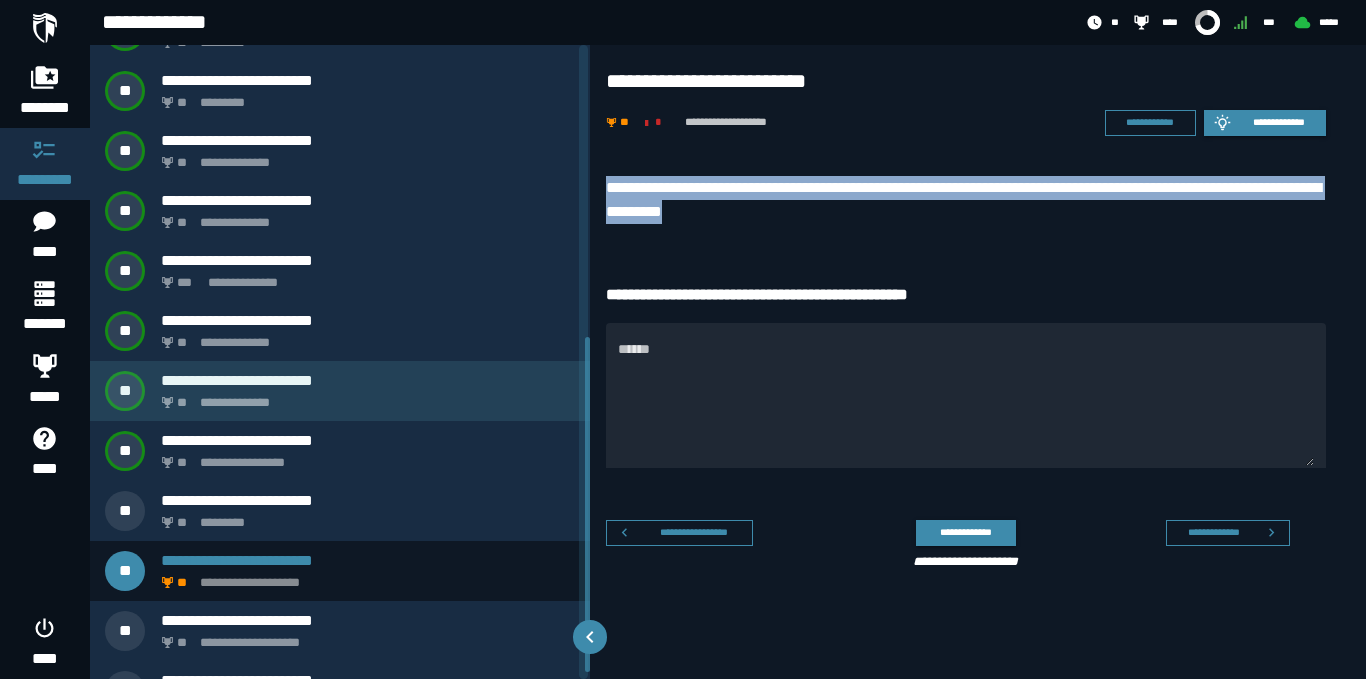 scroll, scrollTop: 566, scrollLeft: 0, axis: vertical 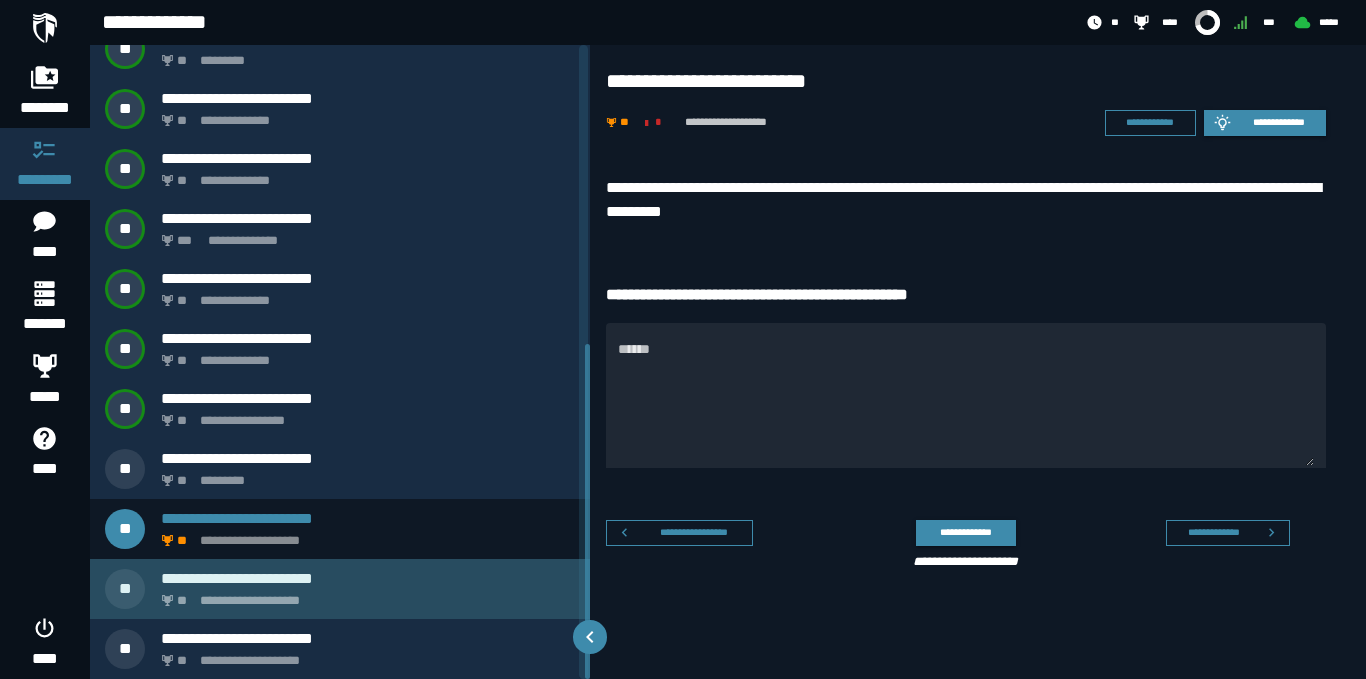 click on "**********" at bounding box center [368, 578] 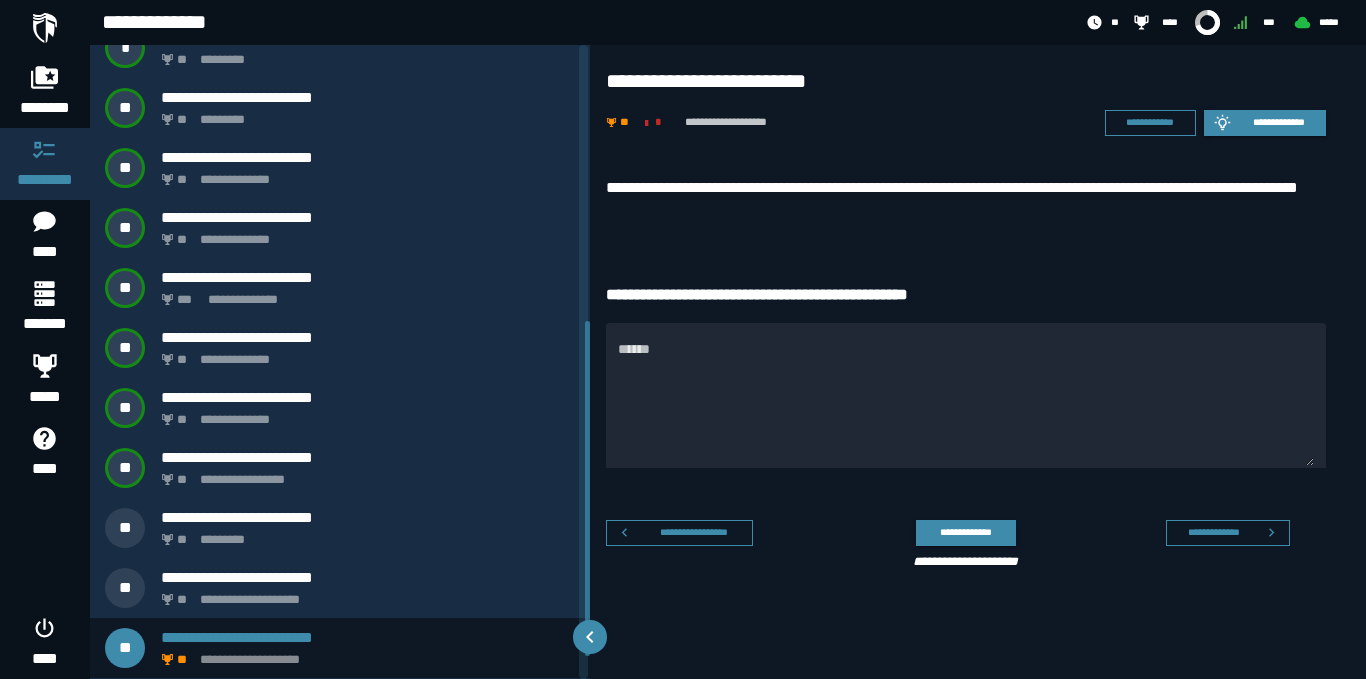 scroll, scrollTop: 506, scrollLeft: 0, axis: vertical 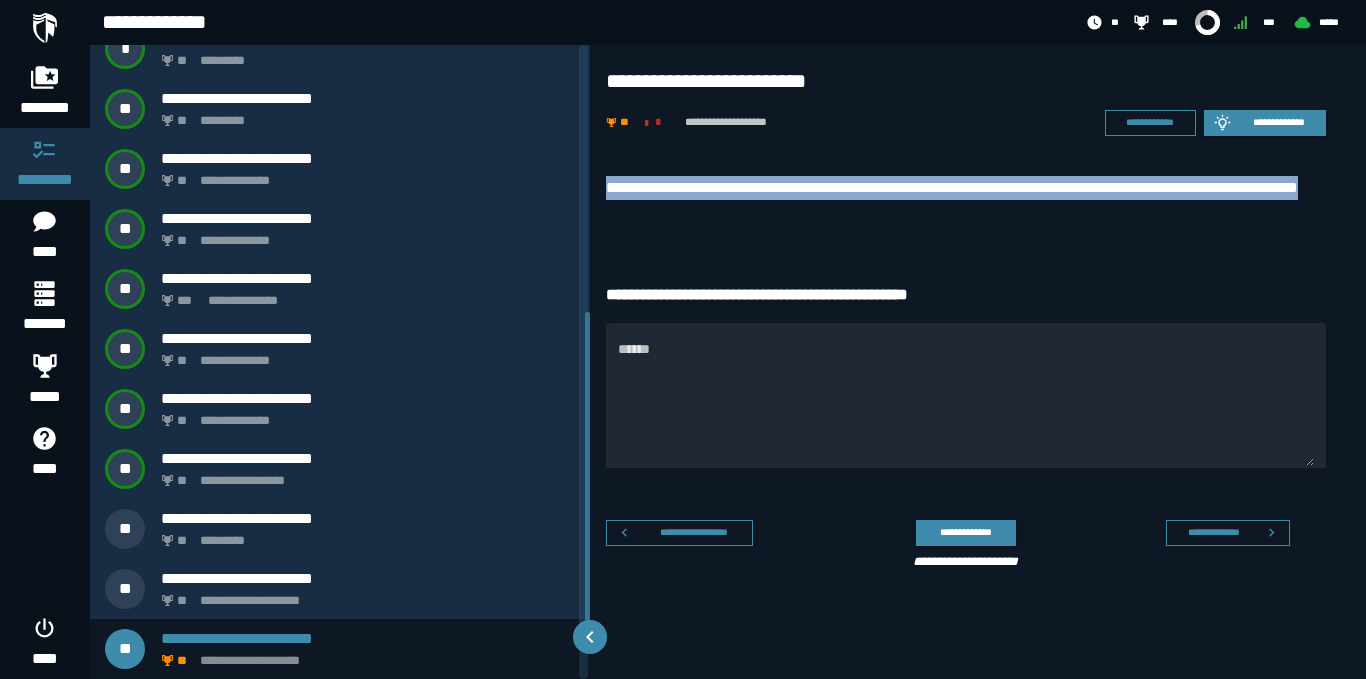 drag, startPoint x: 723, startPoint y: 207, endPoint x: 598, endPoint y: 183, distance: 127.28315 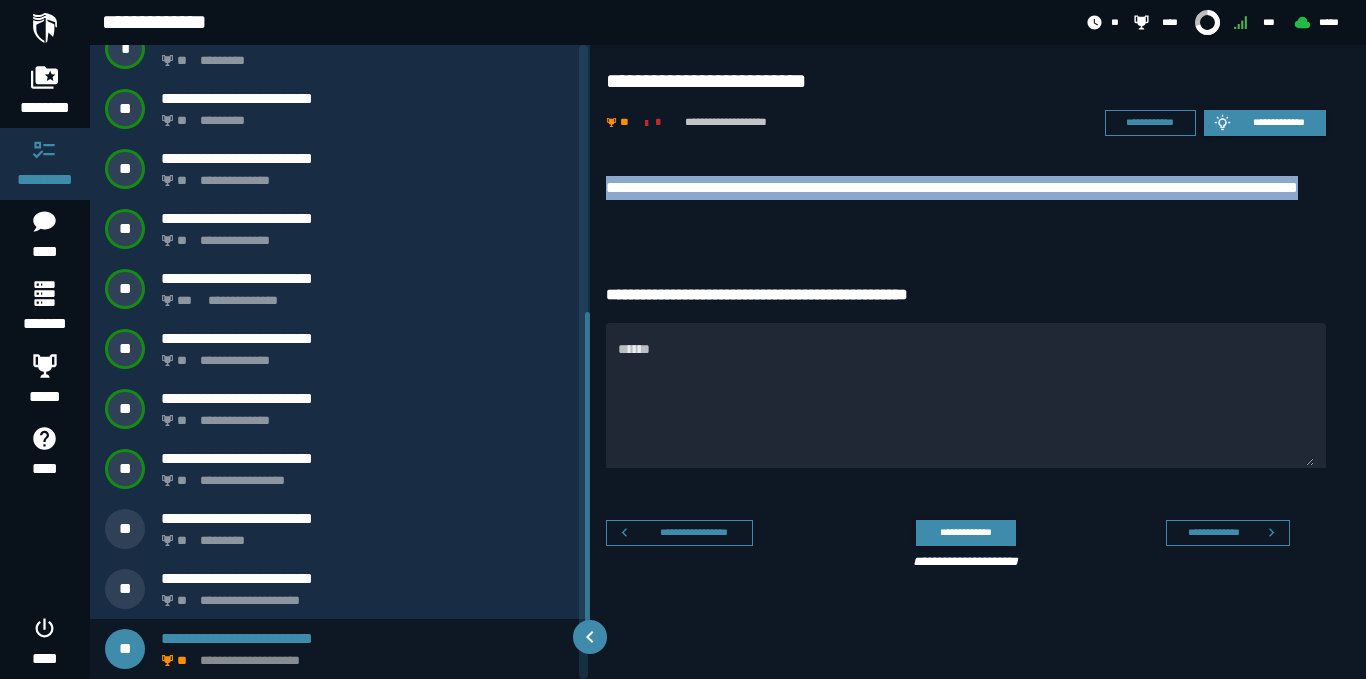 copy on "**********" 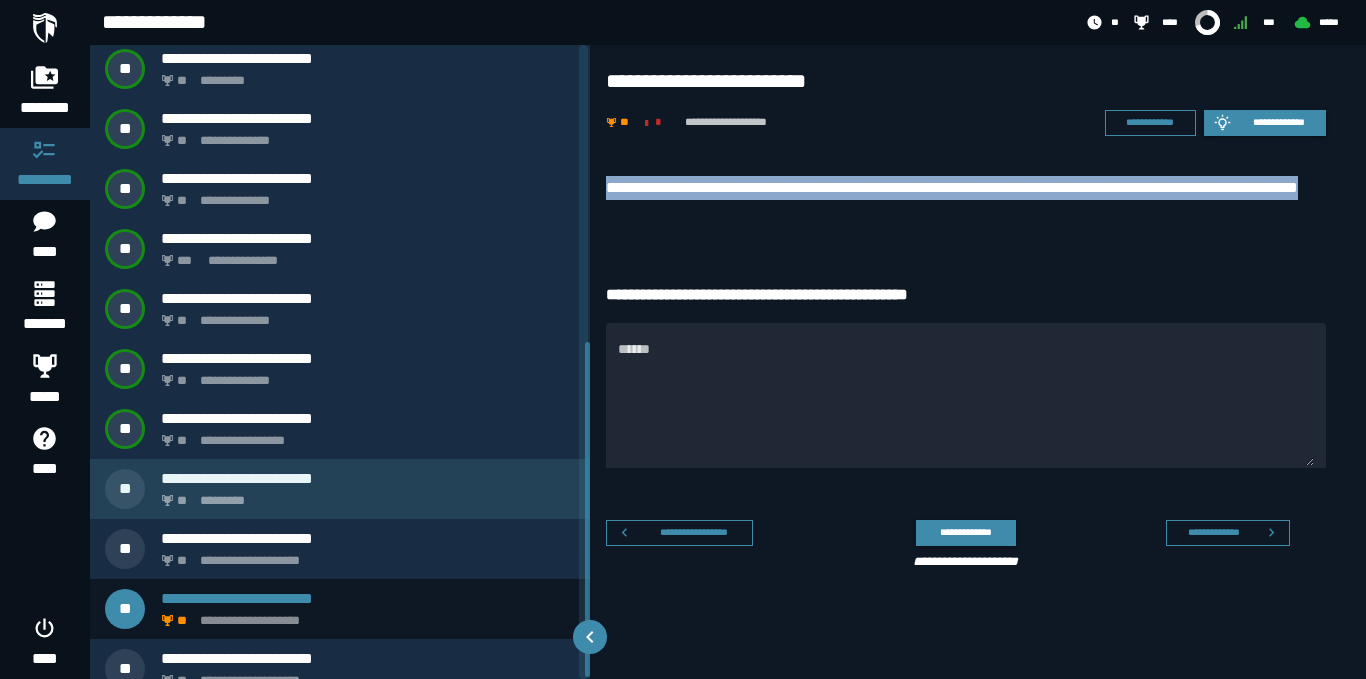 scroll, scrollTop: 566, scrollLeft: 0, axis: vertical 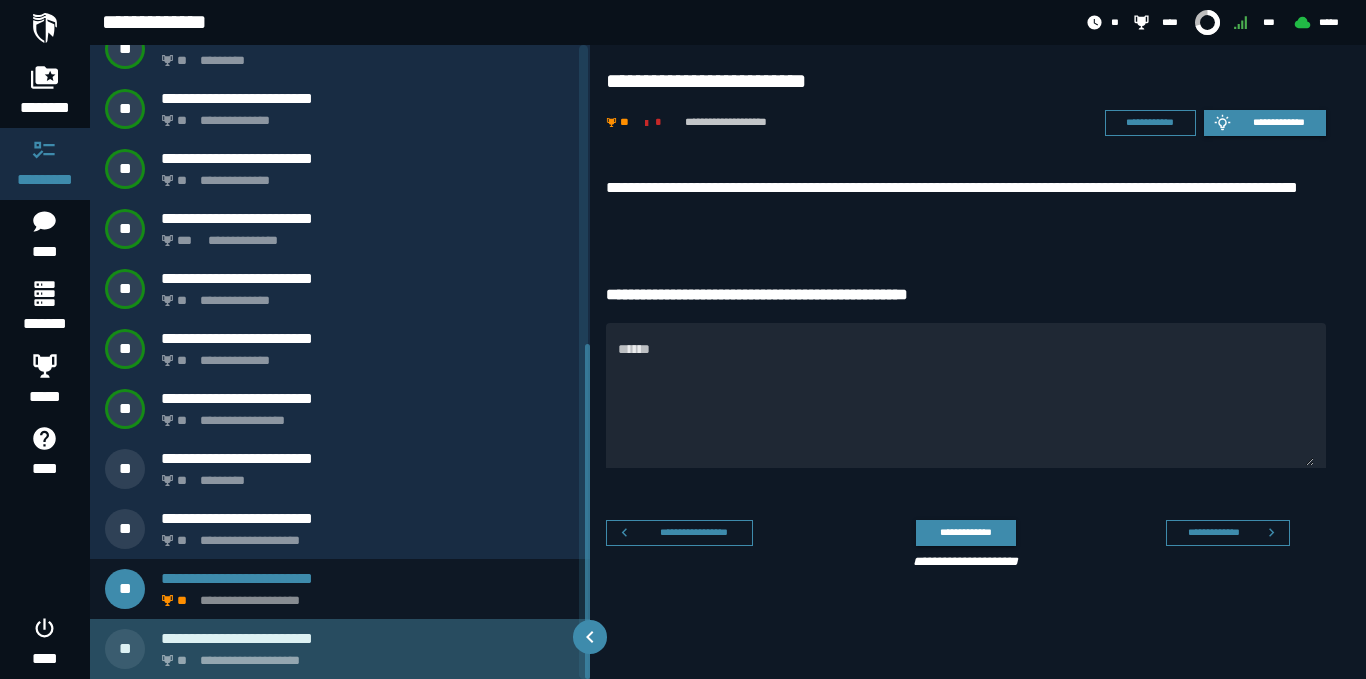 click on "**********" at bounding box center [368, 638] 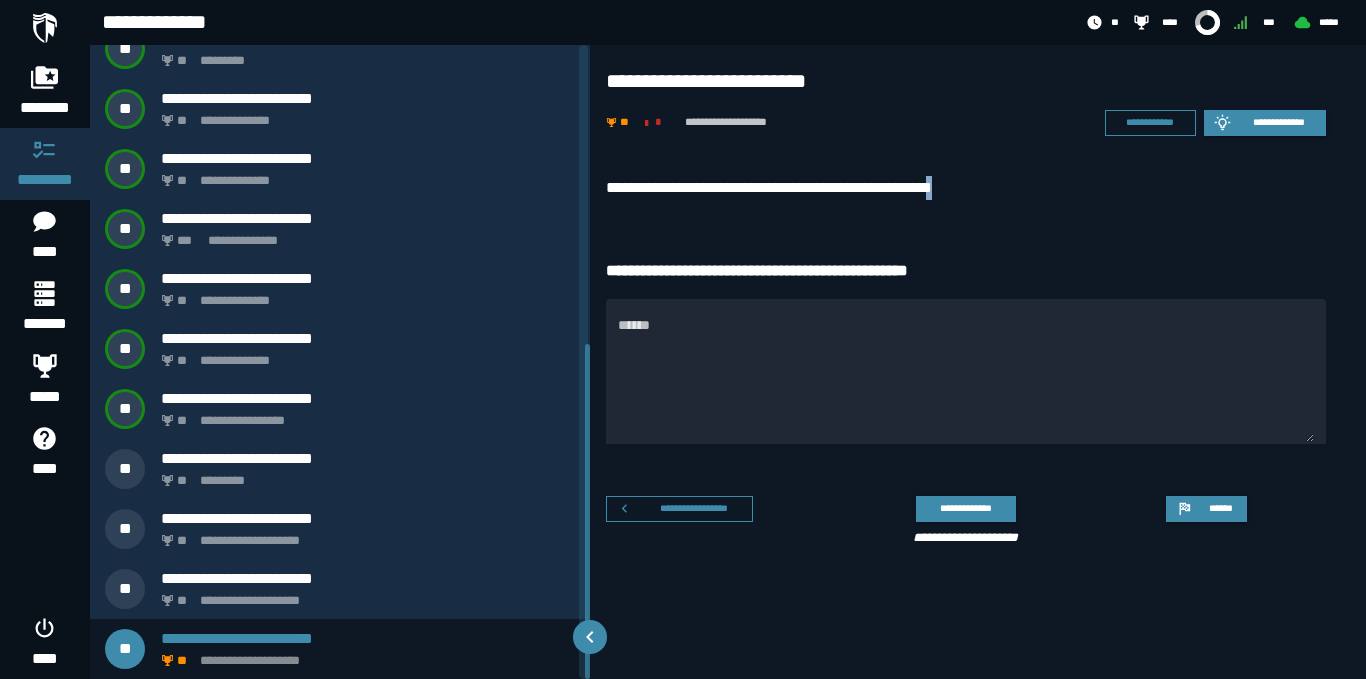 drag, startPoint x: 982, startPoint y: 188, endPoint x: 1011, endPoint y: 189, distance: 29.017237 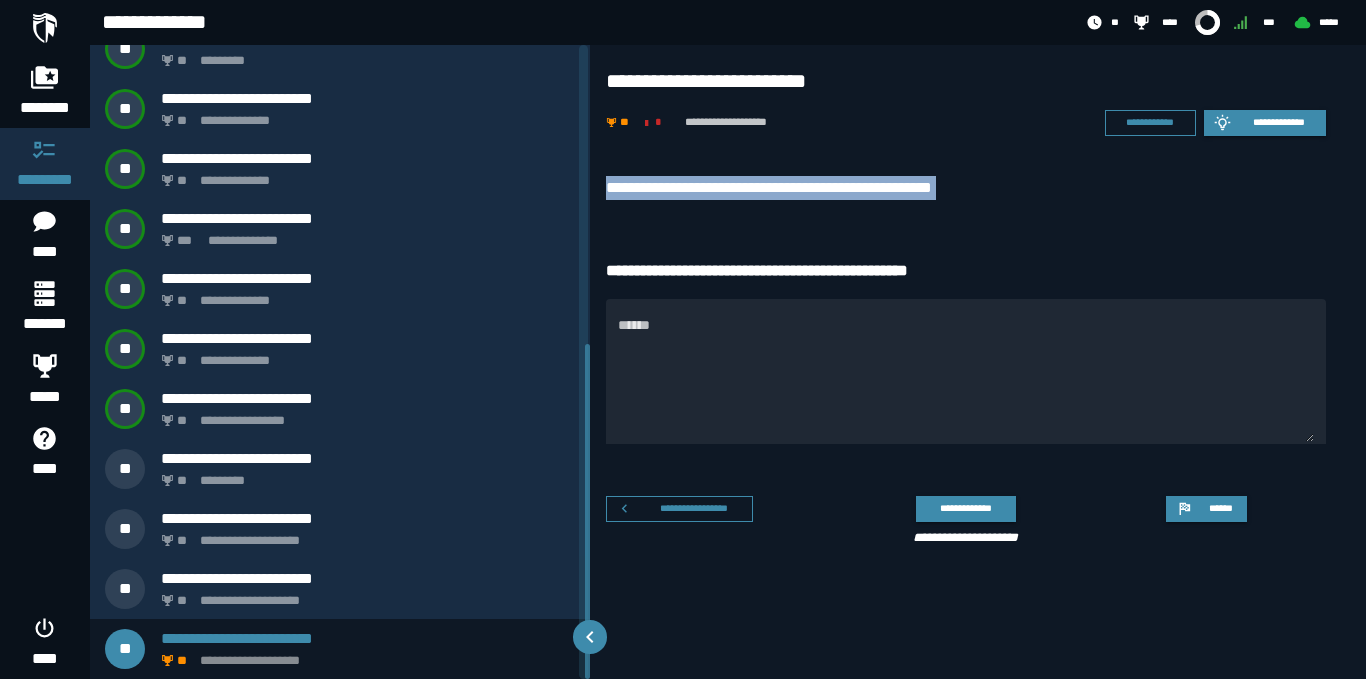 drag, startPoint x: 1008, startPoint y: 189, endPoint x: 602, endPoint y: 187, distance: 406.0049 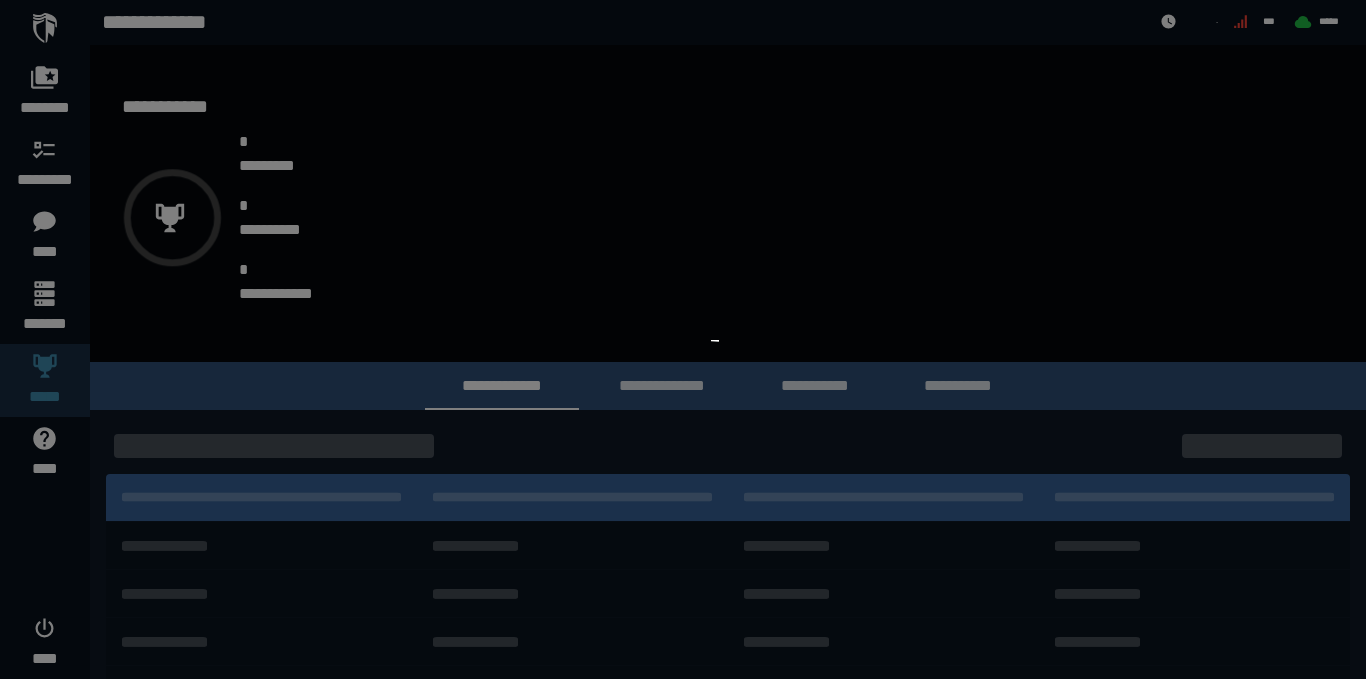 scroll, scrollTop: 0, scrollLeft: 0, axis: both 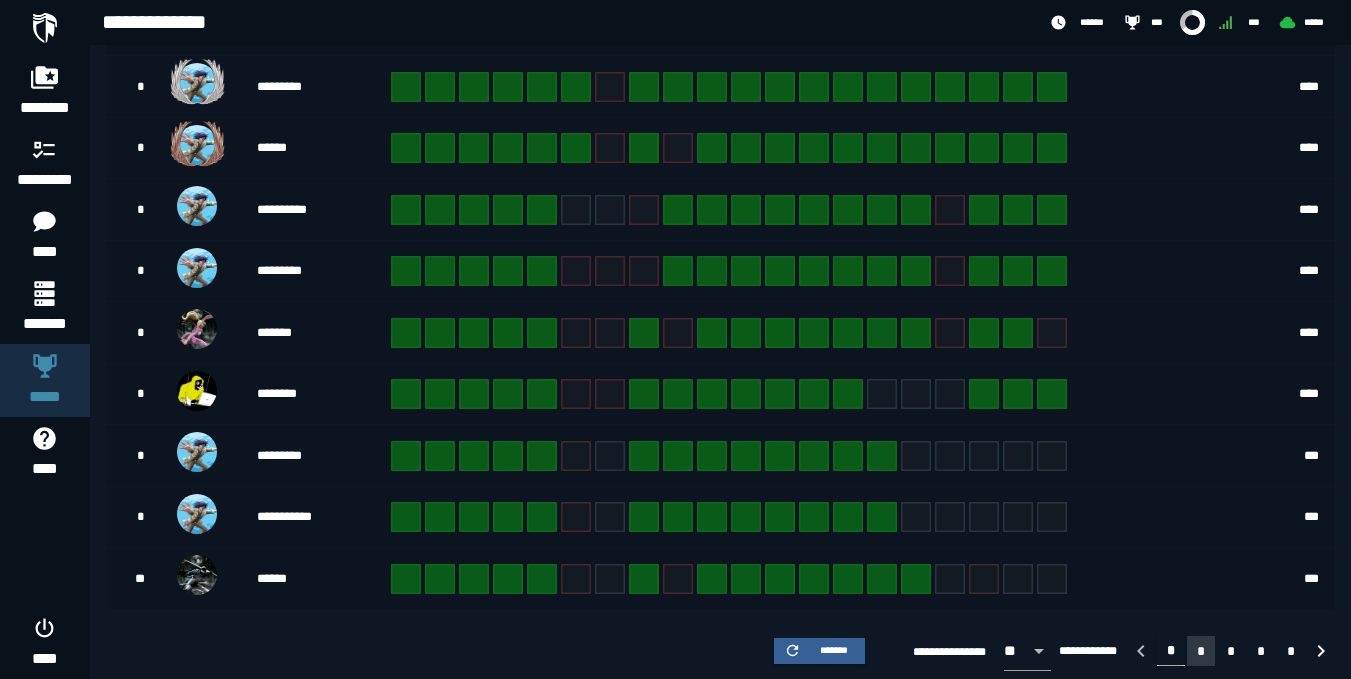 click on "*" at bounding box center [1201, 651] 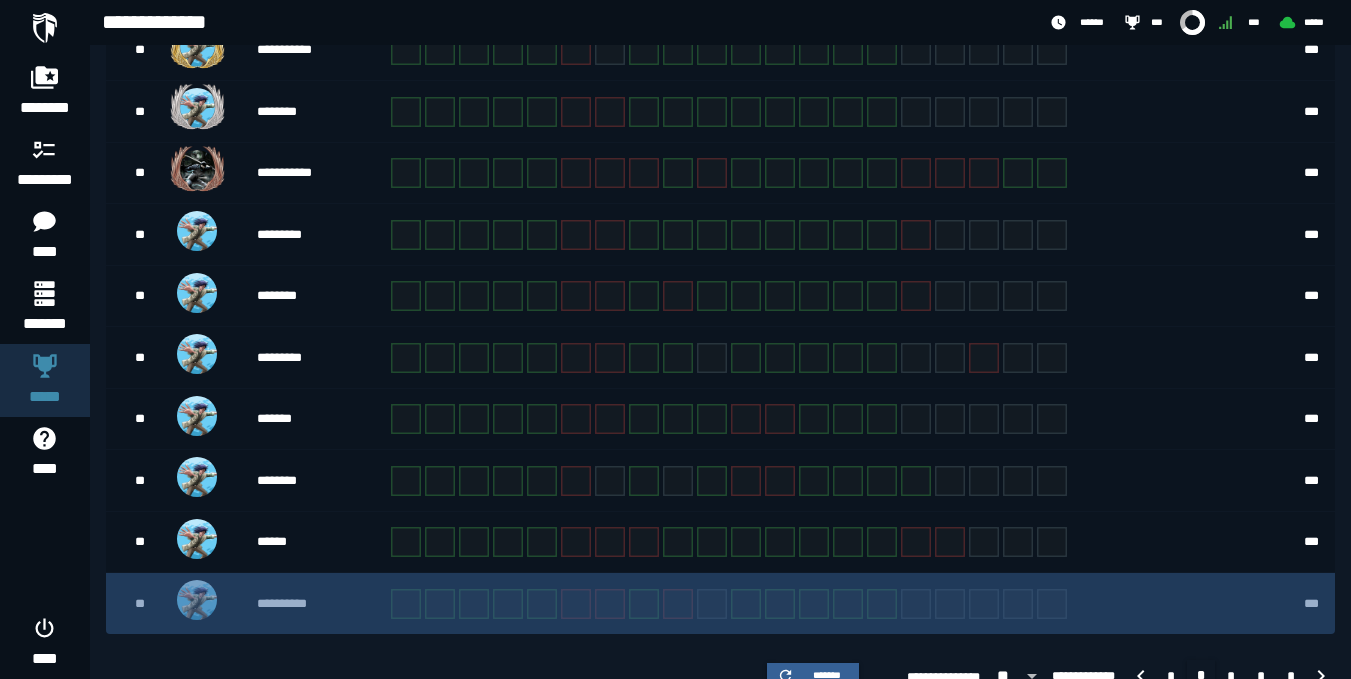 scroll, scrollTop: 511, scrollLeft: 0, axis: vertical 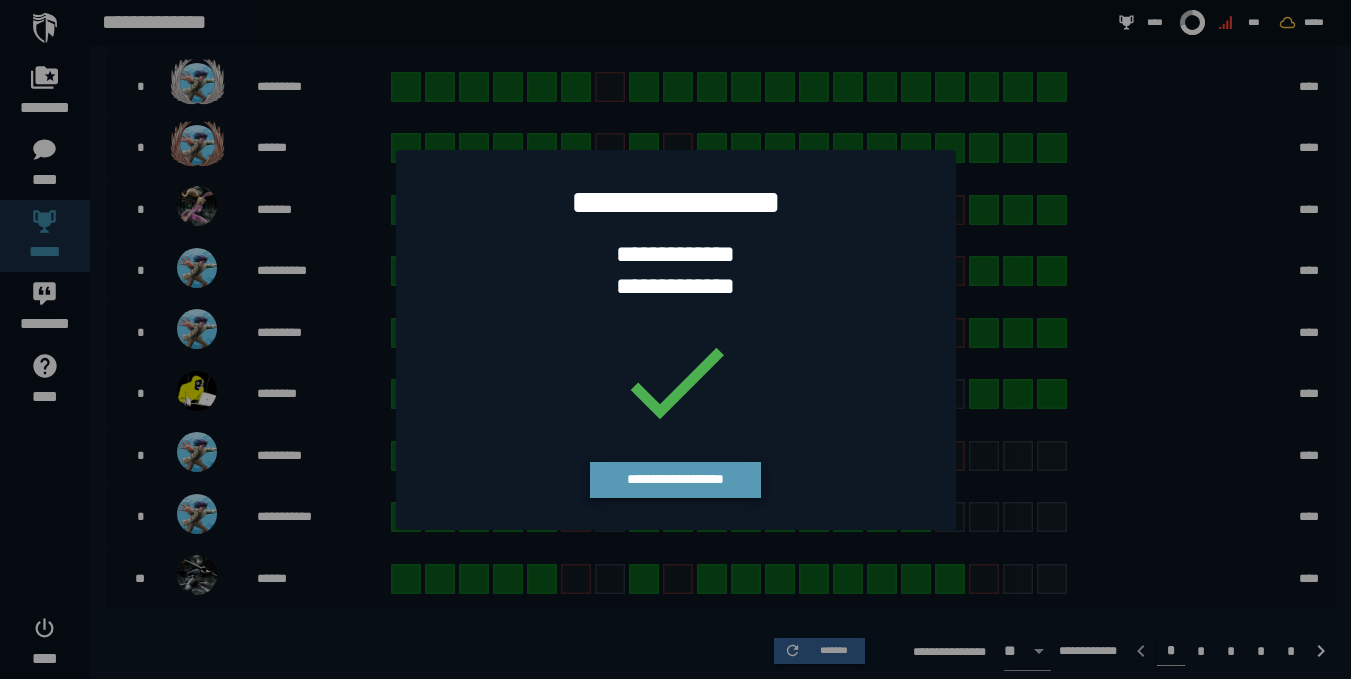 click on "**********" at bounding box center (675, 480) 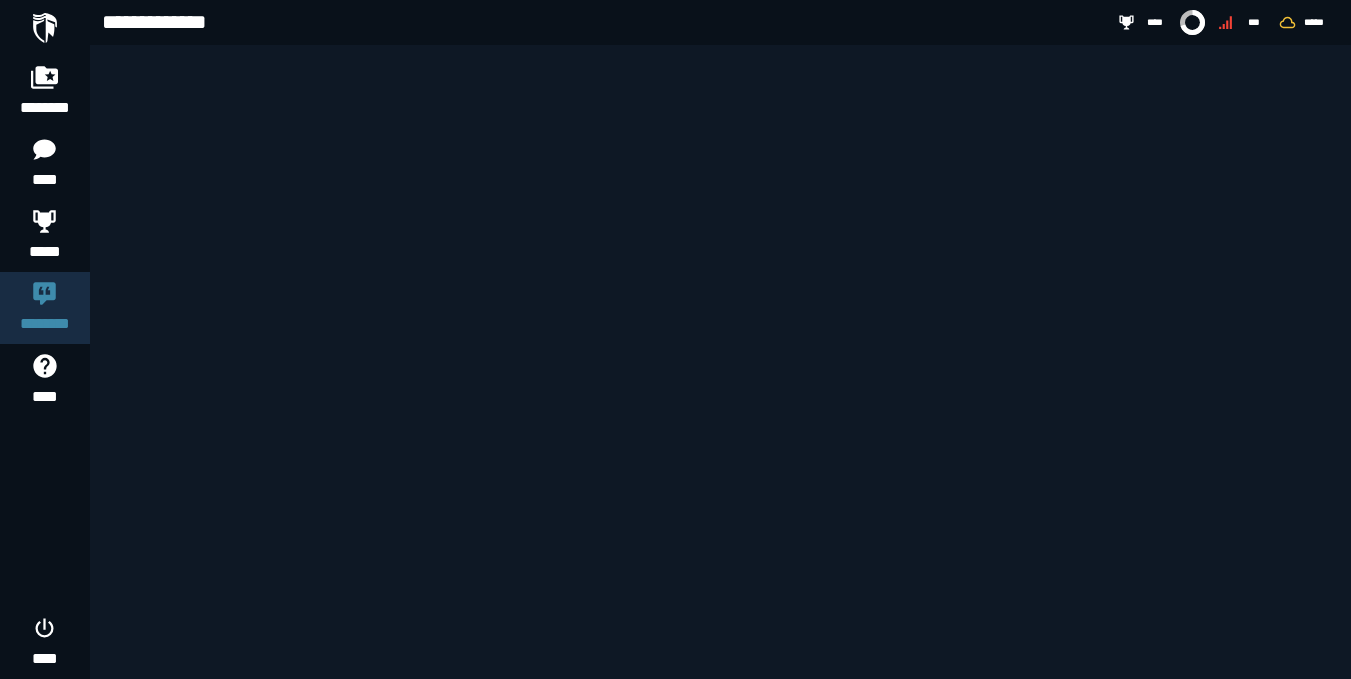 scroll, scrollTop: 0, scrollLeft: 0, axis: both 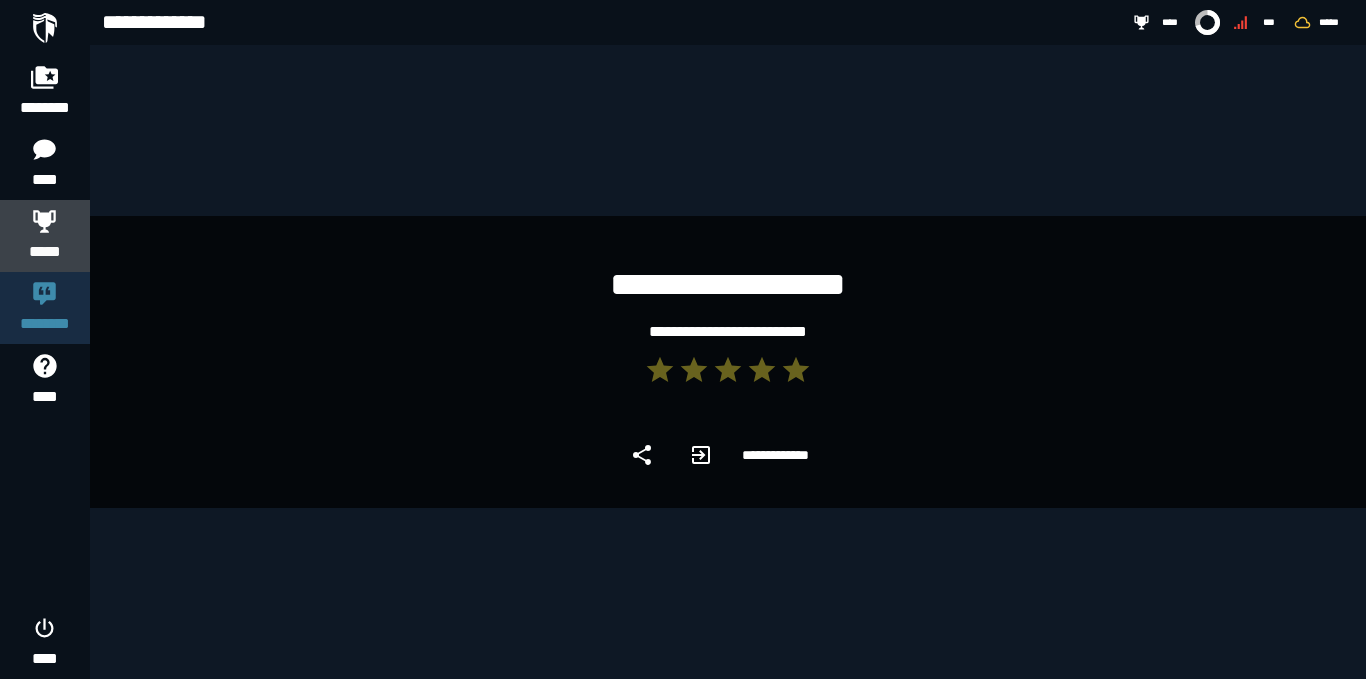 click on "*****" 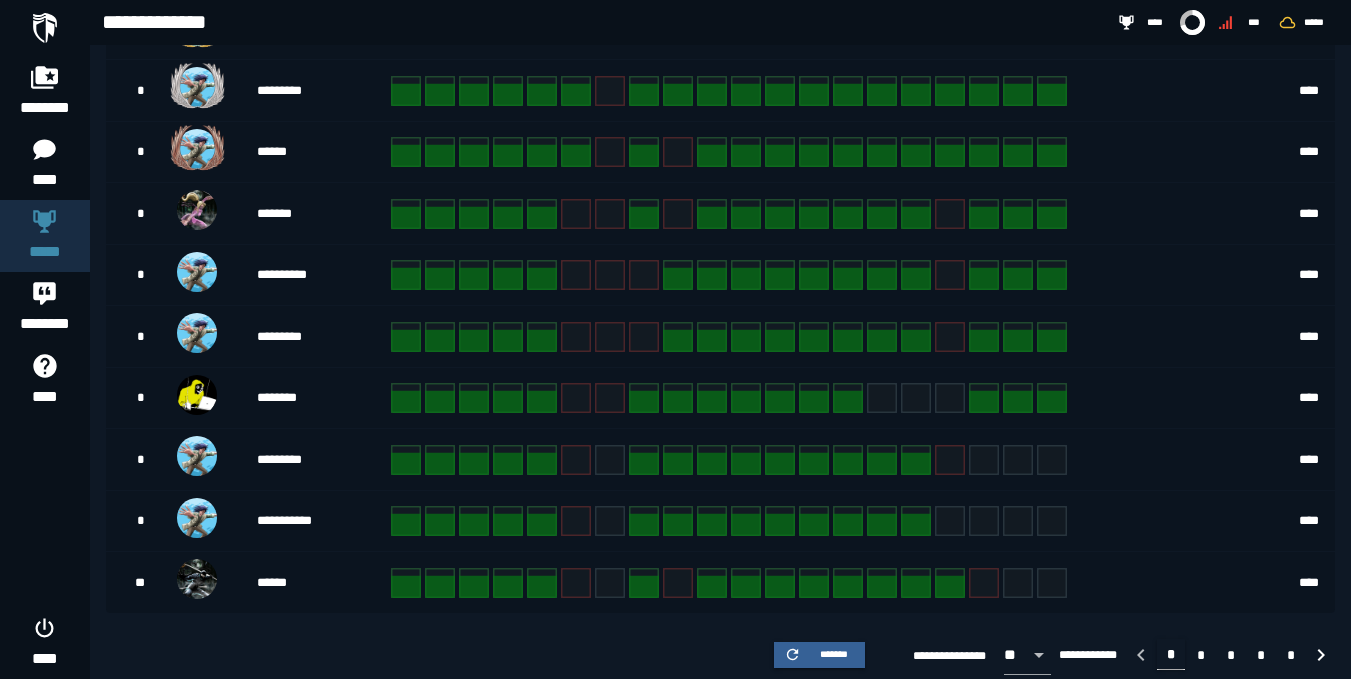 scroll, scrollTop: 527, scrollLeft: 0, axis: vertical 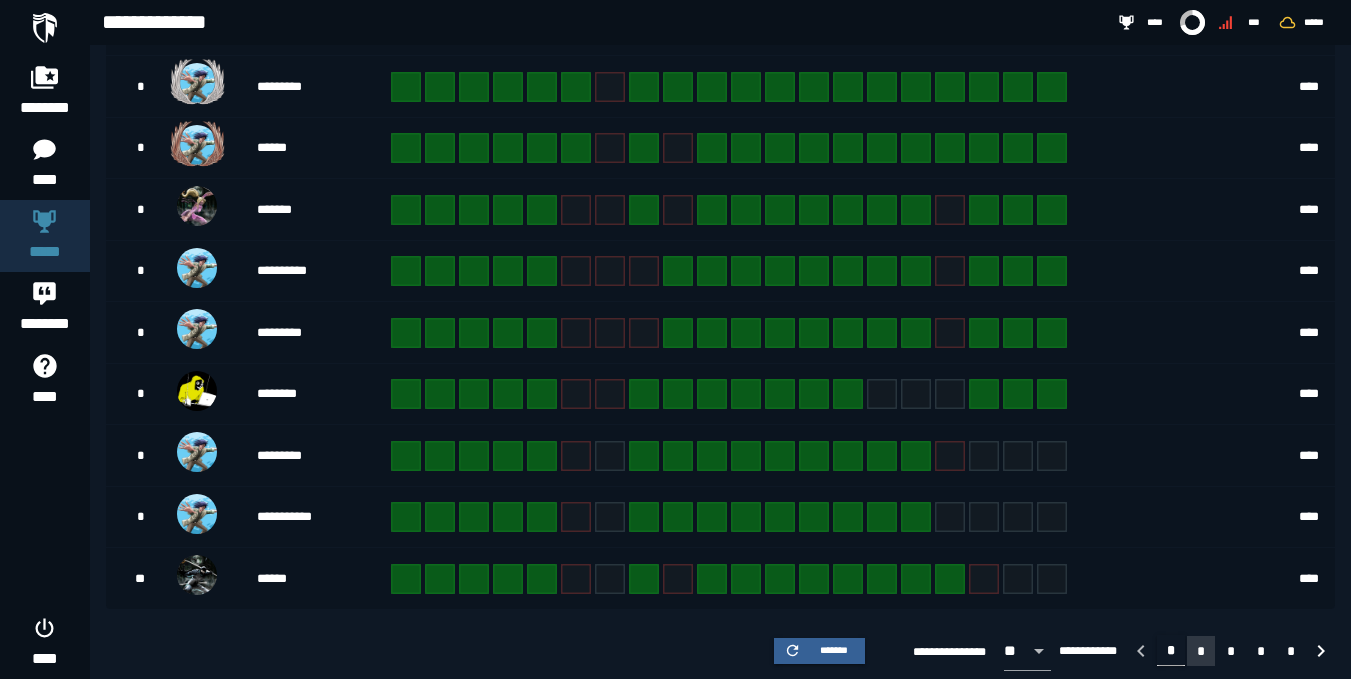 click on "*" at bounding box center (1201, 651) 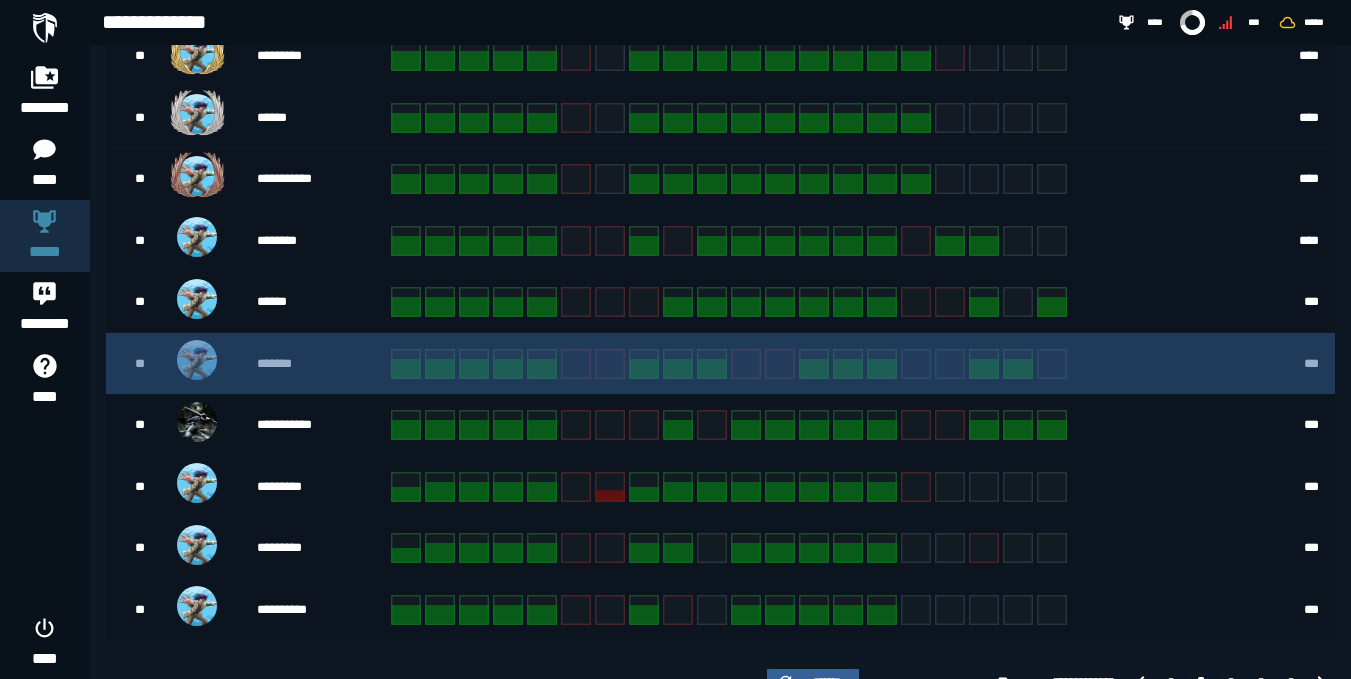 scroll, scrollTop: 527, scrollLeft: 0, axis: vertical 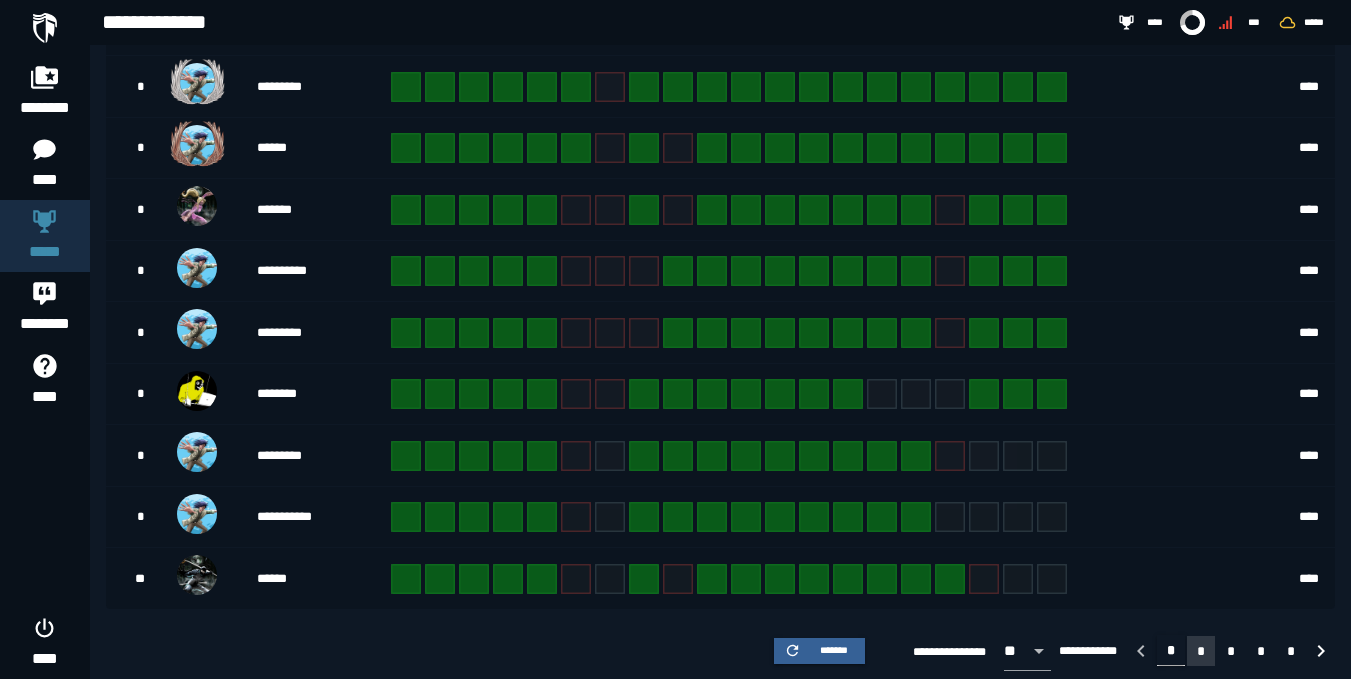 click on "*" at bounding box center (1201, 651) 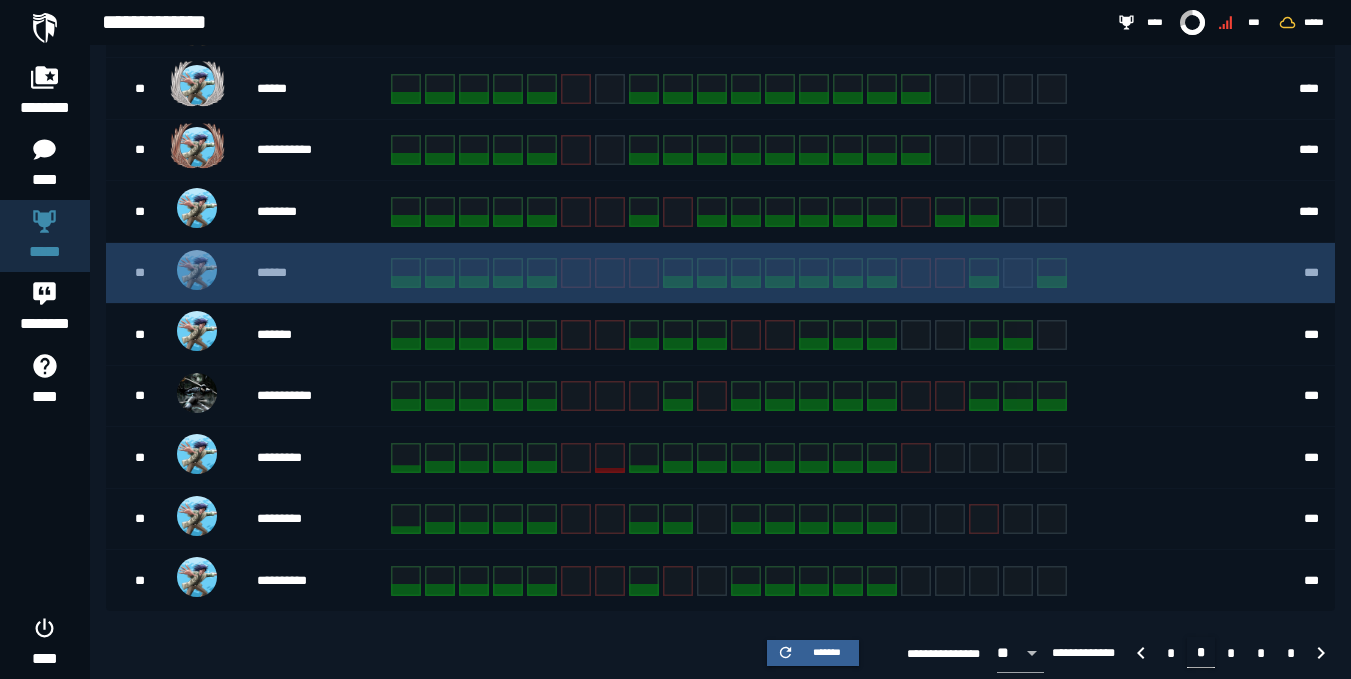 scroll, scrollTop: 527, scrollLeft: 0, axis: vertical 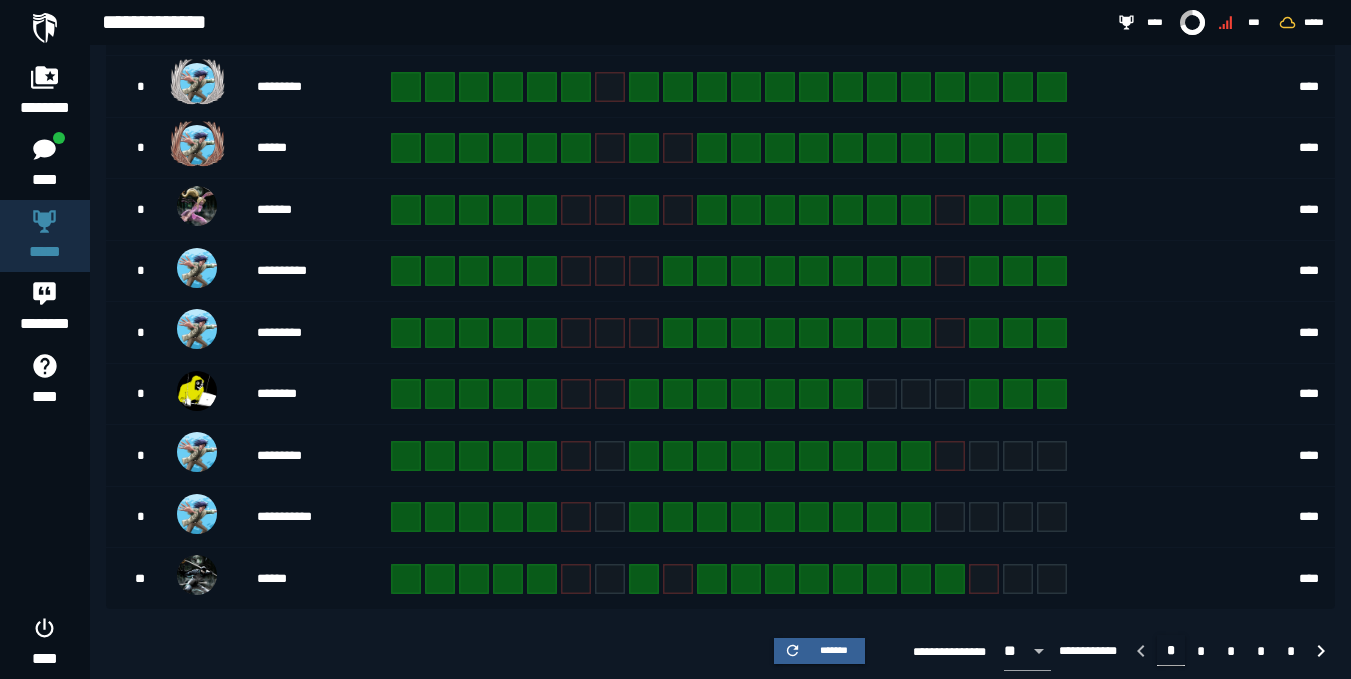 click on "**********" at bounding box center (600, 23) 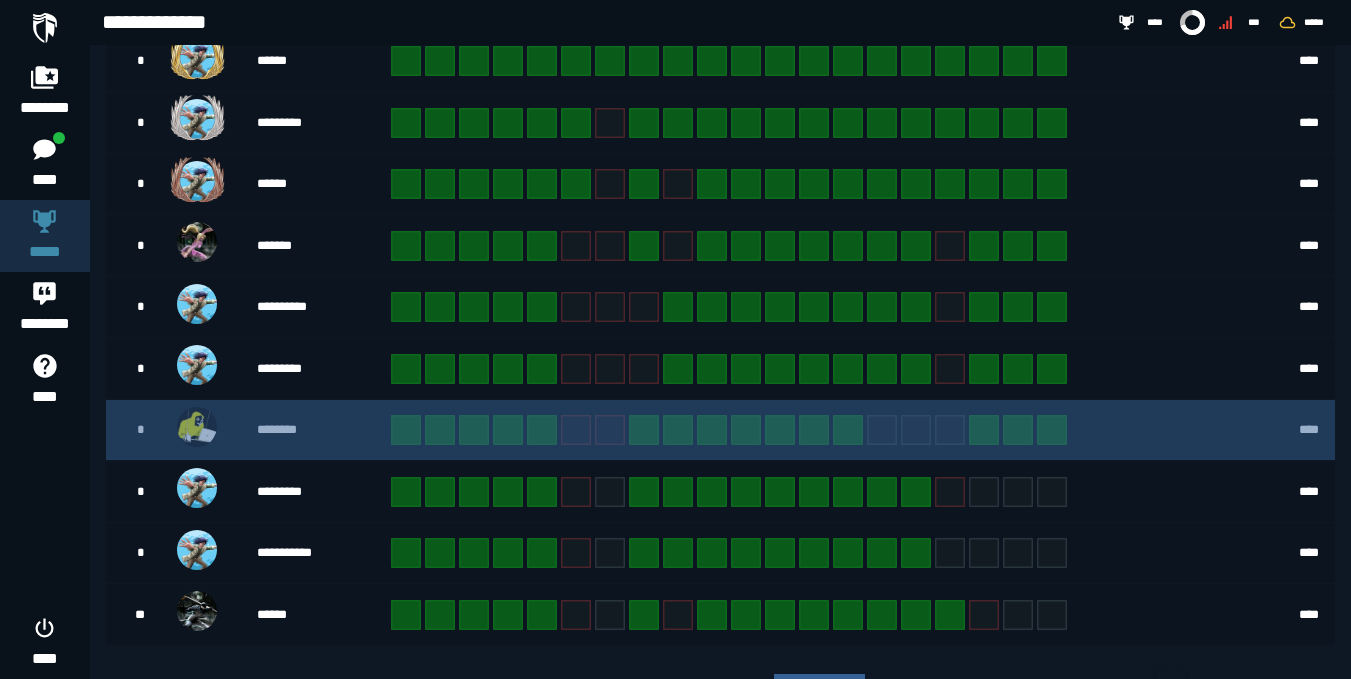 scroll, scrollTop: 527, scrollLeft: 0, axis: vertical 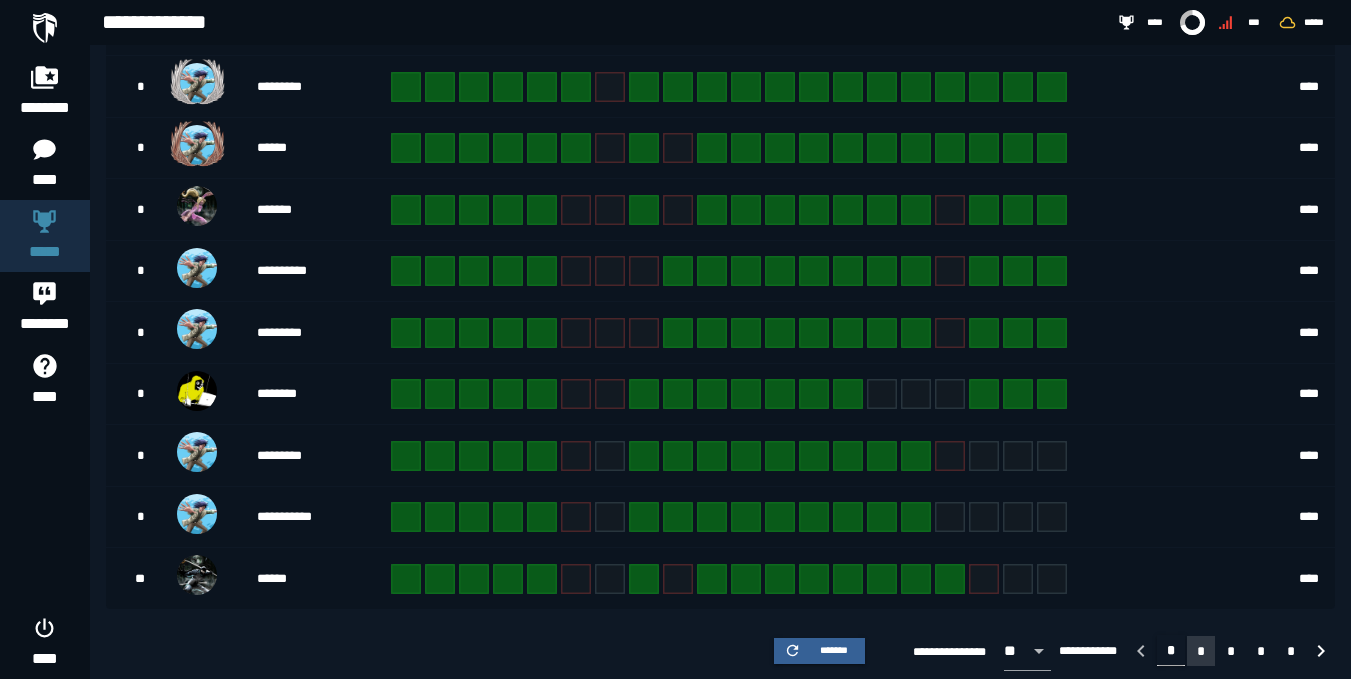 click on "*" at bounding box center [1201, 651] 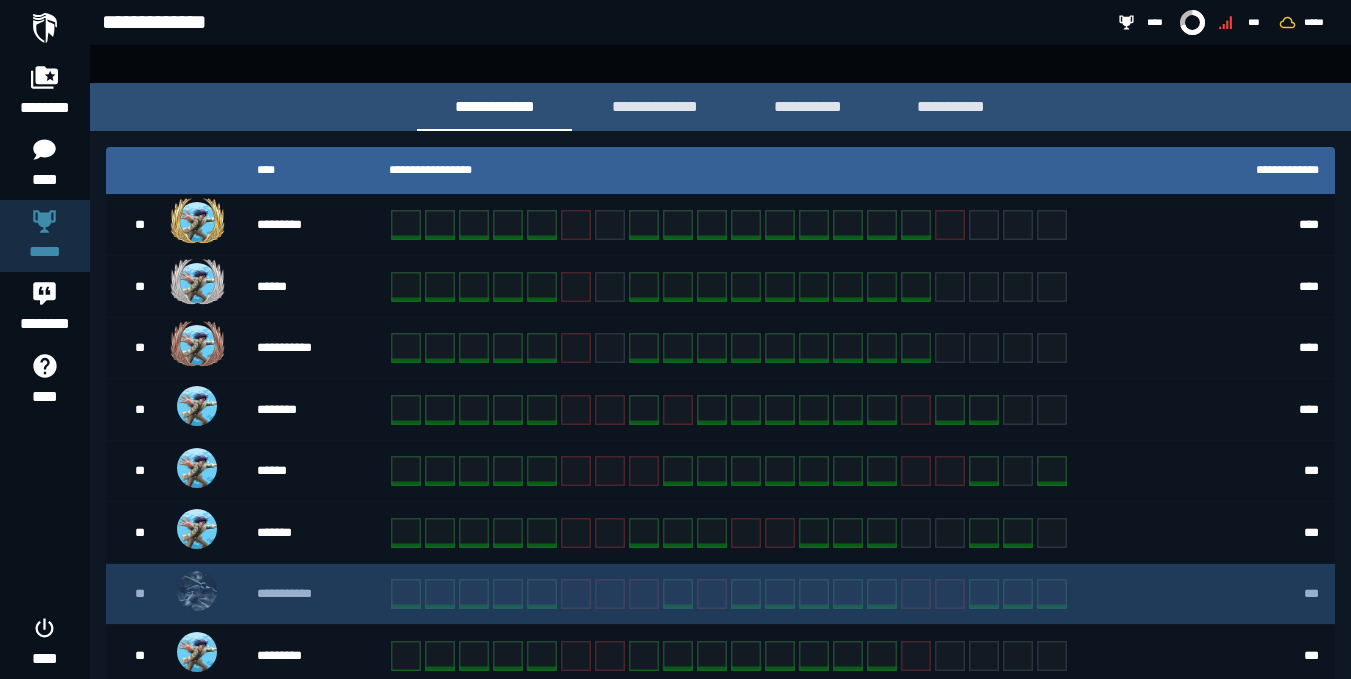 scroll, scrollTop: 427, scrollLeft: 0, axis: vertical 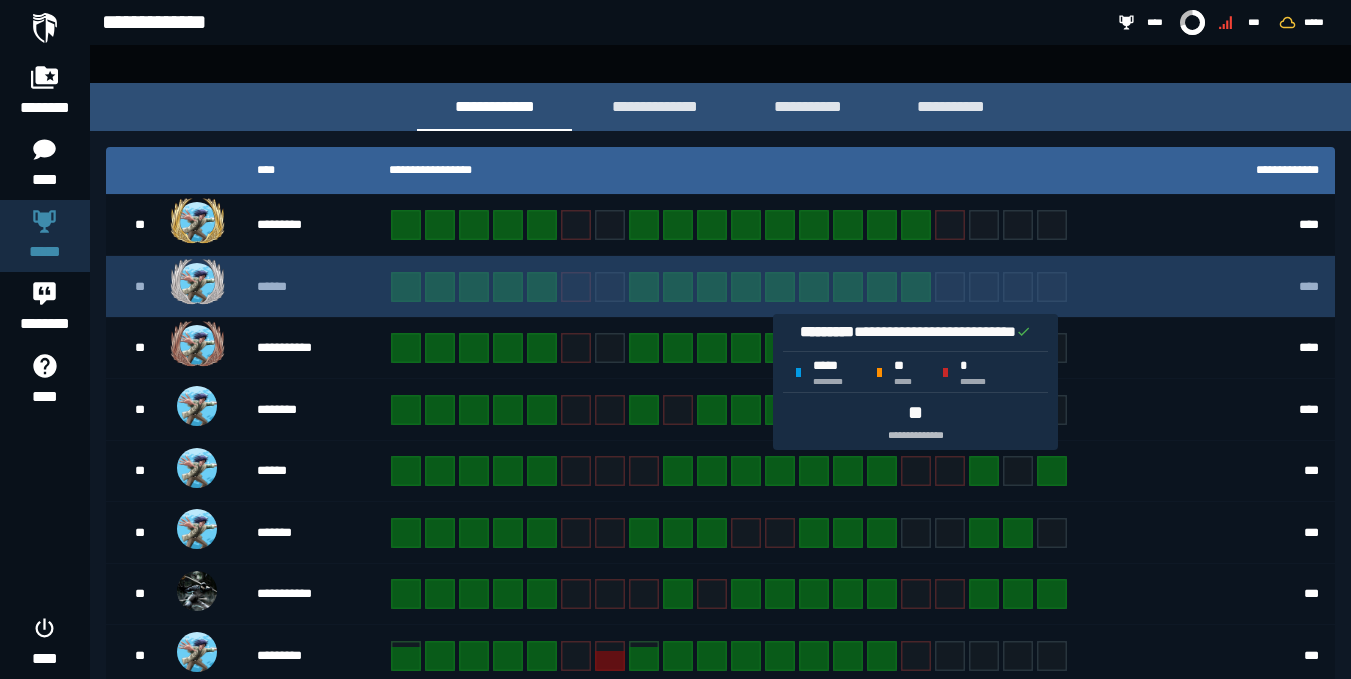 click 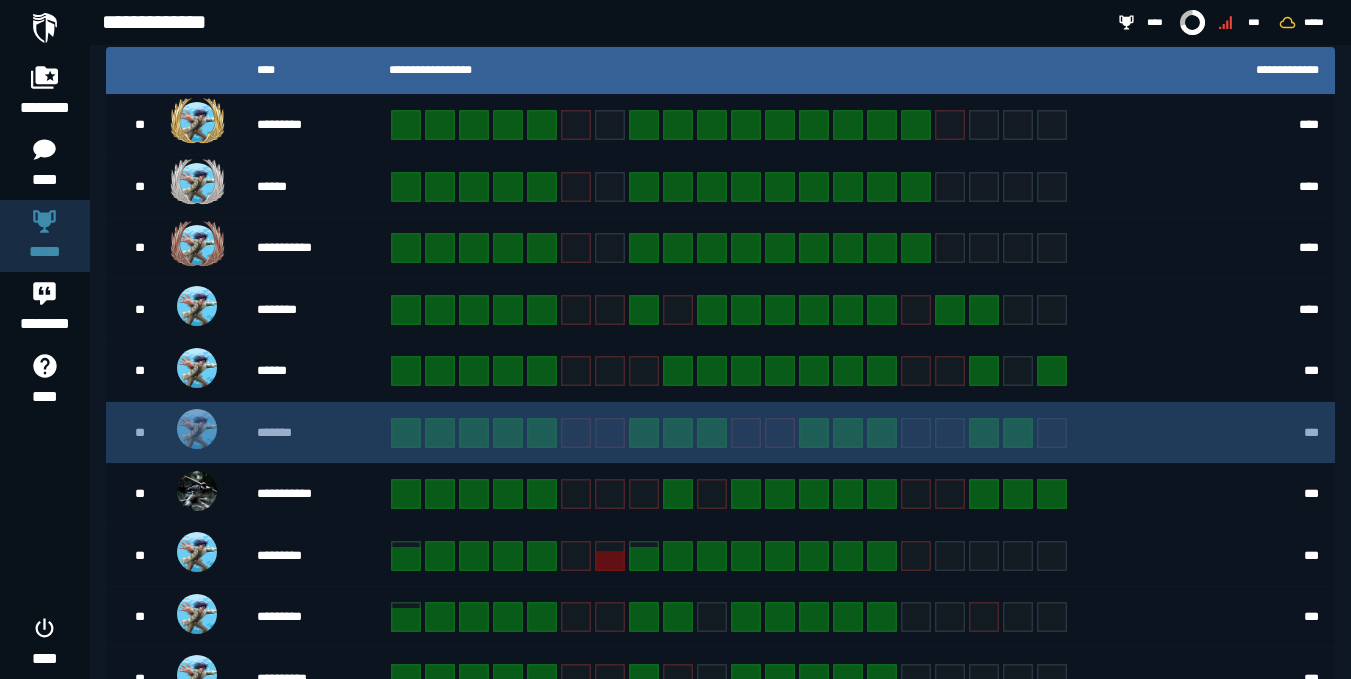 scroll, scrollTop: 527, scrollLeft: 0, axis: vertical 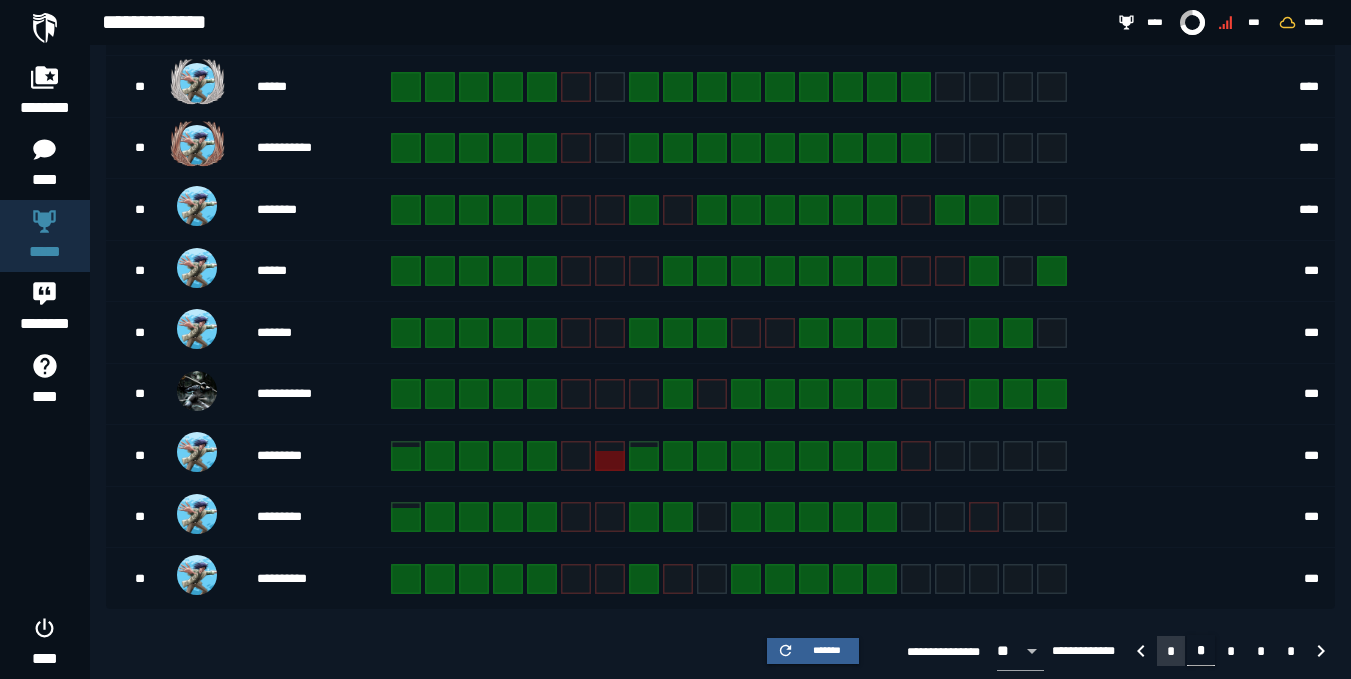 click on "*" at bounding box center [1171, 651] 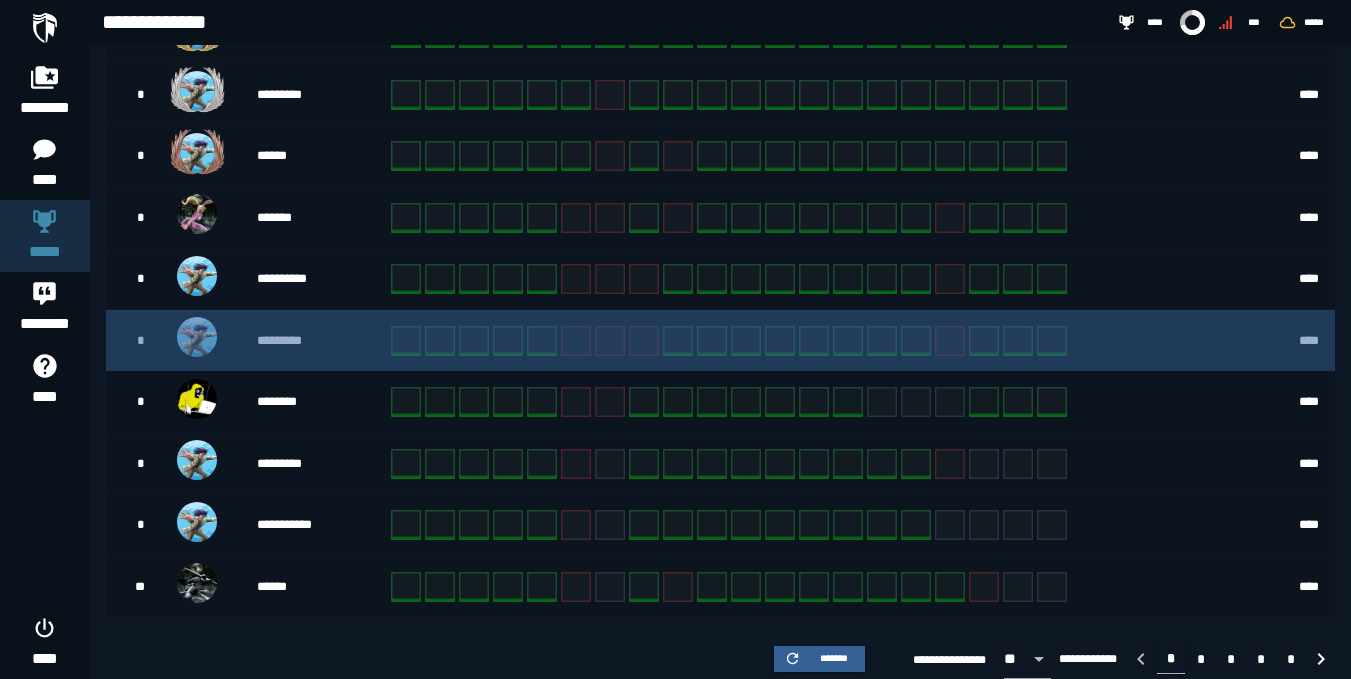 scroll, scrollTop: 527, scrollLeft: 0, axis: vertical 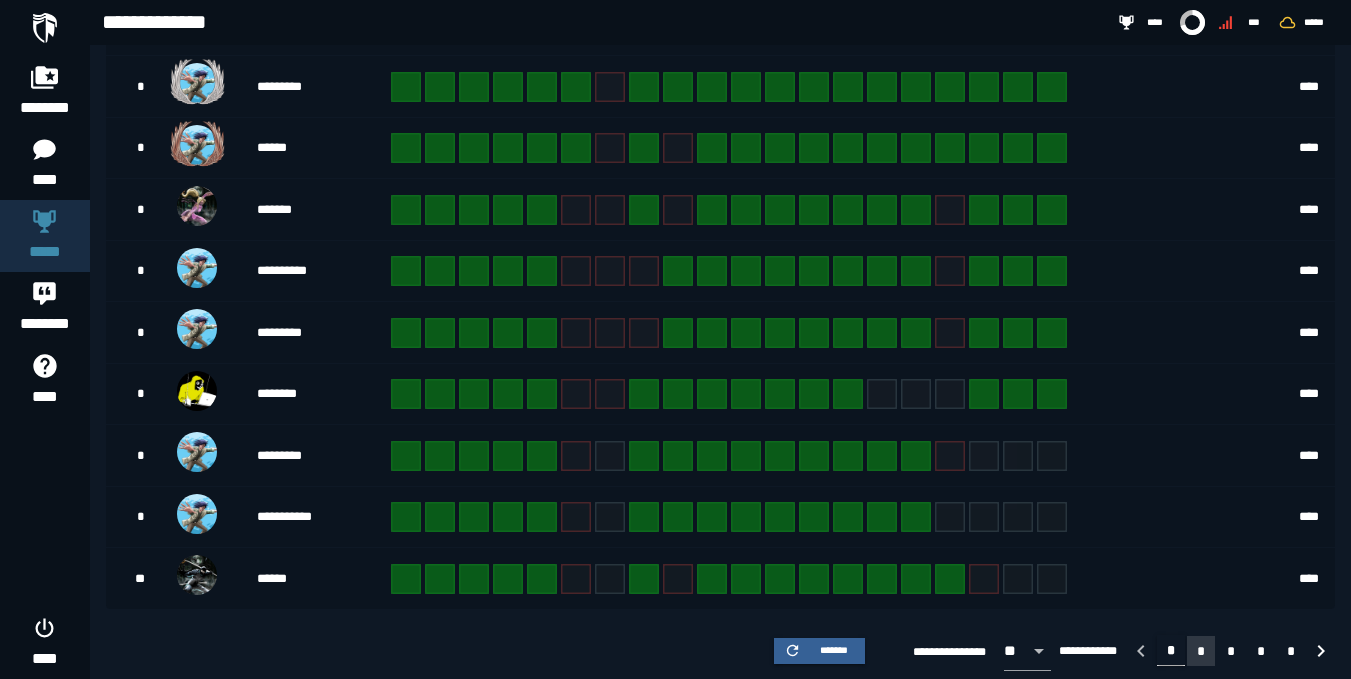 click on "*" at bounding box center (1201, 651) 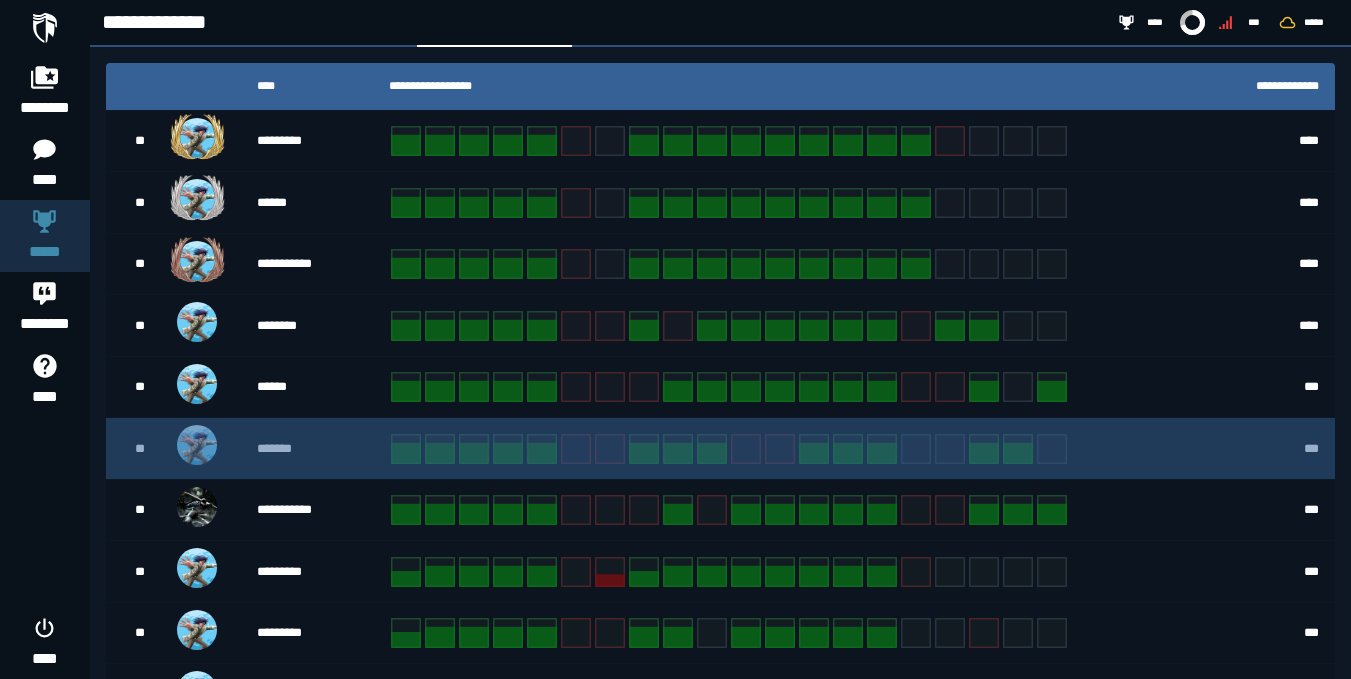 scroll, scrollTop: 410, scrollLeft: 0, axis: vertical 